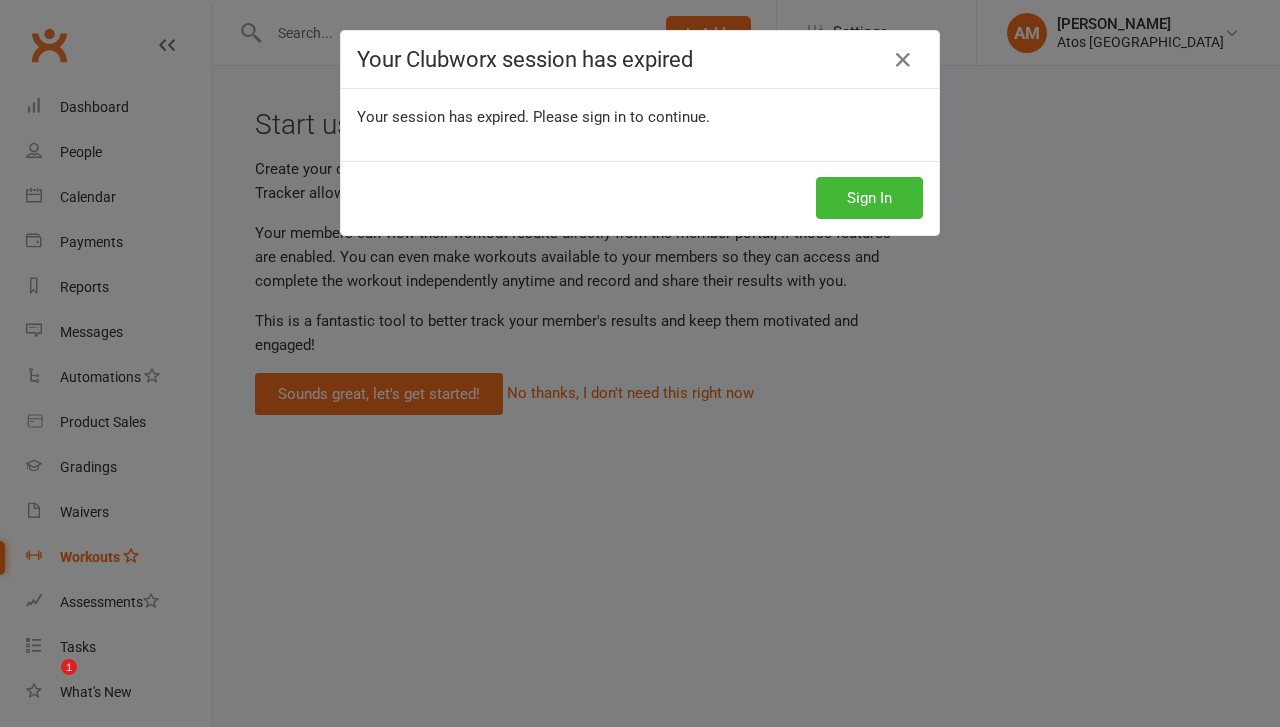 scroll, scrollTop: 0, scrollLeft: 0, axis: both 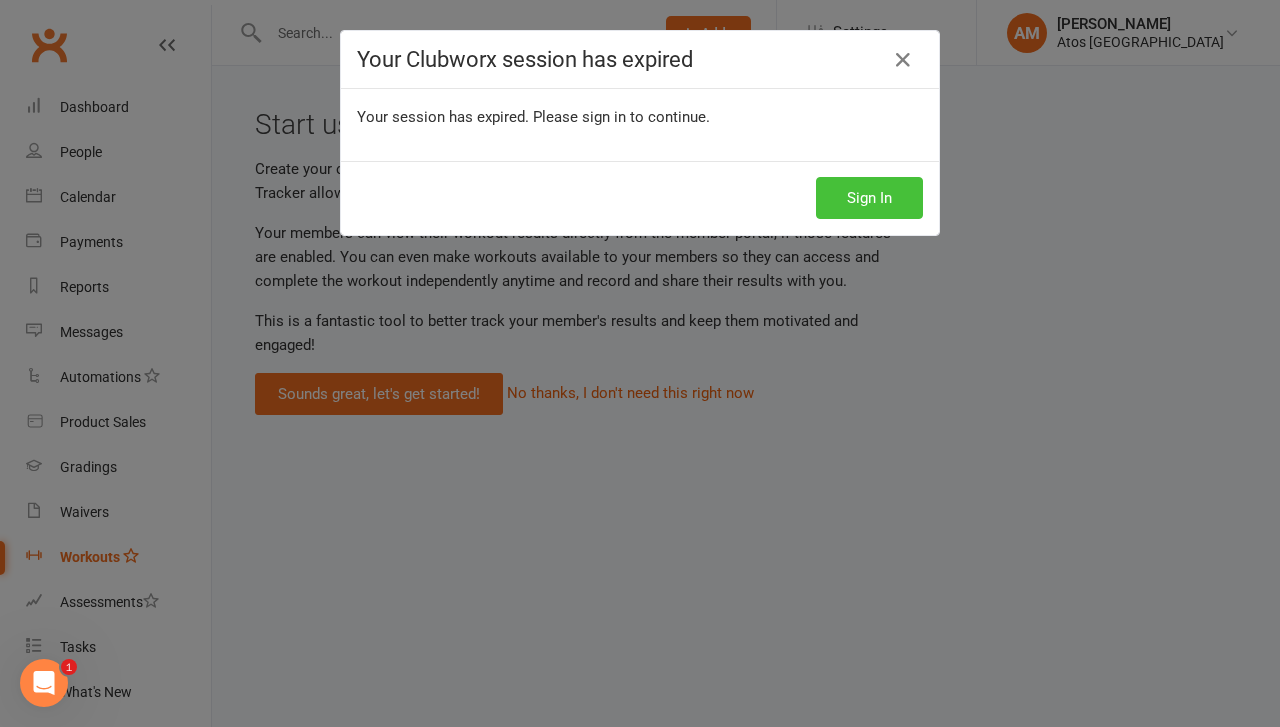 click on "Sign In" at bounding box center (869, 198) 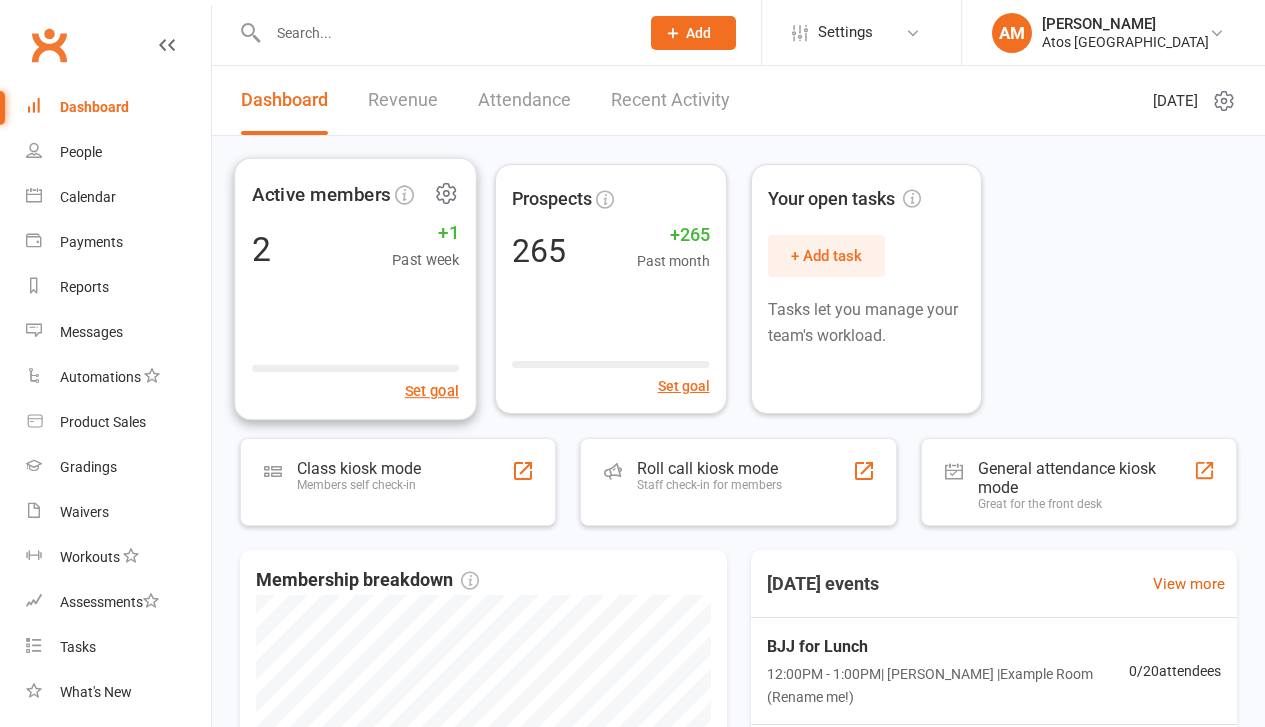 scroll, scrollTop: 0, scrollLeft: 0, axis: both 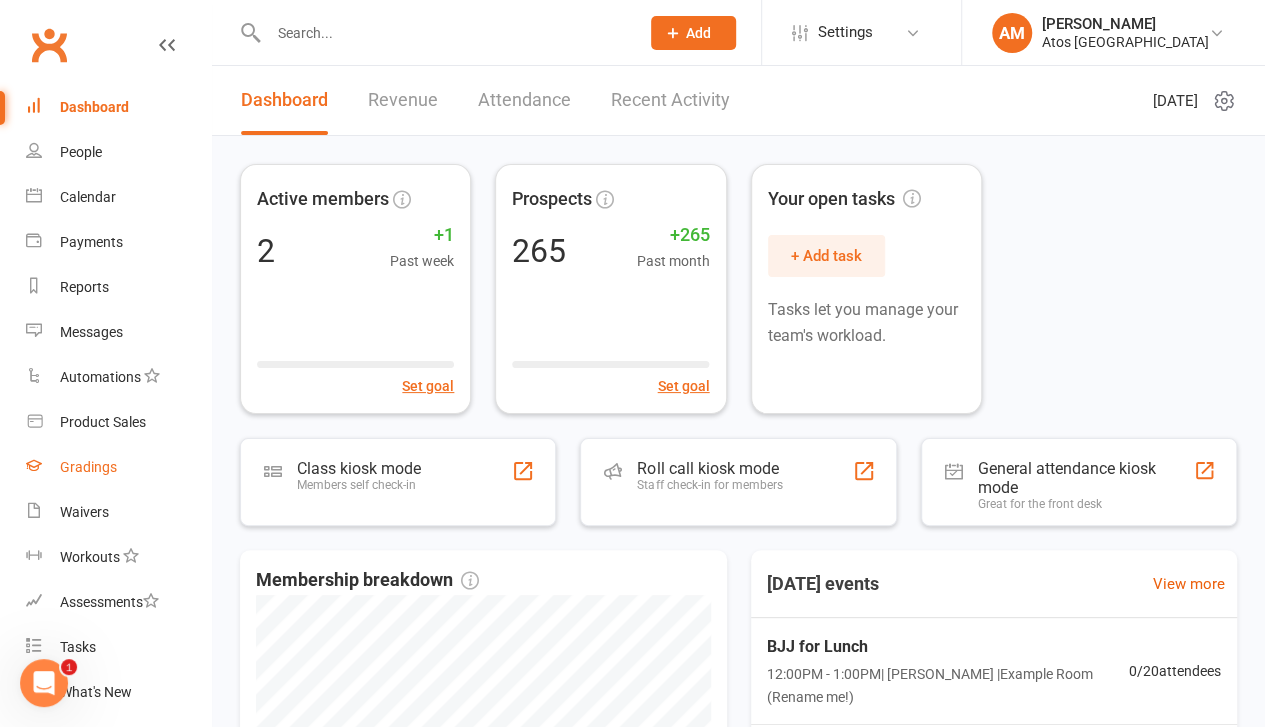 click on "Gradings" at bounding box center (88, 467) 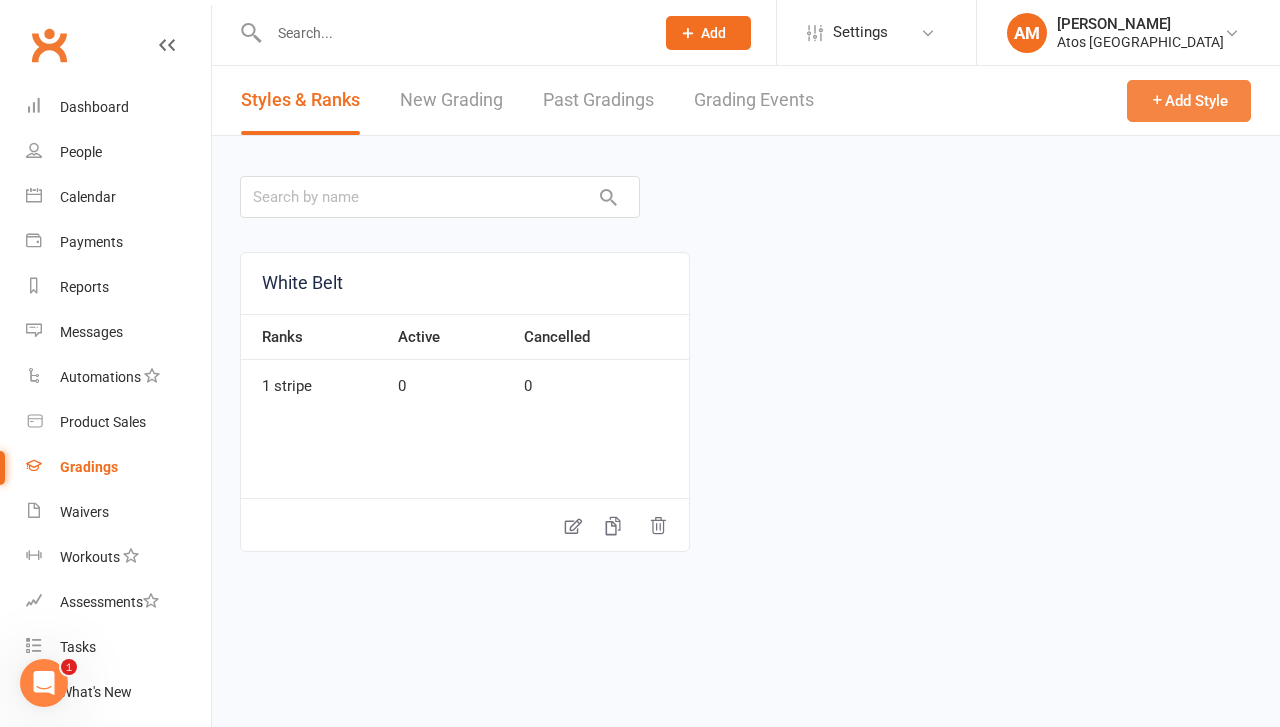 click on "Add Style" at bounding box center (1189, 101) 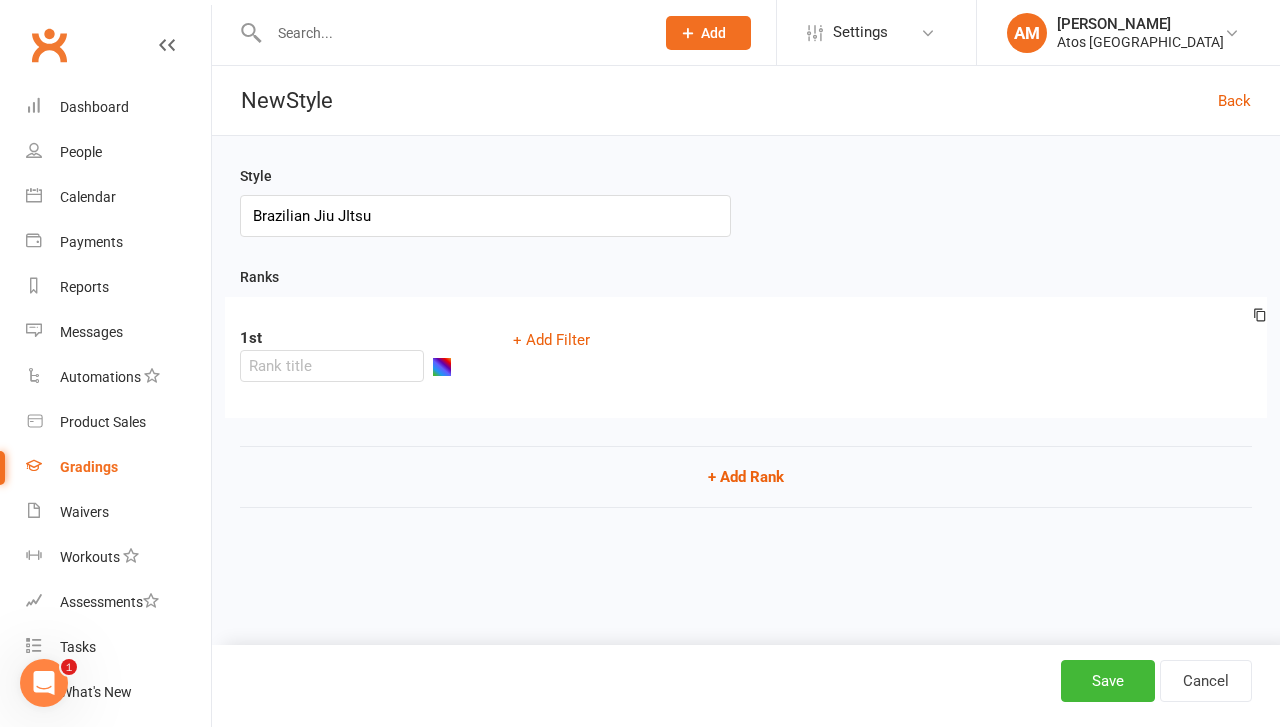 type on "Brazilian Jiu JItsu" 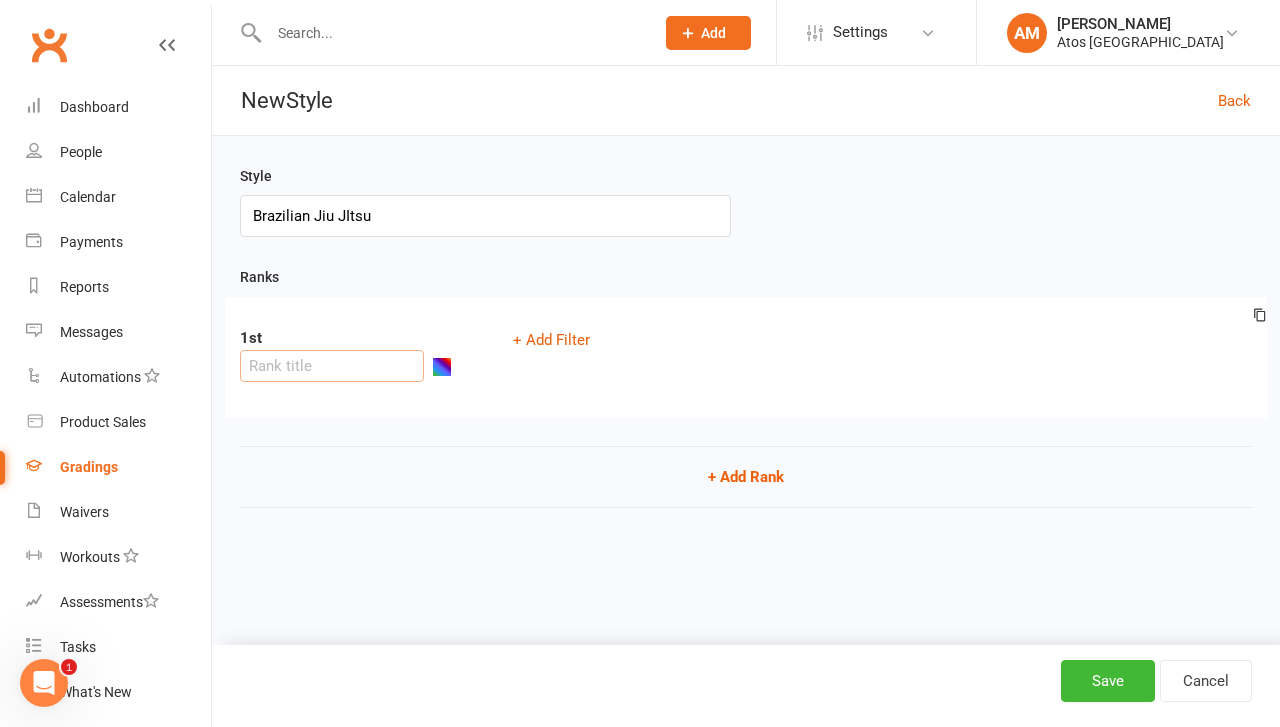 click at bounding box center [332, 366] 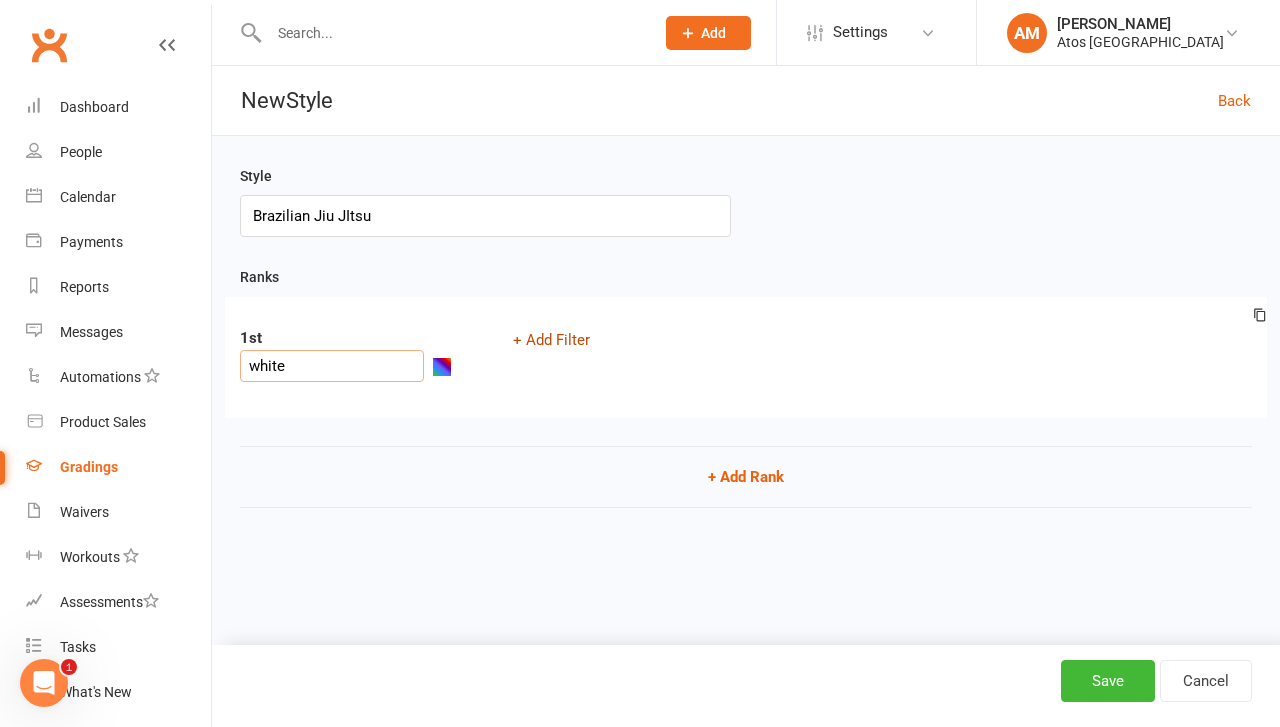 type on "white" 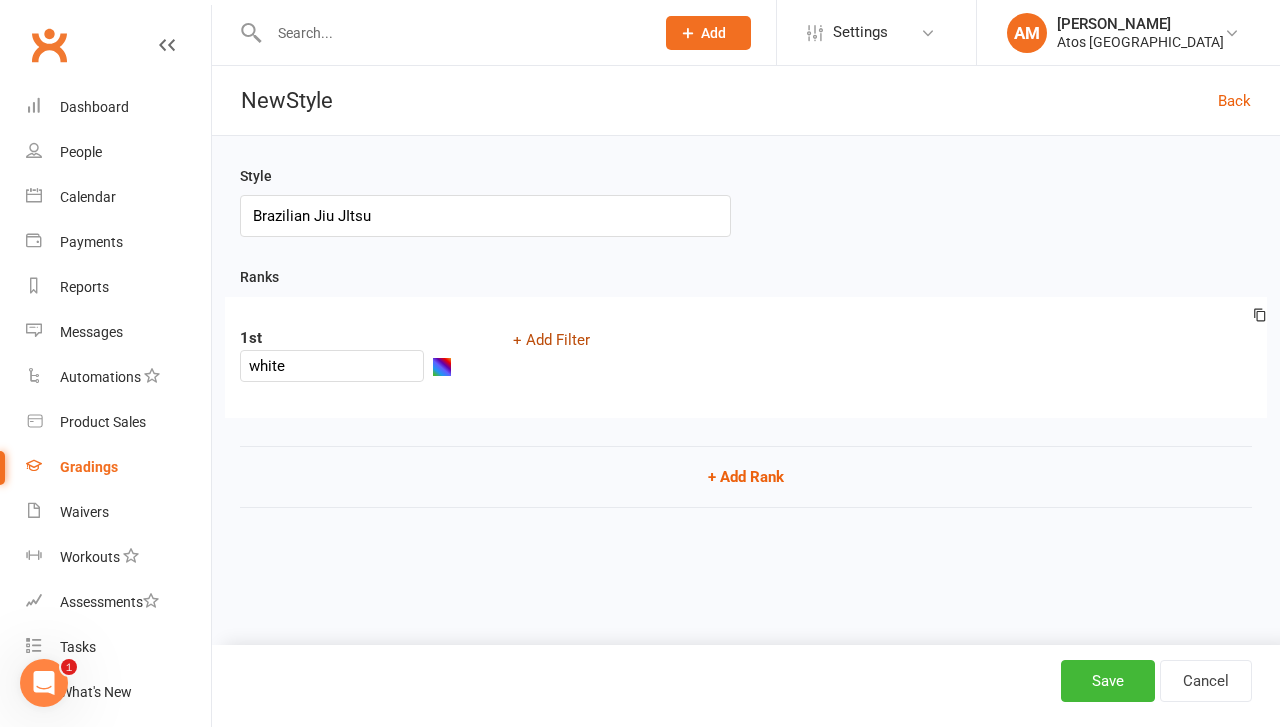 click on "+ Add Filter" at bounding box center (551, 340) 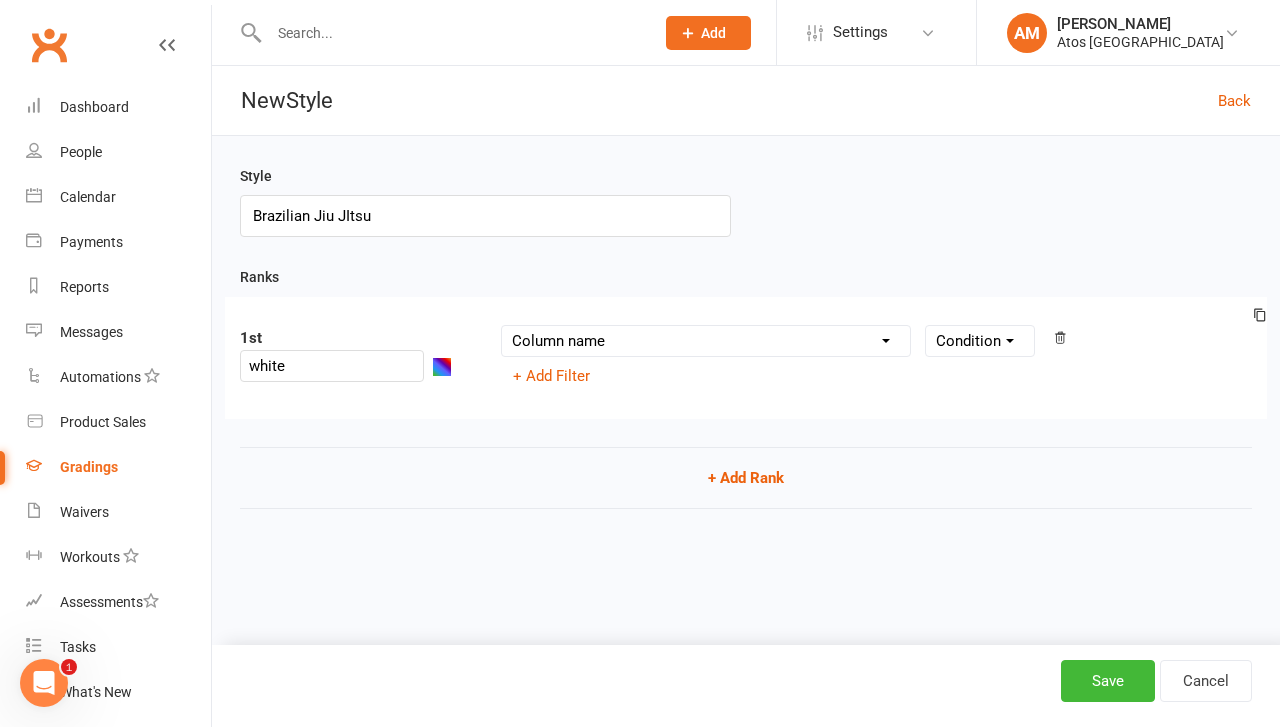 click on "Column name Belt Size Active for Grading? Most Recent Promotion All Classes Attended Since Previous Promotion Style Classes Attended Since Previous Promotion Non-Style Classes Attended Since Previous Promotion Most Recent Style Attendance" at bounding box center [706, 341] 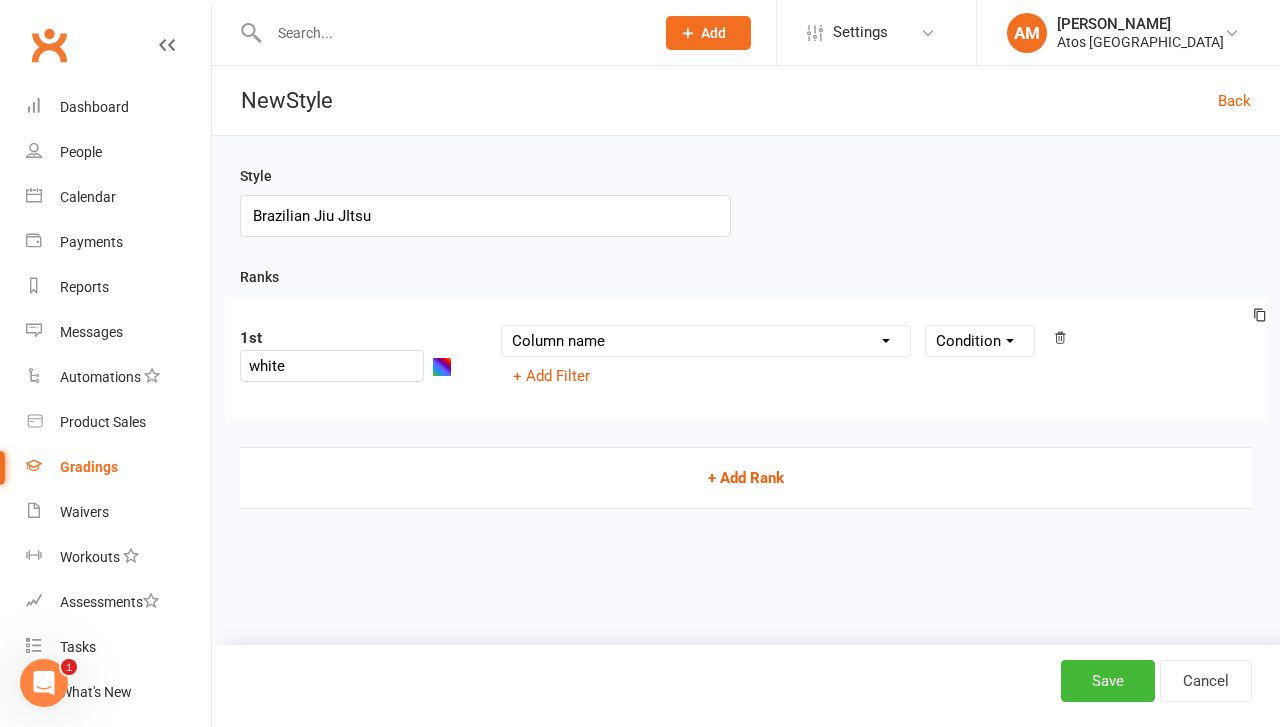 click on "+ Add Rank" at bounding box center [746, 478] 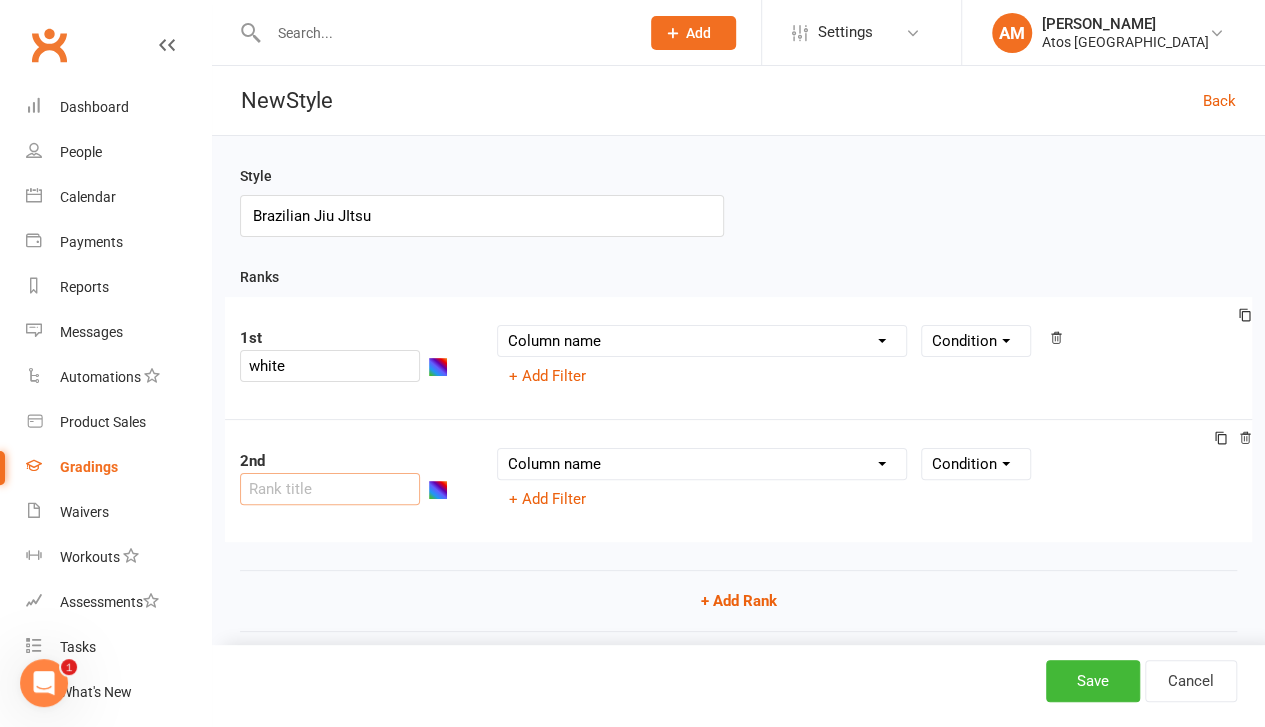 click at bounding box center [330, 489] 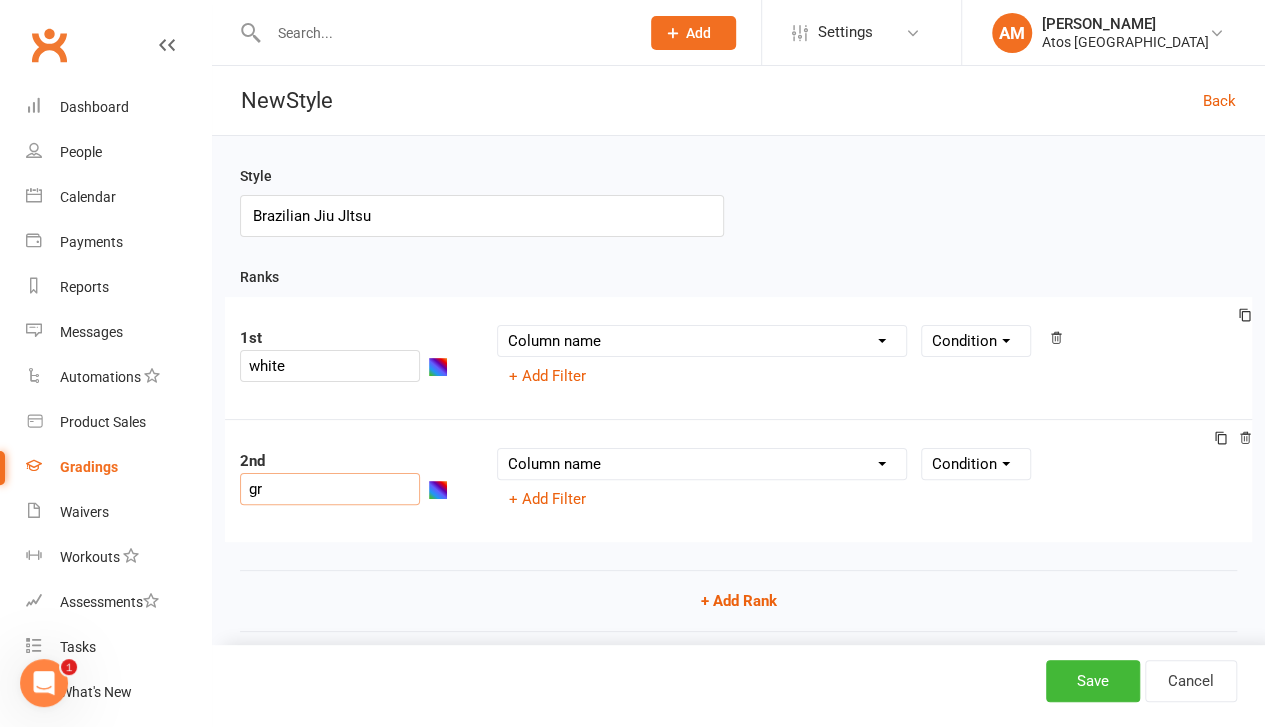 type on "g" 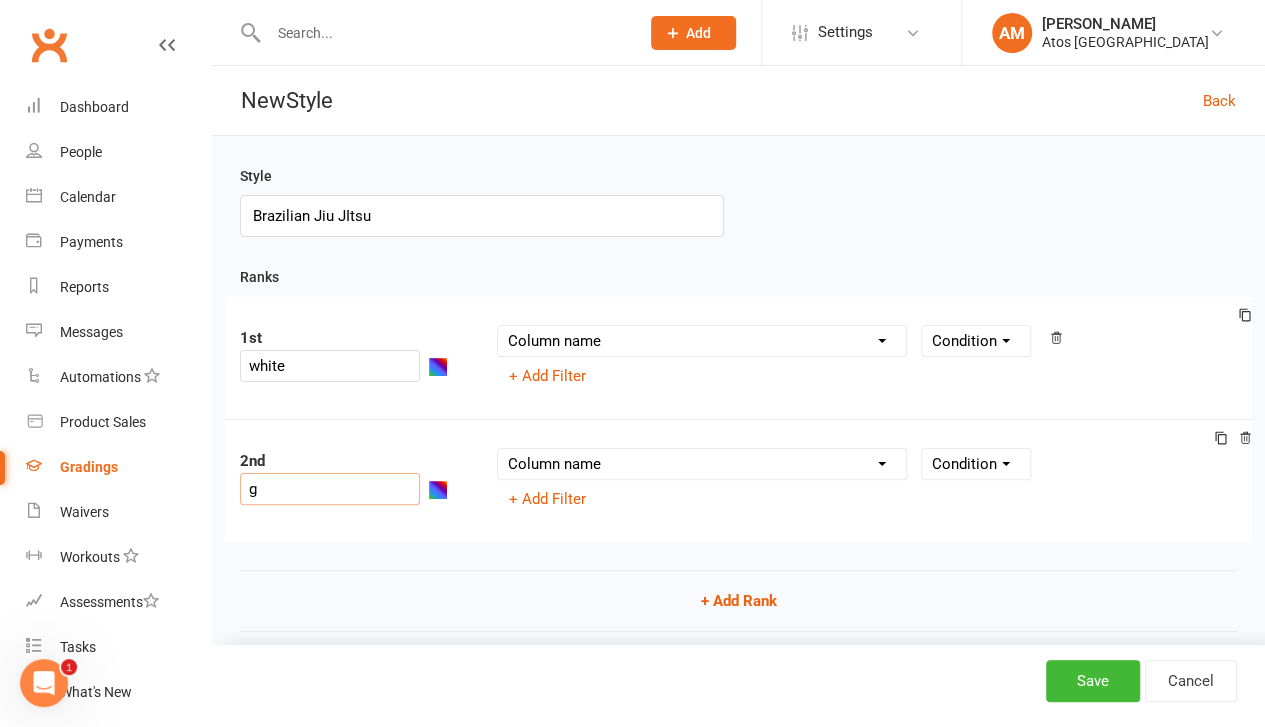 type 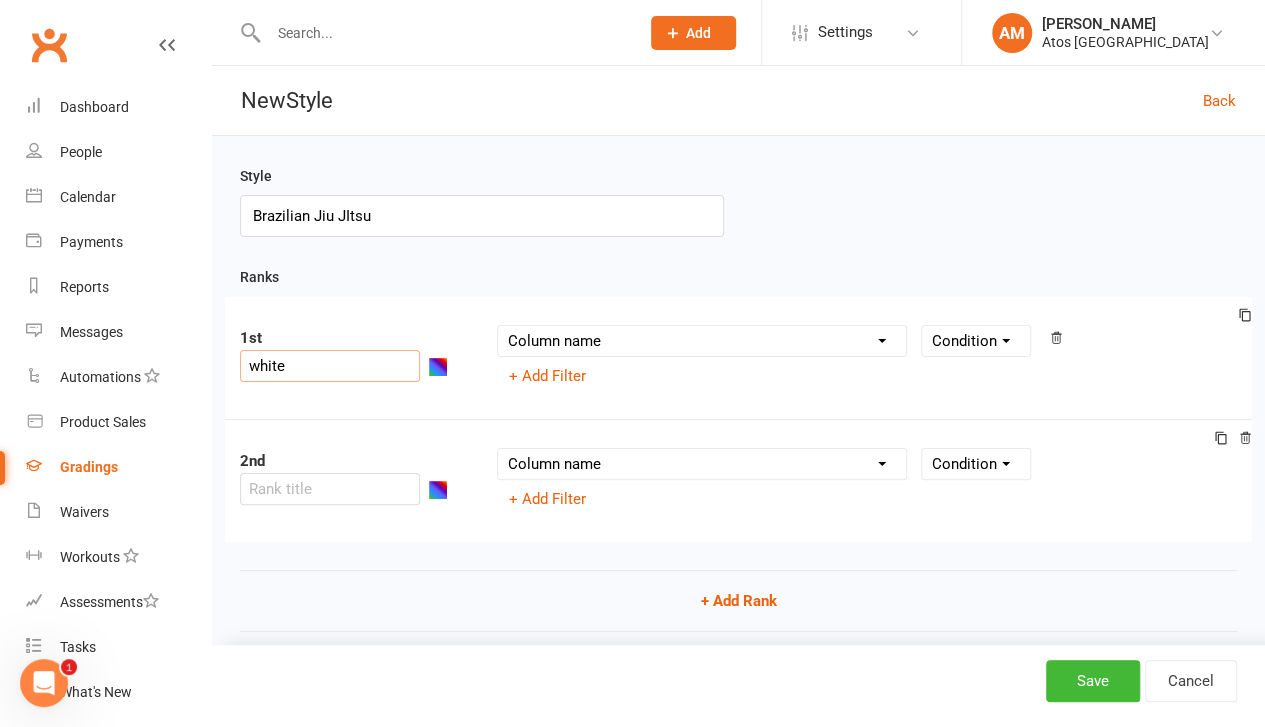 click on "white" at bounding box center [330, 366] 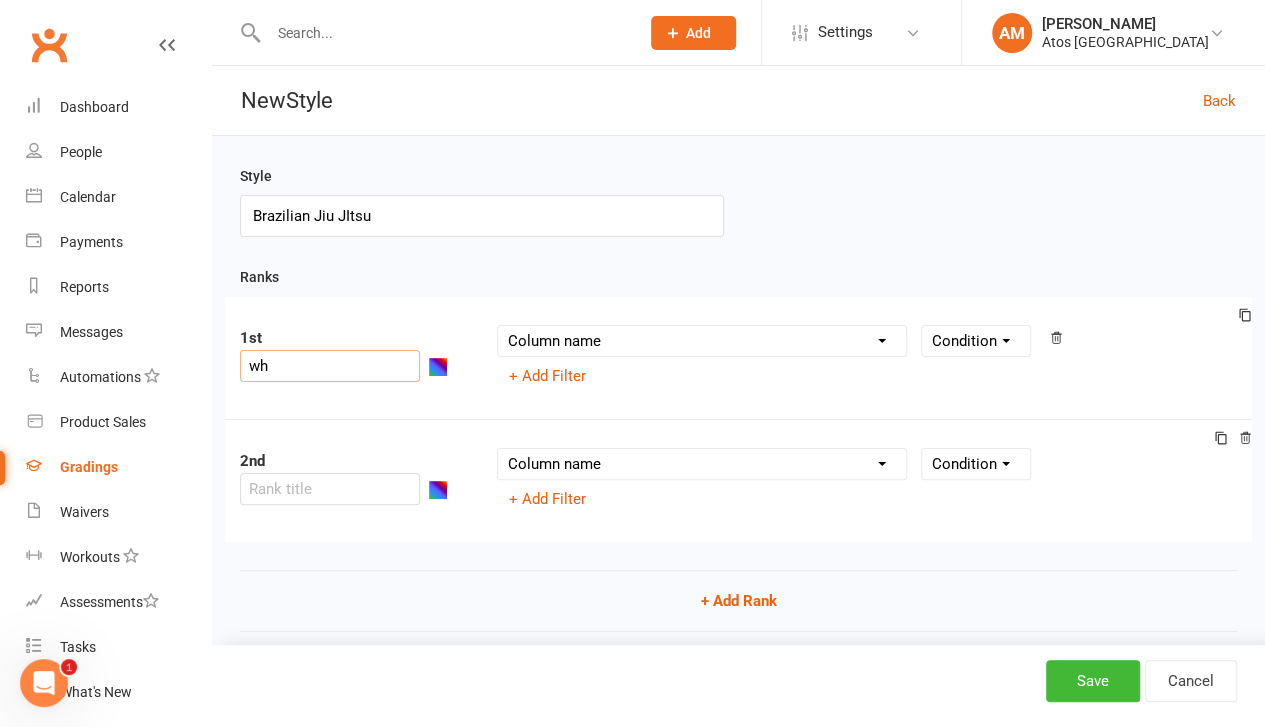 type on "w" 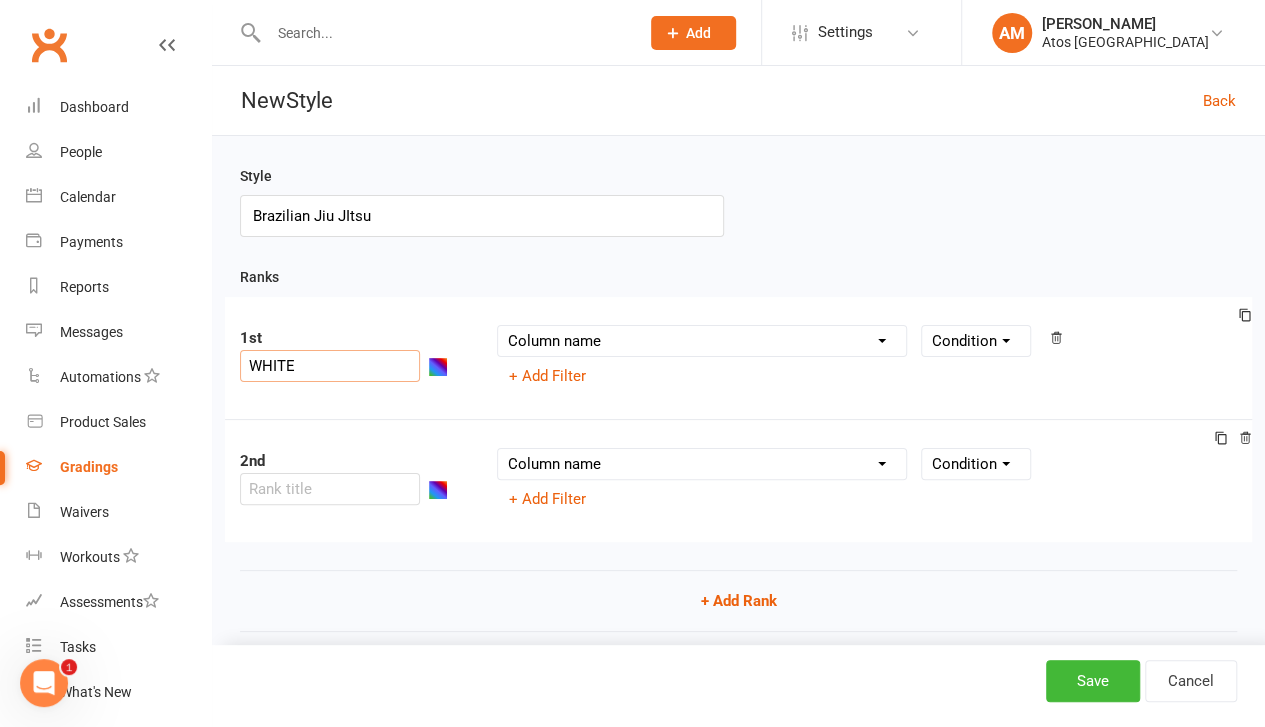 type on "WHITE" 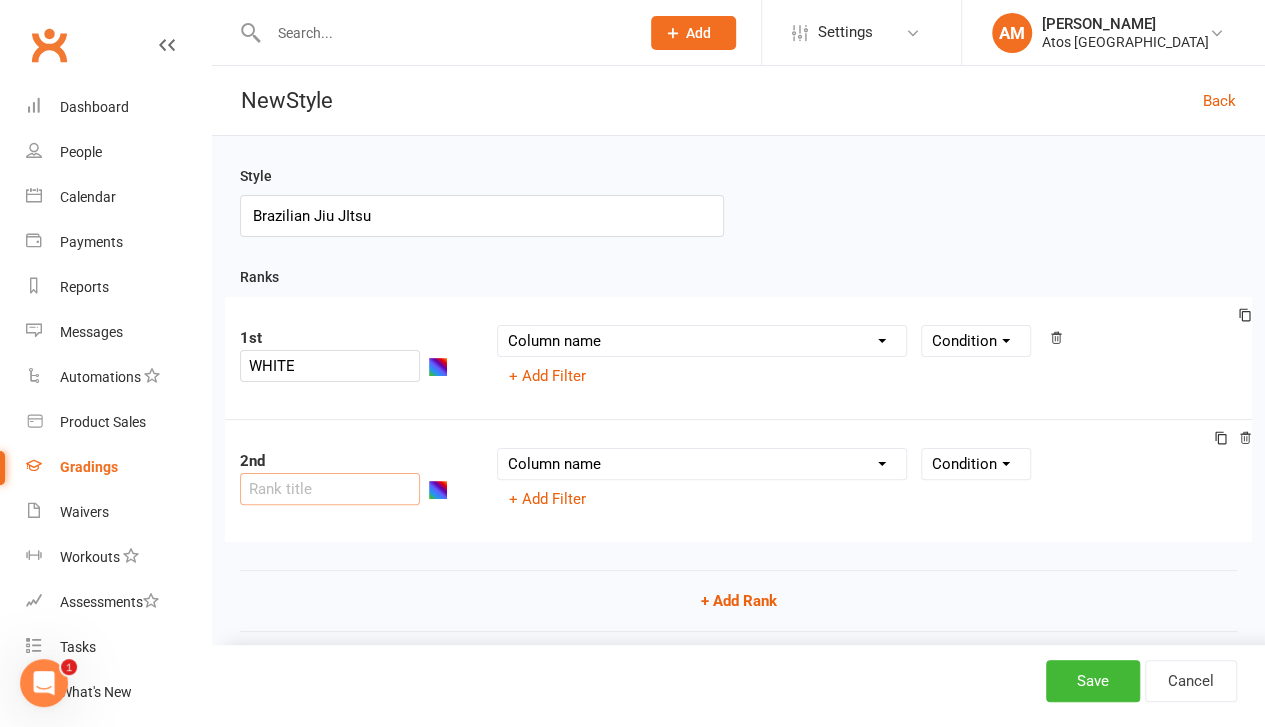 click at bounding box center [330, 489] 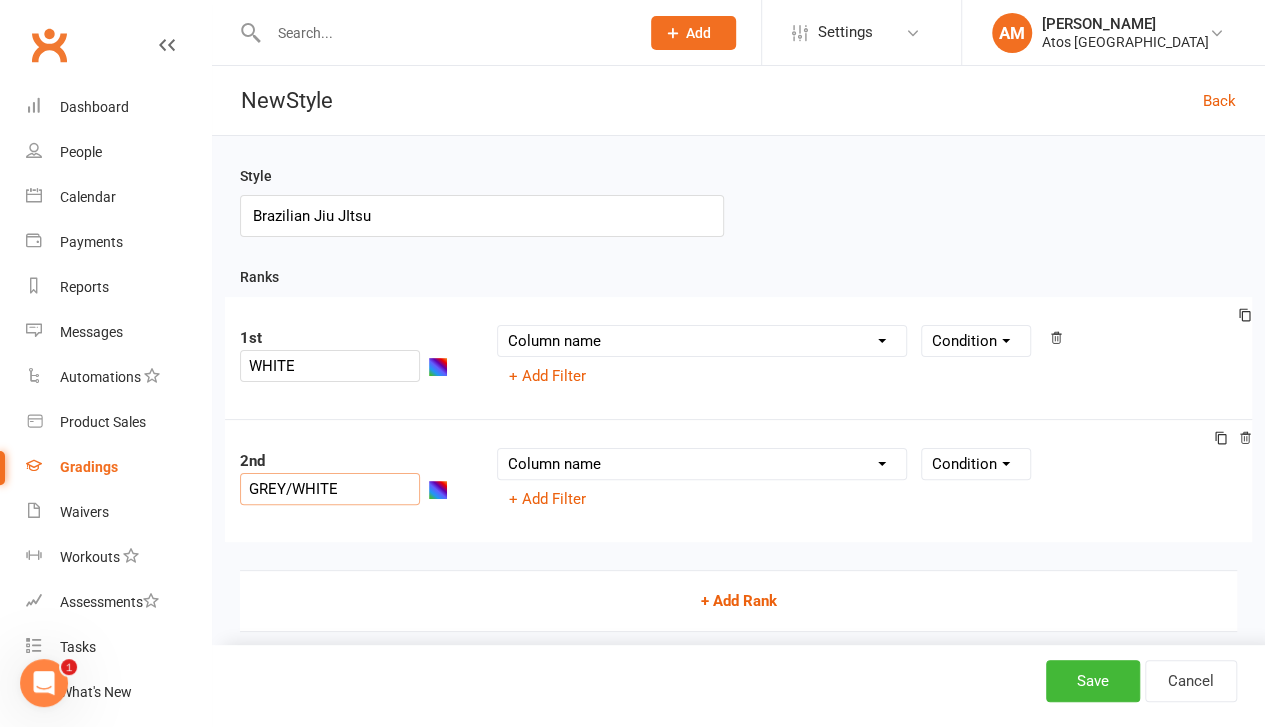 type on "GREY/WHITE" 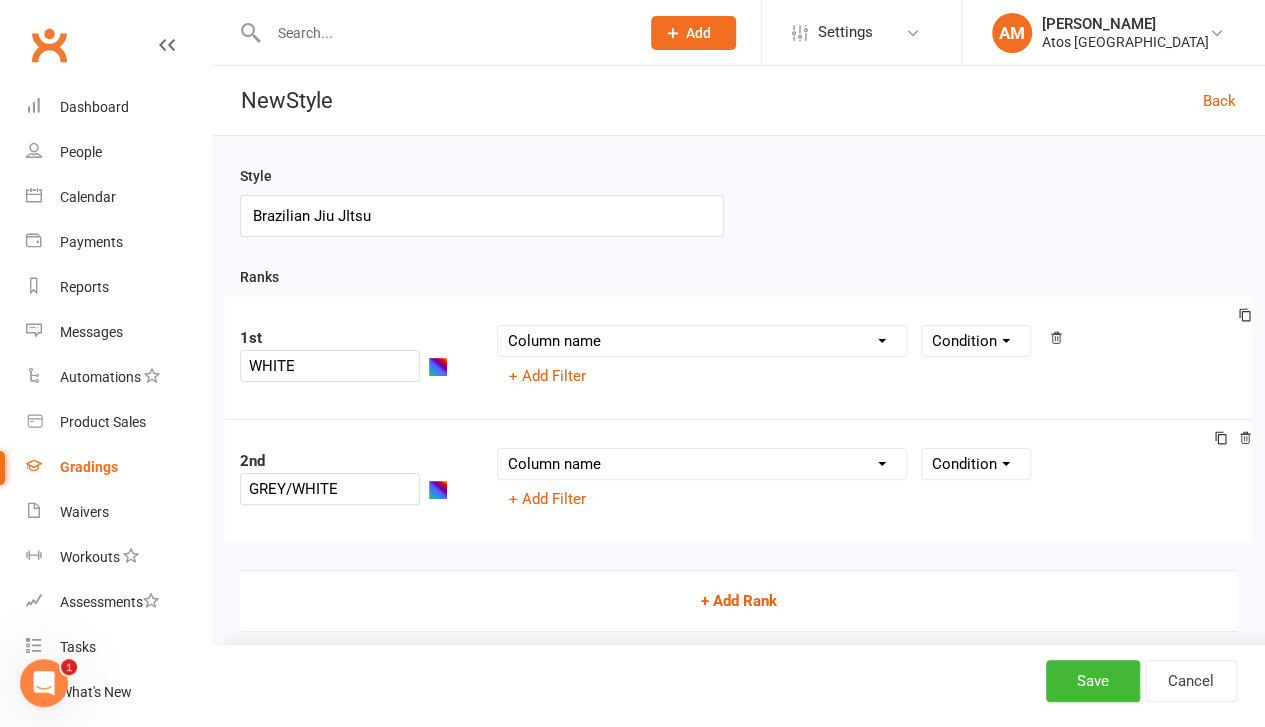 click on "+ Add Rank" at bounding box center (738, 601) 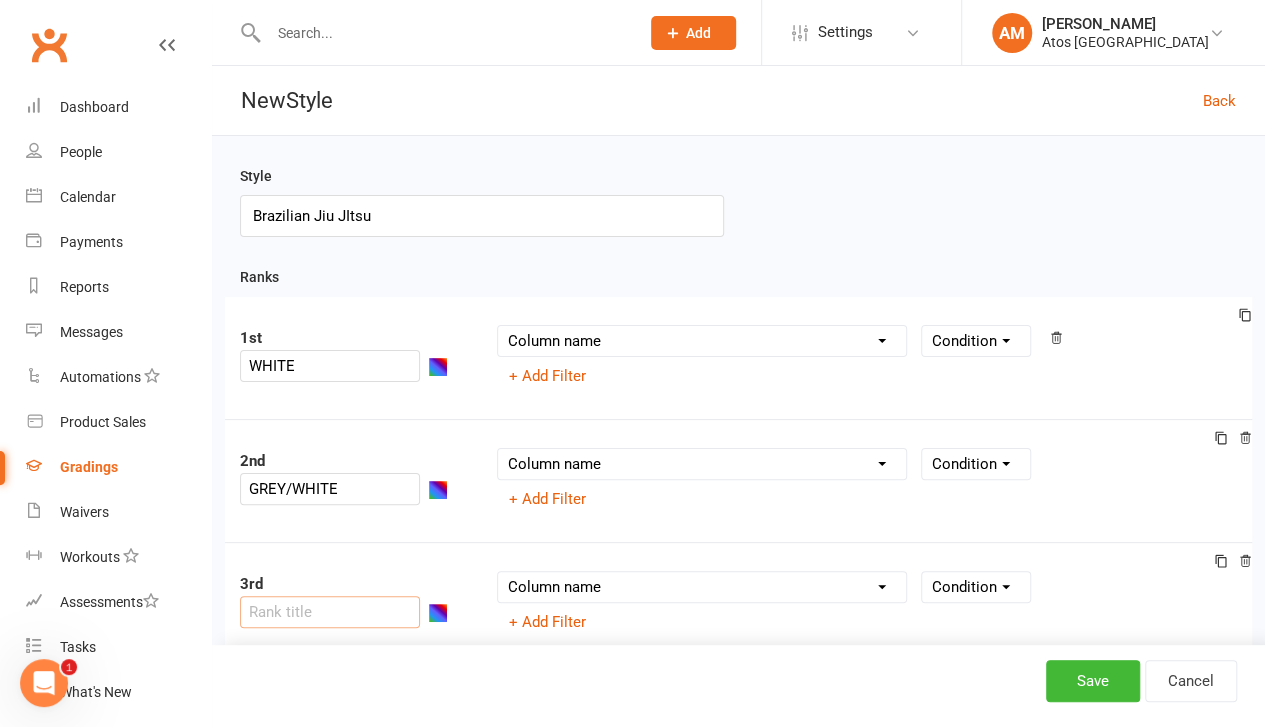 click at bounding box center (330, 612) 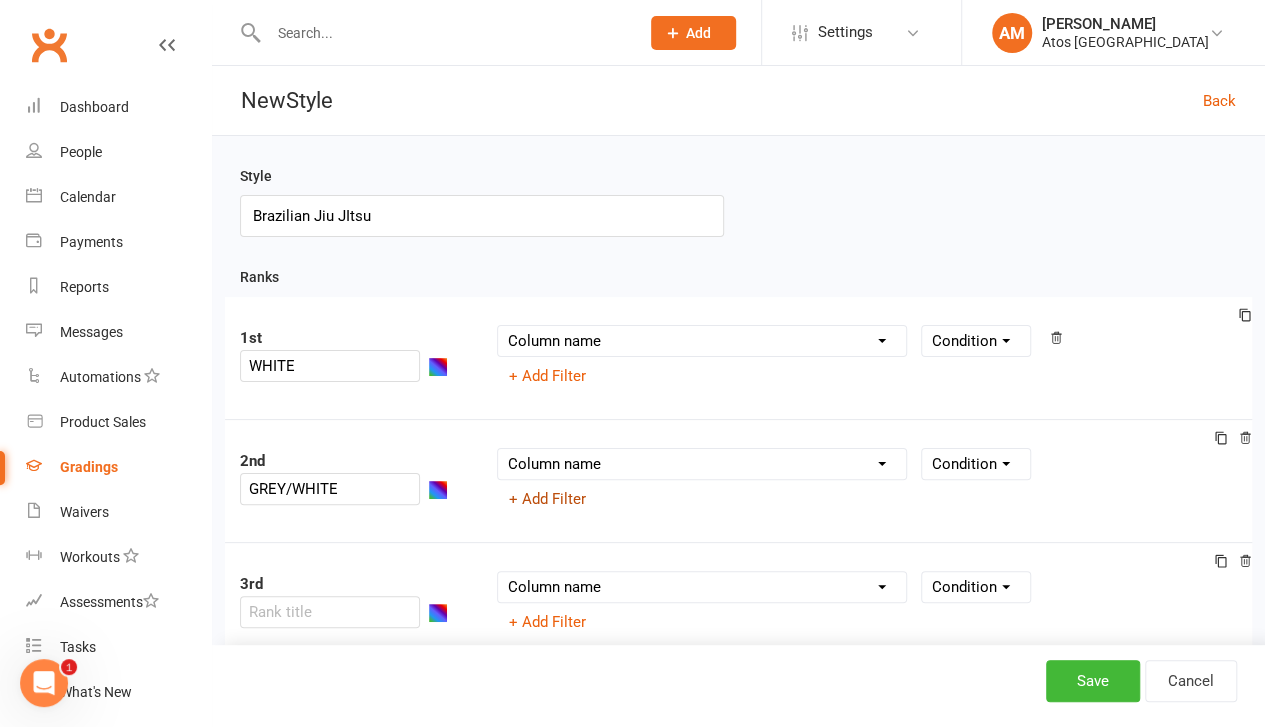 click on "+ Add Filter" at bounding box center [547, 499] 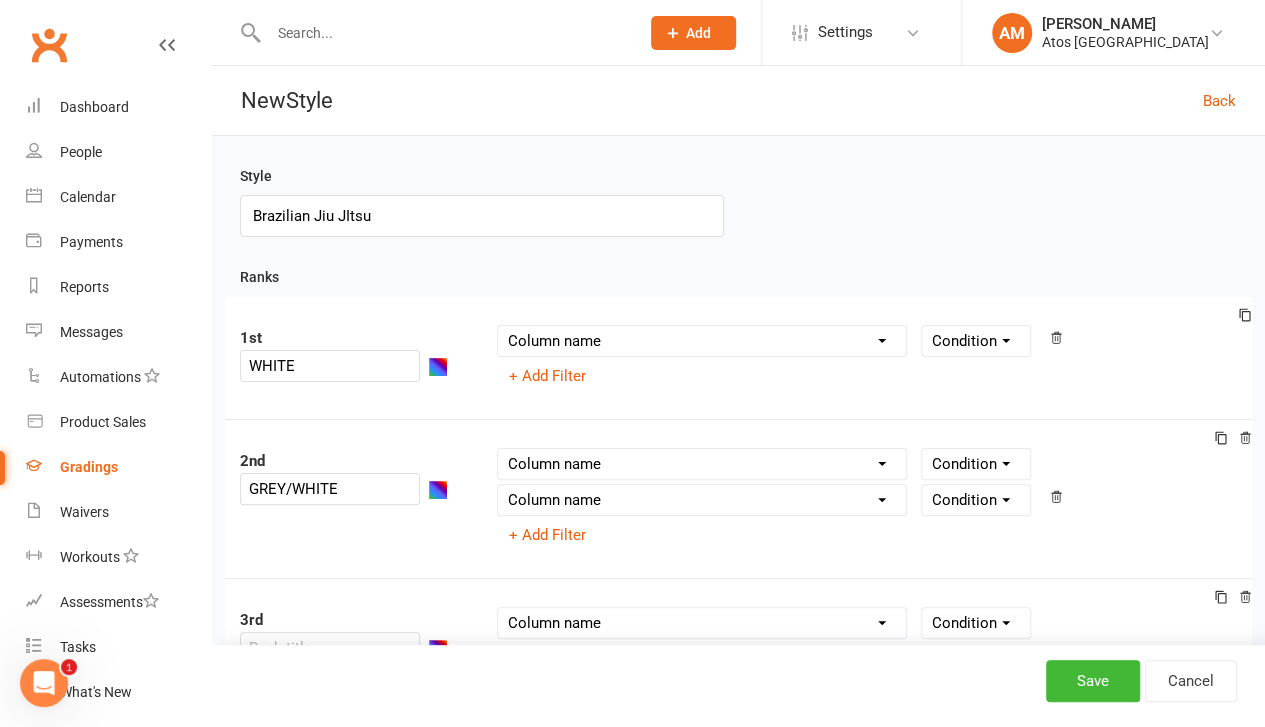 click on "Column name Belt Size Active for Grading? Most Recent Promotion All Classes Attended Since Previous Promotion Style Classes Attended Since Previous Promotion Non-Style Classes Attended Since Previous Promotion Most Recent Style Attendance" at bounding box center (702, 500) 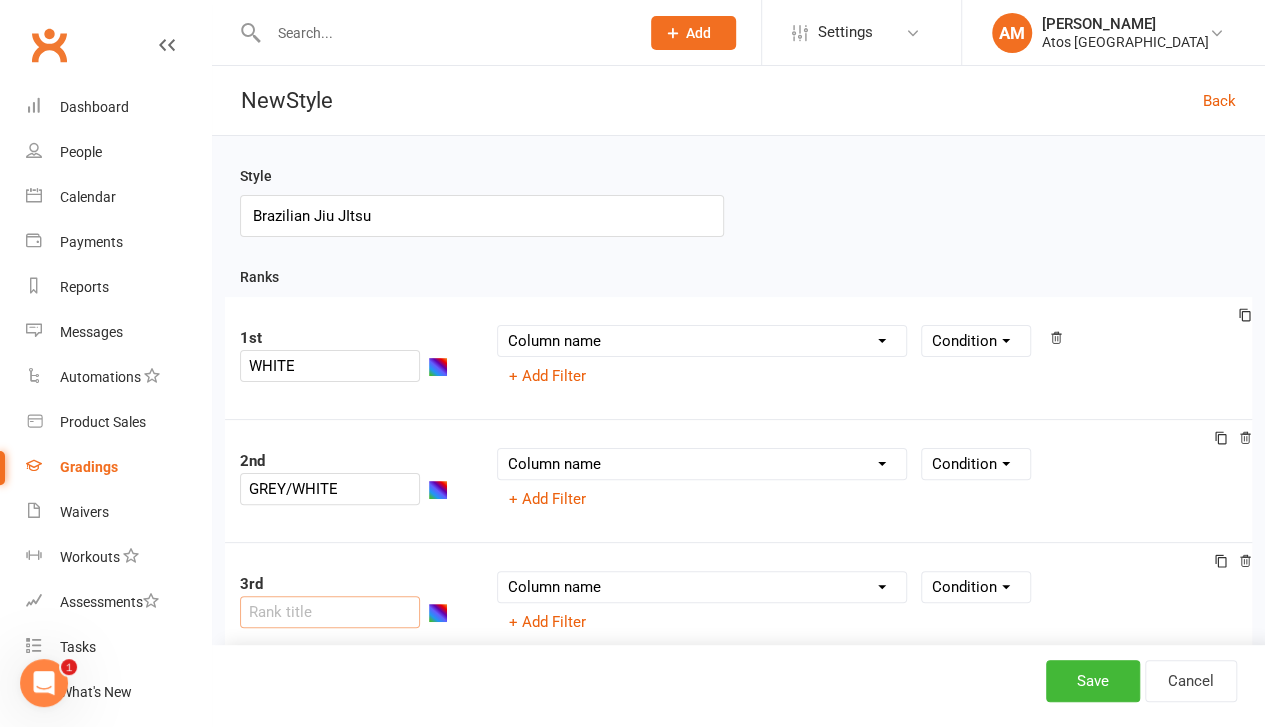 click at bounding box center [330, 612] 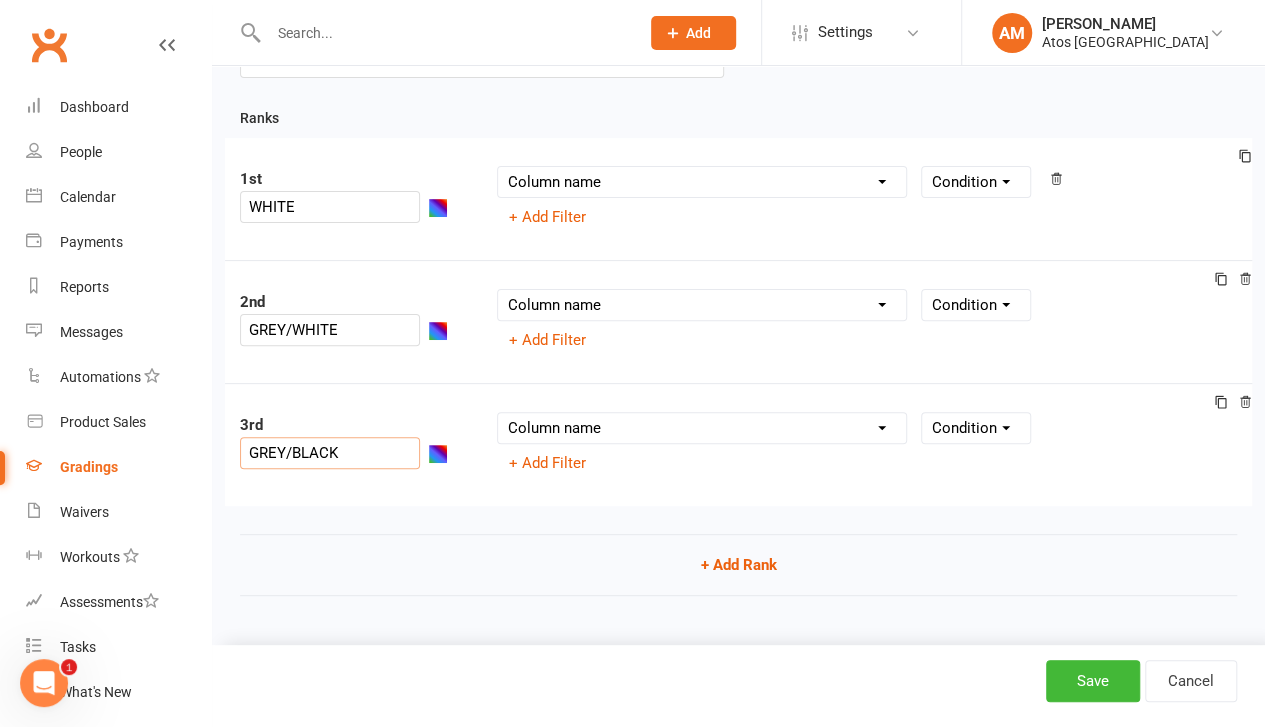 scroll, scrollTop: 158, scrollLeft: 0, axis: vertical 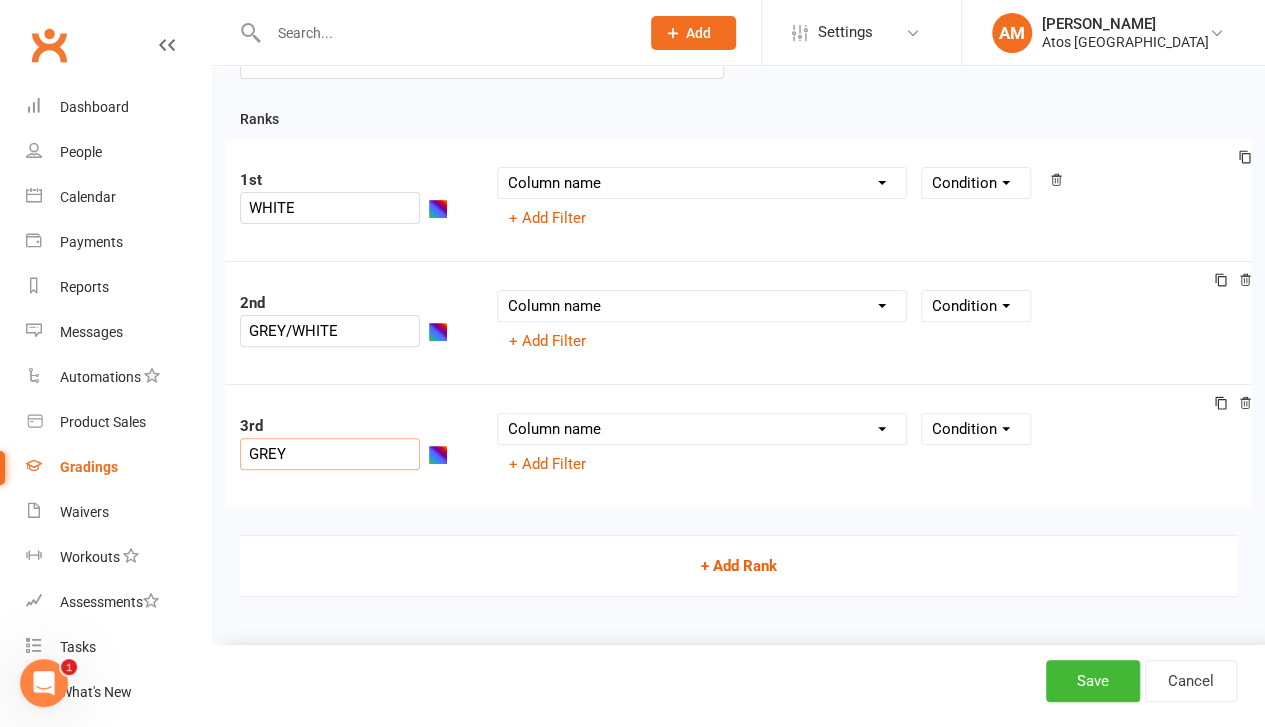type on "GREY" 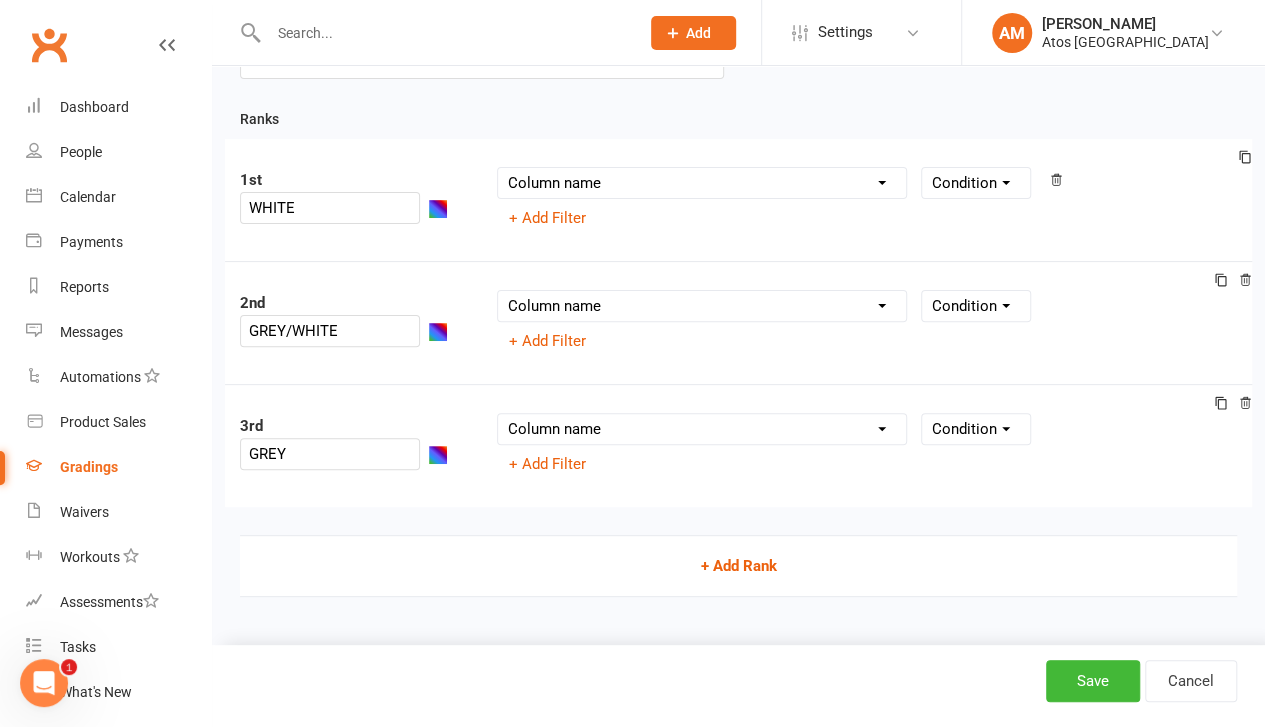 click on "+ Add Rank" at bounding box center [738, 566] 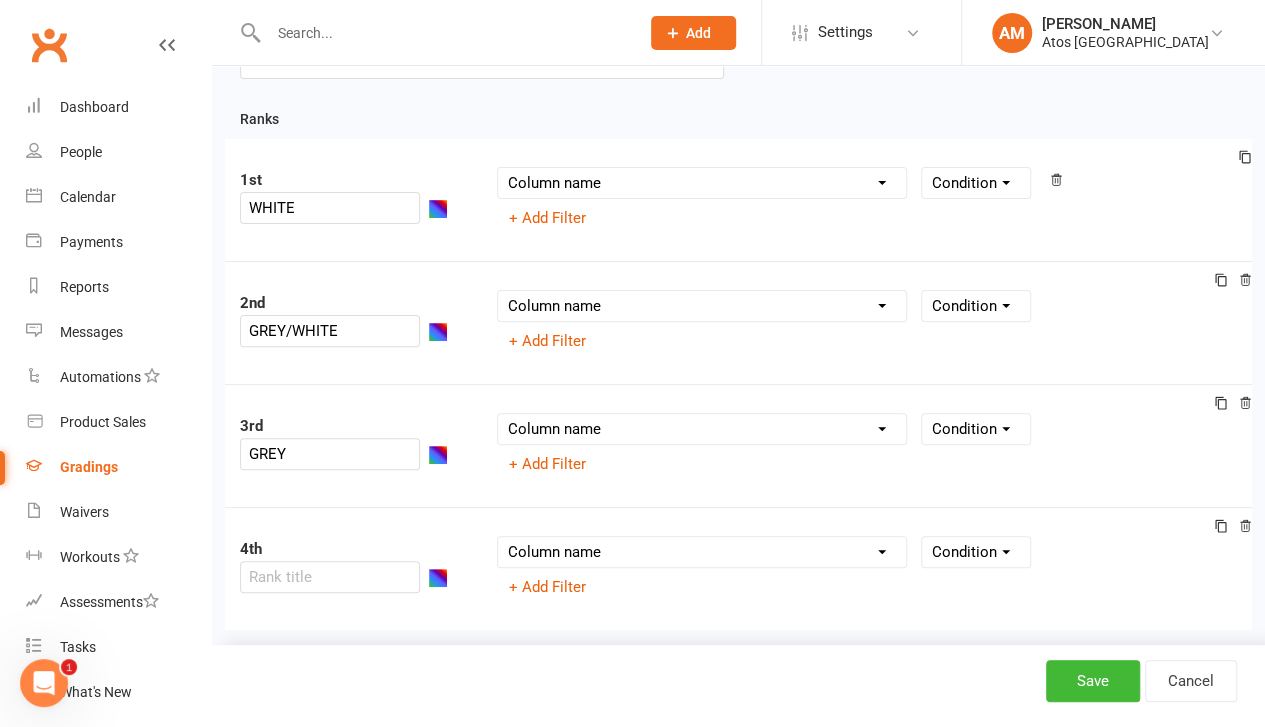 type 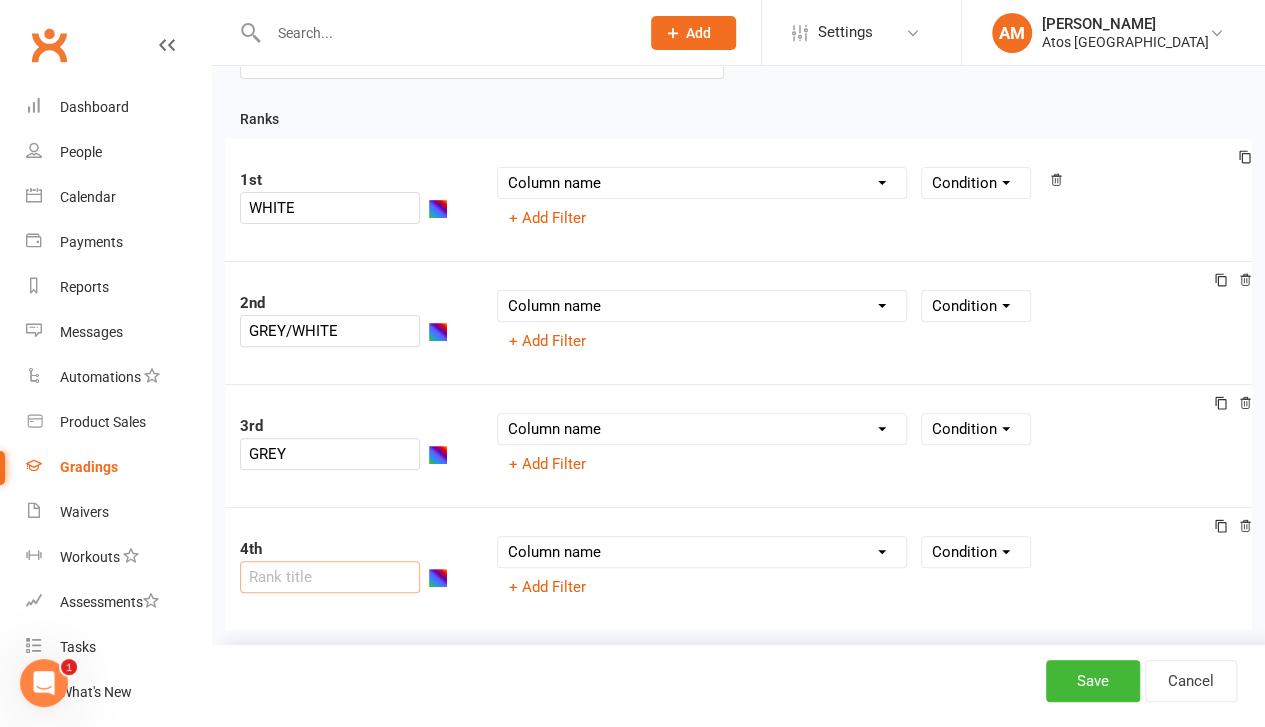 click at bounding box center [330, 577] 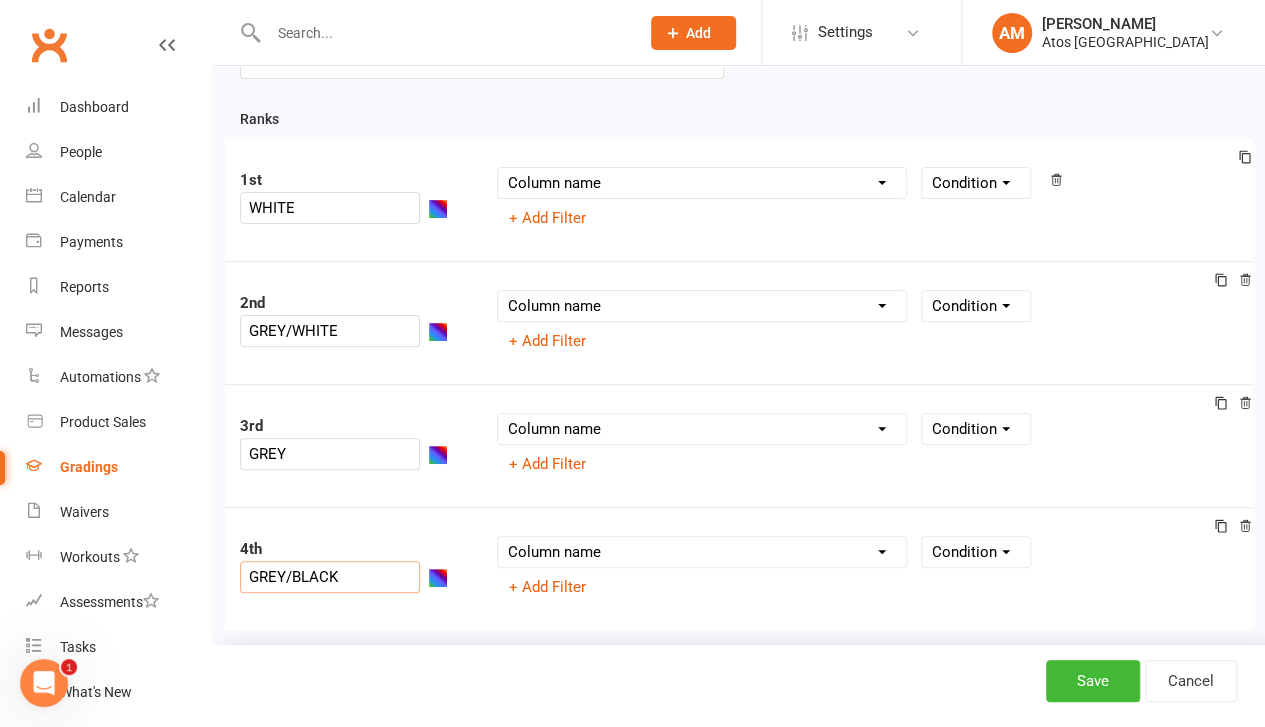 scroll, scrollTop: 281, scrollLeft: 0, axis: vertical 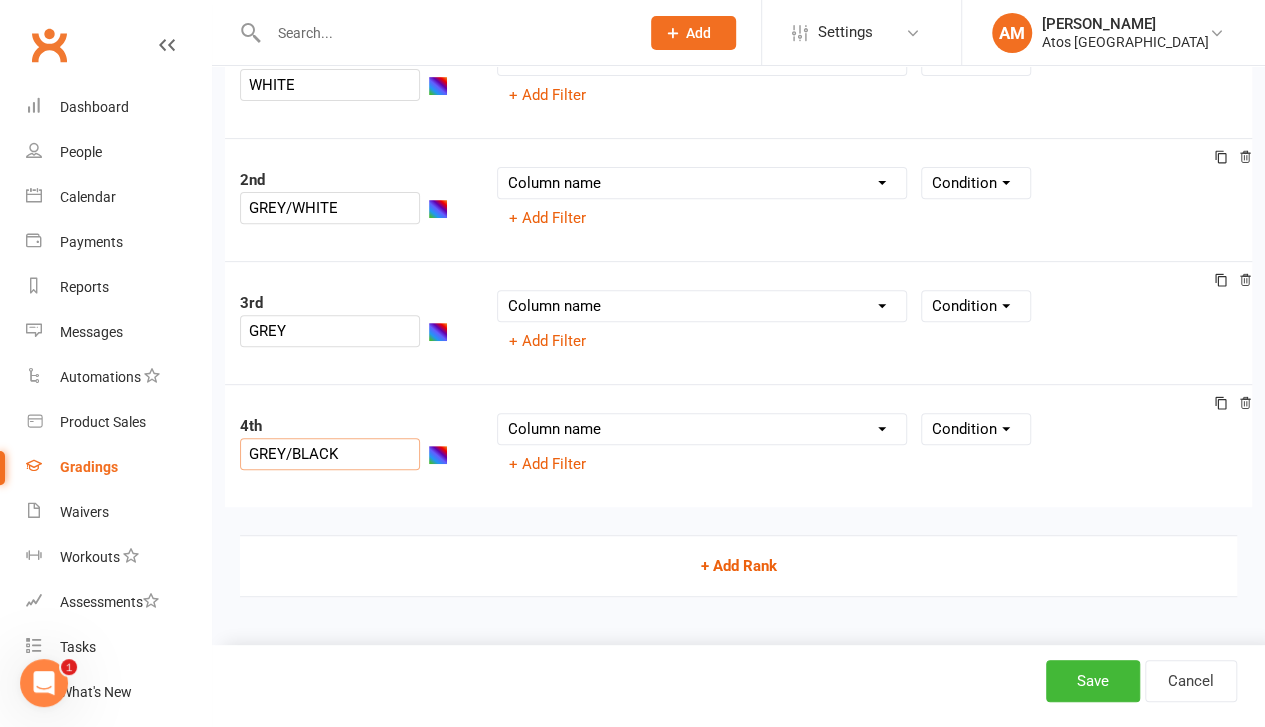 type on "GREY/BLACK" 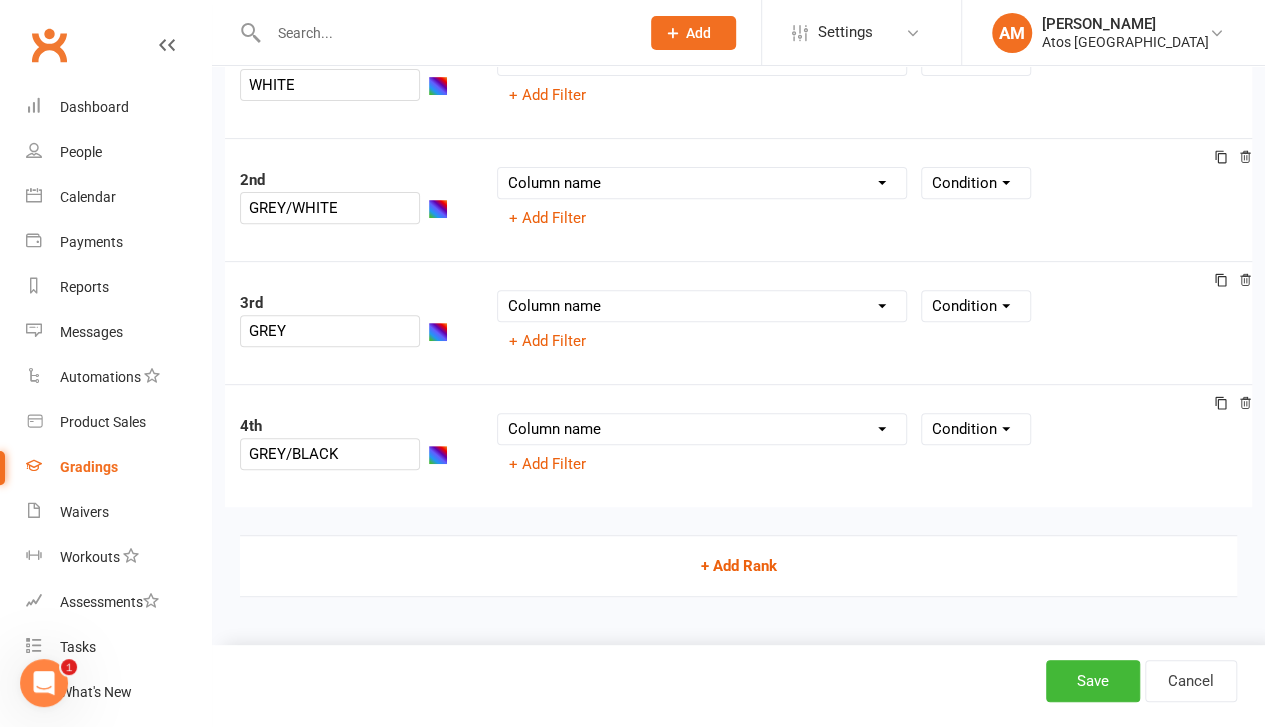 click on "+ Add Rank" at bounding box center [738, 566] 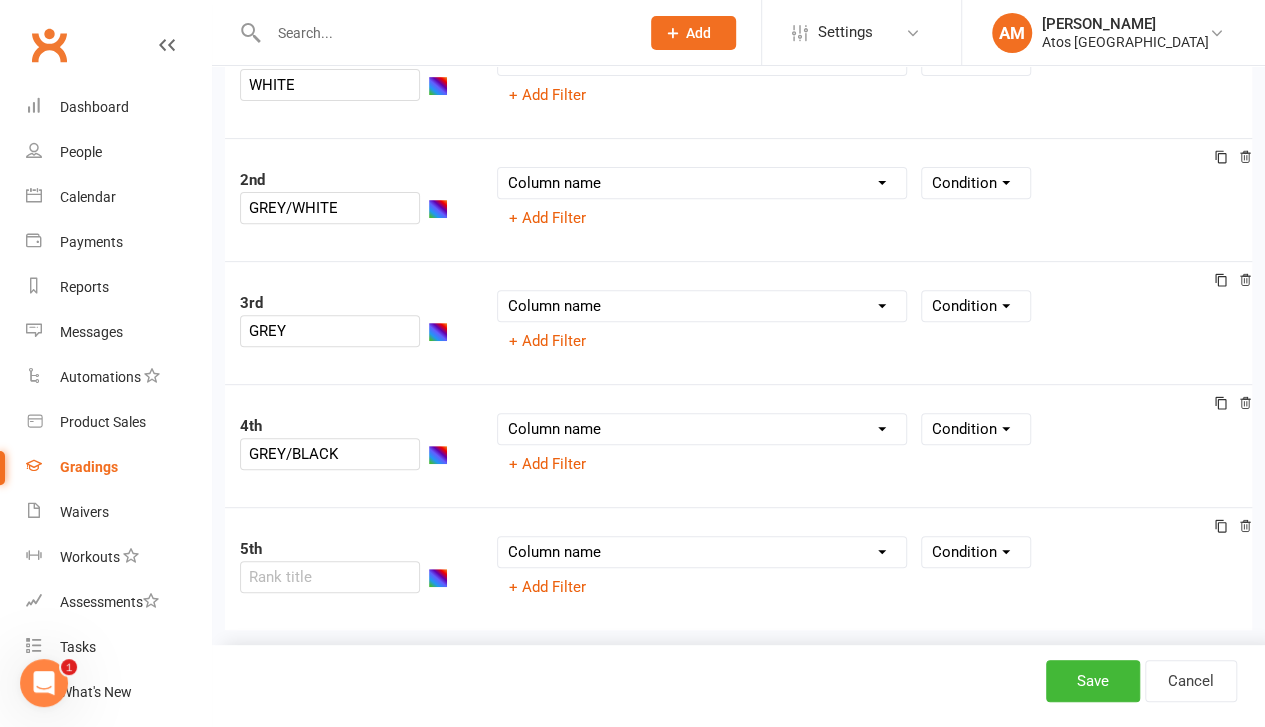 click on "+ Add Rank" at bounding box center (738, 689) 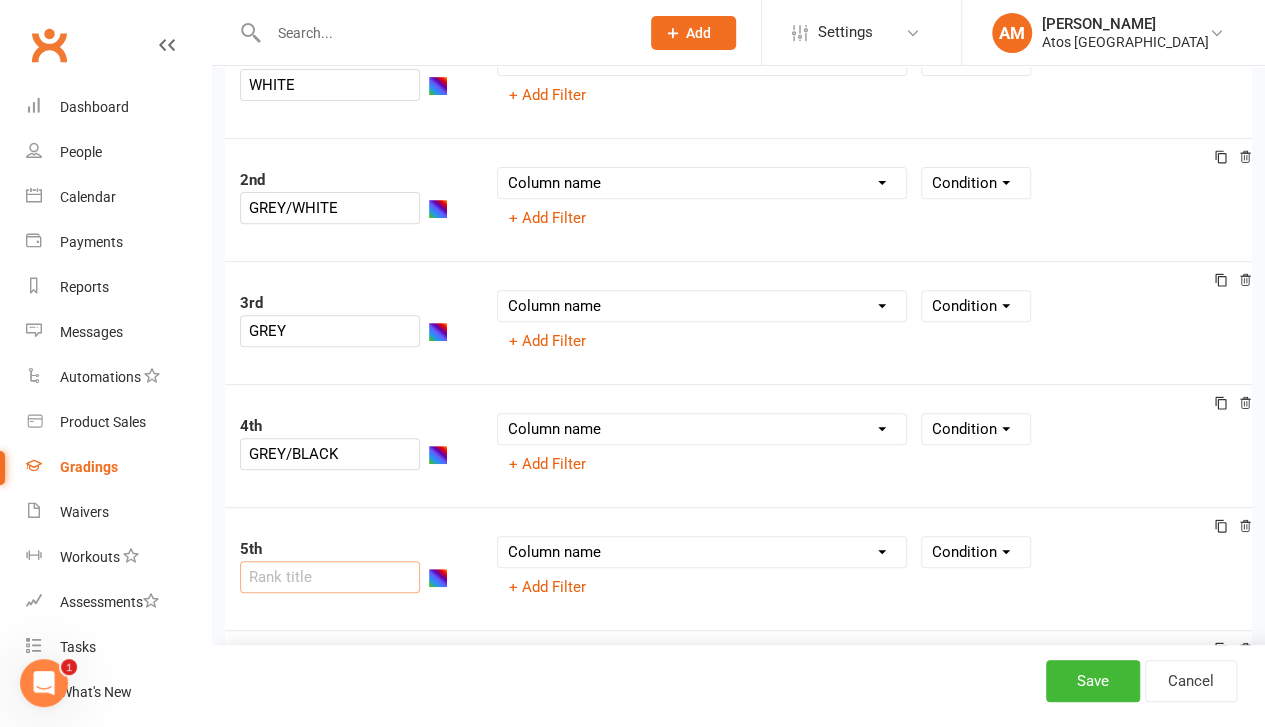 click at bounding box center (330, 577) 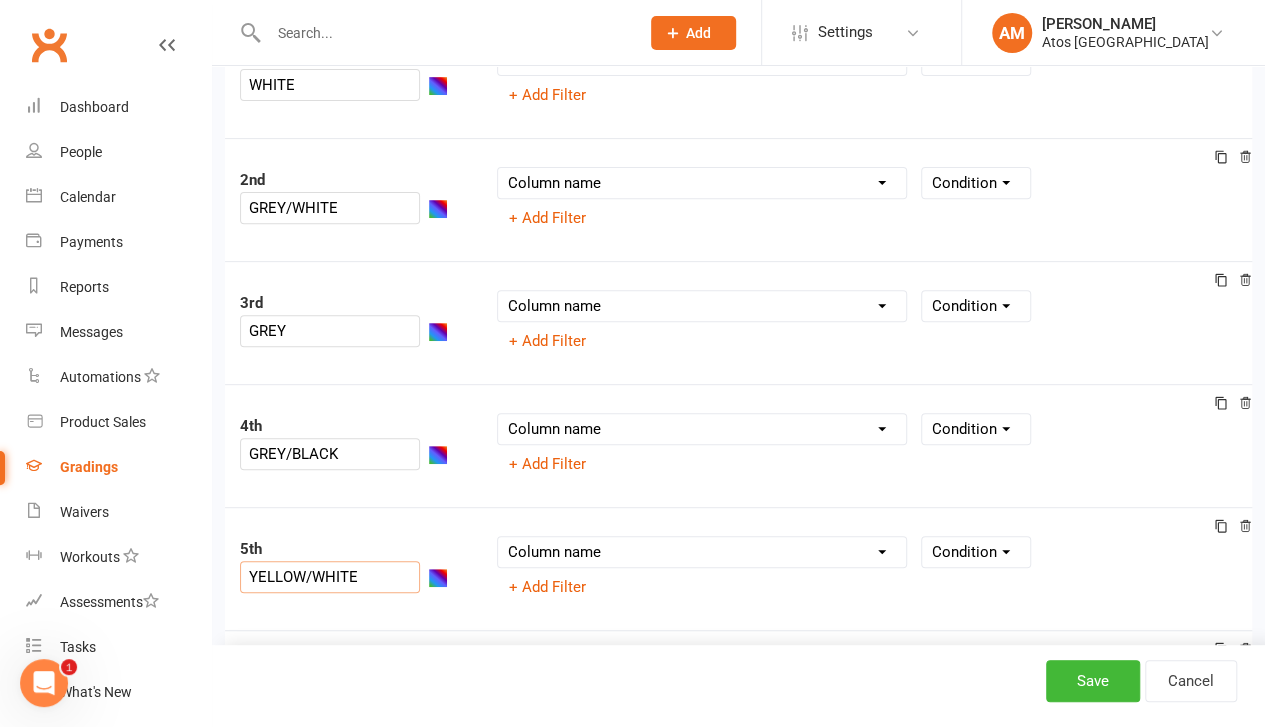 scroll, scrollTop: 525, scrollLeft: 0, axis: vertical 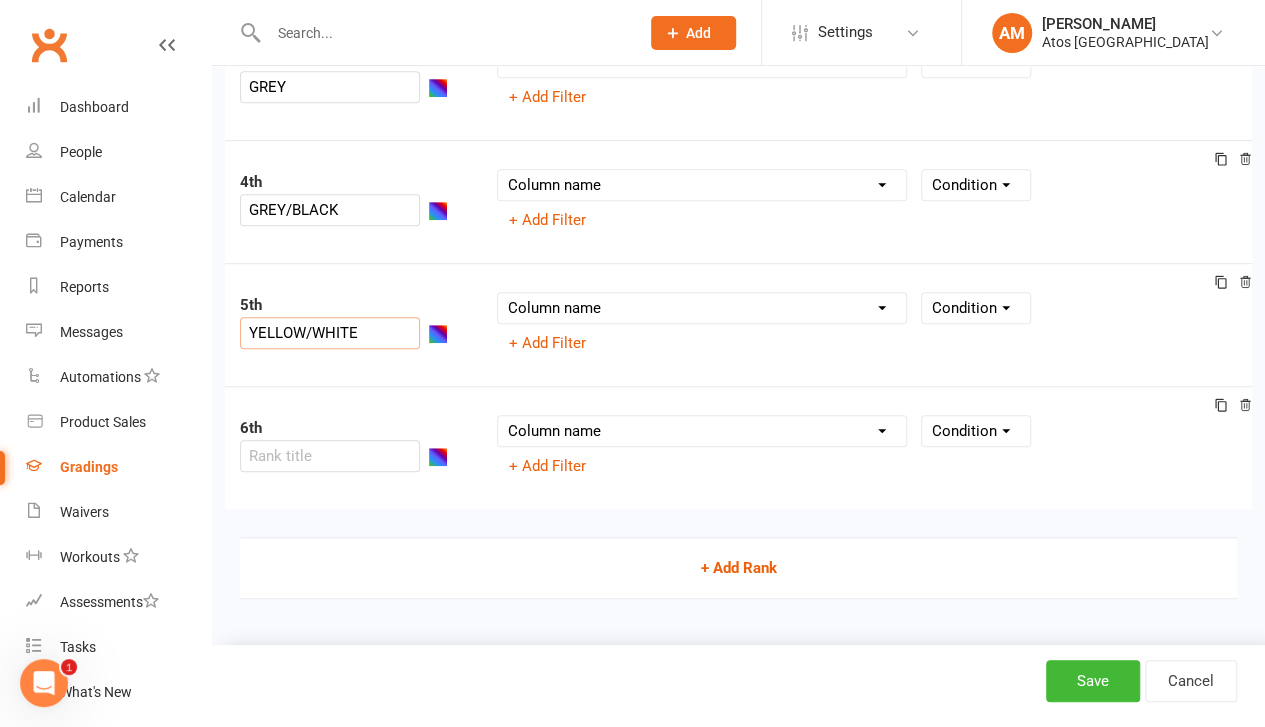 type on "YELLOW/WHITE" 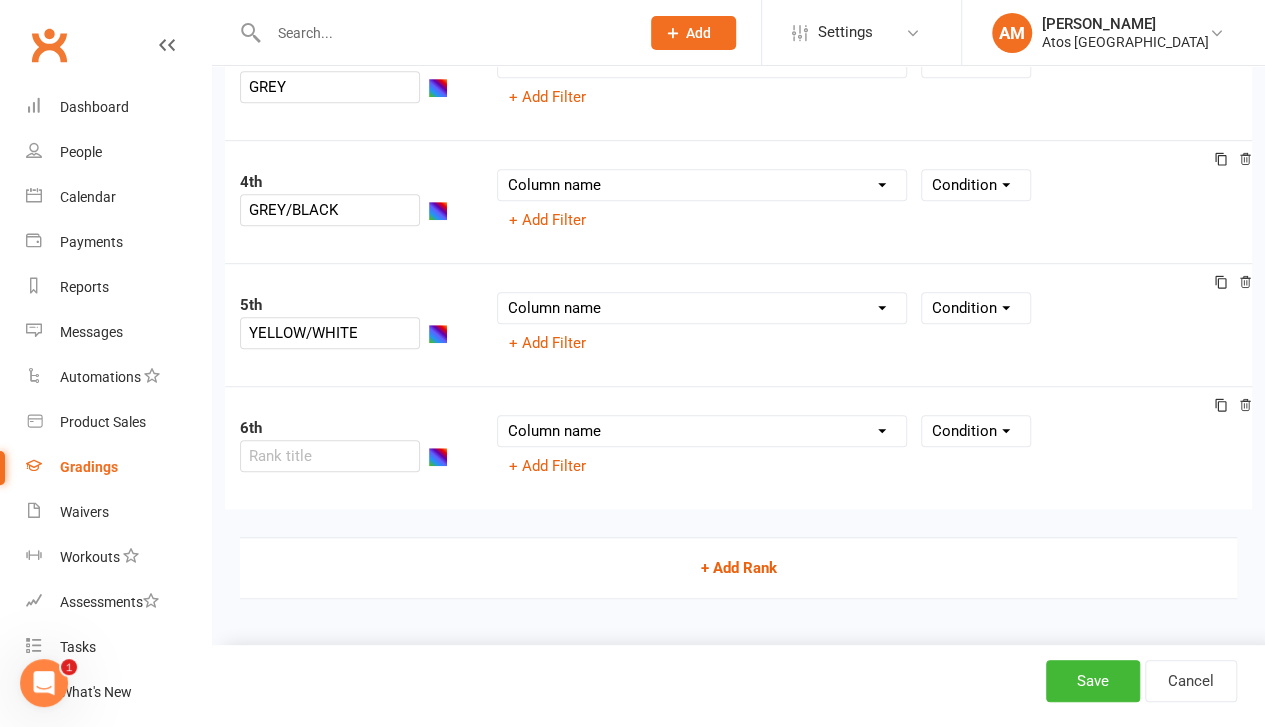 click on "+ Add Rank" at bounding box center [738, 568] 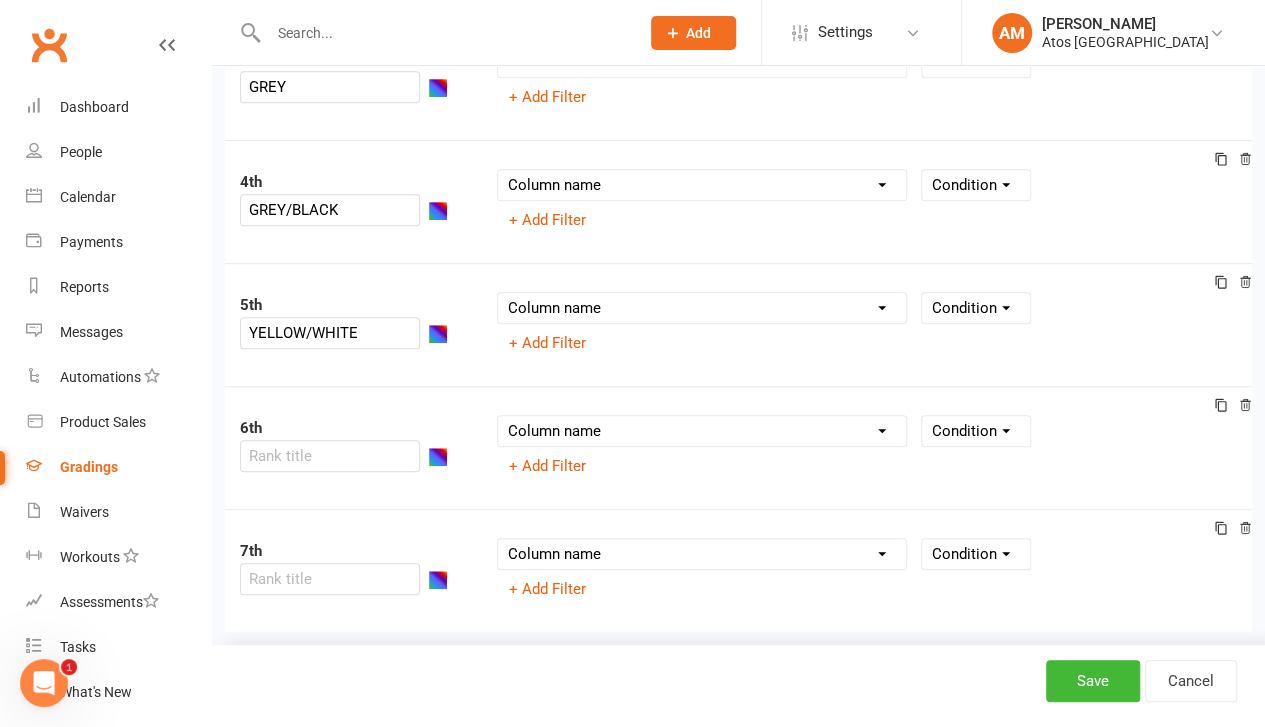 scroll, scrollTop: 647, scrollLeft: 0, axis: vertical 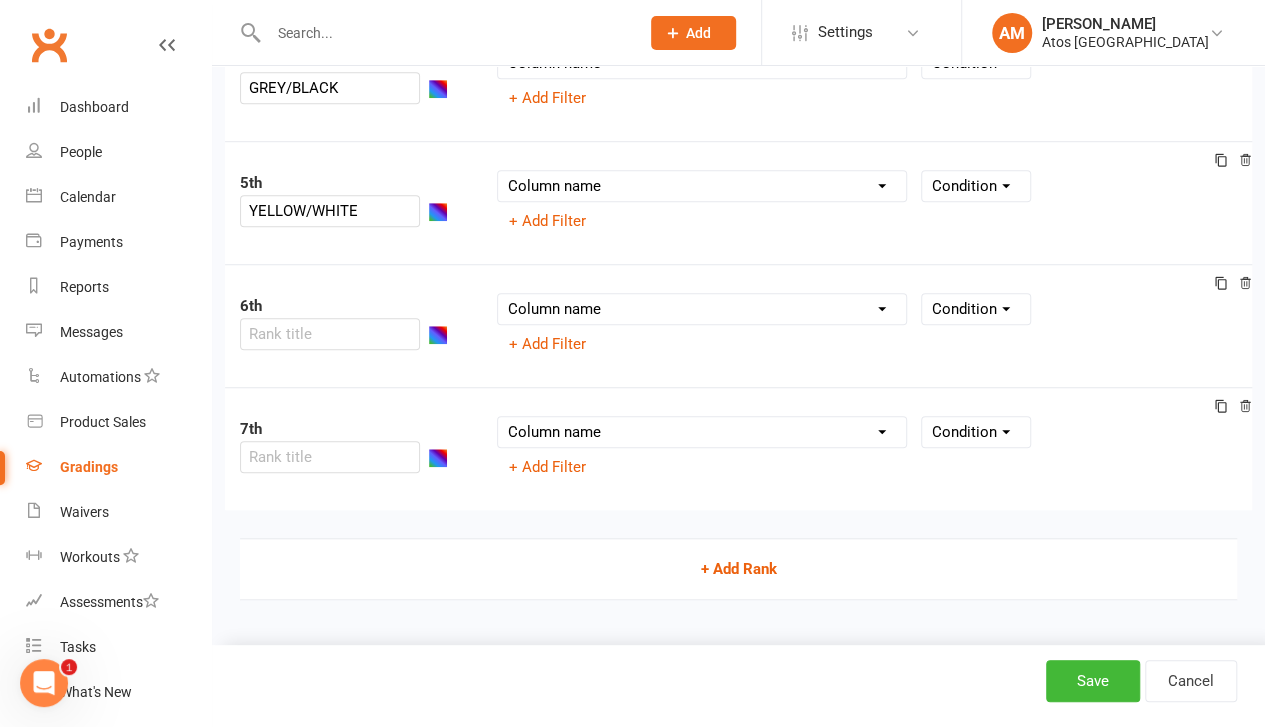 click on "+ Add Rank" at bounding box center (738, 569) 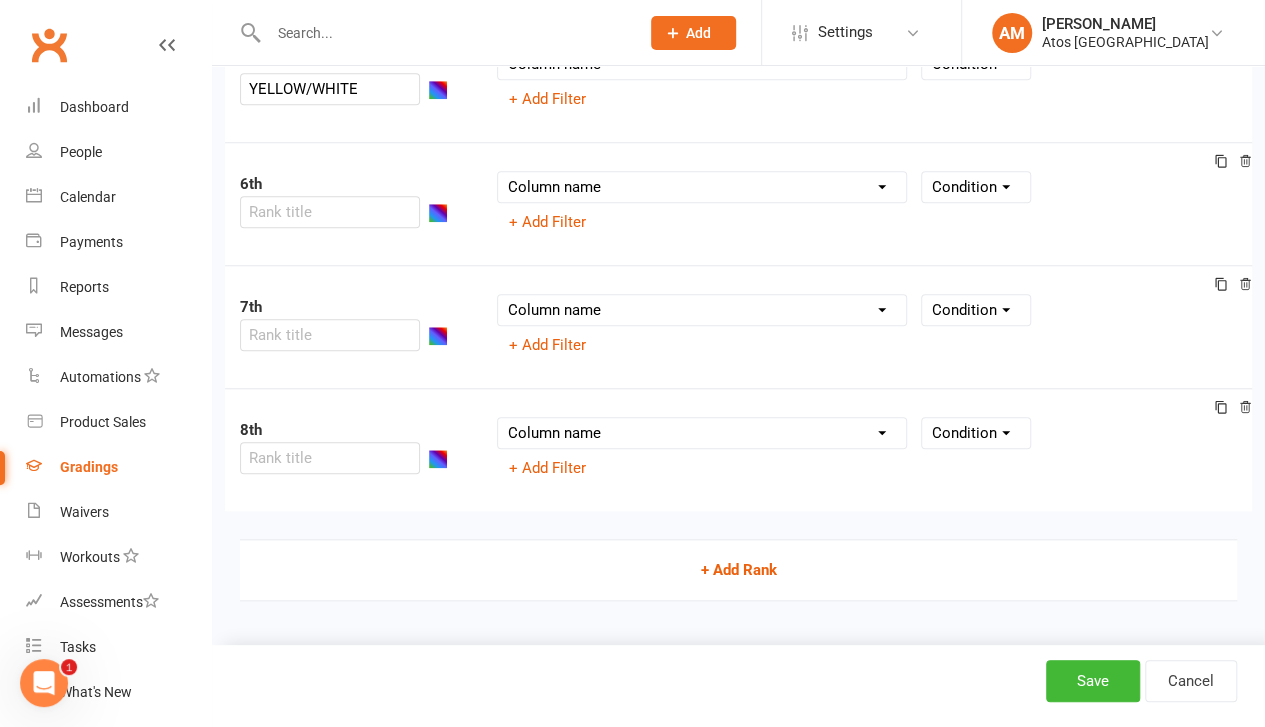 click on "+ Add Rank" at bounding box center [738, 570] 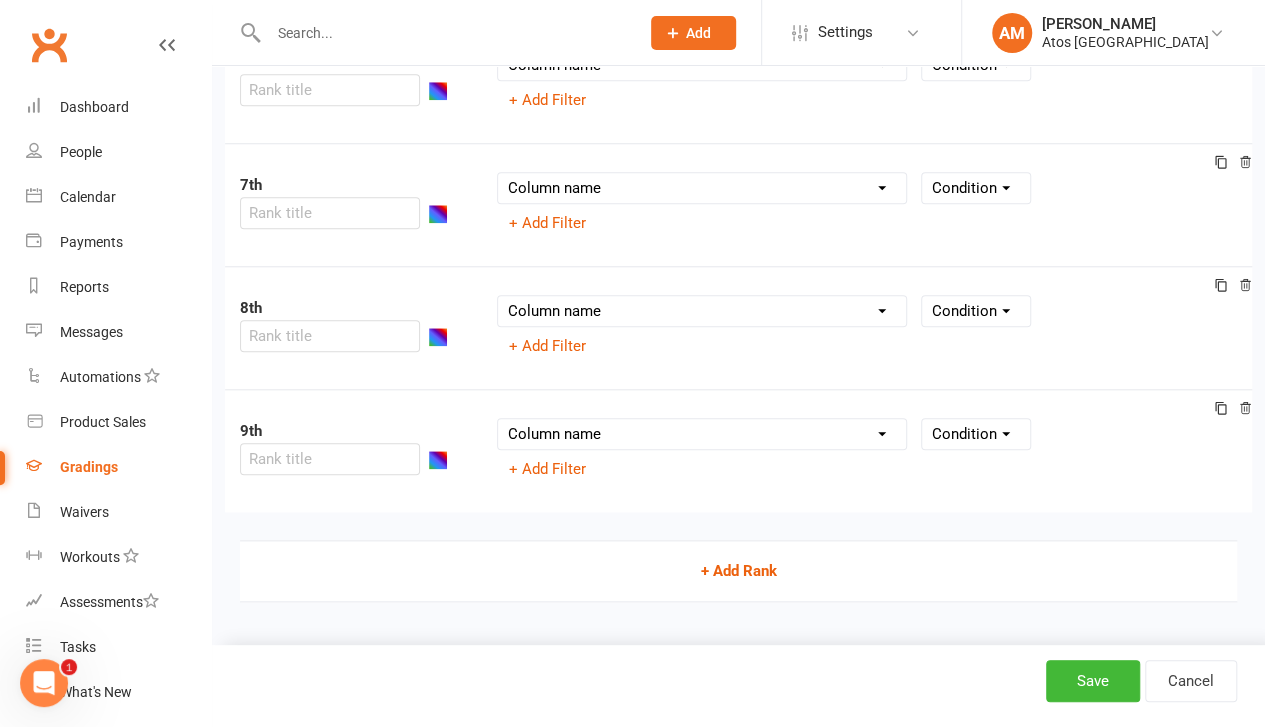 click on "+ Add Rank" at bounding box center [738, 571] 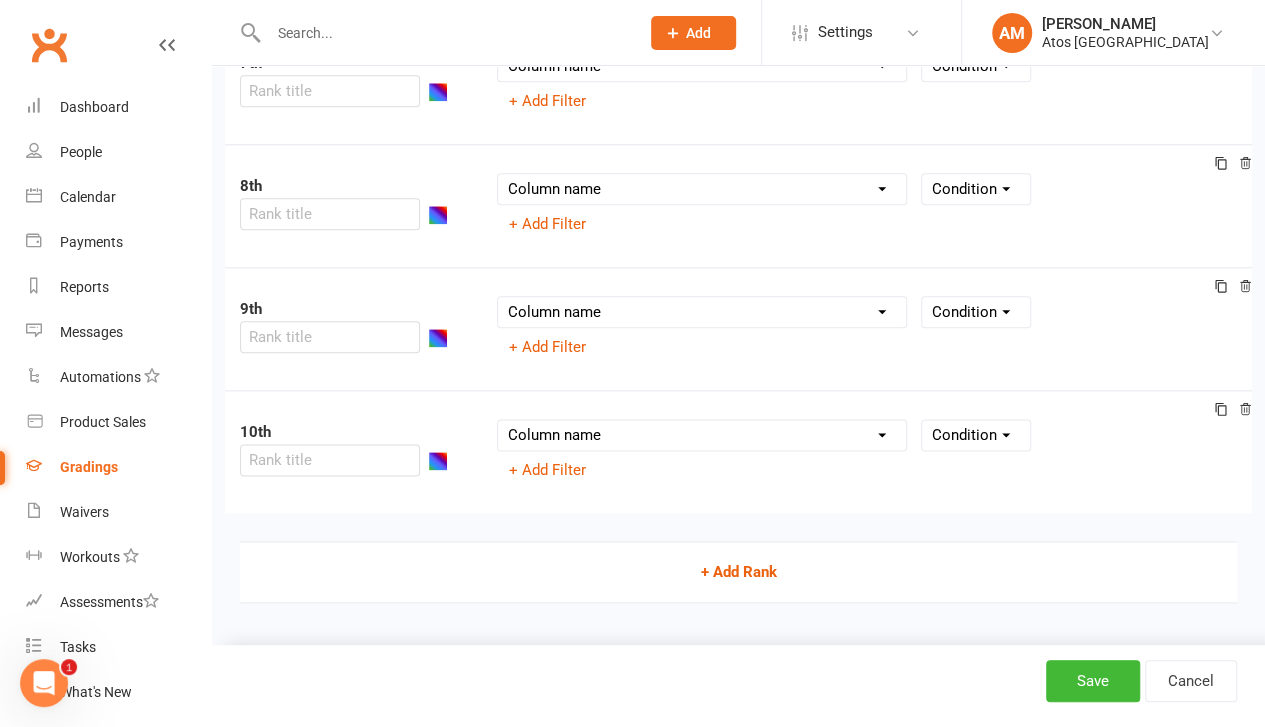 click on "+ Add Rank" at bounding box center [738, 572] 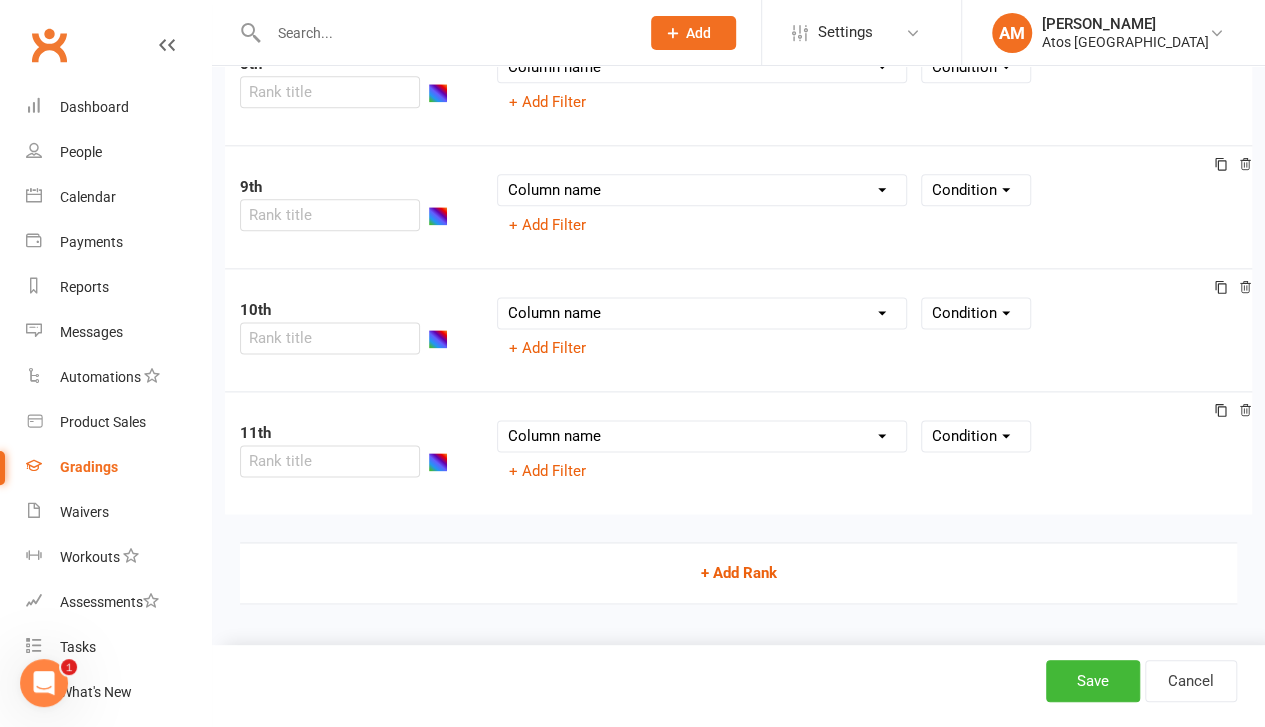 click on "+ Add Rank" at bounding box center (738, 573) 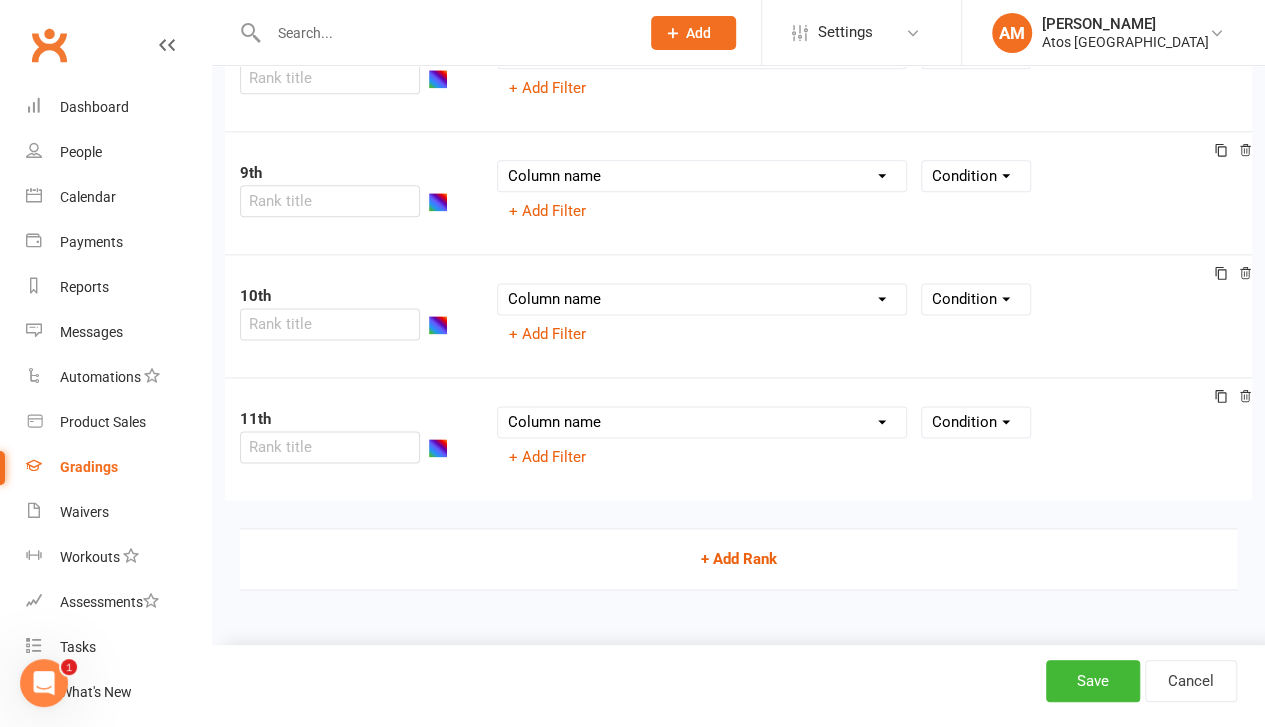 click on "+ Add Rank" at bounding box center [738, 559] 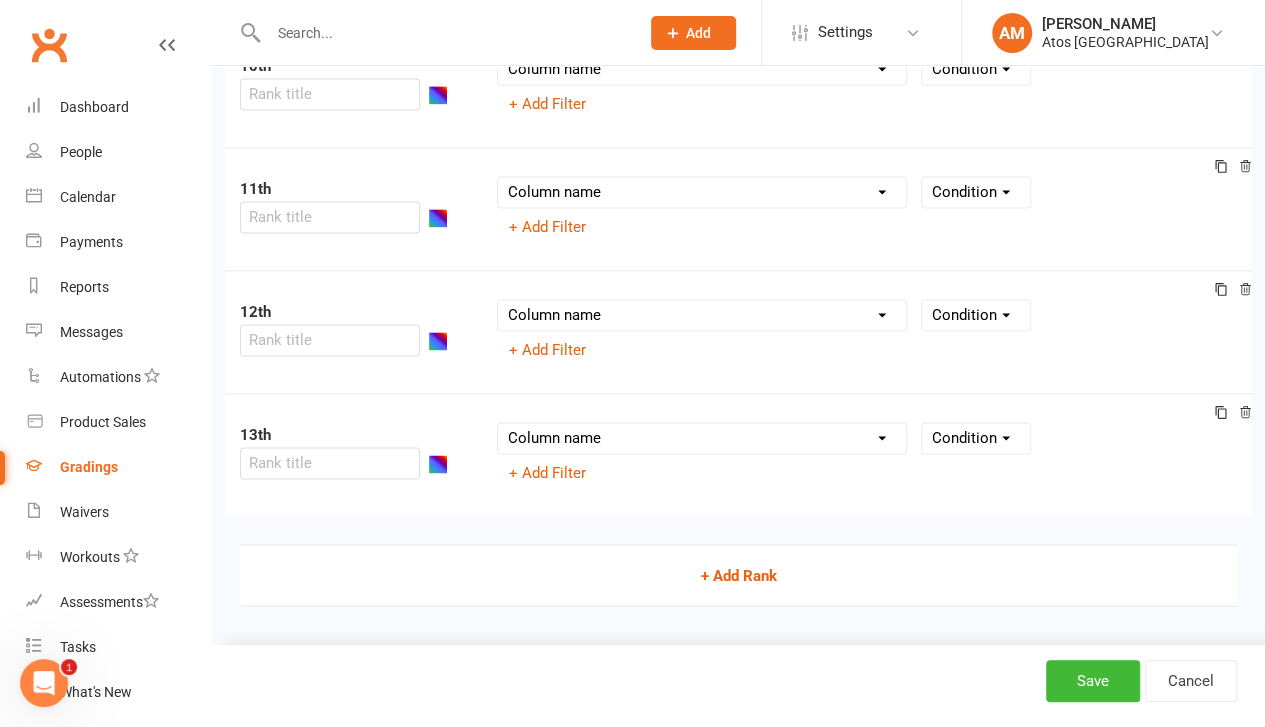 click on "+ Add Rank" at bounding box center (738, 575) 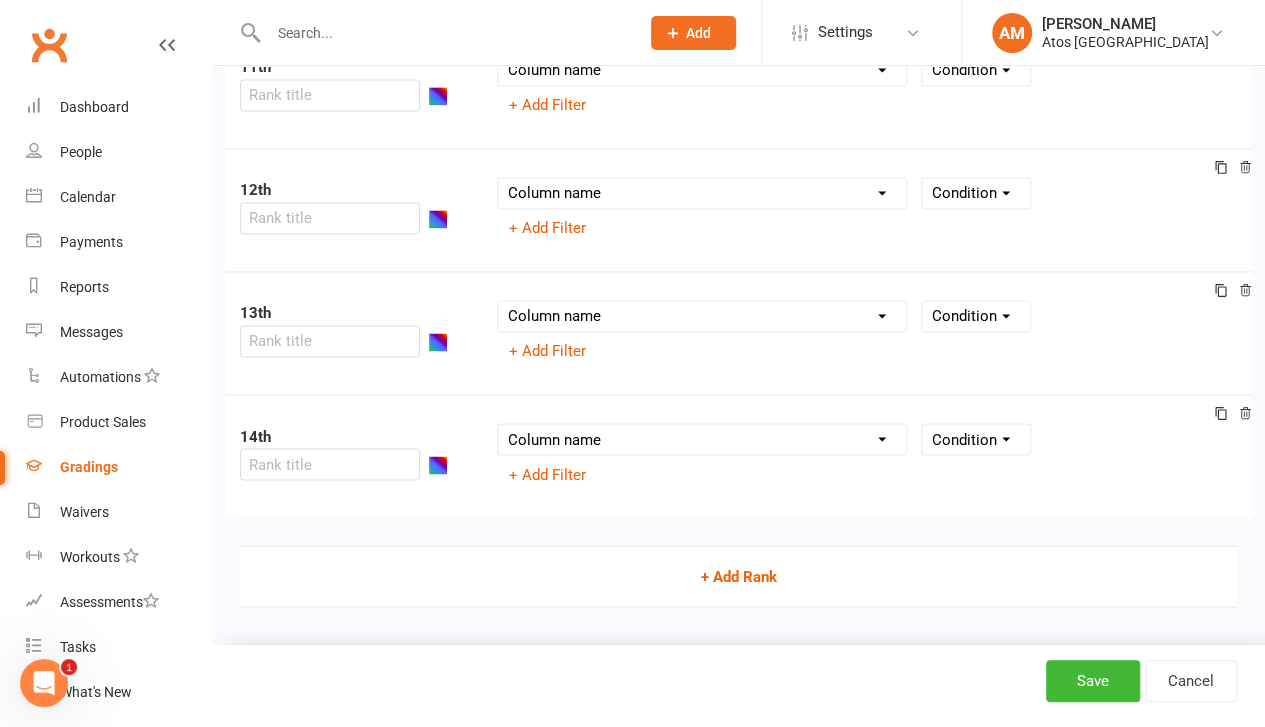 click on "+ Add Rank" at bounding box center [738, 576] 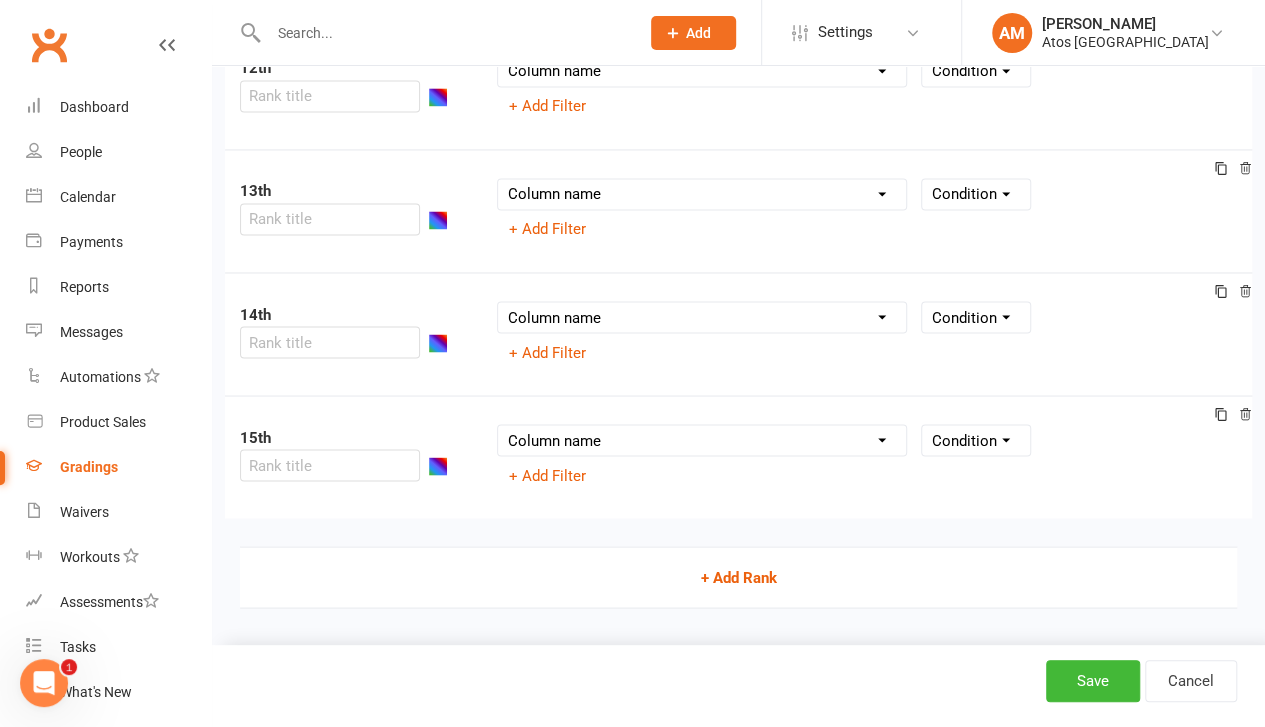 click on "+ Add Rank" at bounding box center [738, 577] 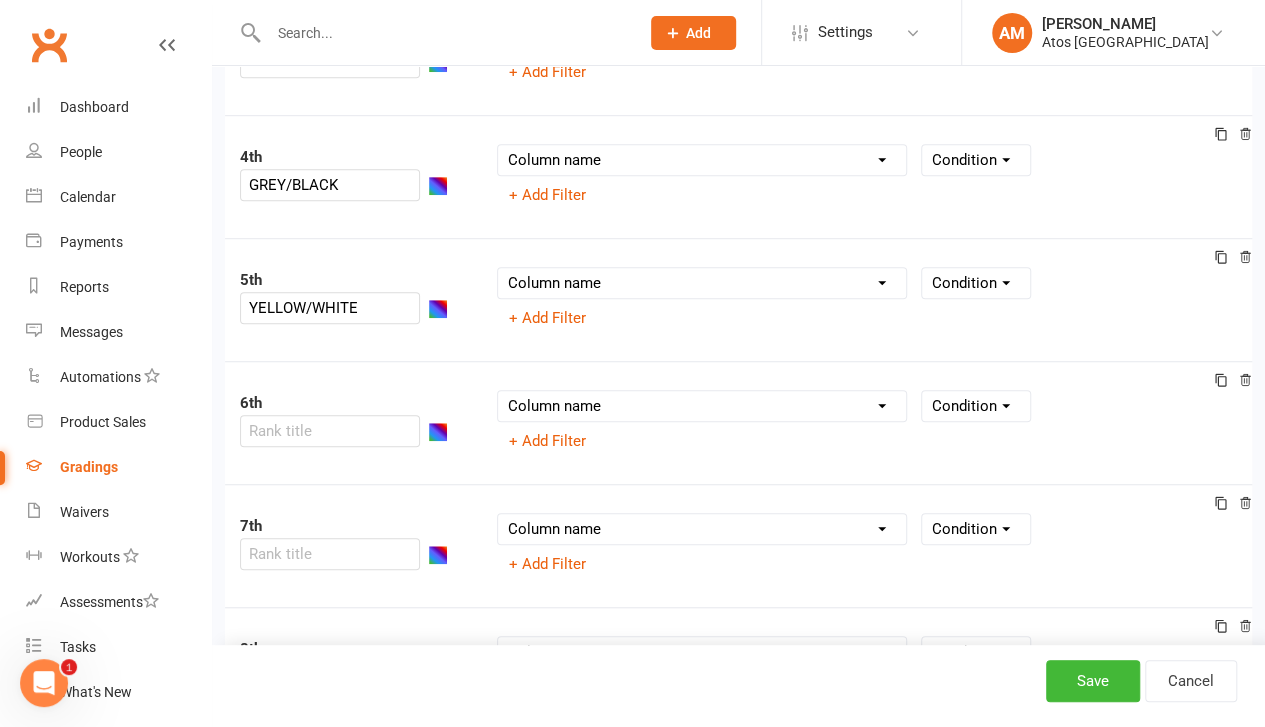 scroll, scrollTop: 548, scrollLeft: 0, axis: vertical 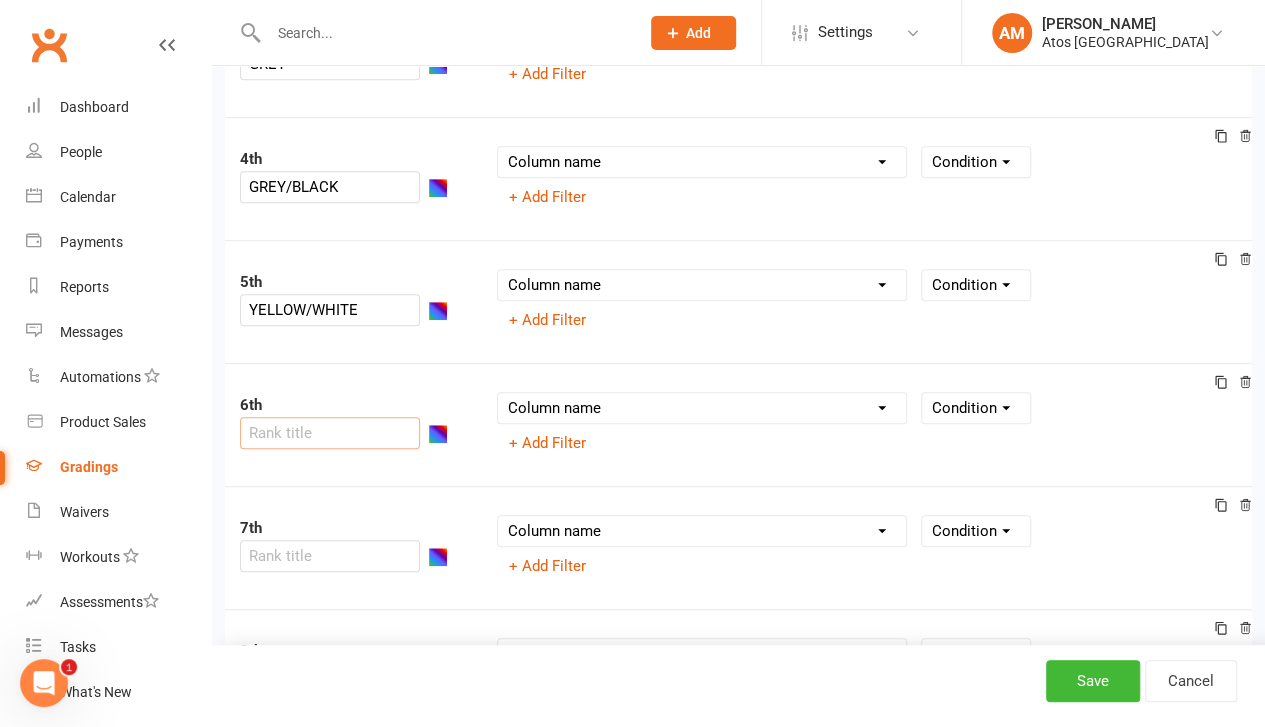 click at bounding box center (330, 433) 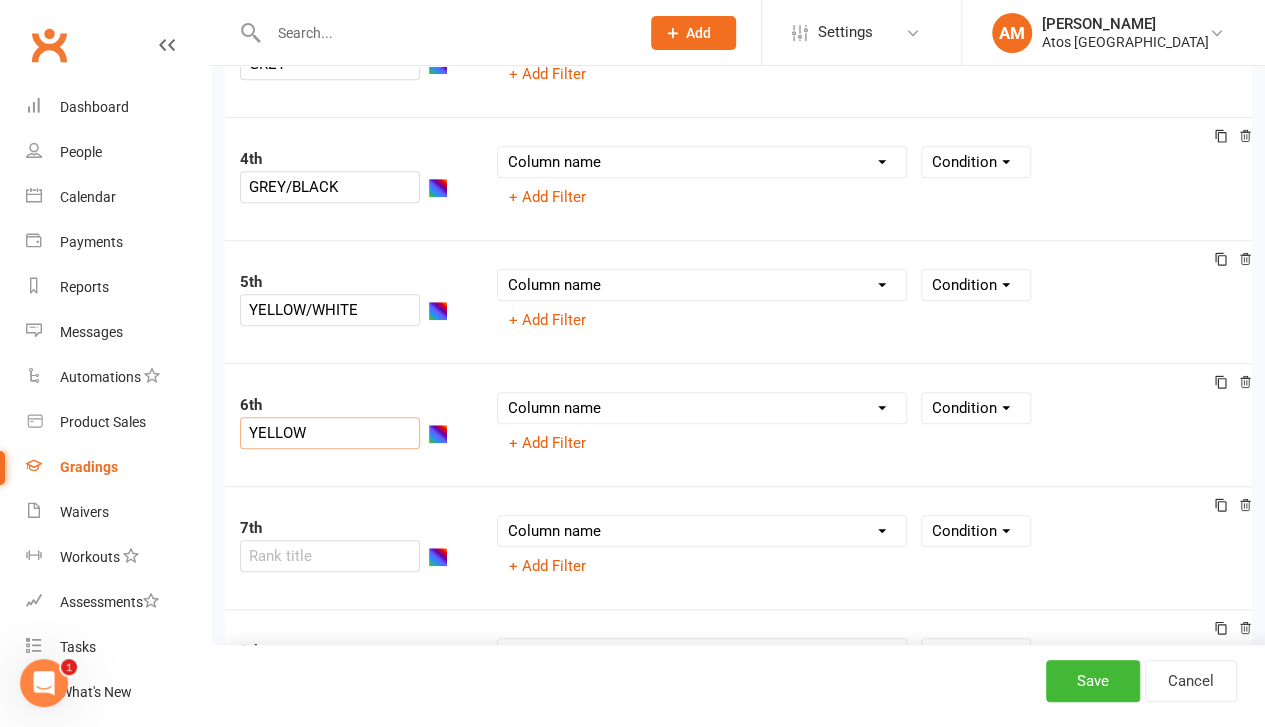 type on "YELLOW" 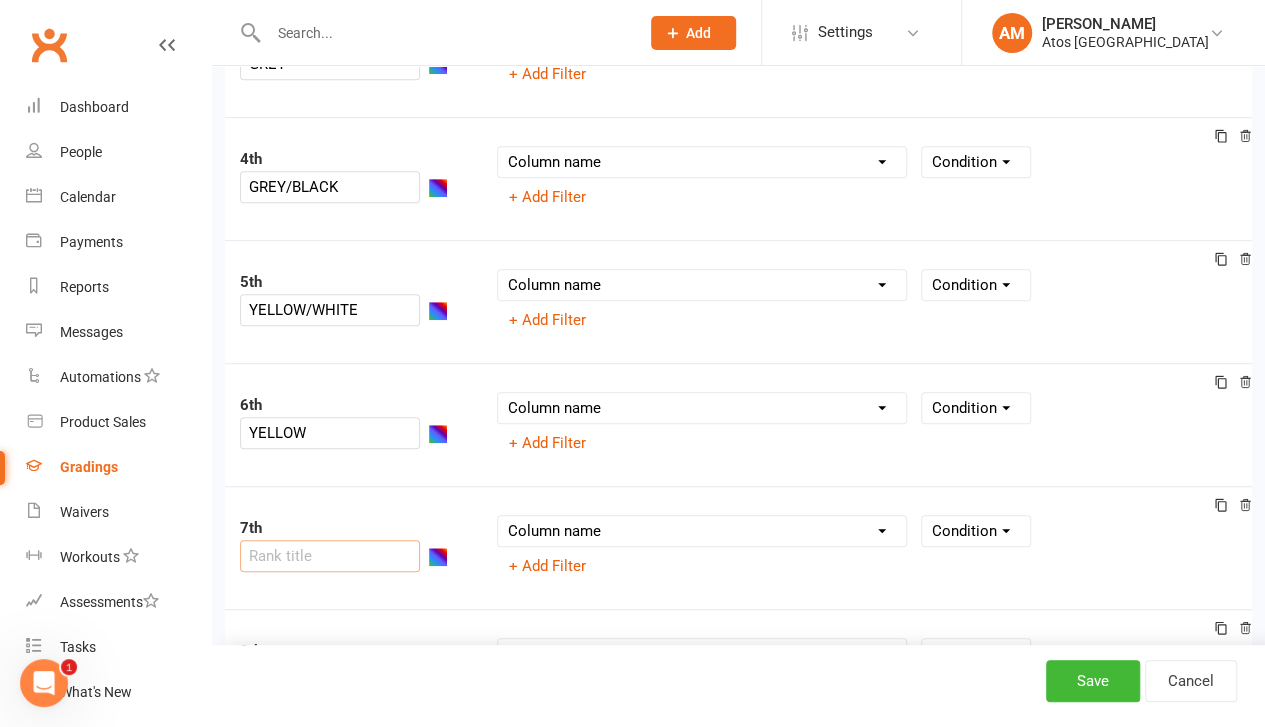 click at bounding box center (330, 556) 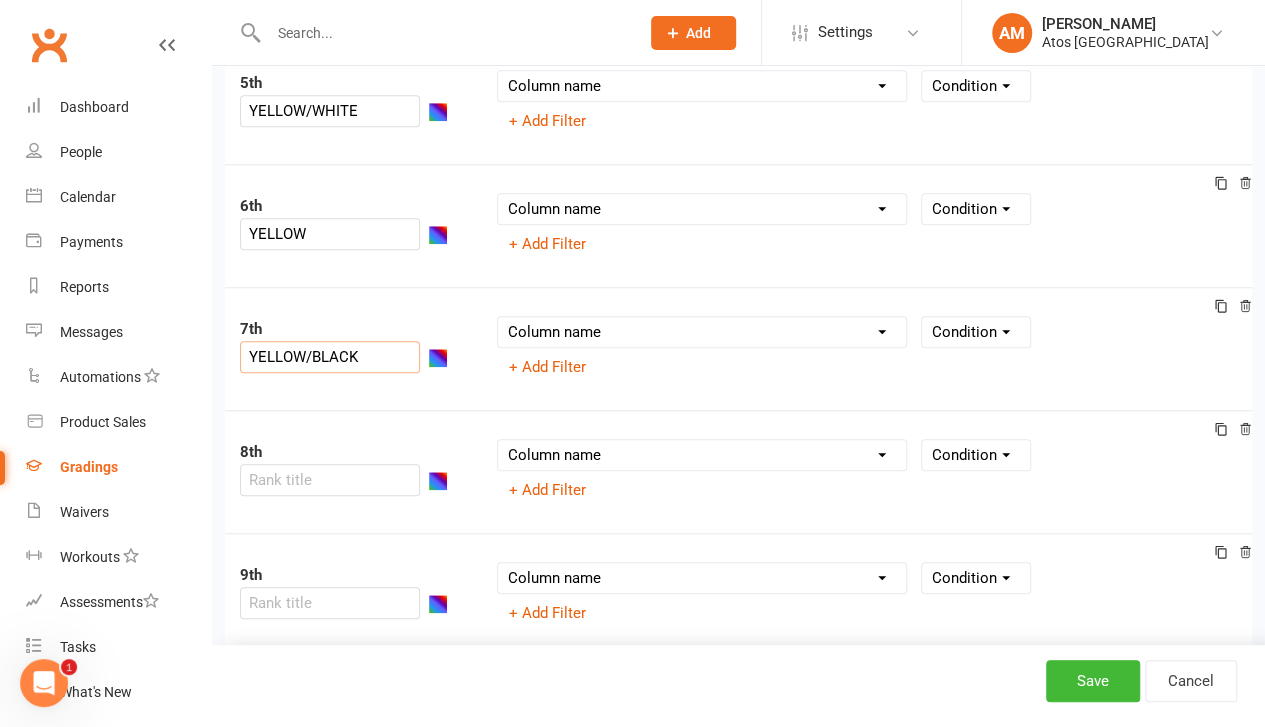 scroll, scrollTop: 746, scrollLeft: 0, axis: vertical 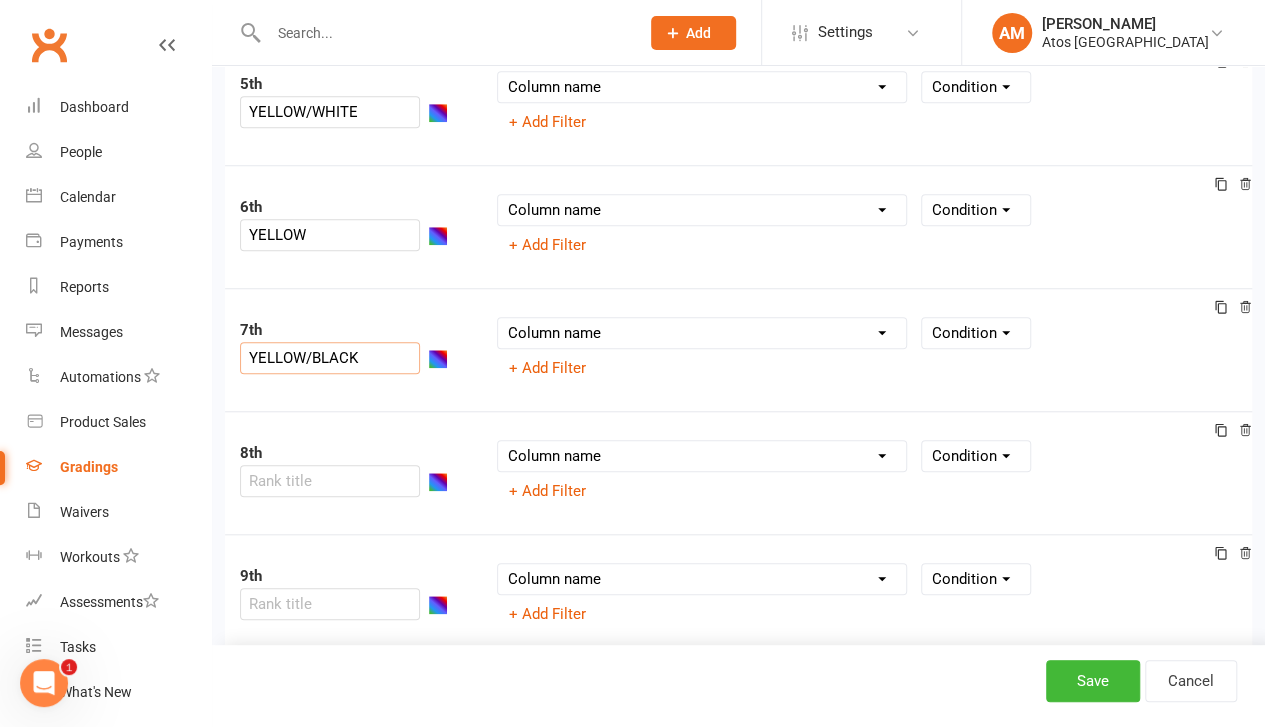 type on "YELLOW/BLACK" 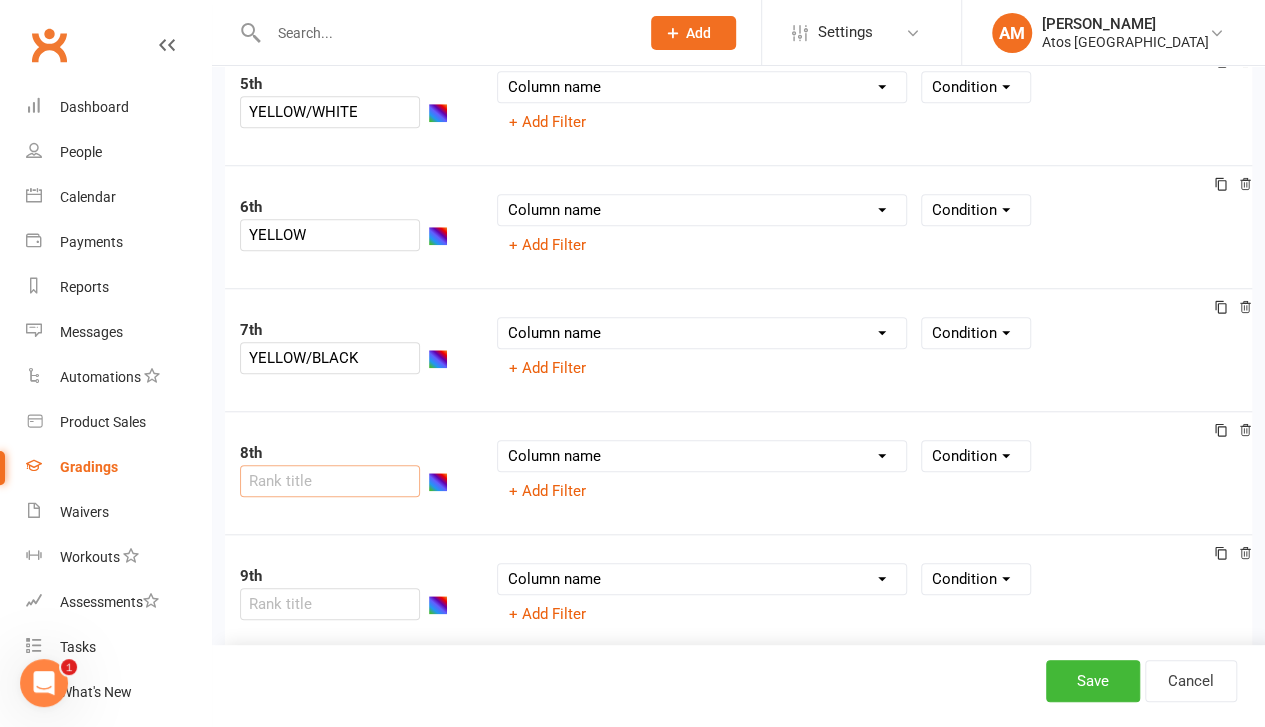 click at bounding box center (330, 481) 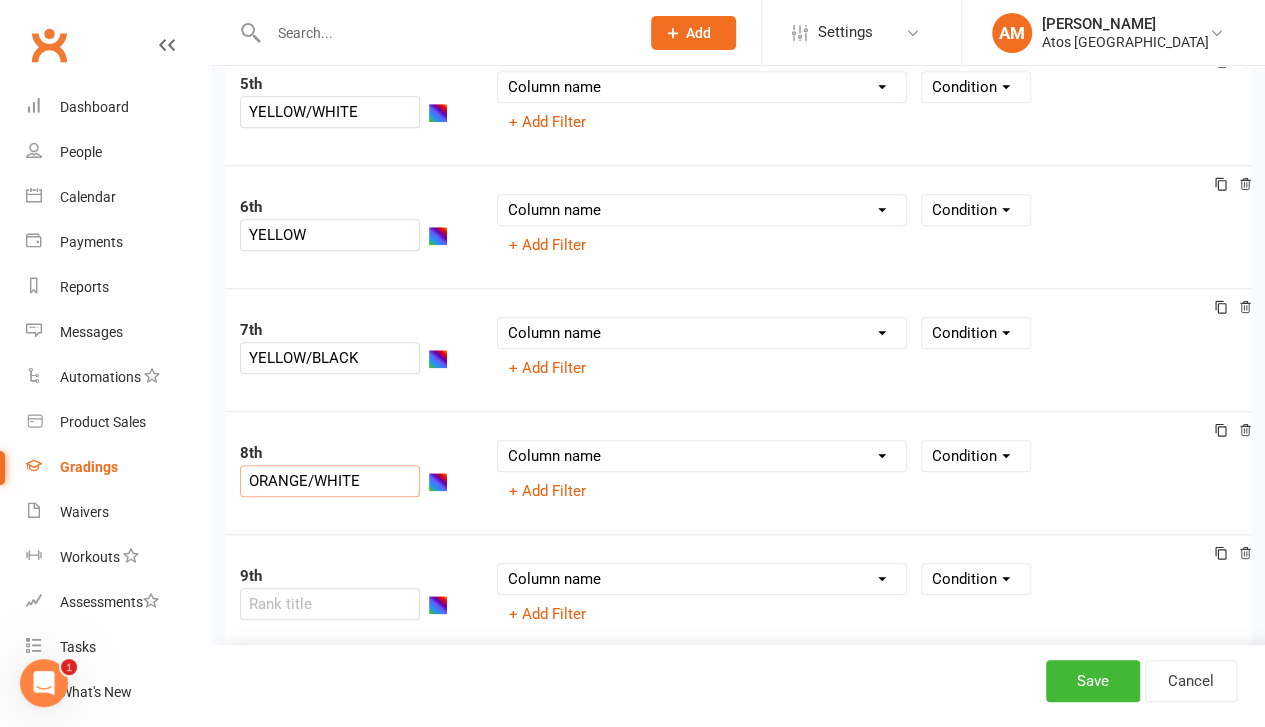 type on "ORANGE/WHITE" 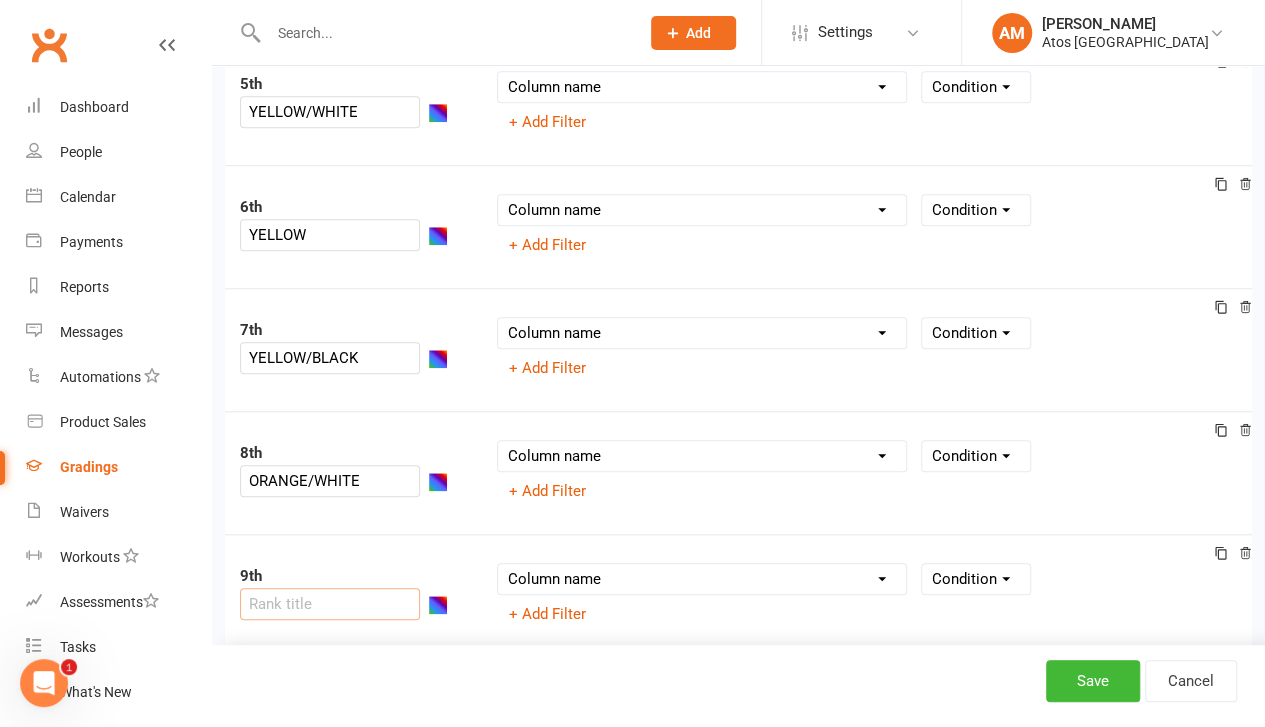 click at bounding box center [330, 604] 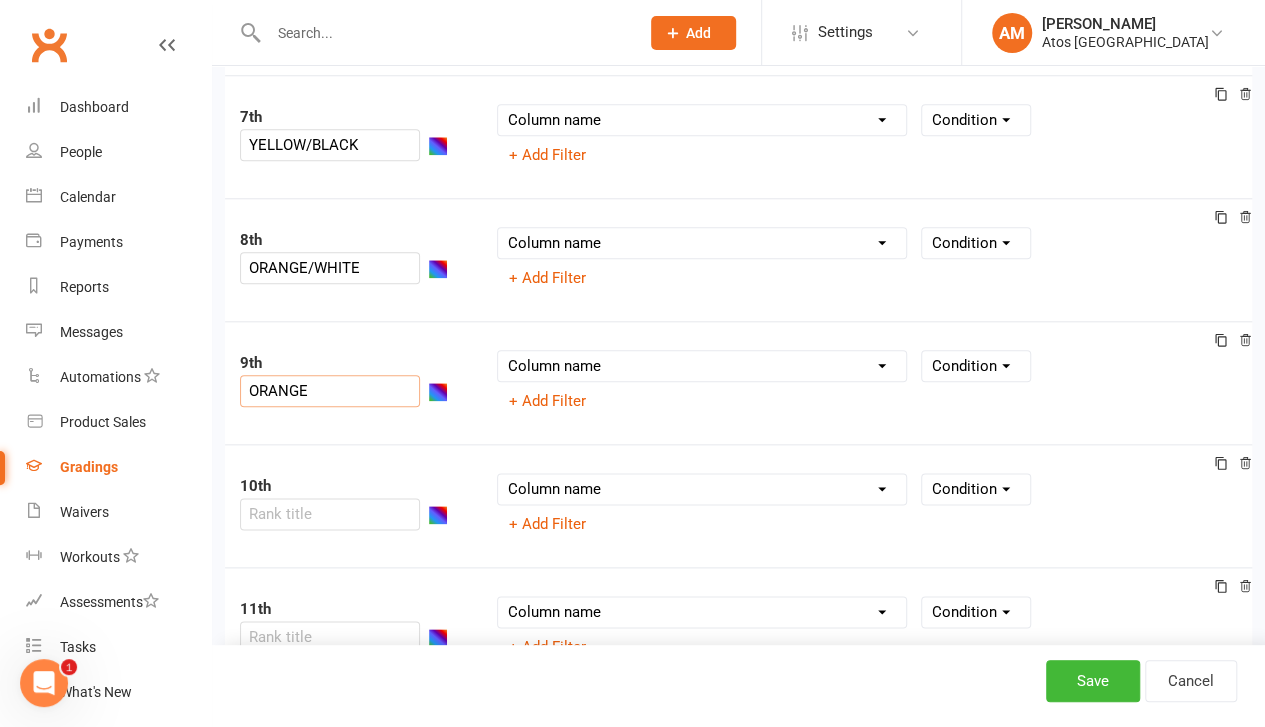 scroll, scrollTop: 958, scrollLeft: 0, axis: vertical 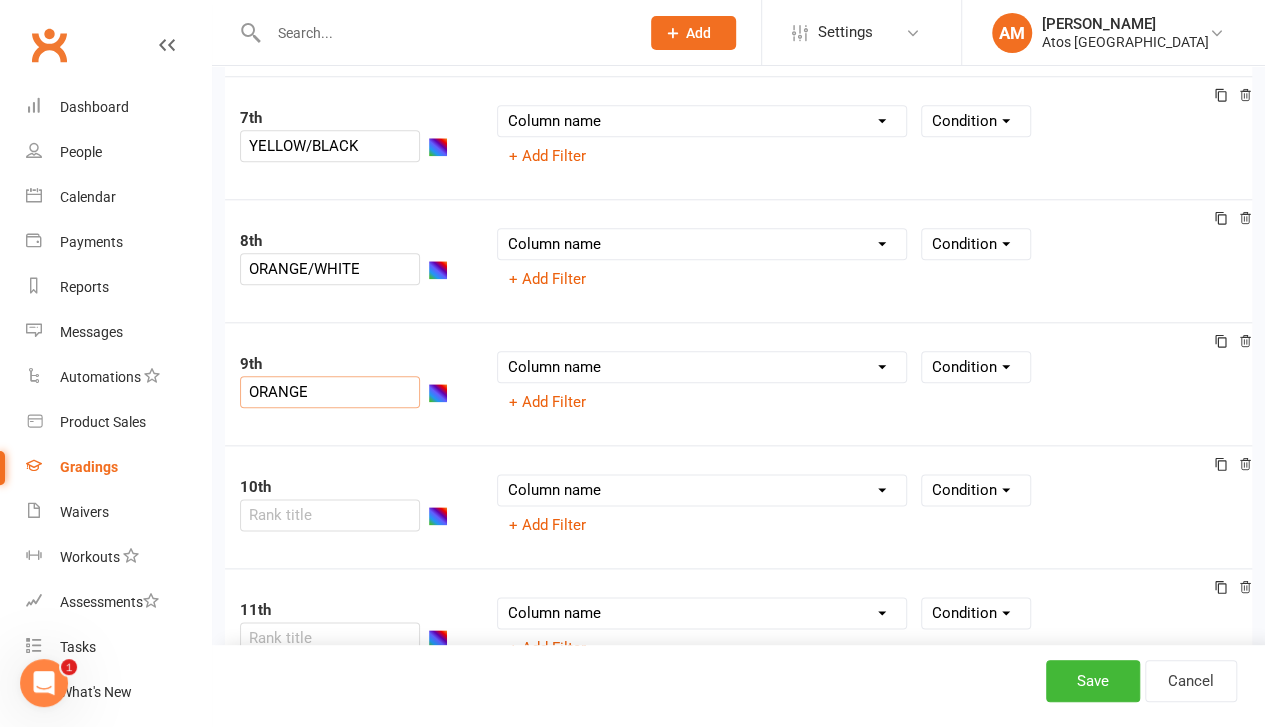 type on "ORANGE" 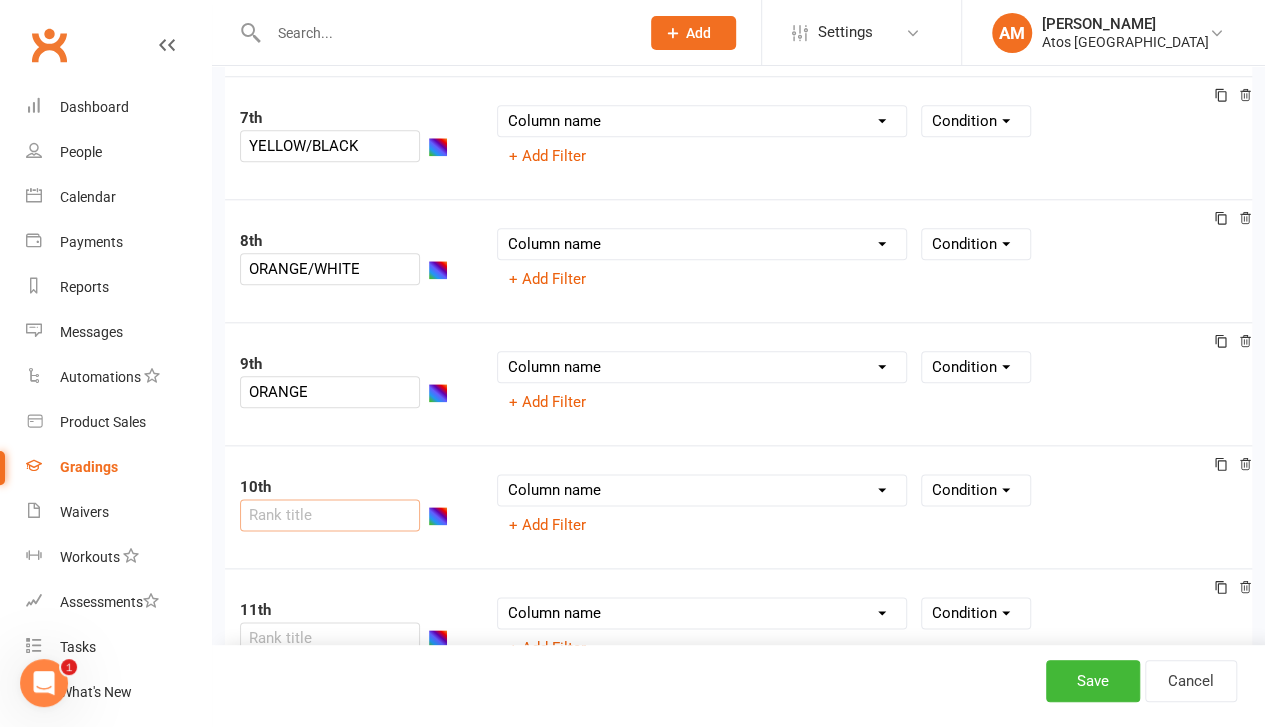click at bounding box center (330, 515) 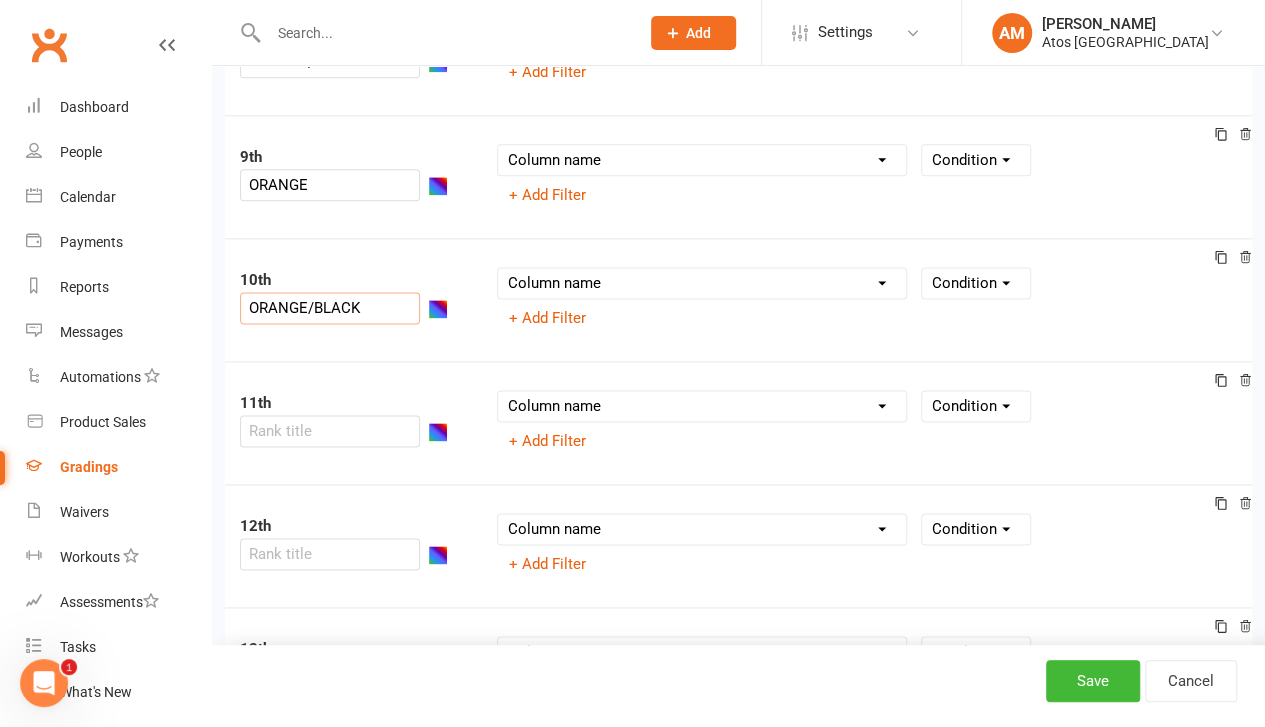 scroll, scrollTop: 1166, scrollLeft: 0, axis: vertical 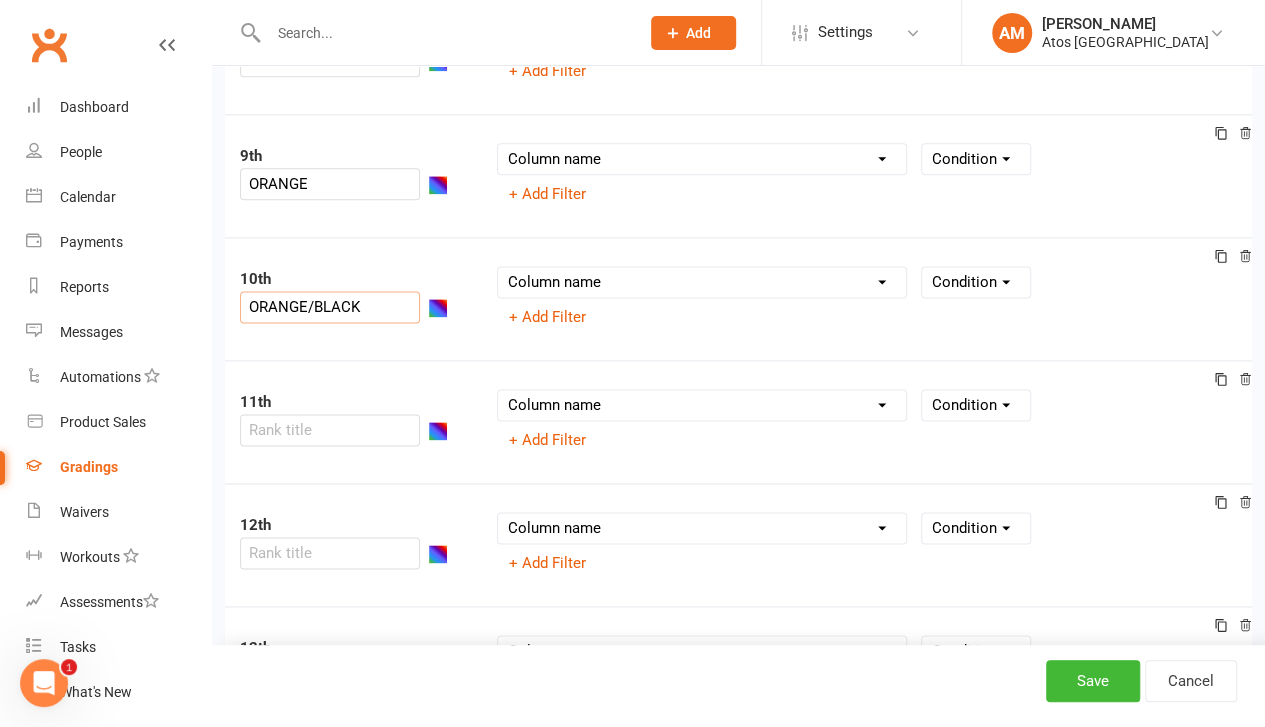 click on "11th" at bounding box center [353, 421] 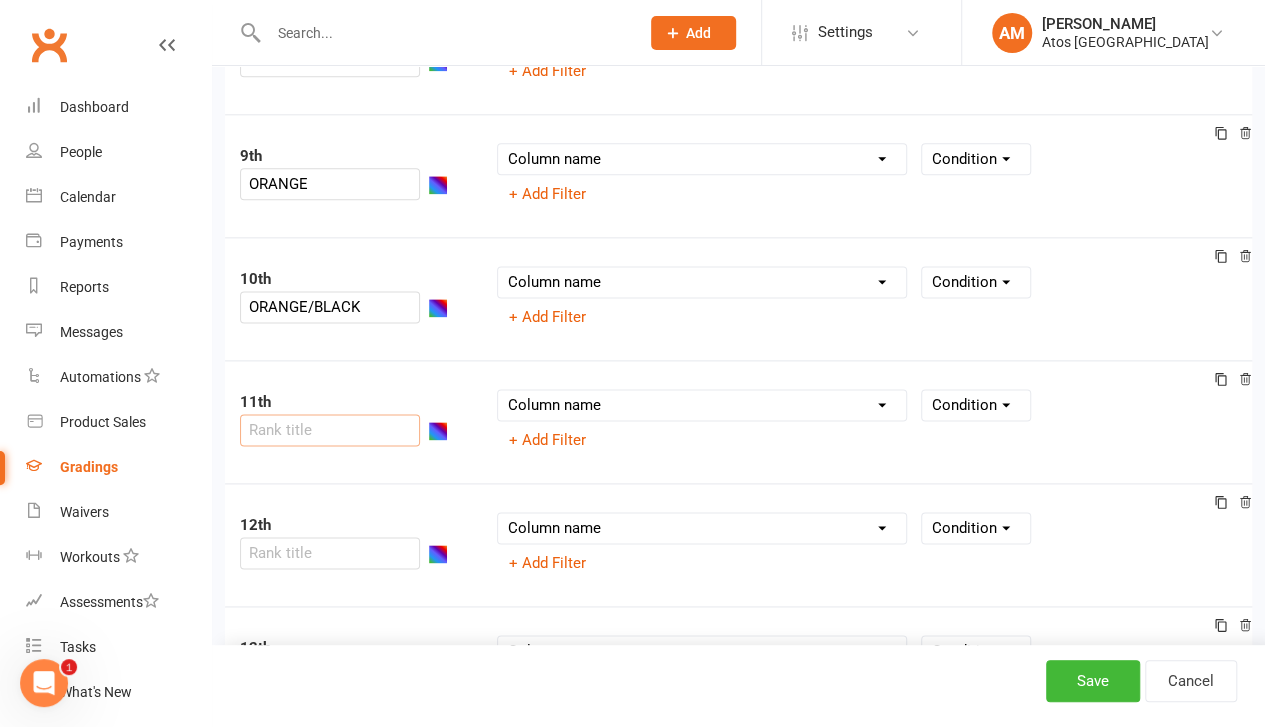 click at bounding box center [330, 430] 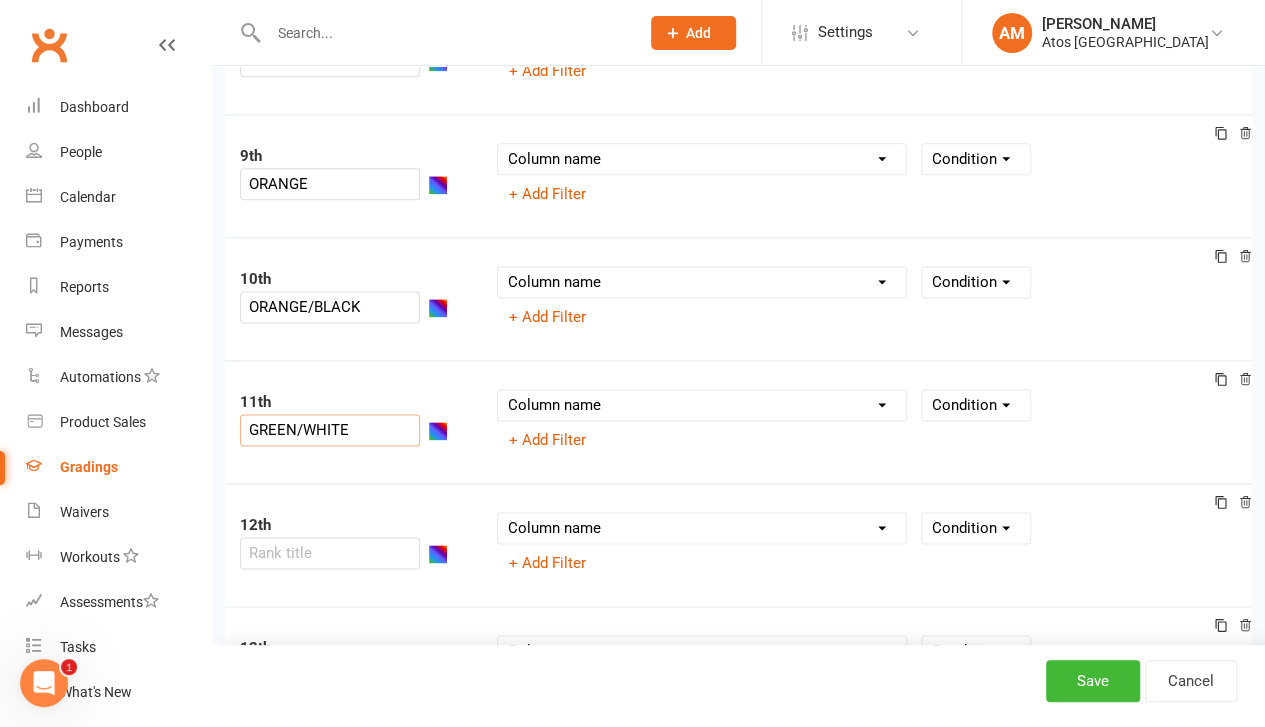 type on "GREEN/WHITE" 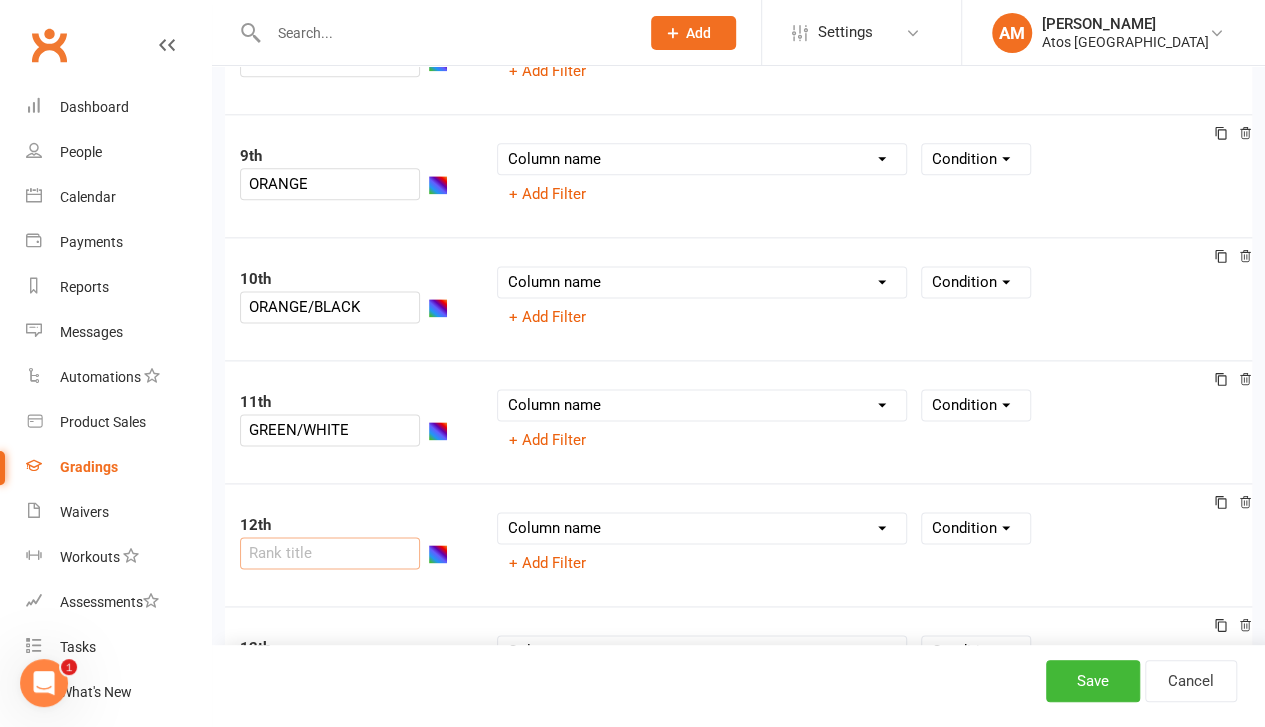 click at bounding box center (330, 553) 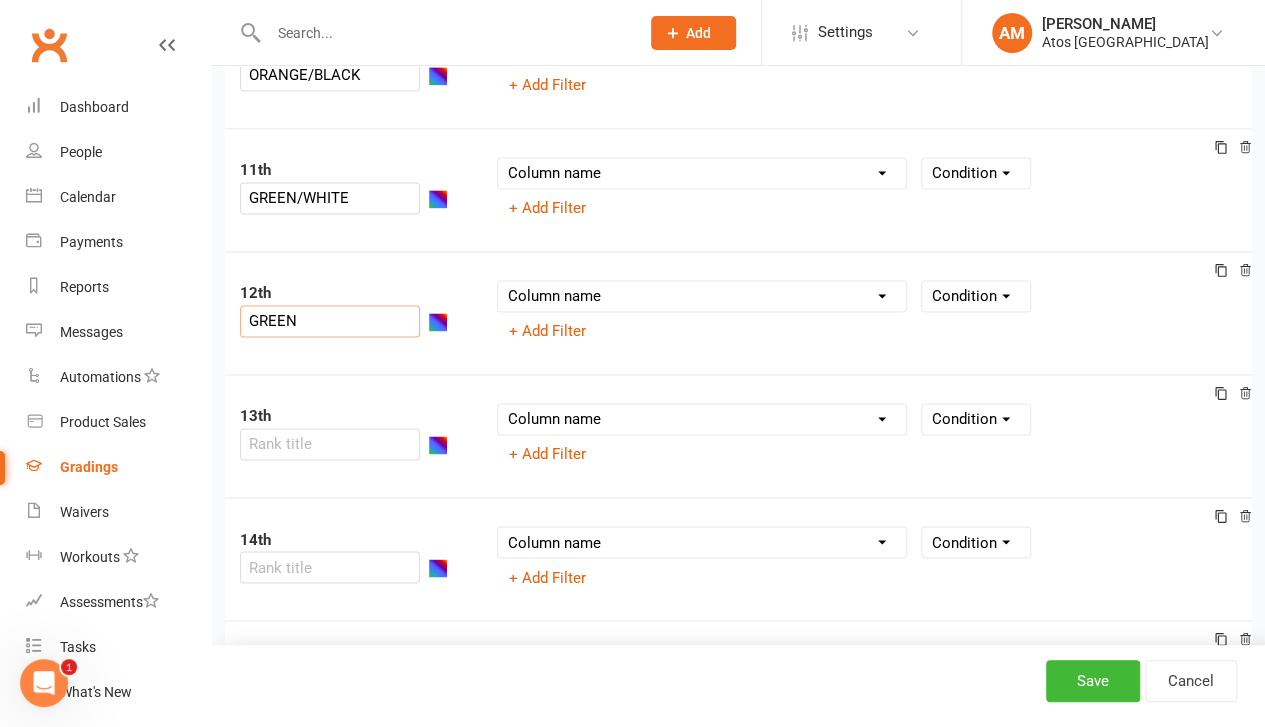 scroll, scrollTop: 1401, scrollLeft: 0, axis: vertical 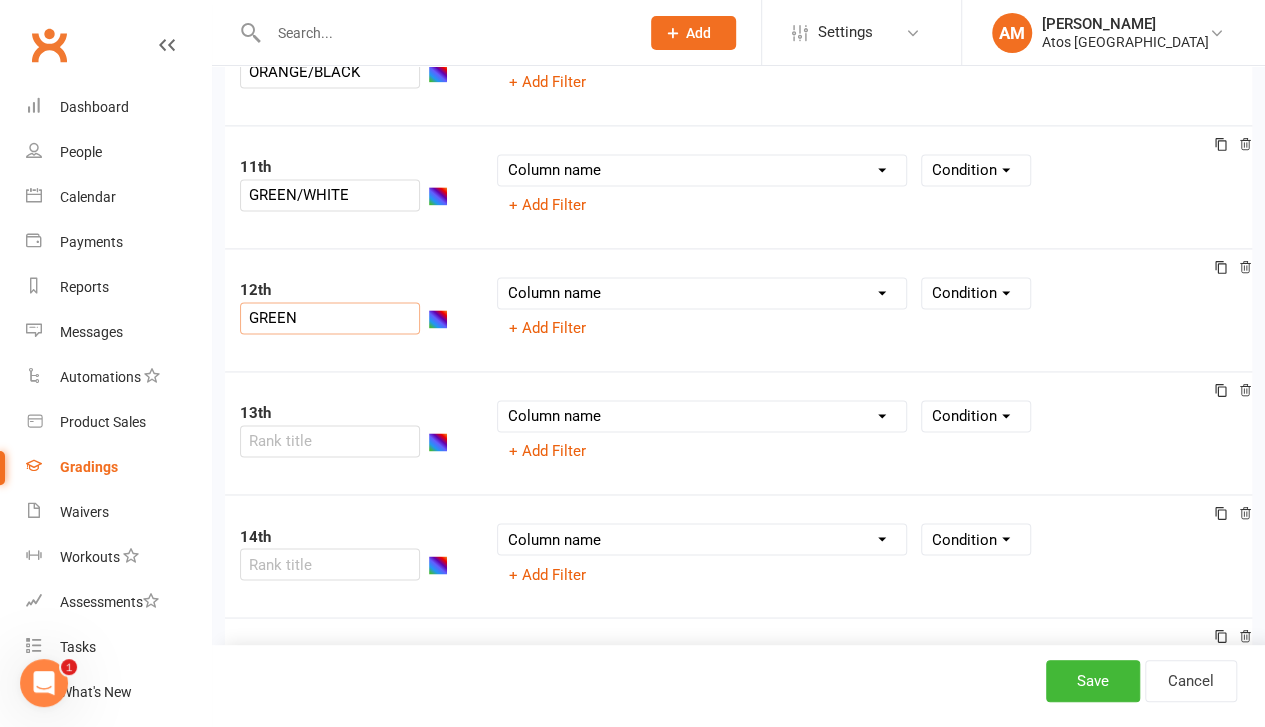 type on "GREEN" 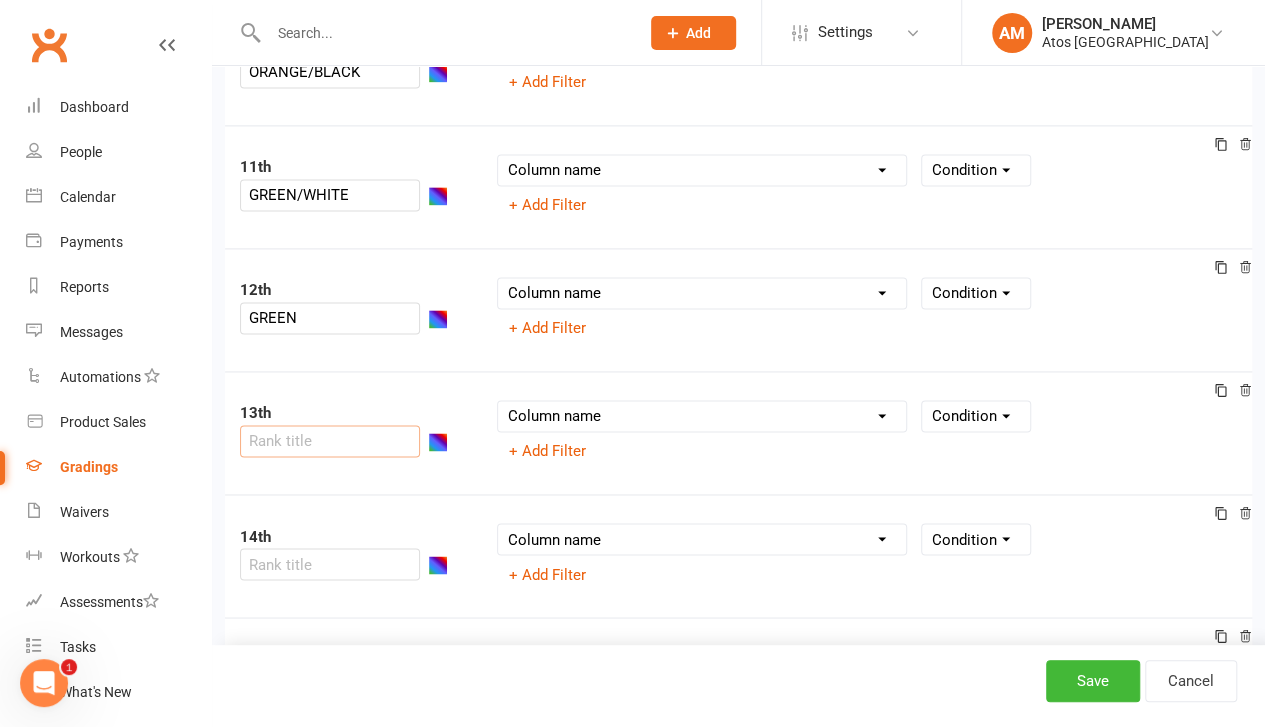 click at bounding box center [330, 441] 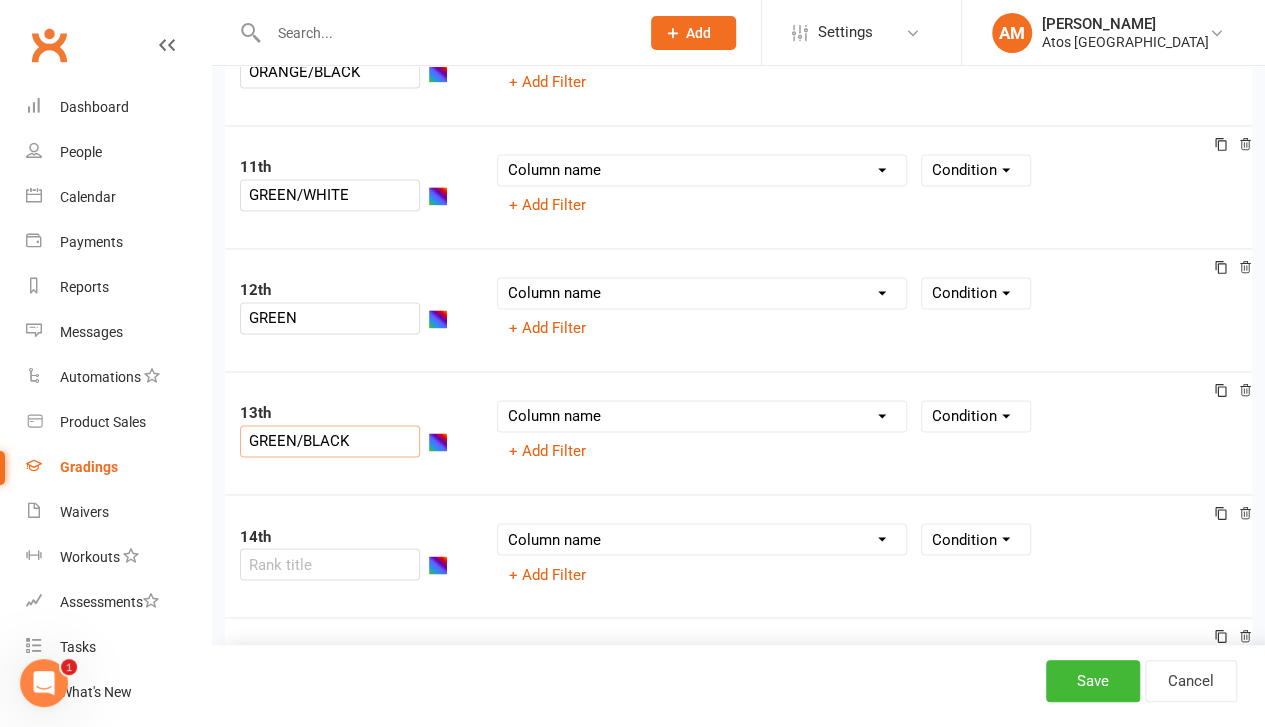 type on "GREEN/BLACK" 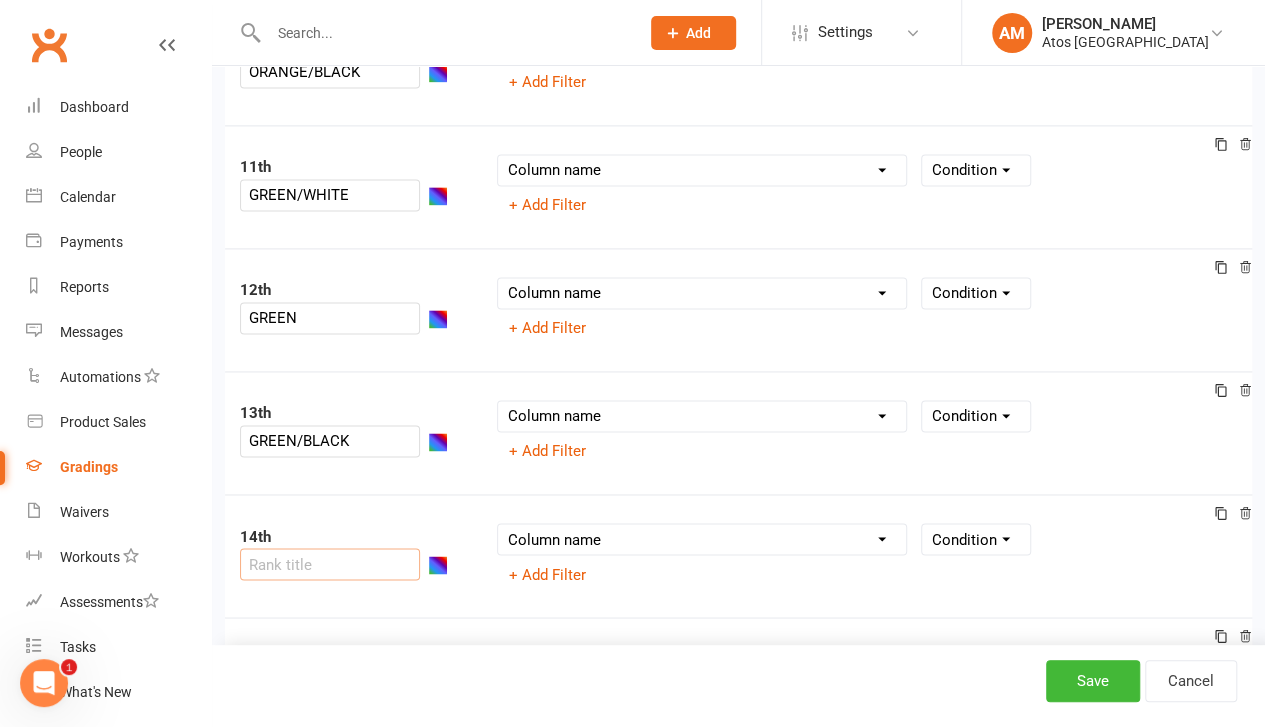 click at bounding box center (330, 564) 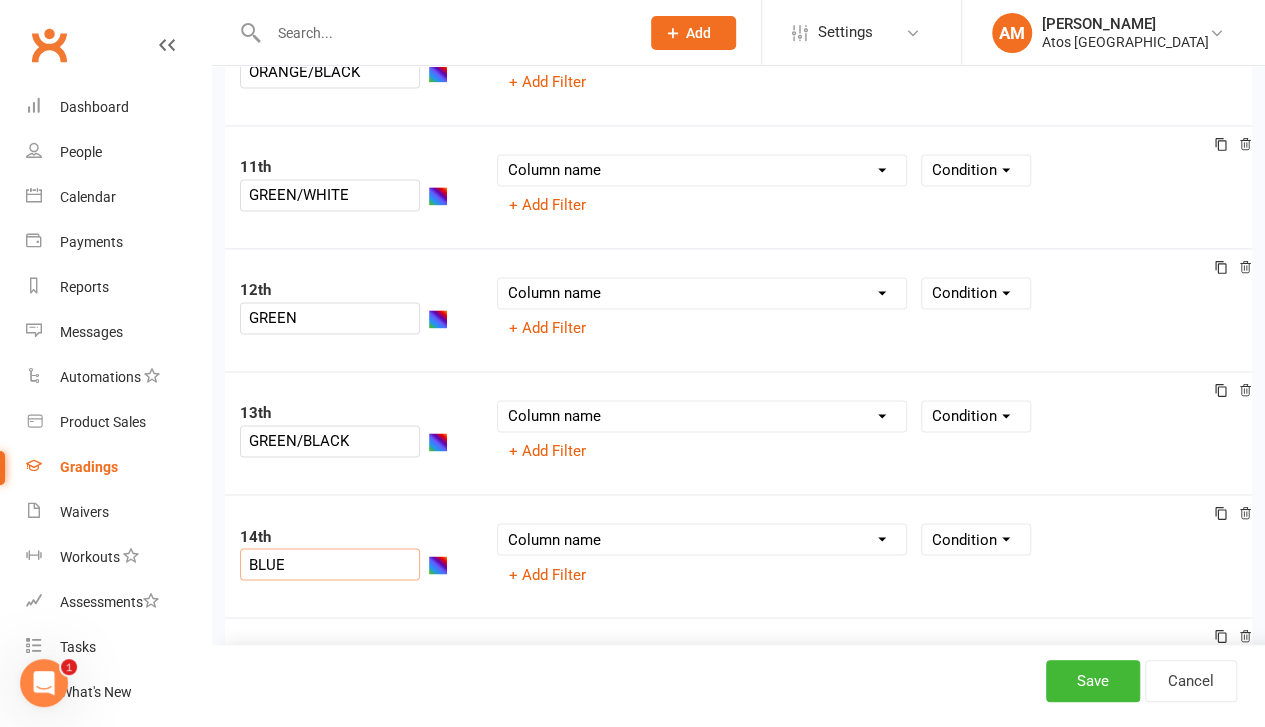 type on "BLUE" 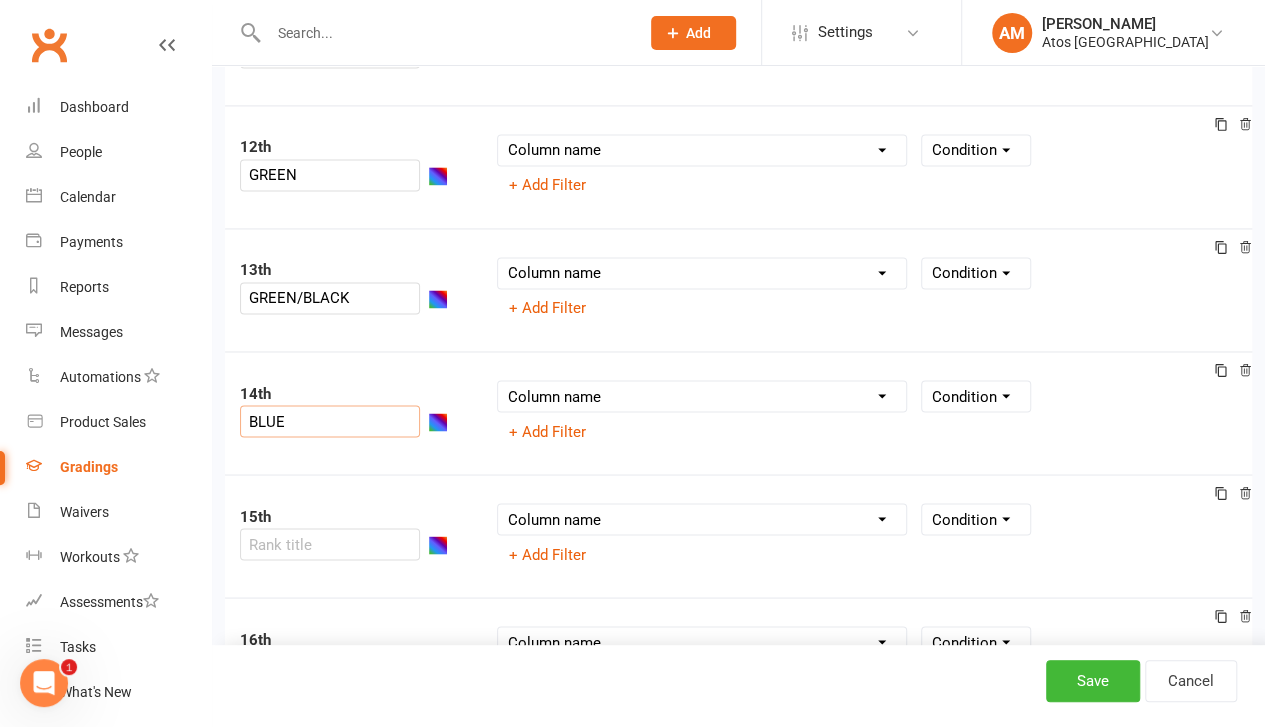 scroll, scrollTop: 1543, scrollLeft: 0, axis: vertical 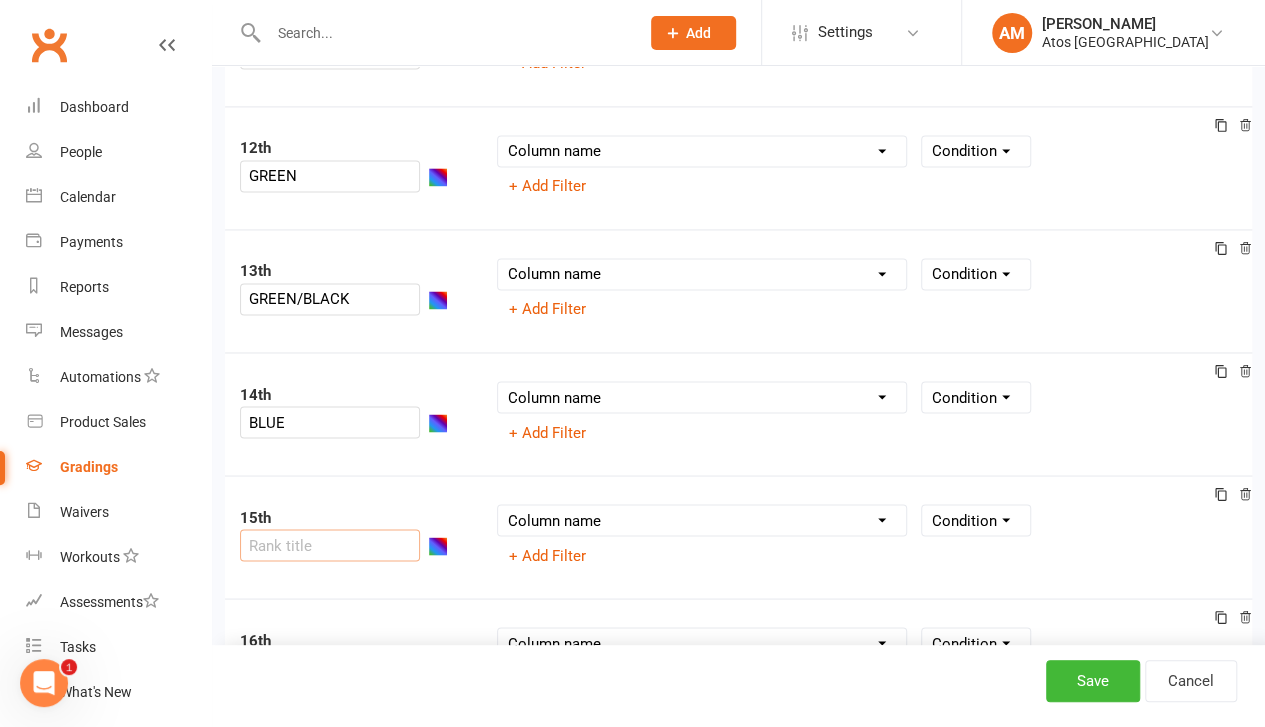 click at bounding box center [330, 545] 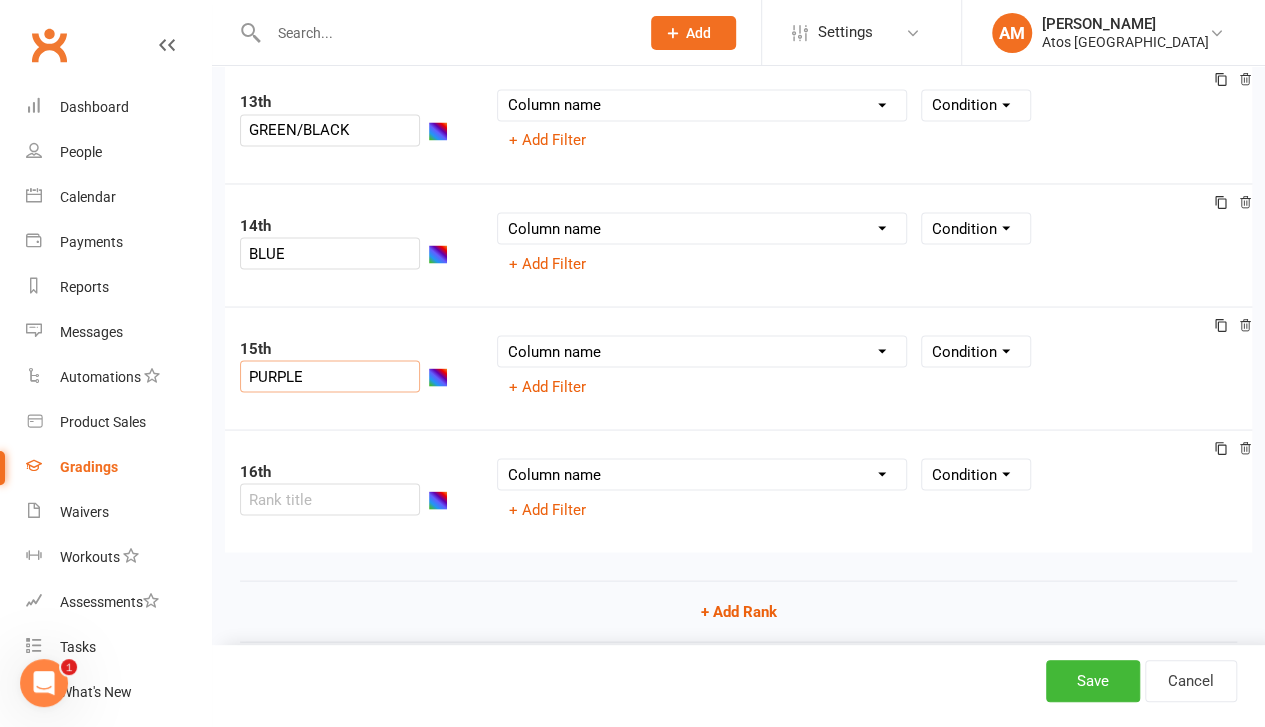 scroll, scrollTop: 1745, scrollLeft: 0, axis: vertical 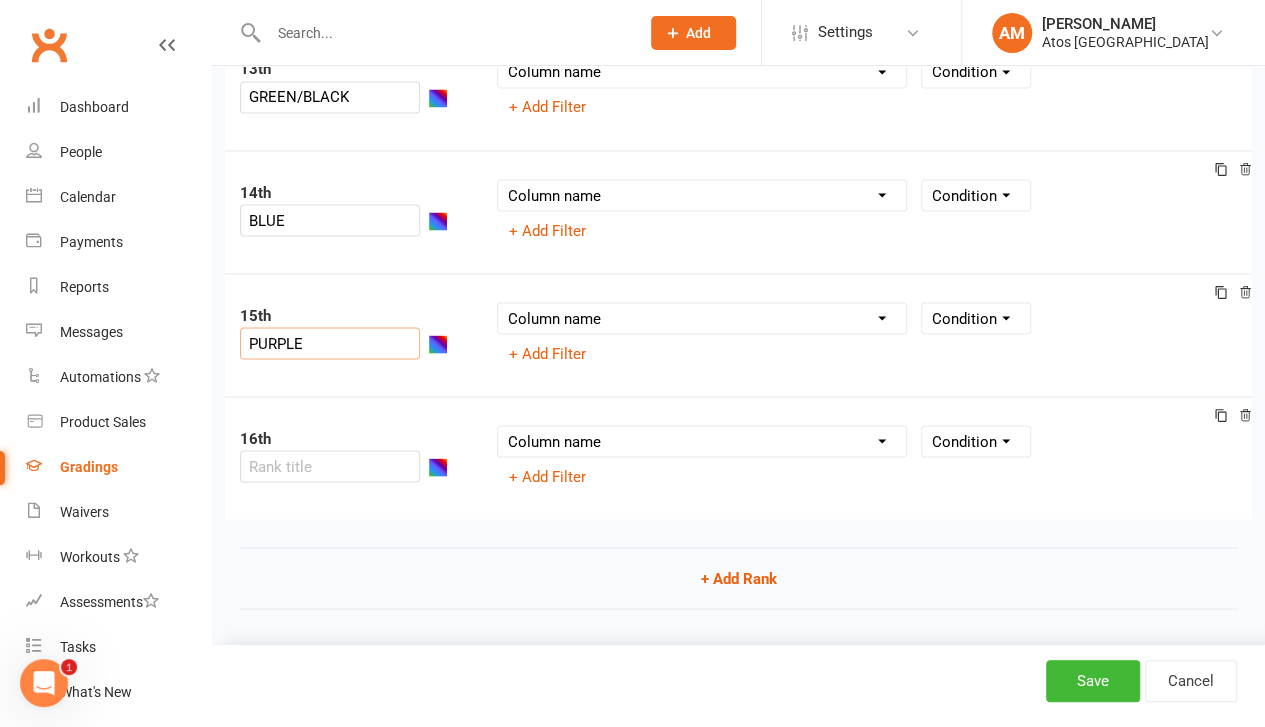 type on "PURPLE" 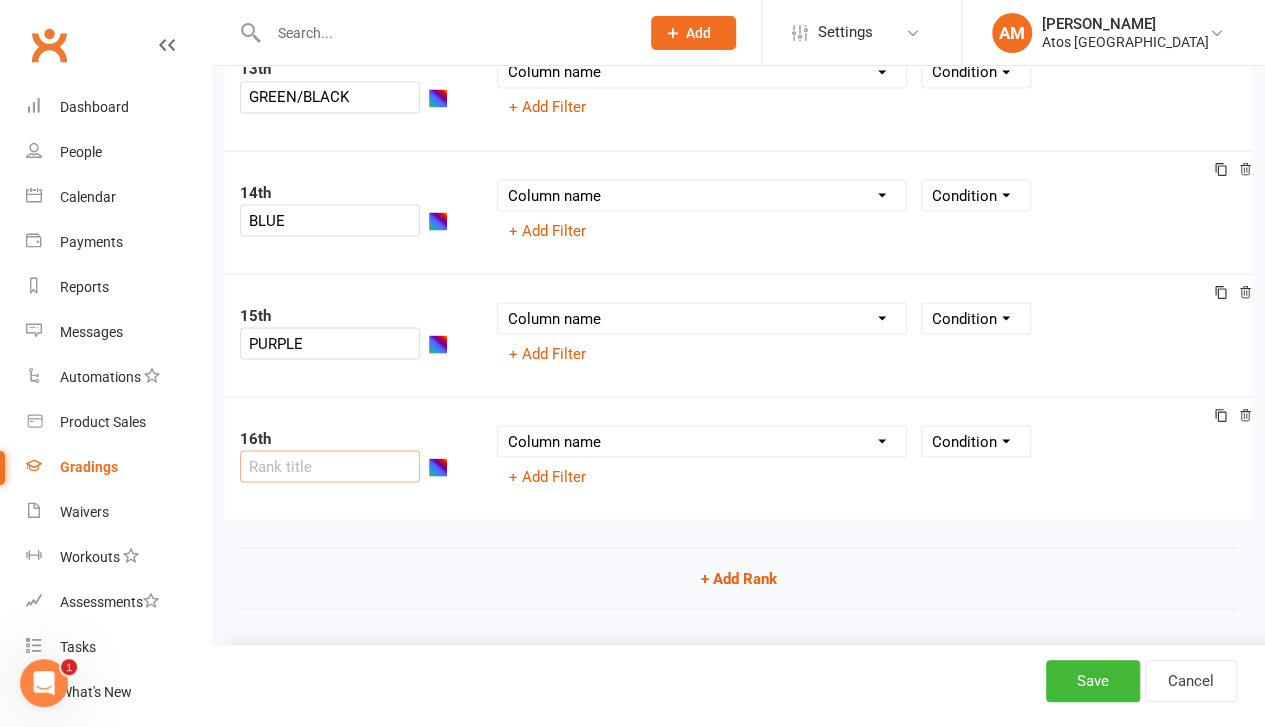 click at bounding box center (330, 466) 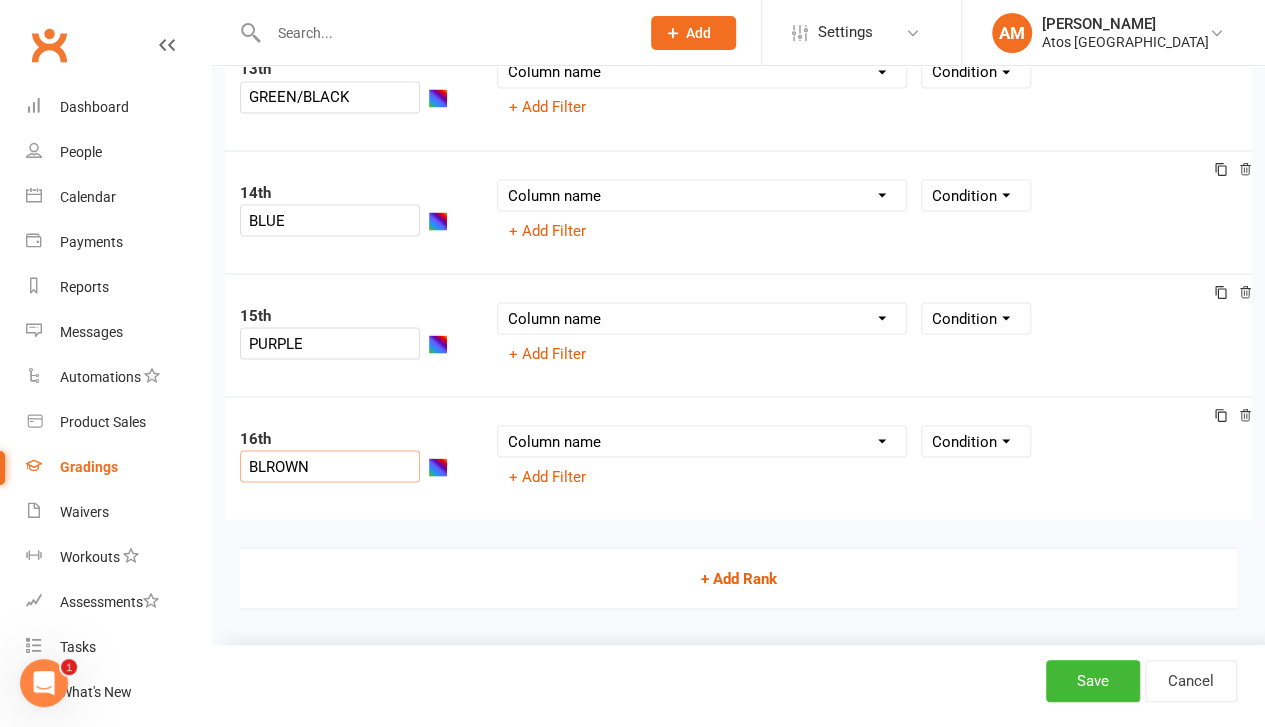type on "BLROWN" 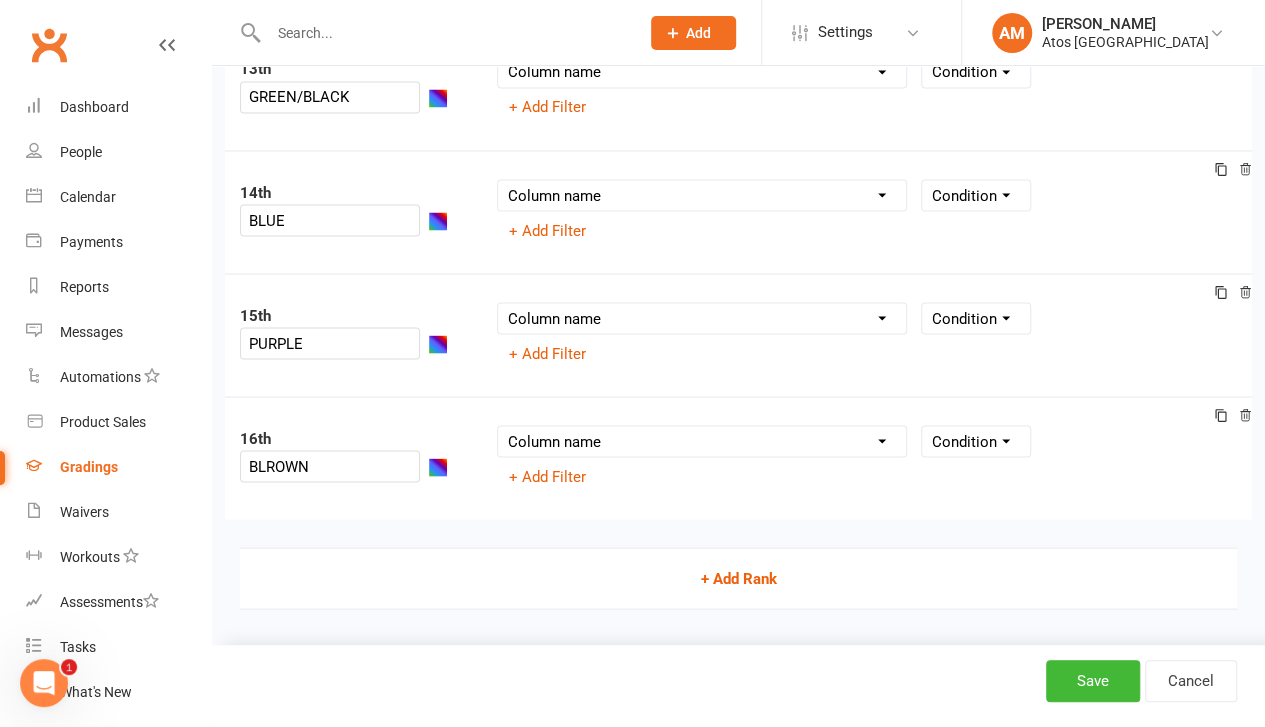 click on "+ Add Rank" at bounding box center (738, 578) 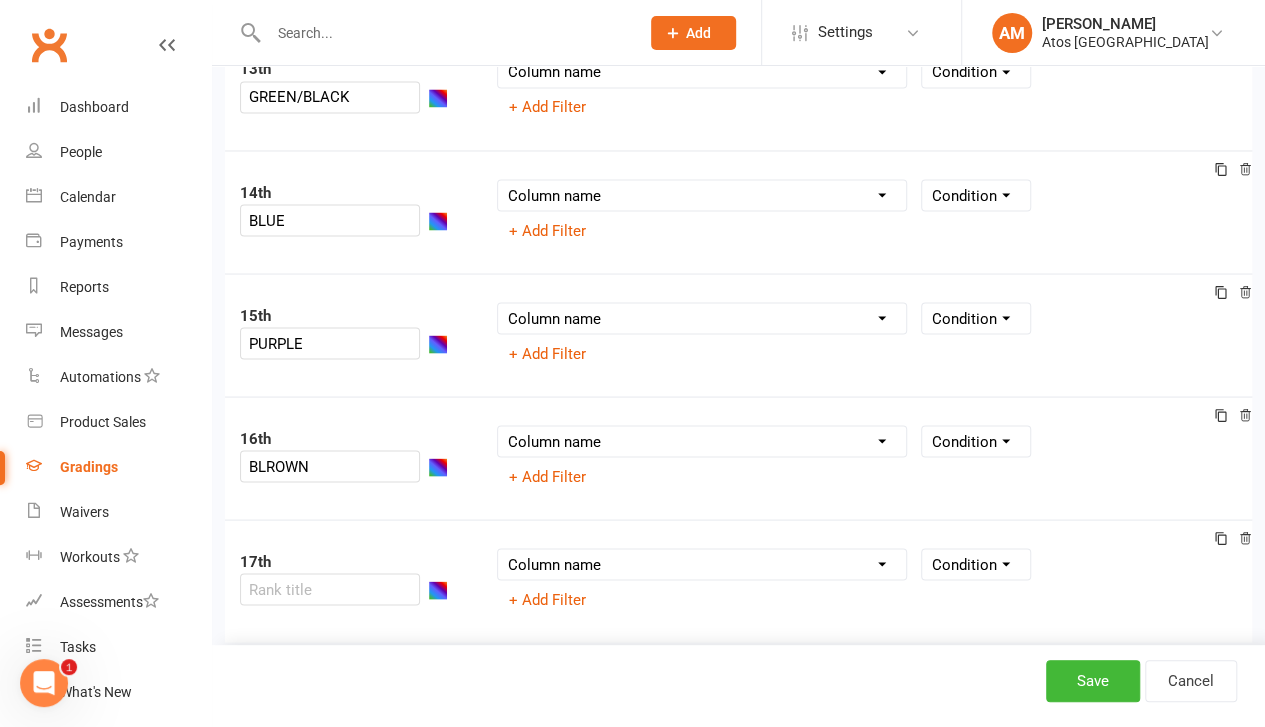 scroll, scrollTop: 1867, scrollLeft: 0, axis: vertical 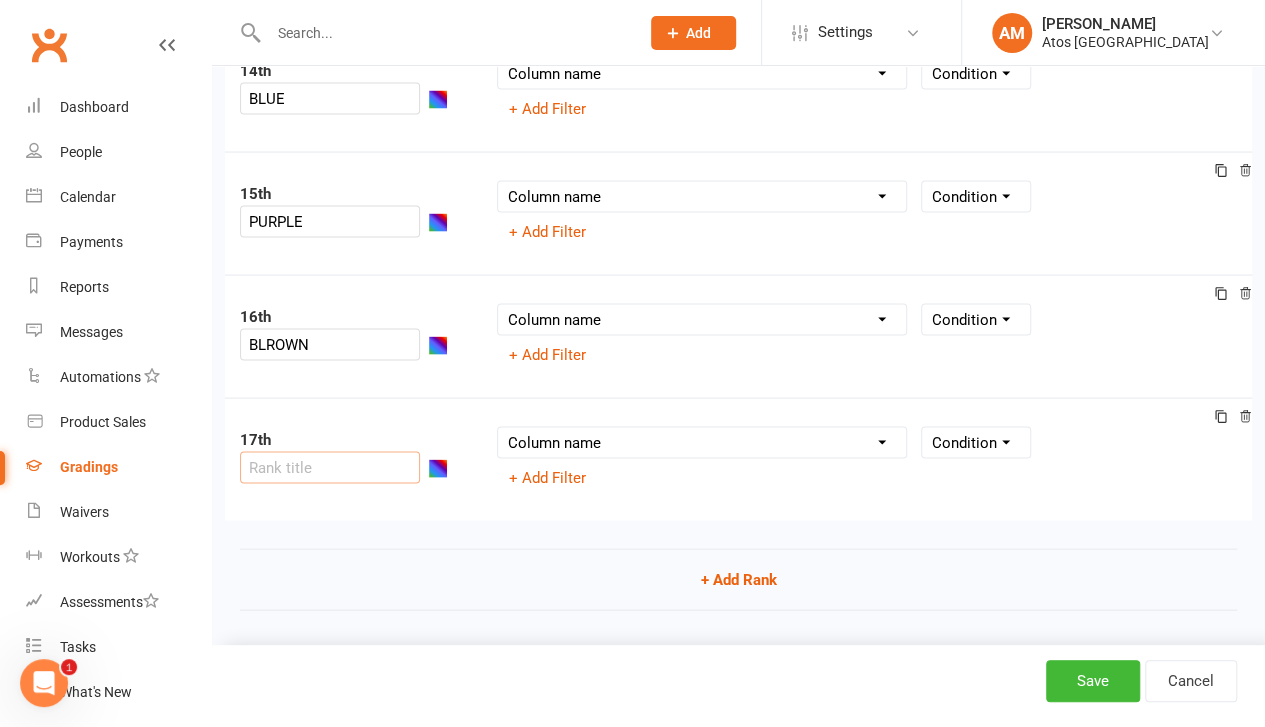 click at bounding box center (330, 467) 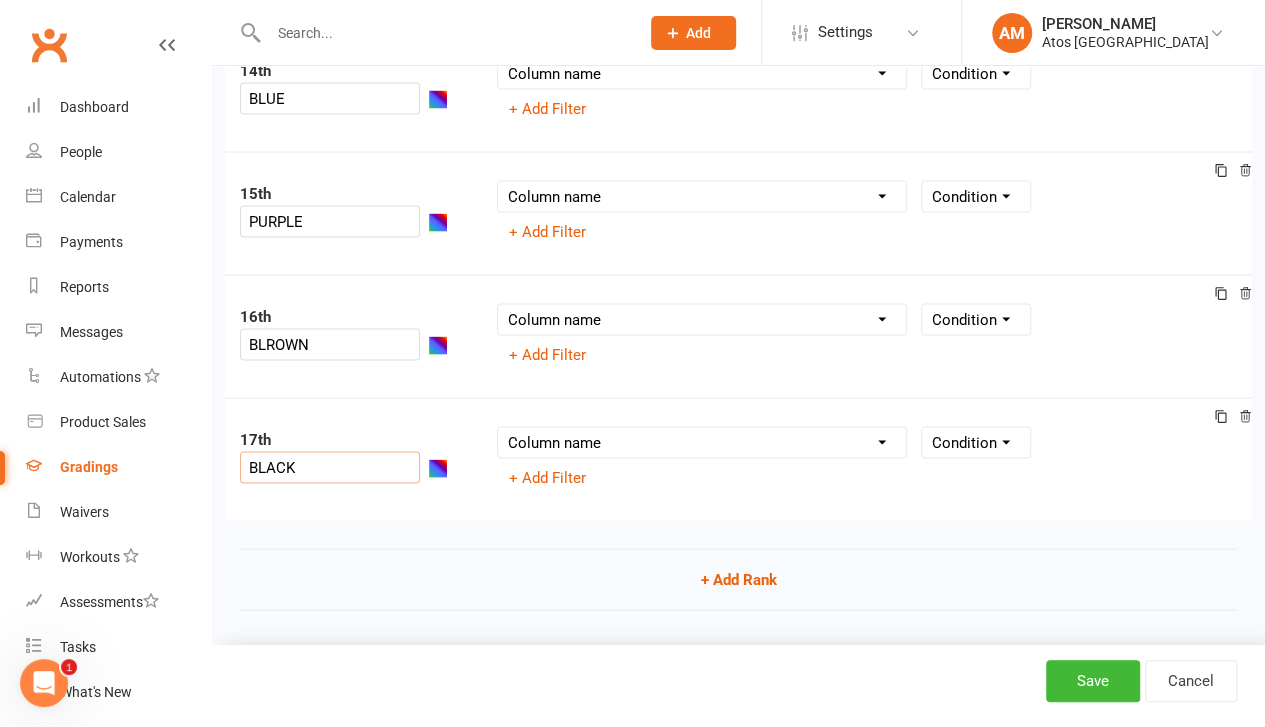type on "BLACK" 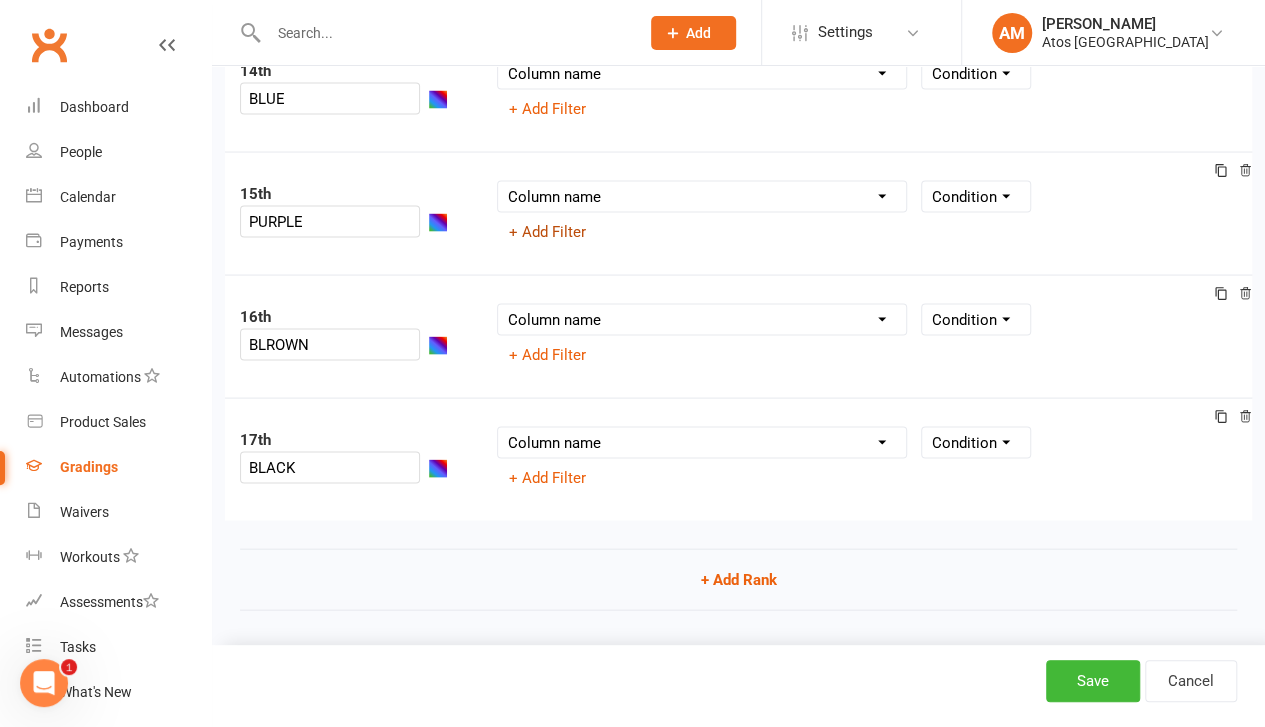 click on "+ Add Filter" at bounding box center [547, 231] 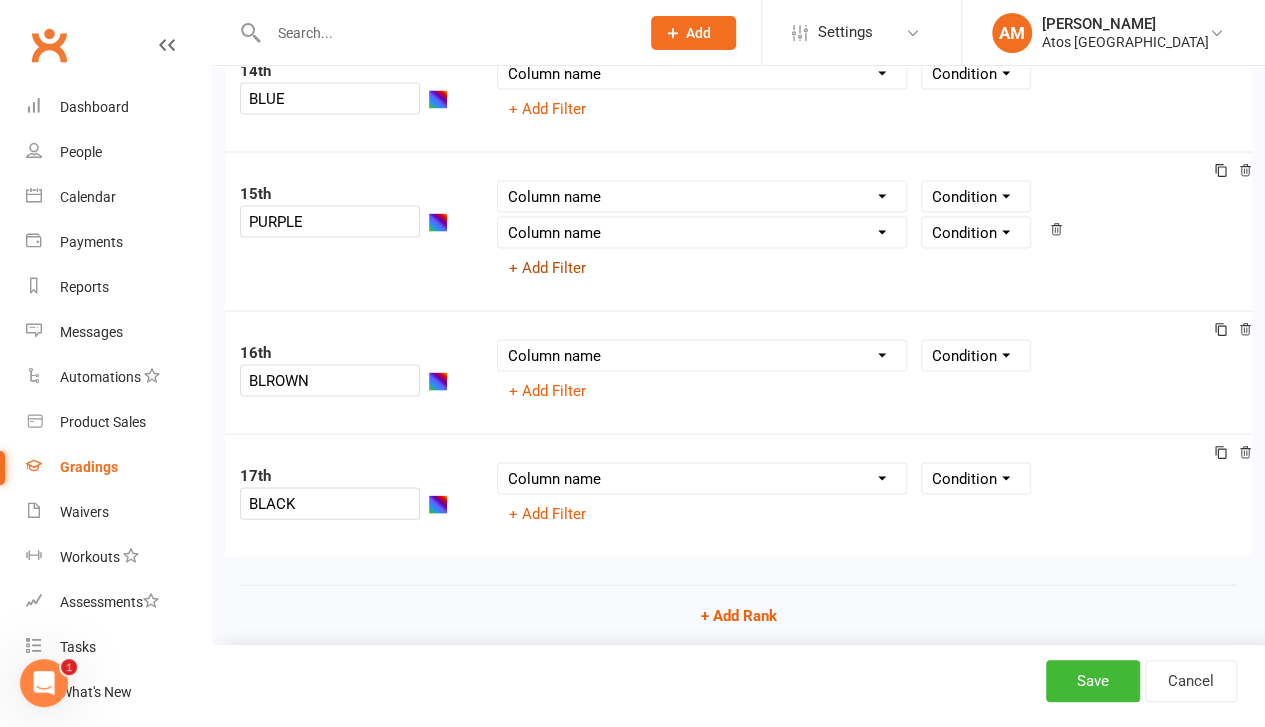 scroll, scrollTop: 1902, scrollLeft: 0, axis: vertical 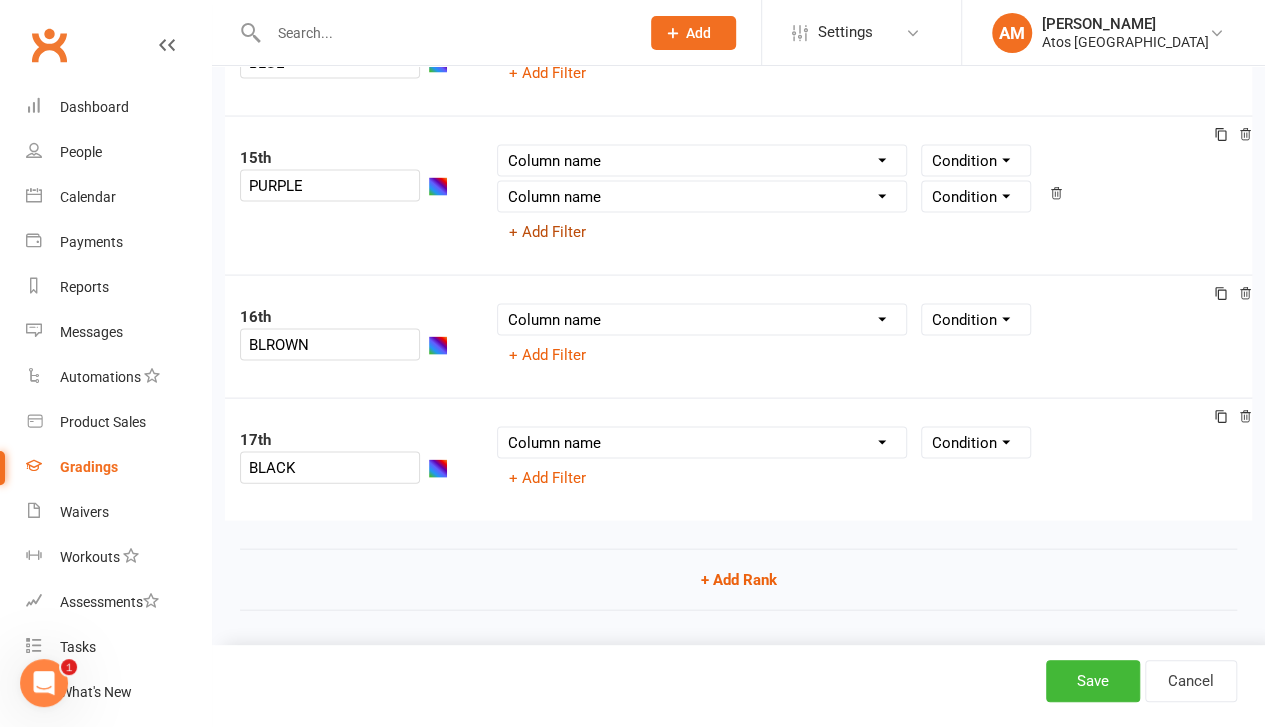 click at bounding box center [1056, 196] 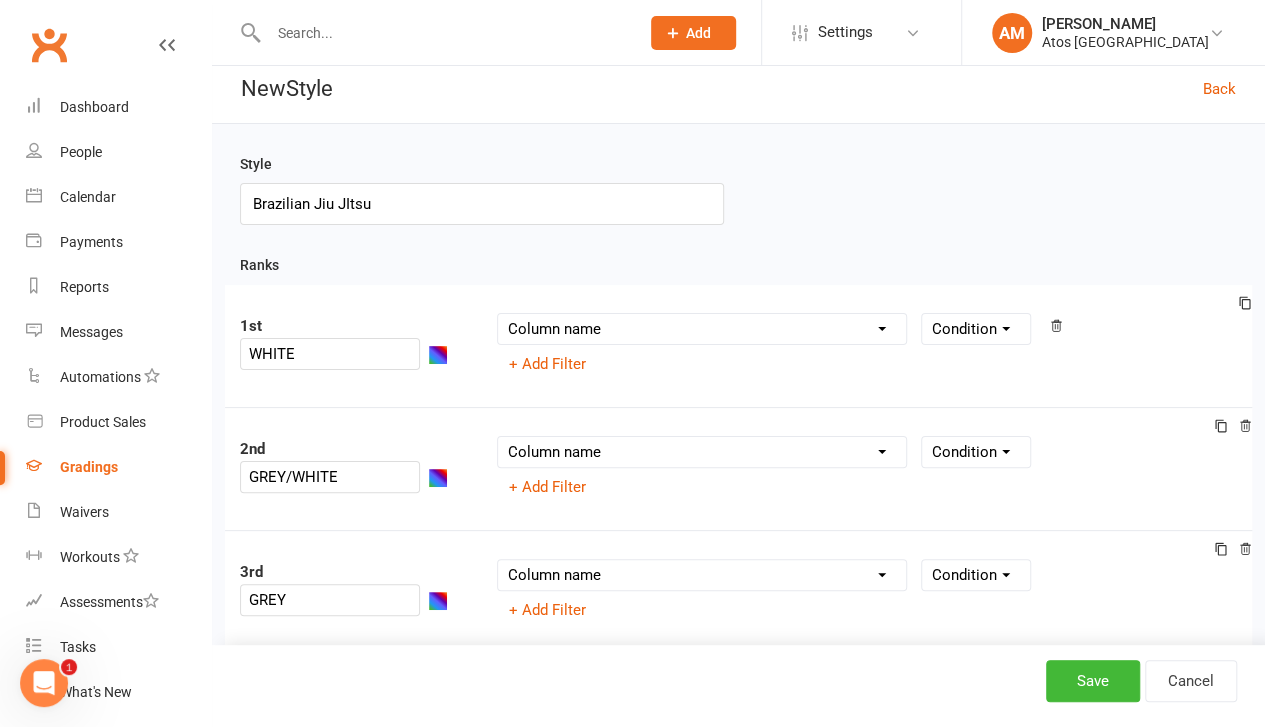 scroll, scrollTop: 0, scrollLeft: 0, axis: both 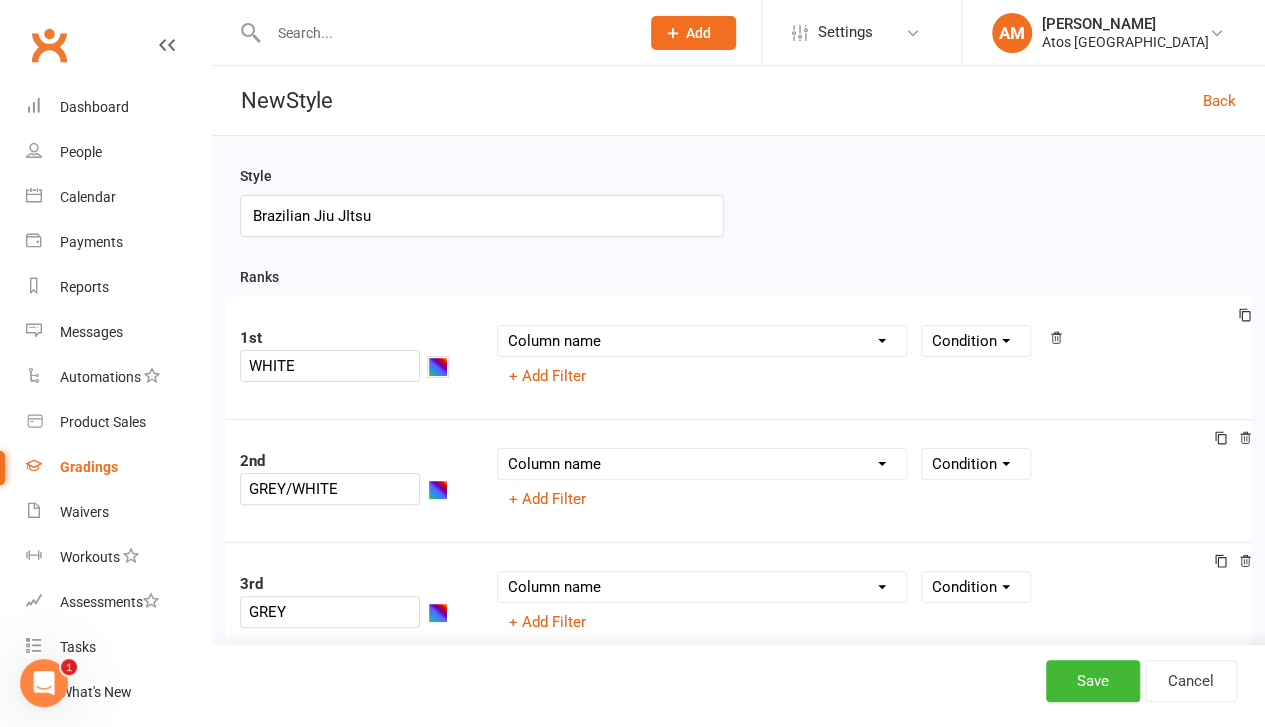 click at bounding box center [438, 367] 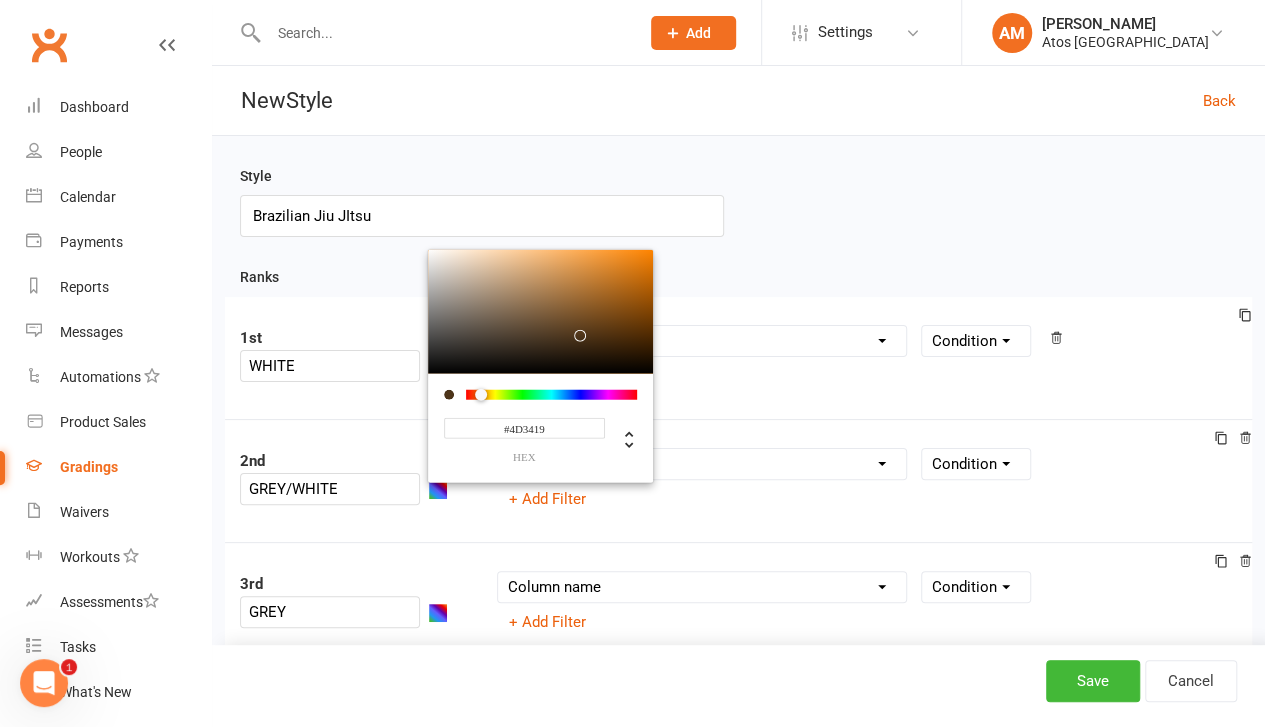 drag, startPoint x: 584, startPoint y: 394, endPoint x: 479, endPoint y: 381, distance: 105.801704 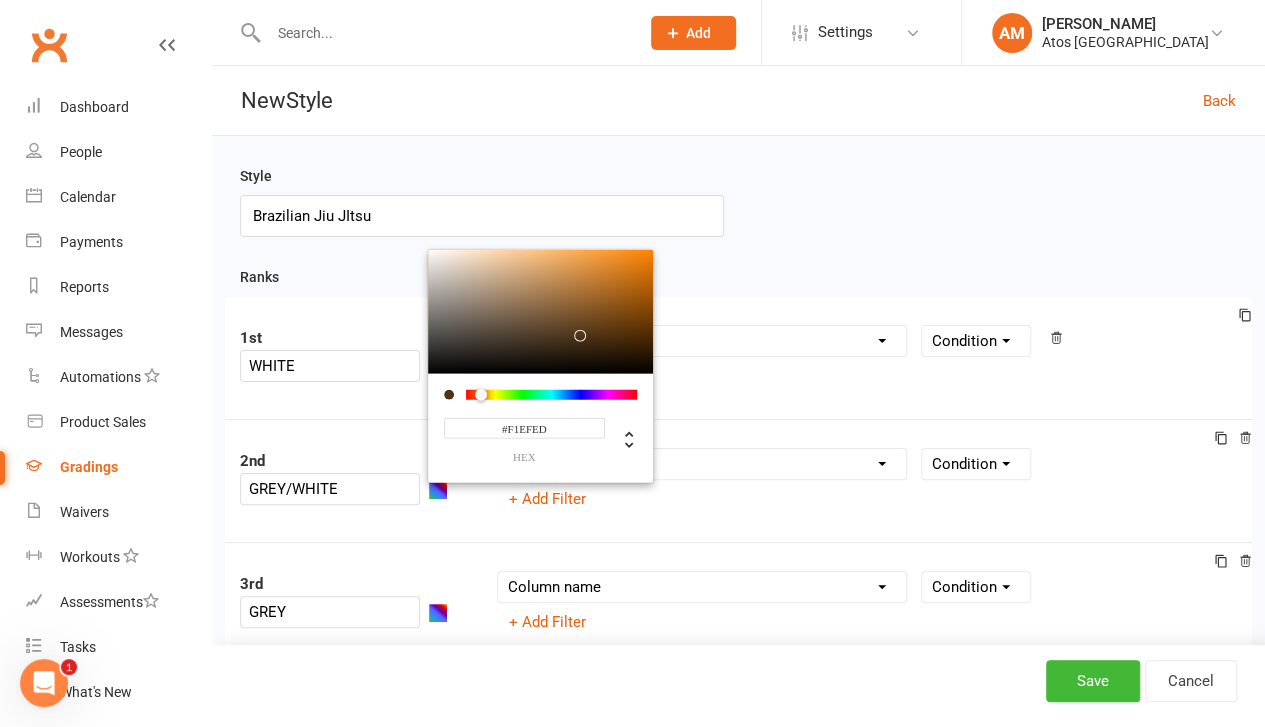 click at bounding box center (540, 311) 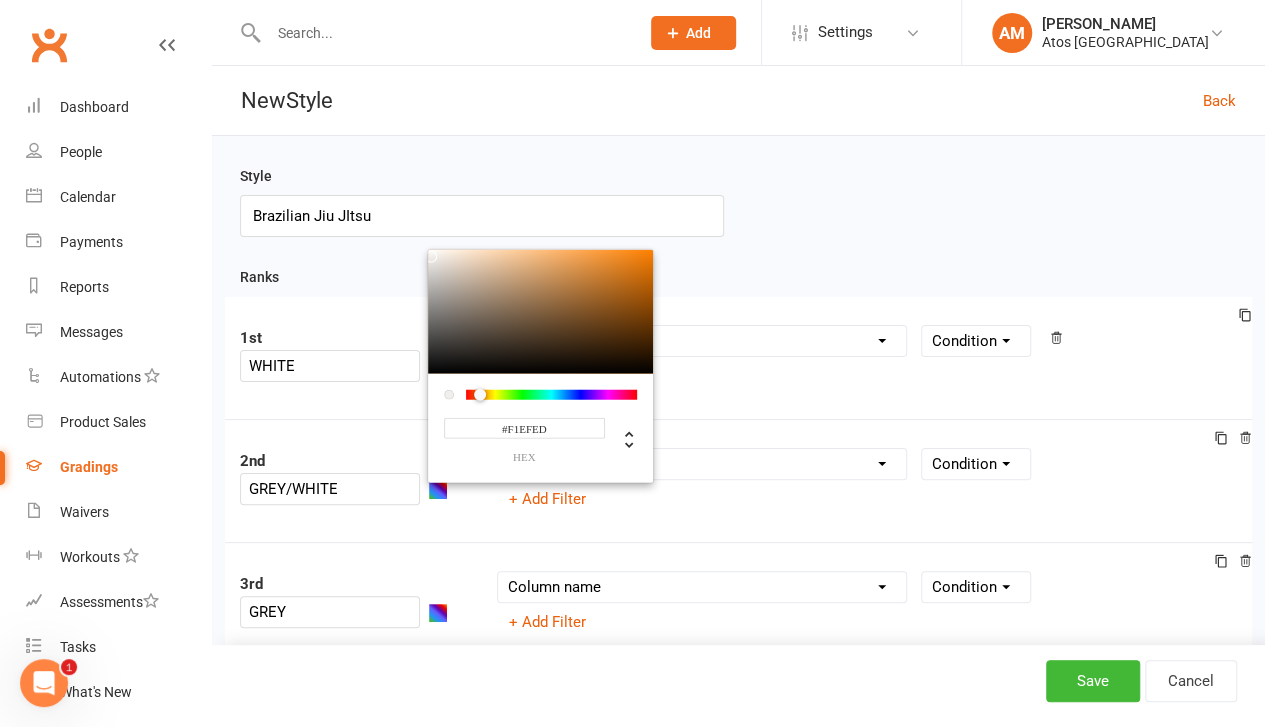 click at bounding box center (449, 394) 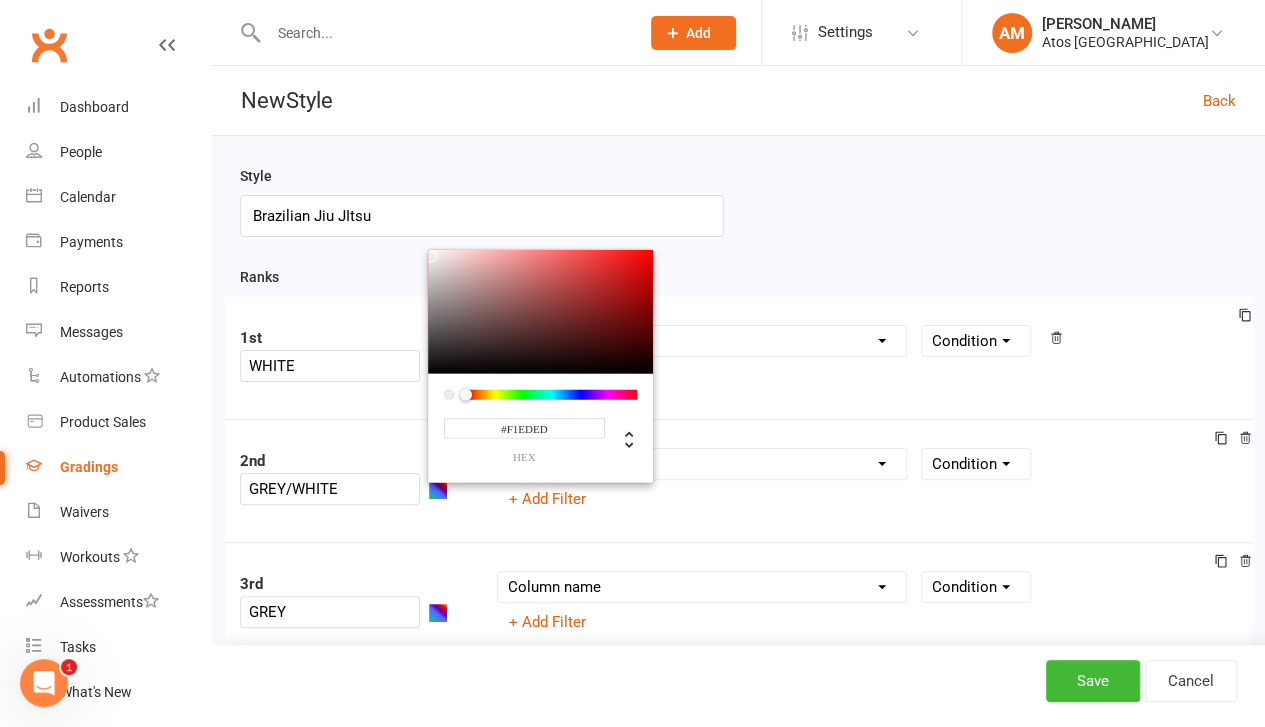 drag, startPoint x: 479, startPoint y: 389, endPoint x: 446, endPoint y: 400, distance: 34.785053 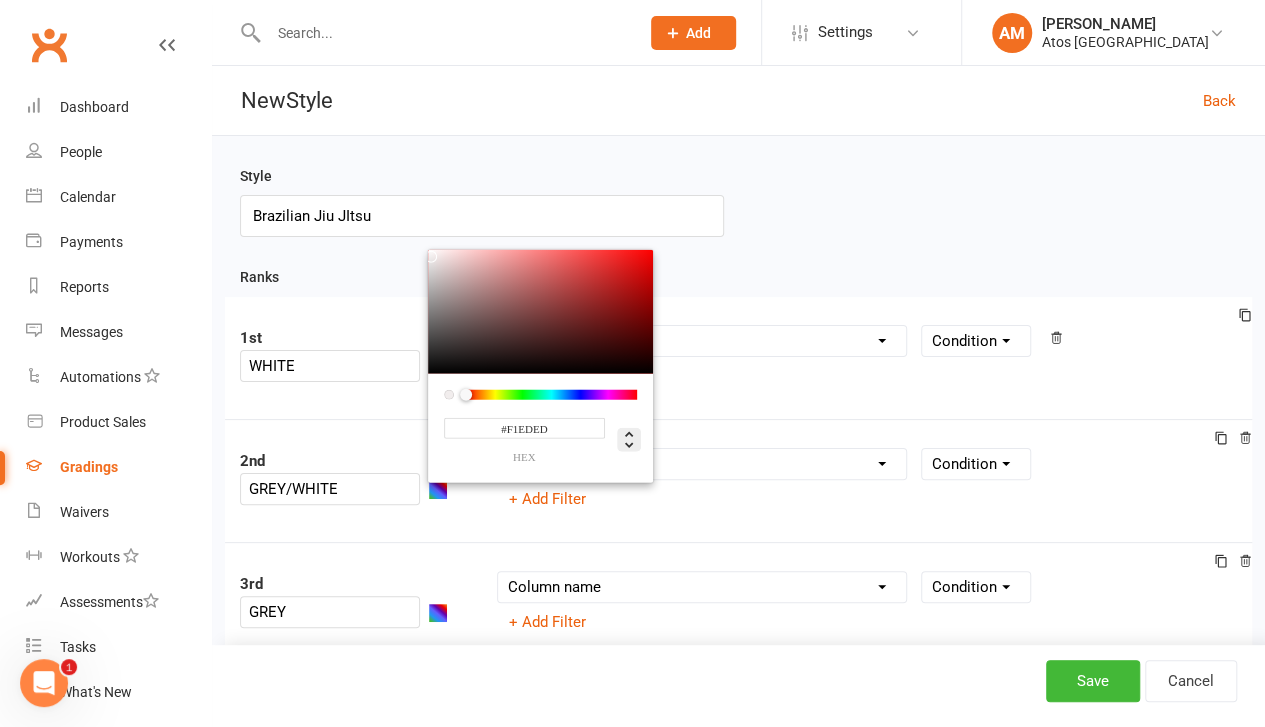 click 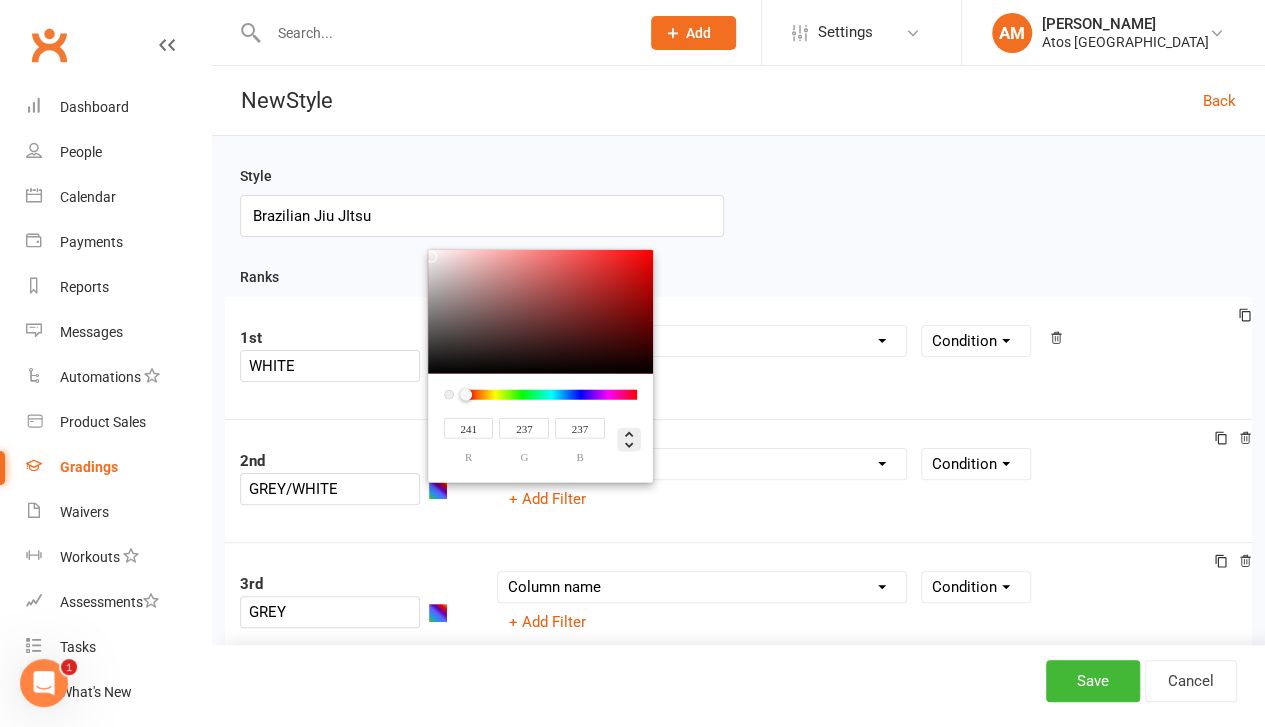 click 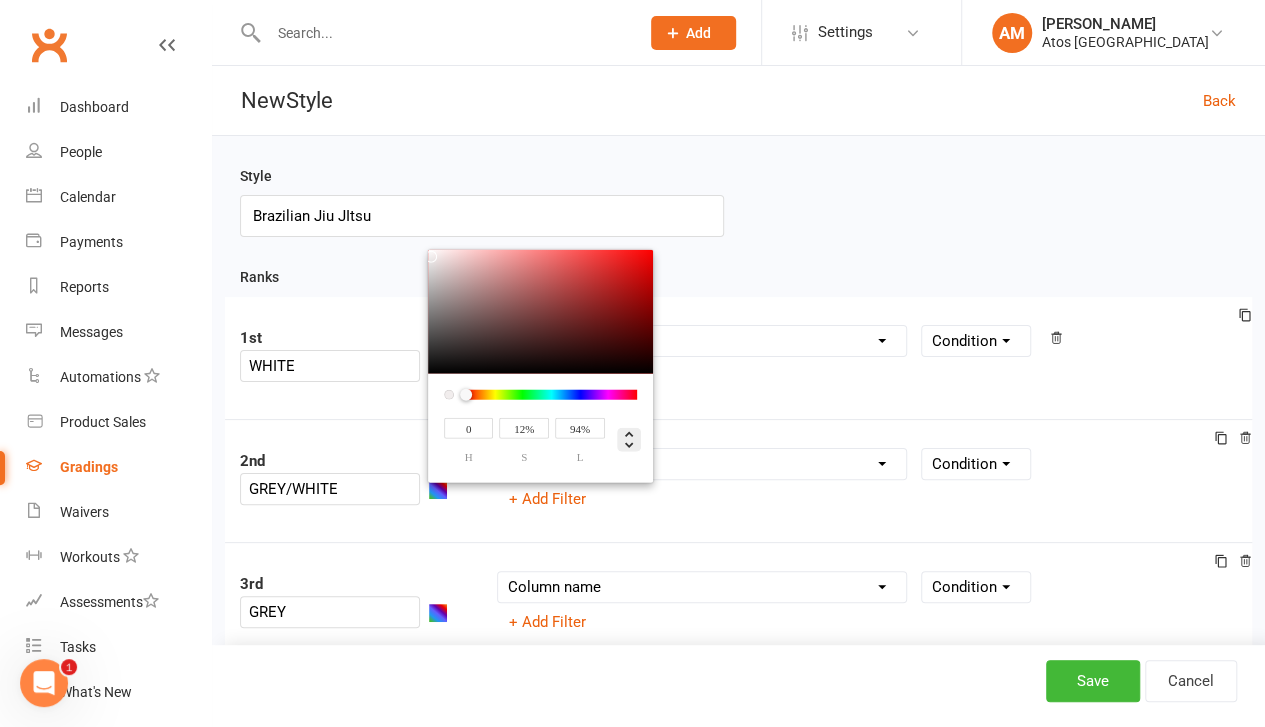 click 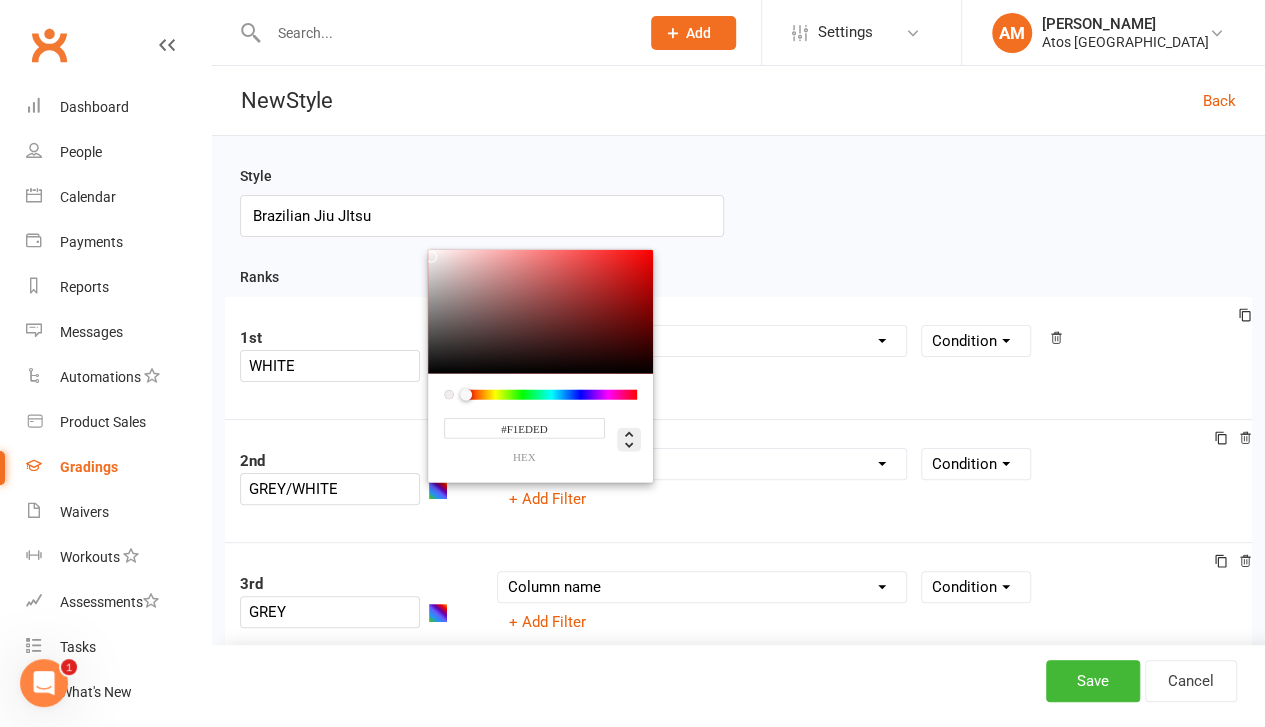 click 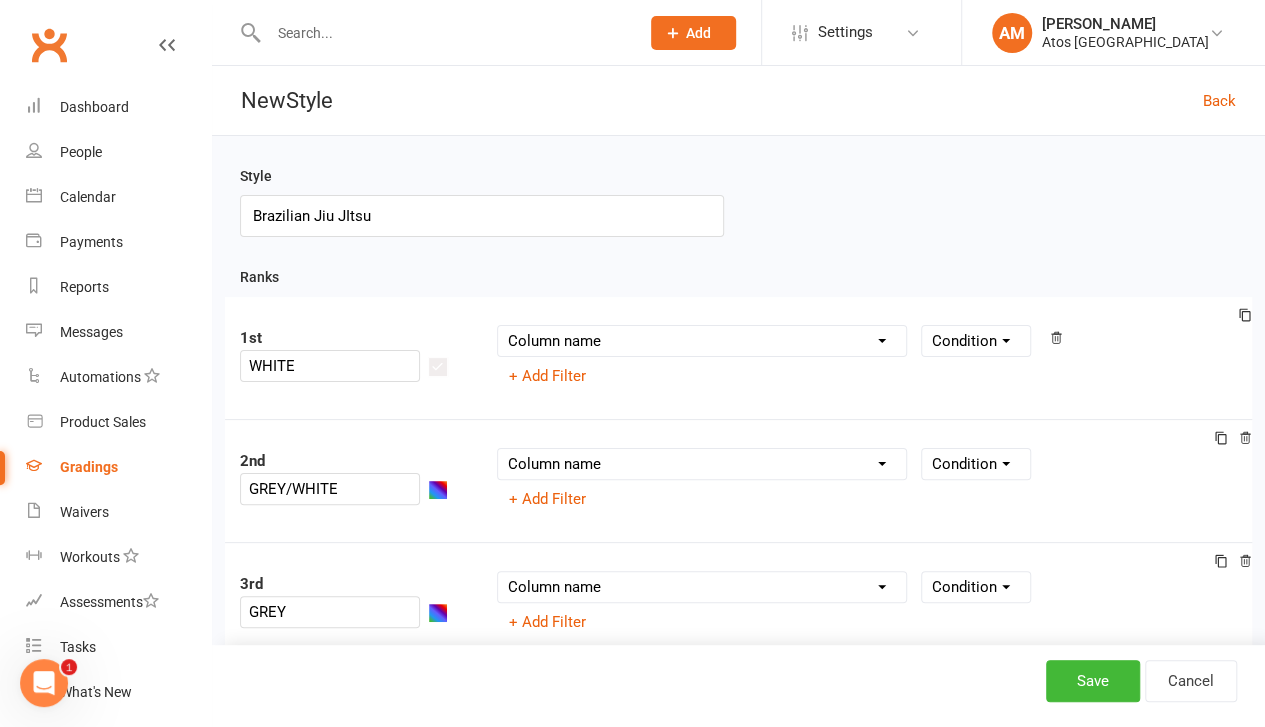 click on "Column name Belt Size Active for Grading? Most Recent Promotion All Classes Attended Since Previous Promotion Style Classes Attended Since Previous Promotion Non-Style Classes Attended Since Previous Promotion Most Recent Style Attendance Condition + Add Filter" at bounding box center (867, 358) 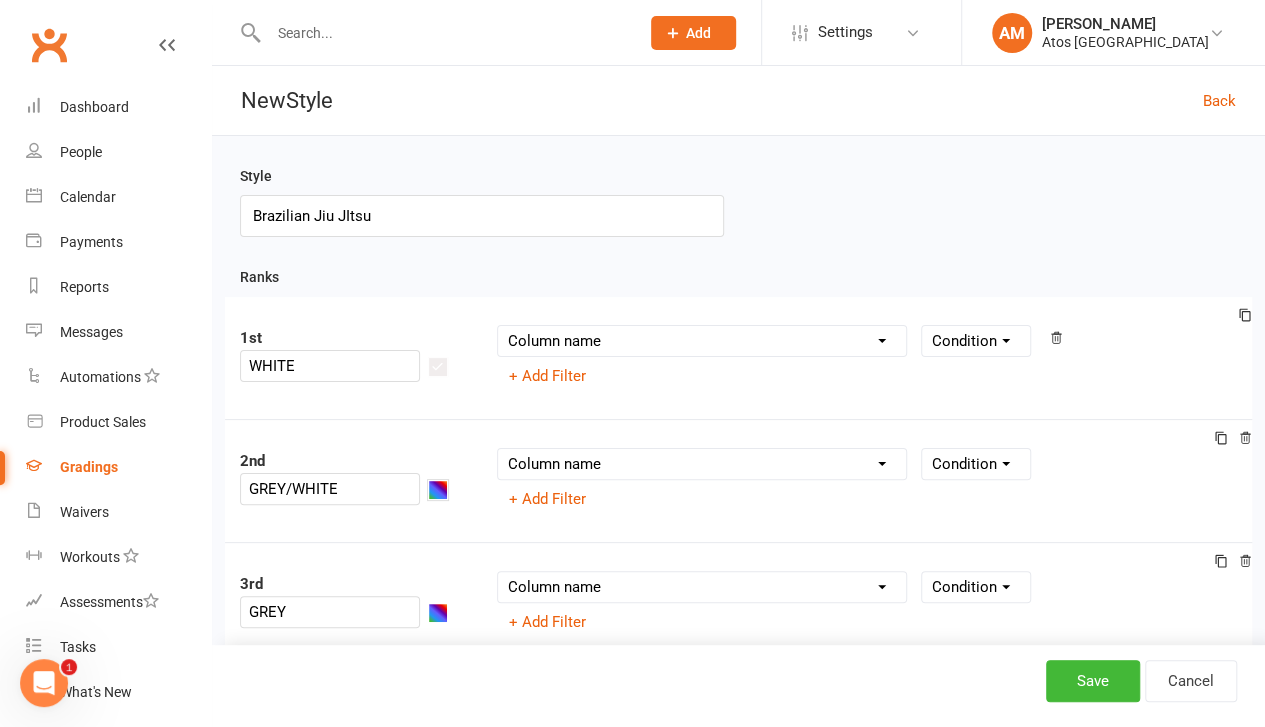 click at bounding box center [438, 490] 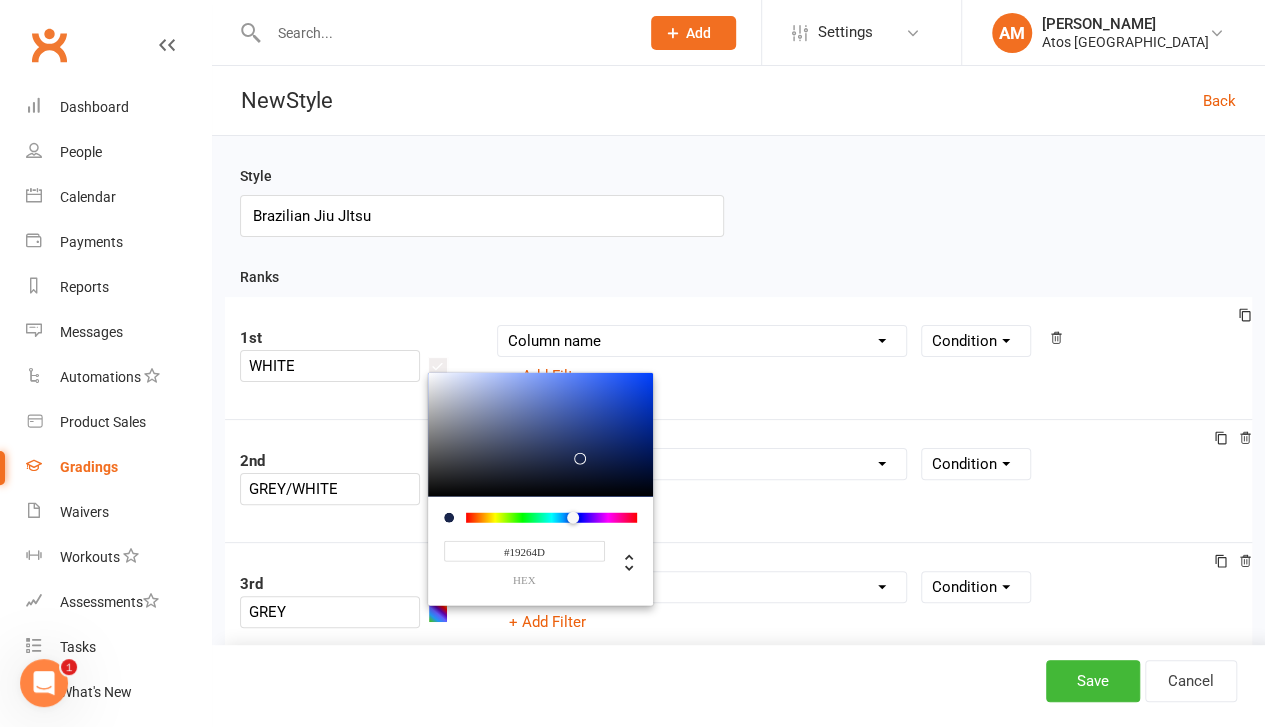 click at bounding box center (551, 517) 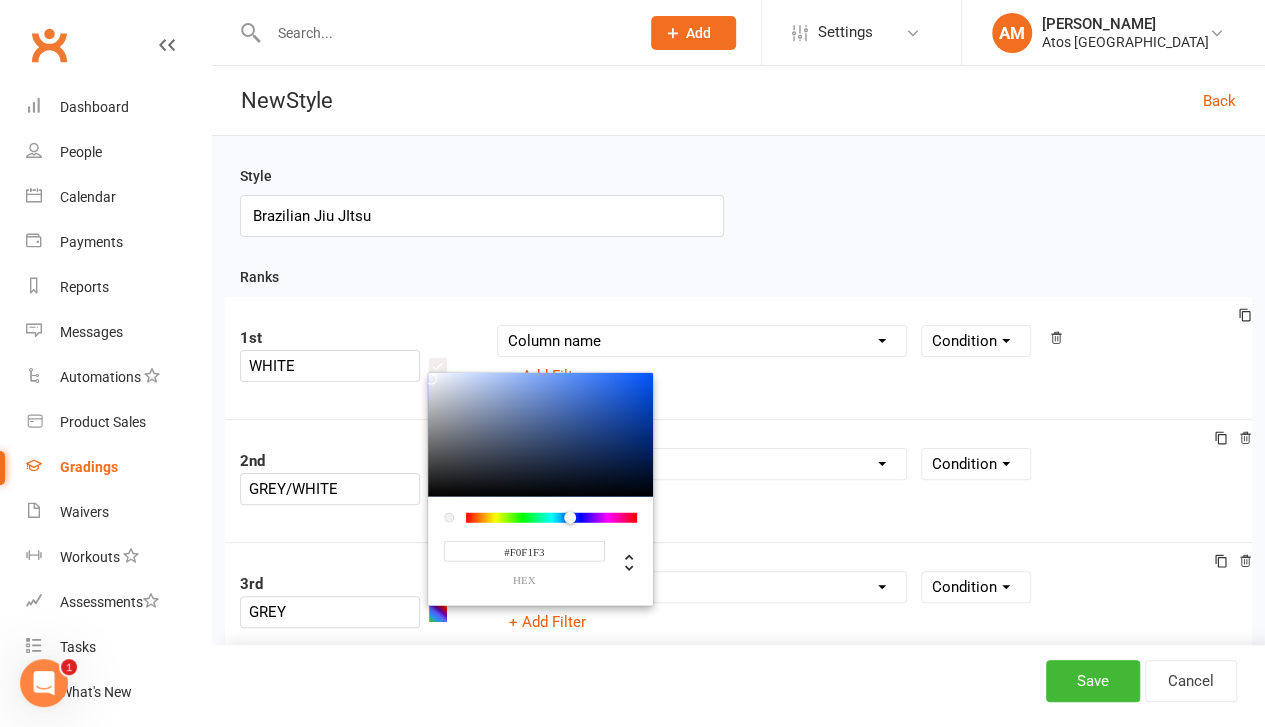 click at bounding box center (540, 434) 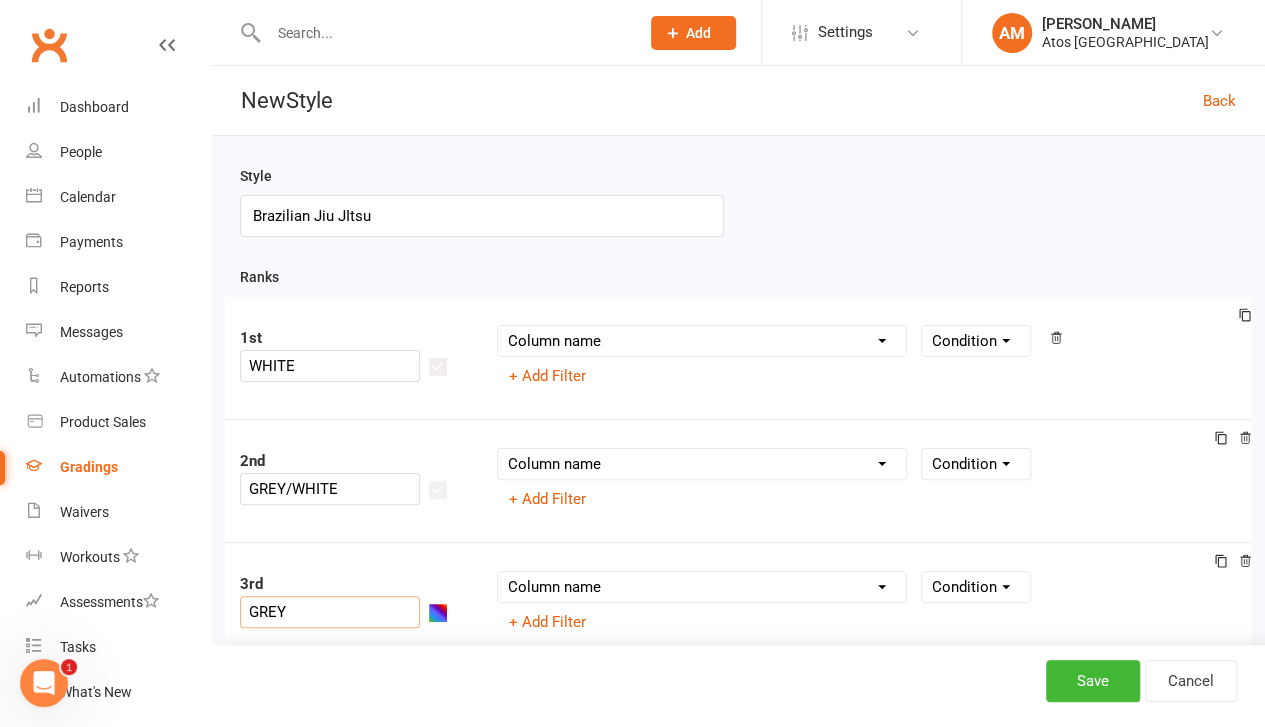 click on "GREY" at bounding box center (330, 612) 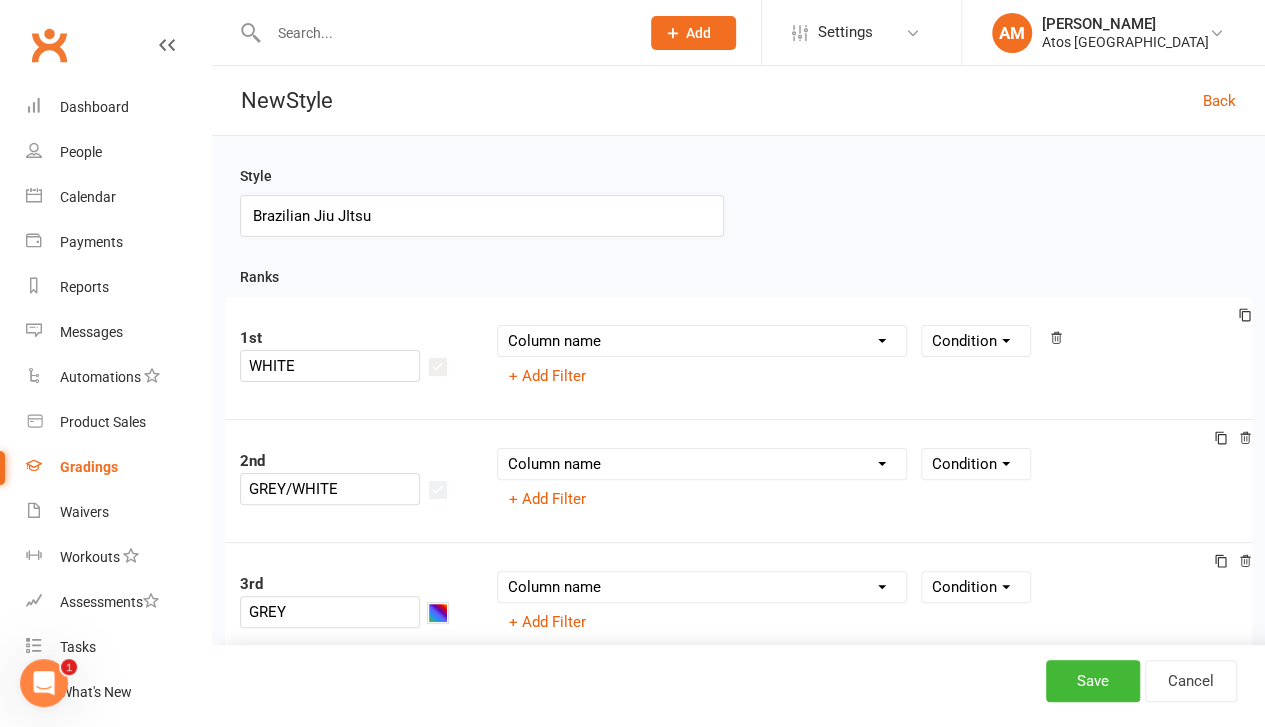 click at bounding box center (438, 613) 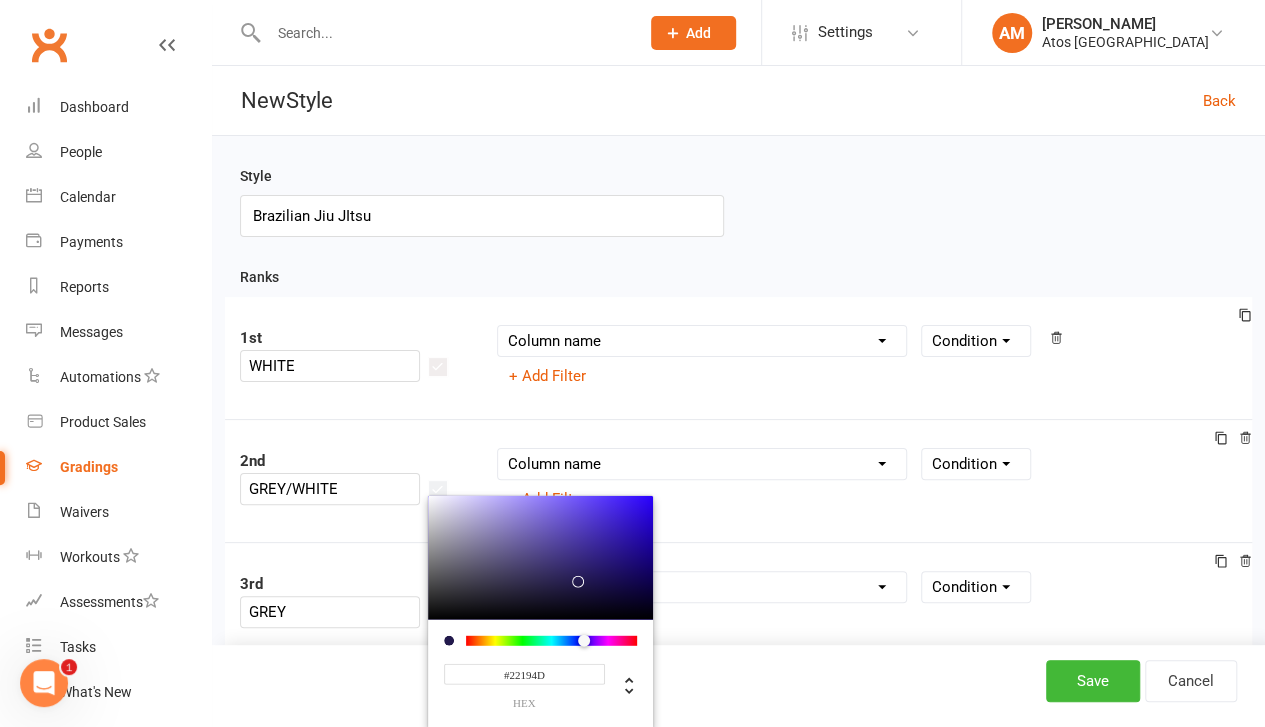 type on "#D3D1DB" 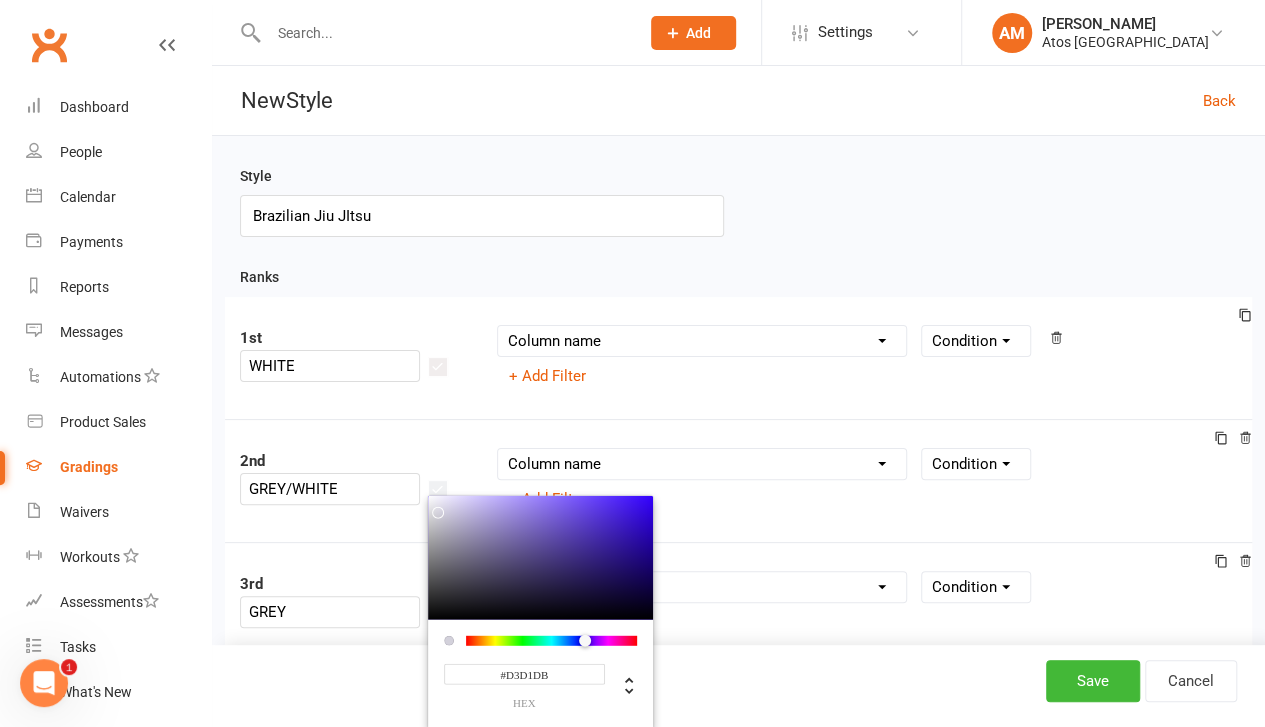 click at bounding box center (540, 557) 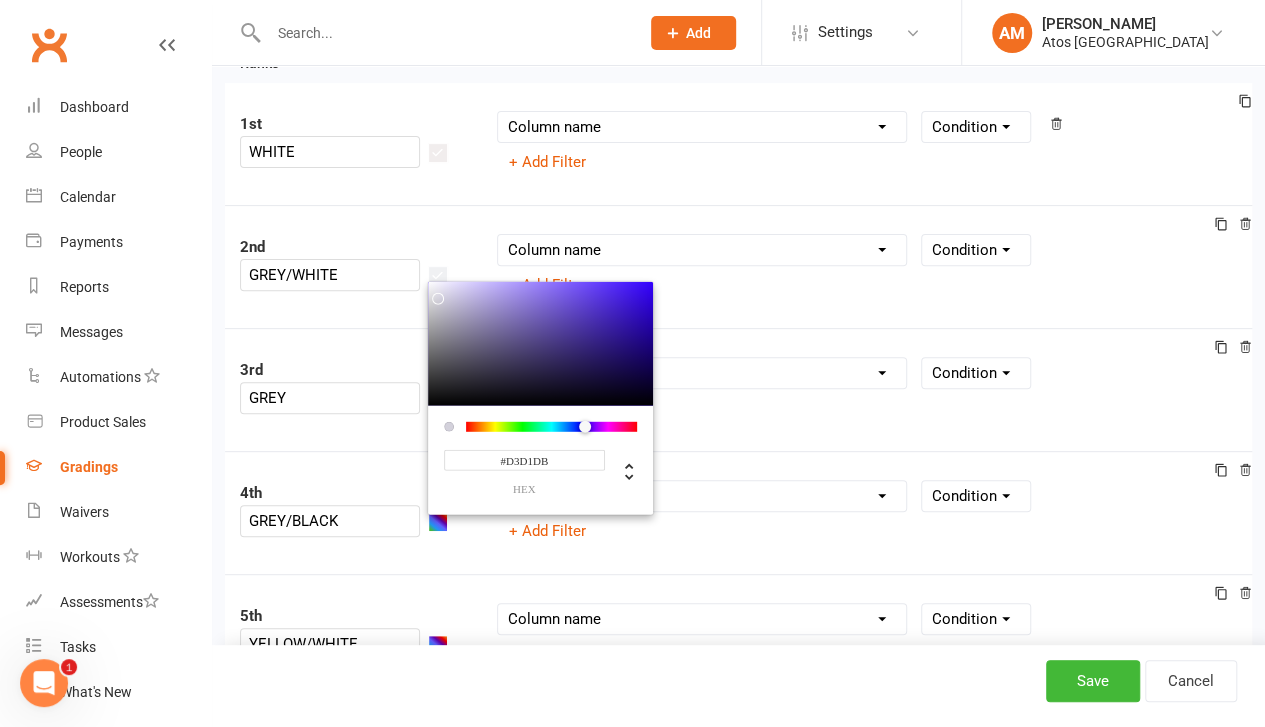 scroll, scrollTop: 216, scrollLeft: 0, axis: vertical 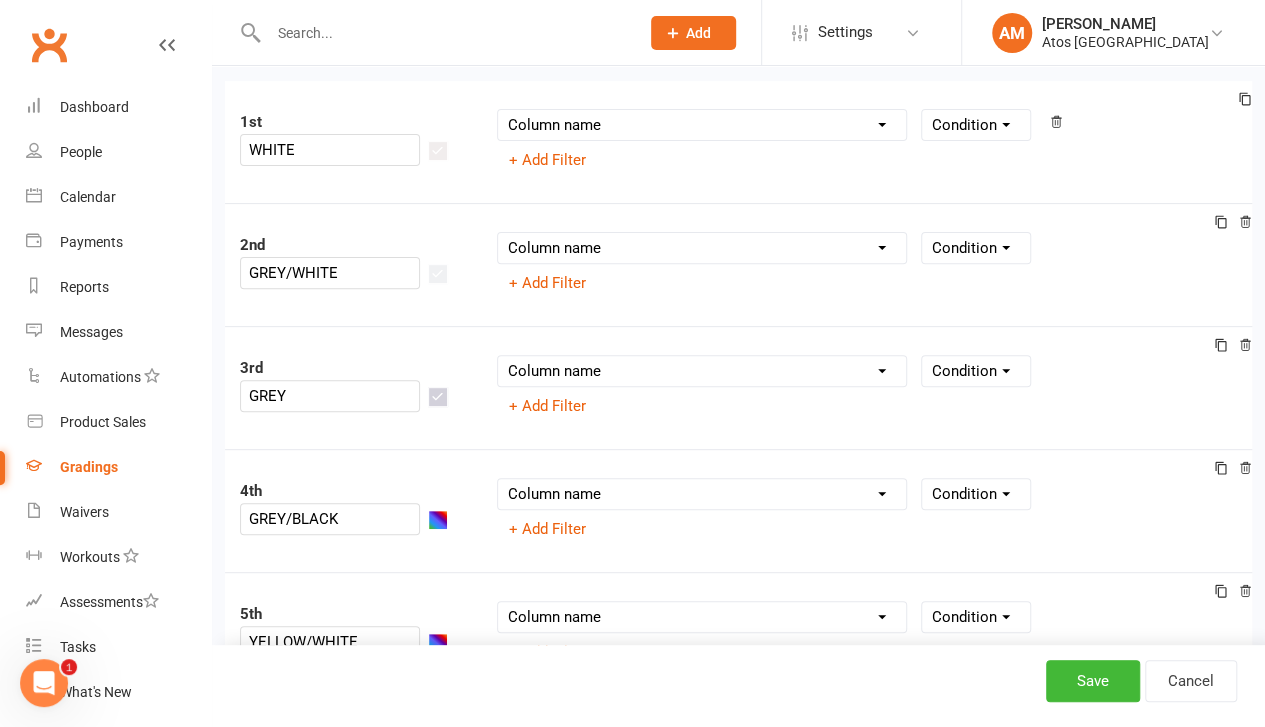 click on "GREY/BLACK" at bounding box center (345, 519) 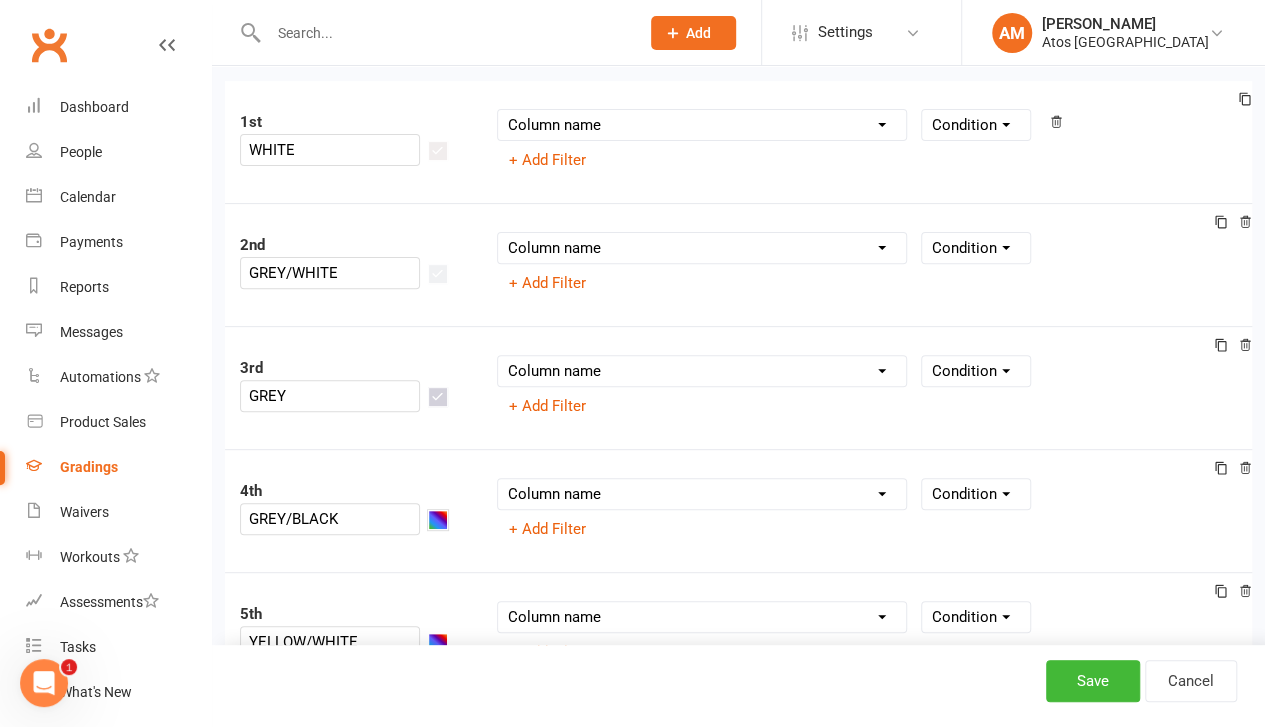 click at bounding box center [438, 520] 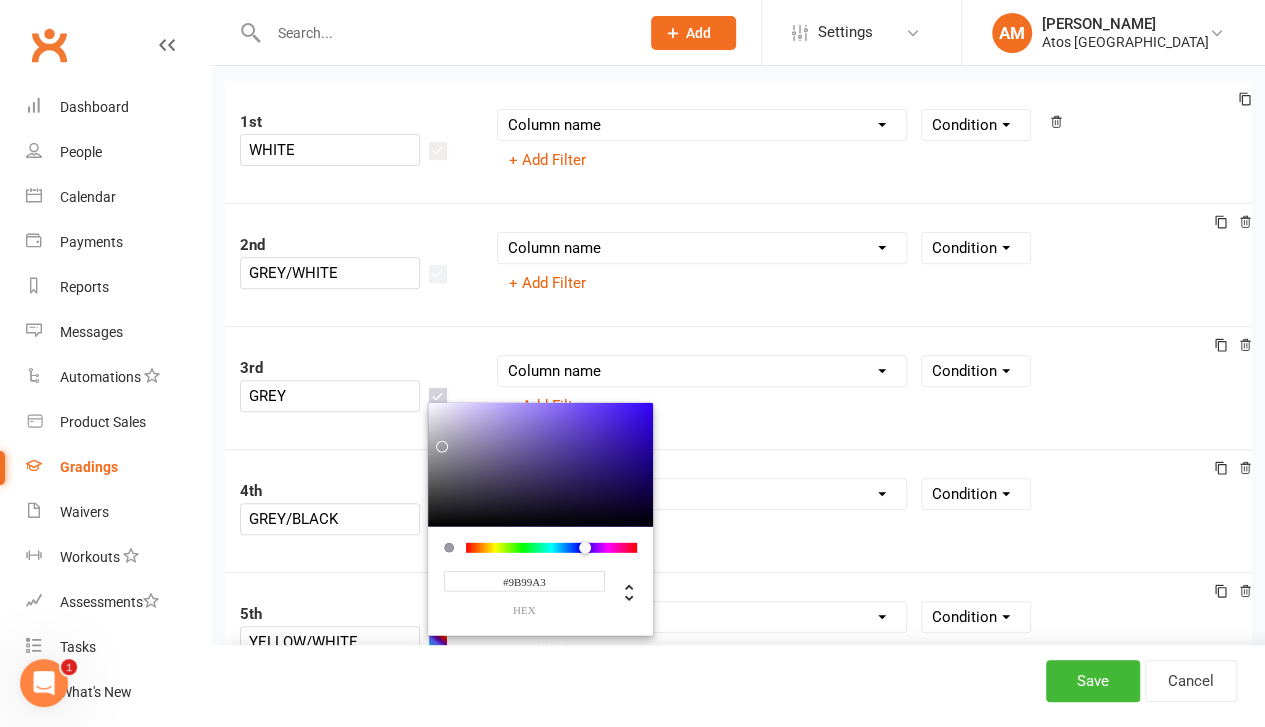 click at bounding box center (540, 464) 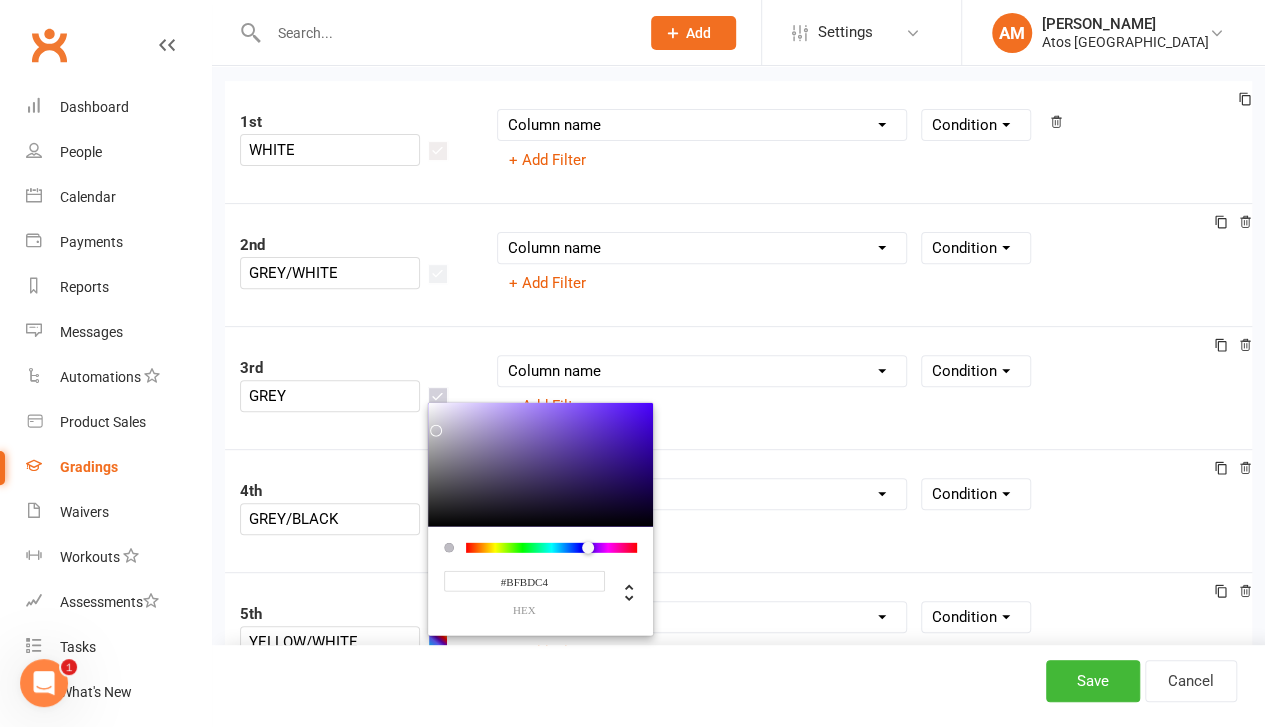 click at bounding box center [540, 464] 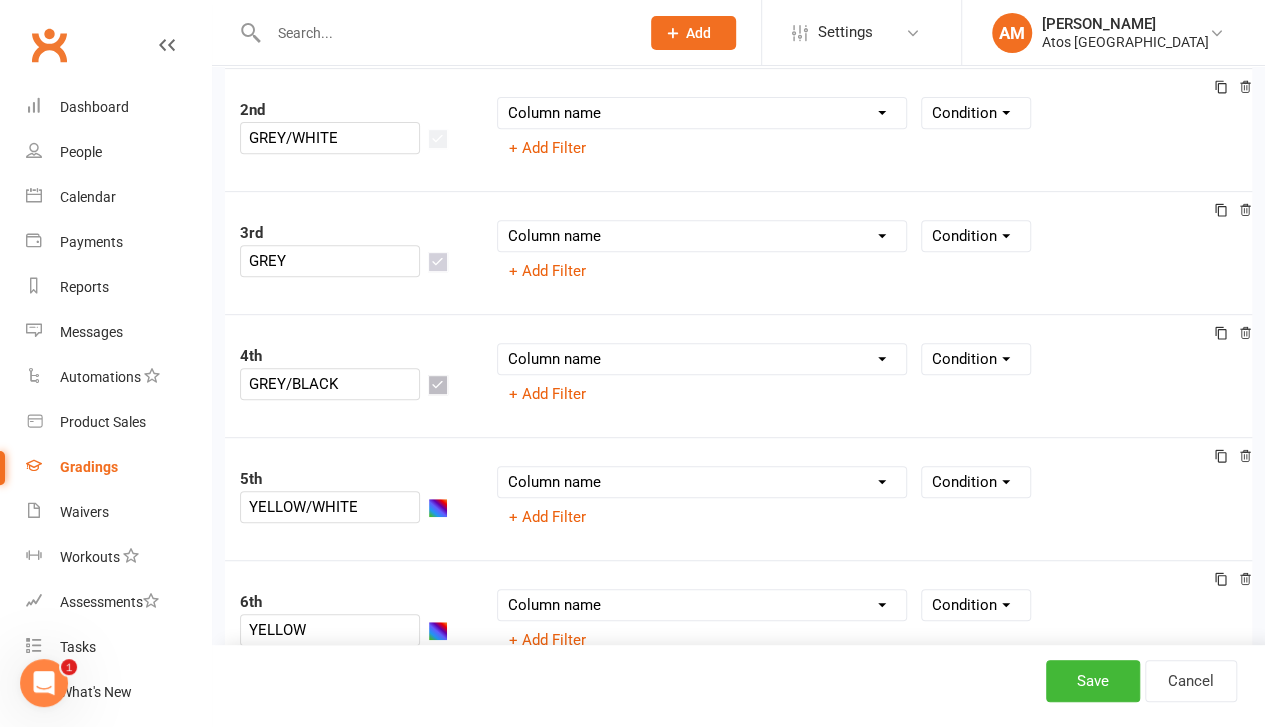 scroll, scrollTop: 361, scrollLeft: 0, axis: vertical 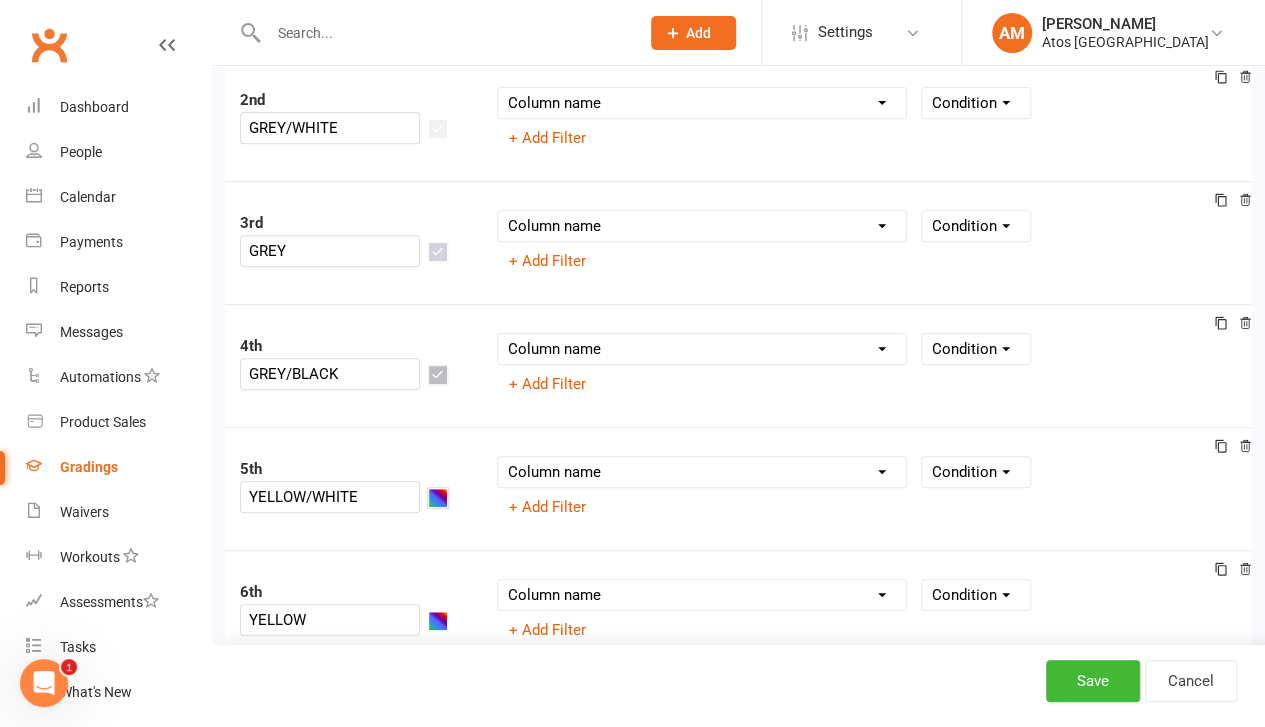 click at bounding box center [438, 498] 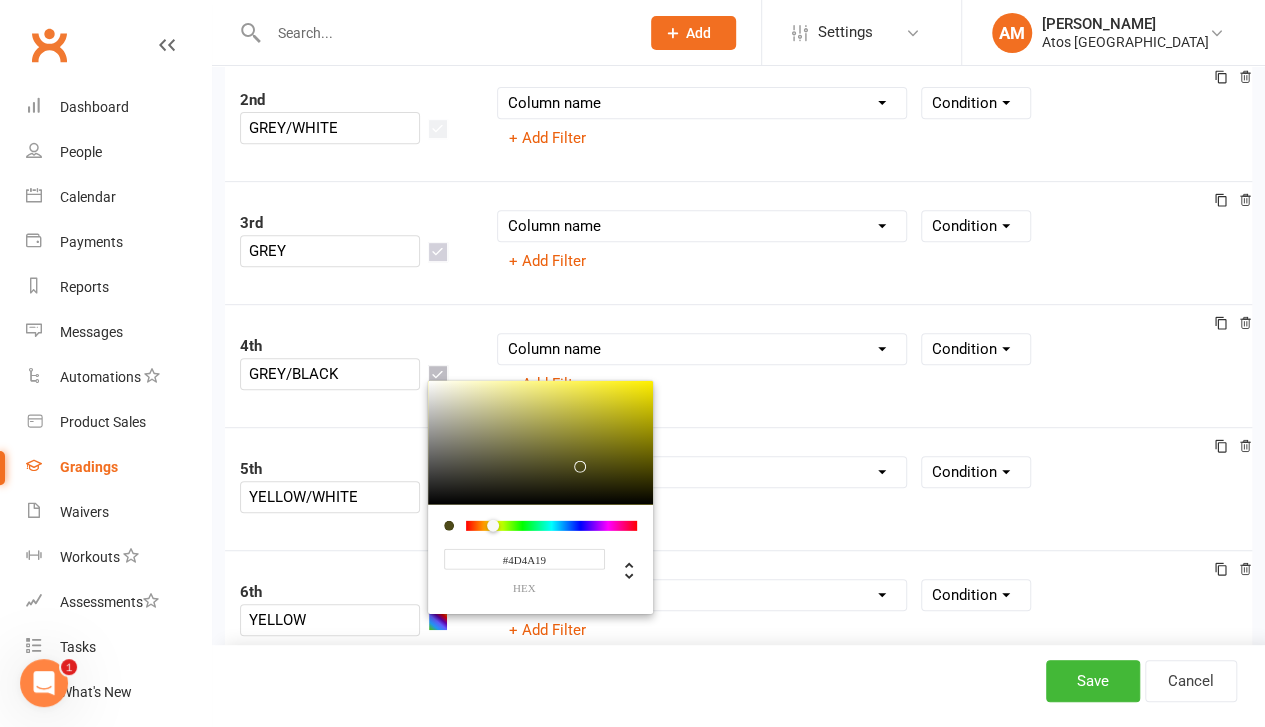 click at bounding box center [551, 525] 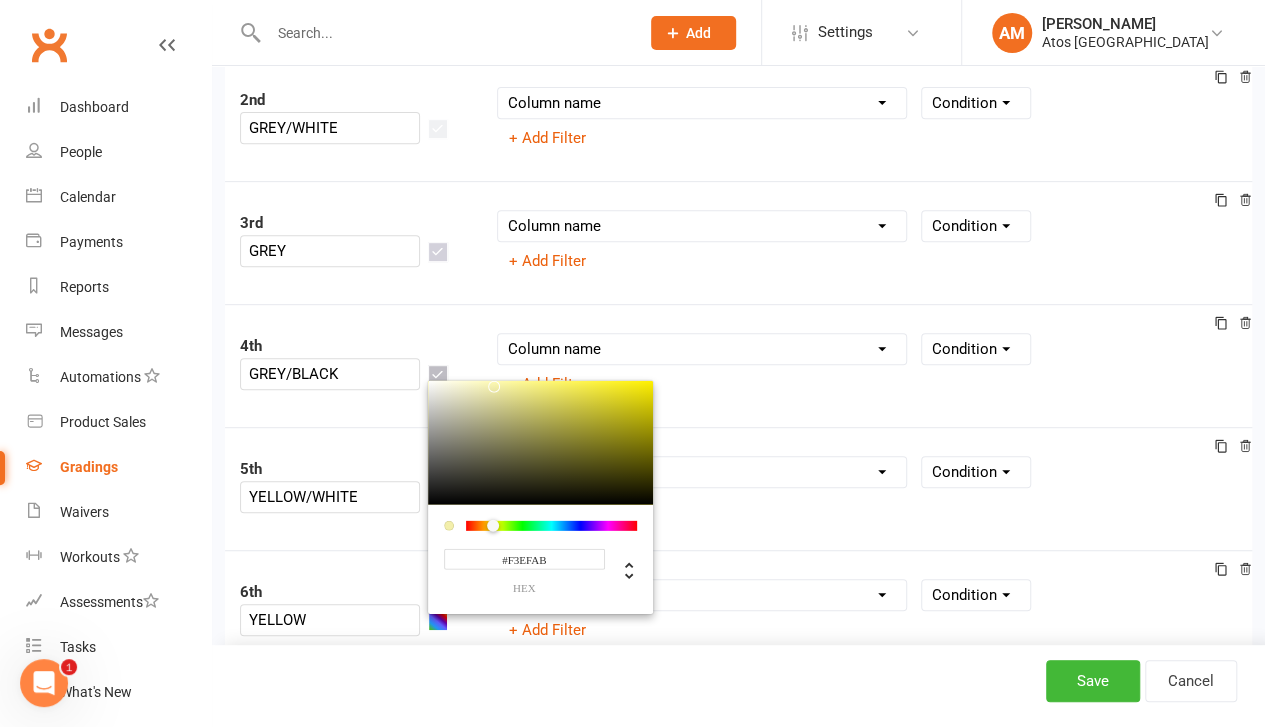 click at bounding box center (540, 442) 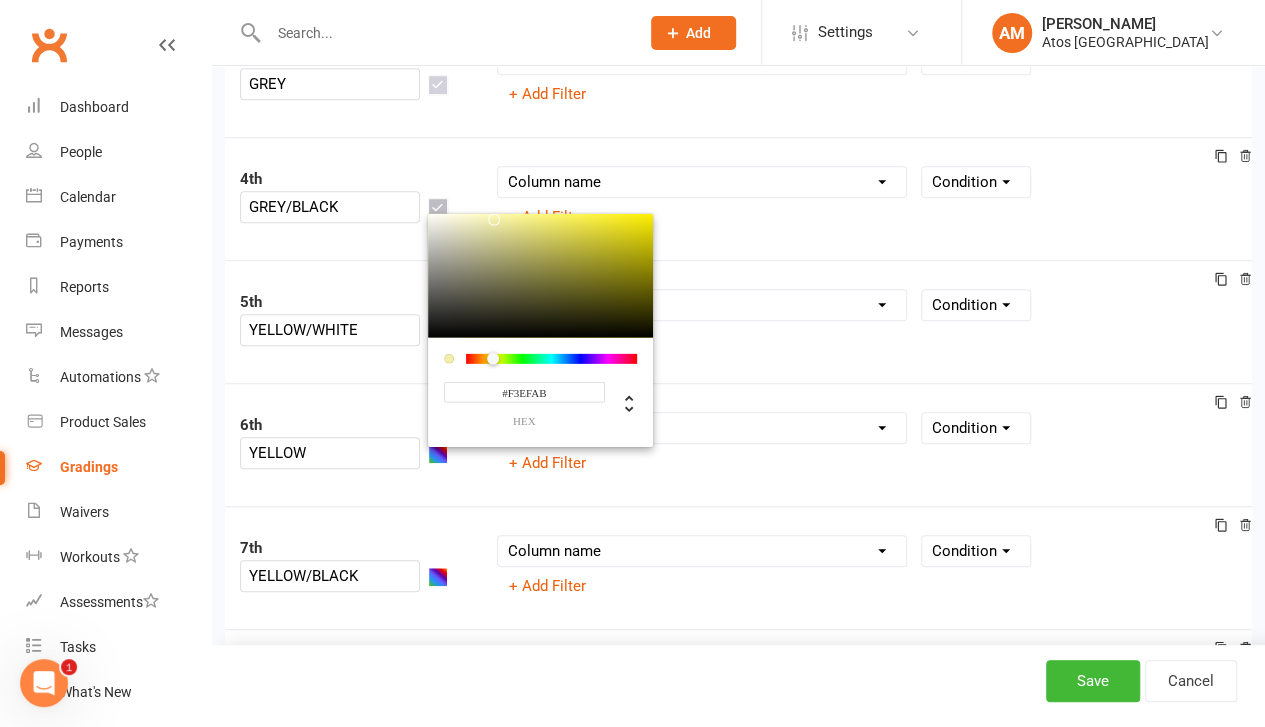 scroll, scrollTop: 529, scrollLeft: 0, axis: vertical 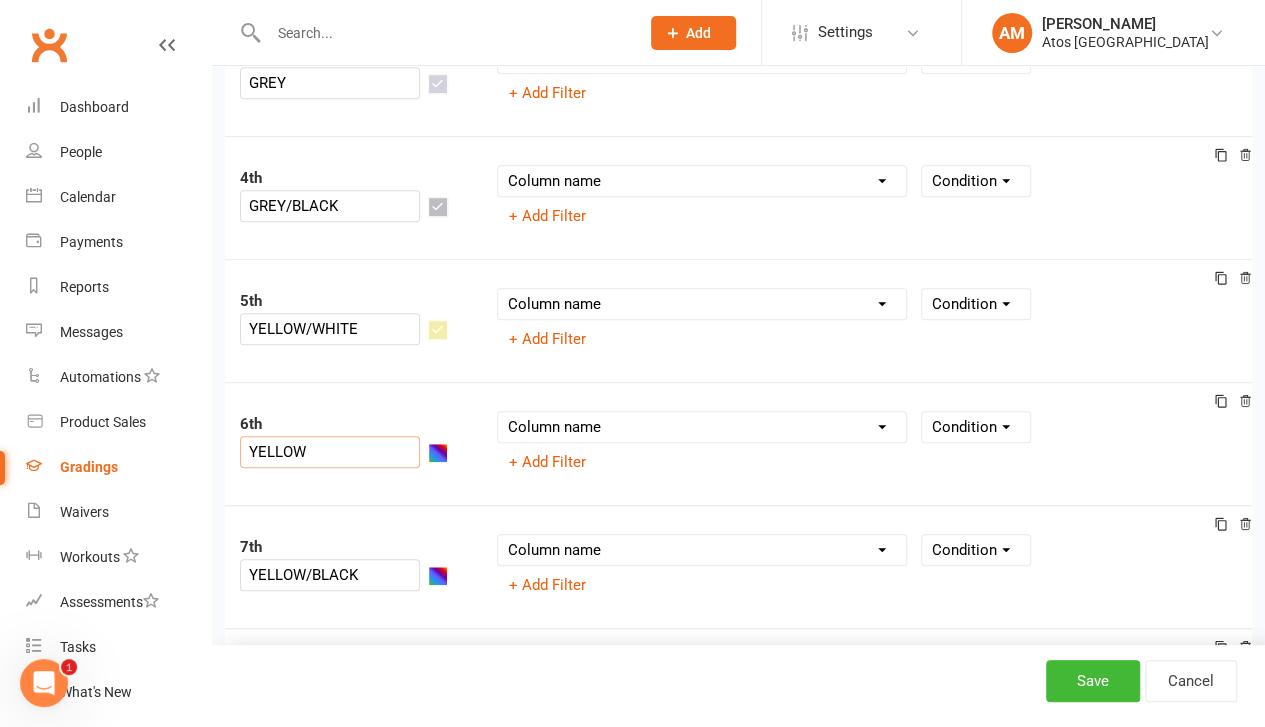click on "YELLOW" at bounding box center [330, 452] 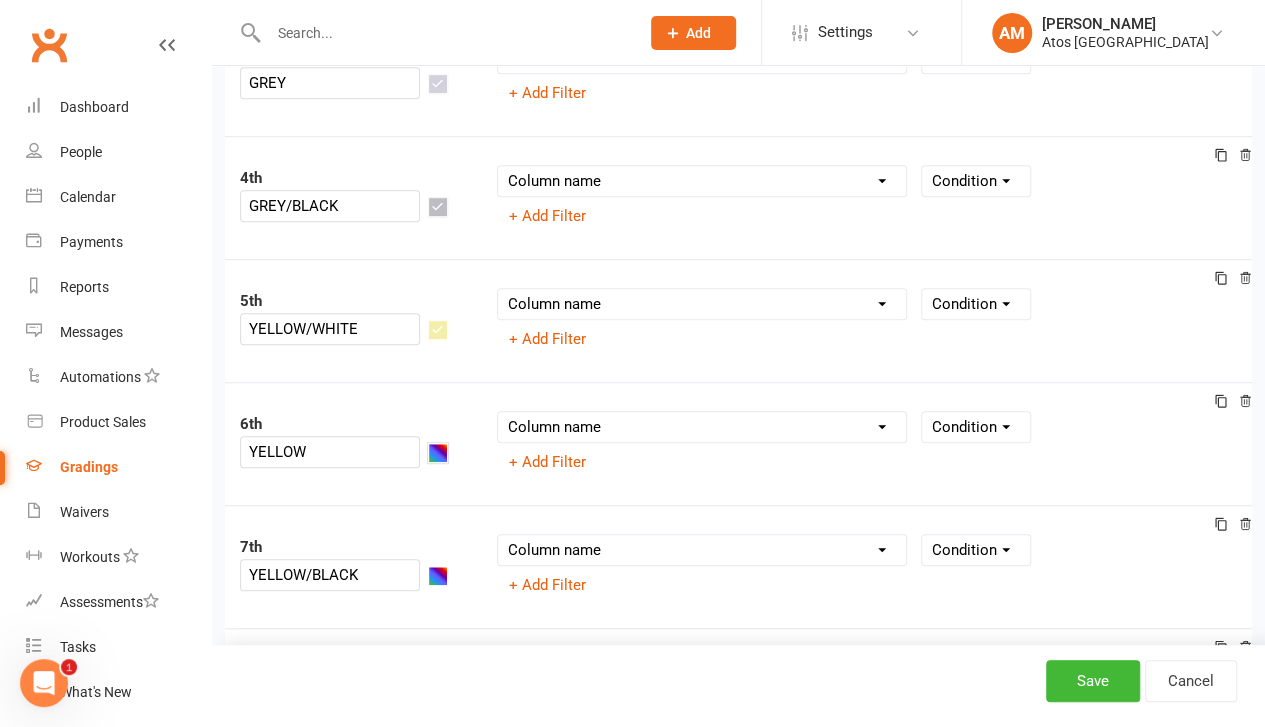 click at bounding box center [438, 453] 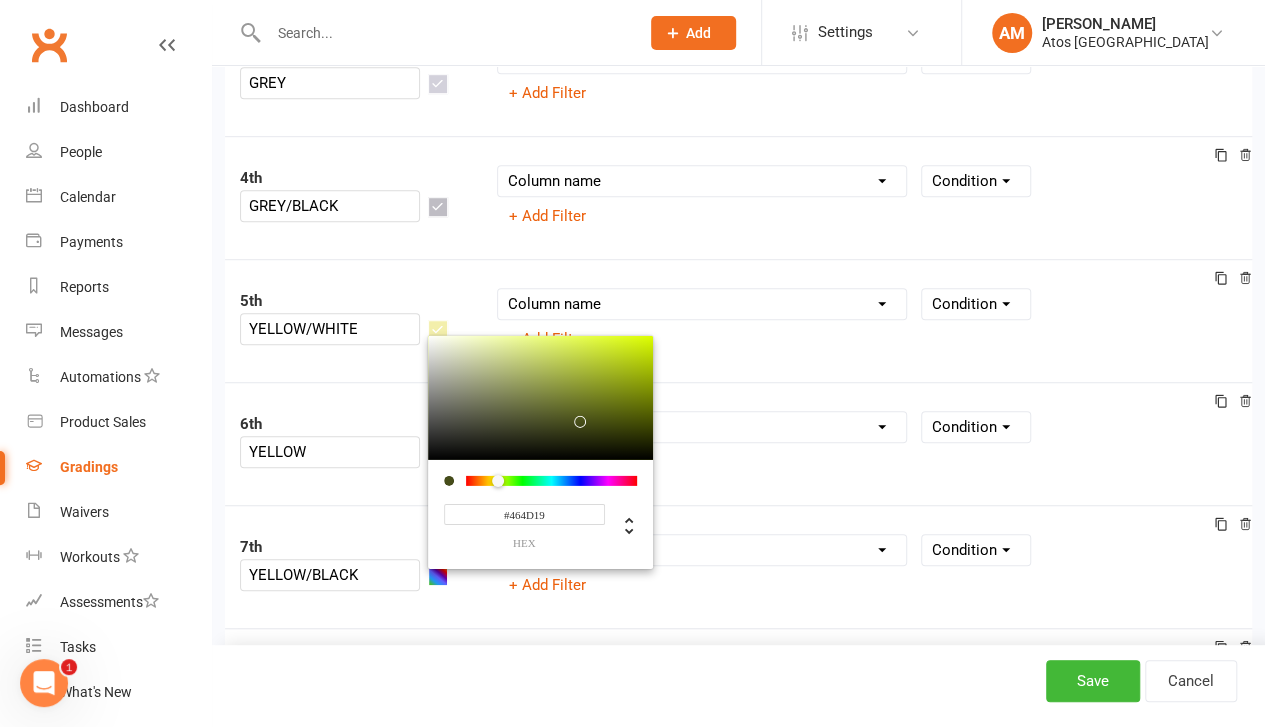 click at bounding box center (551, 480) 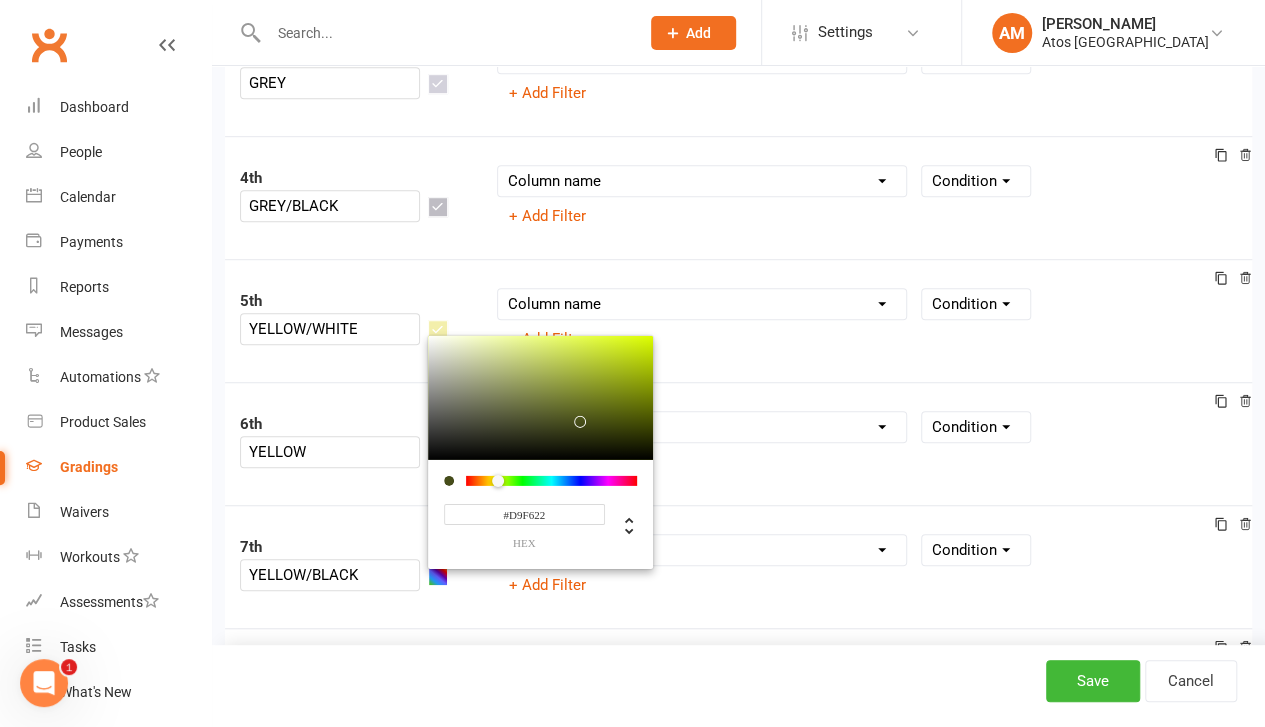 click at bounding box center [540, 397] 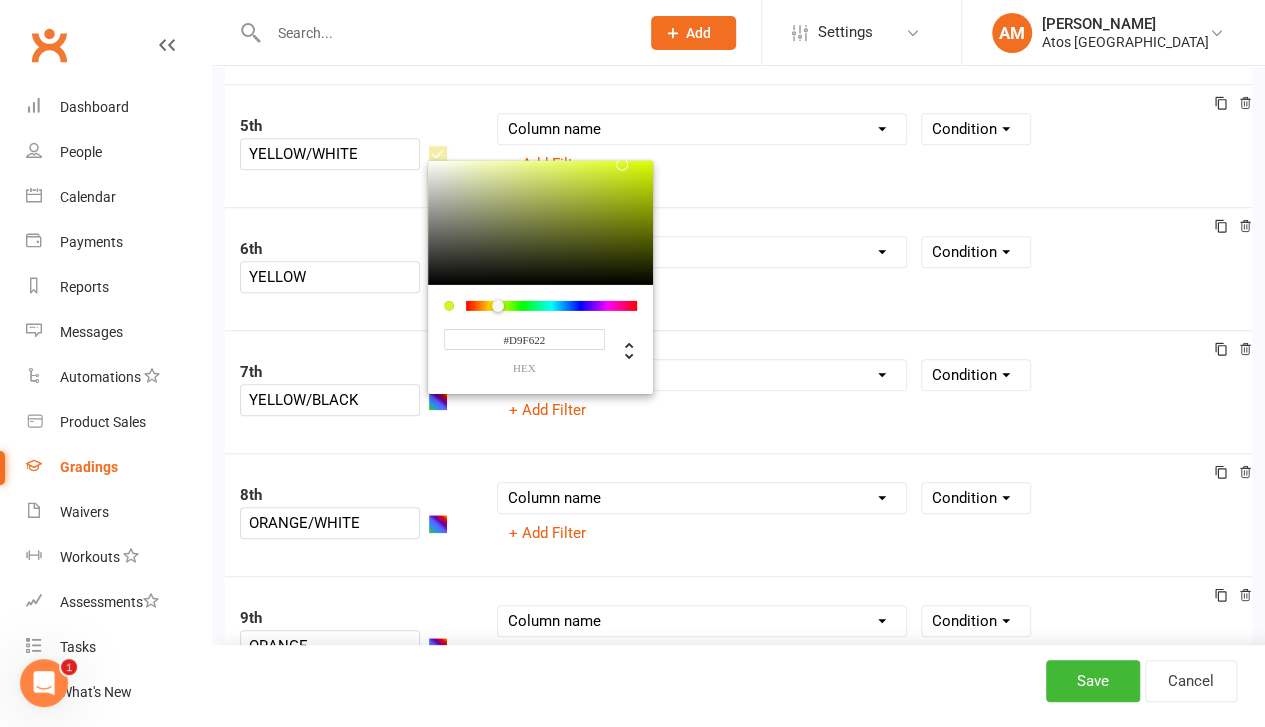 scroll, scrollTop: 703, scrollLeft: 0, axis: vertical 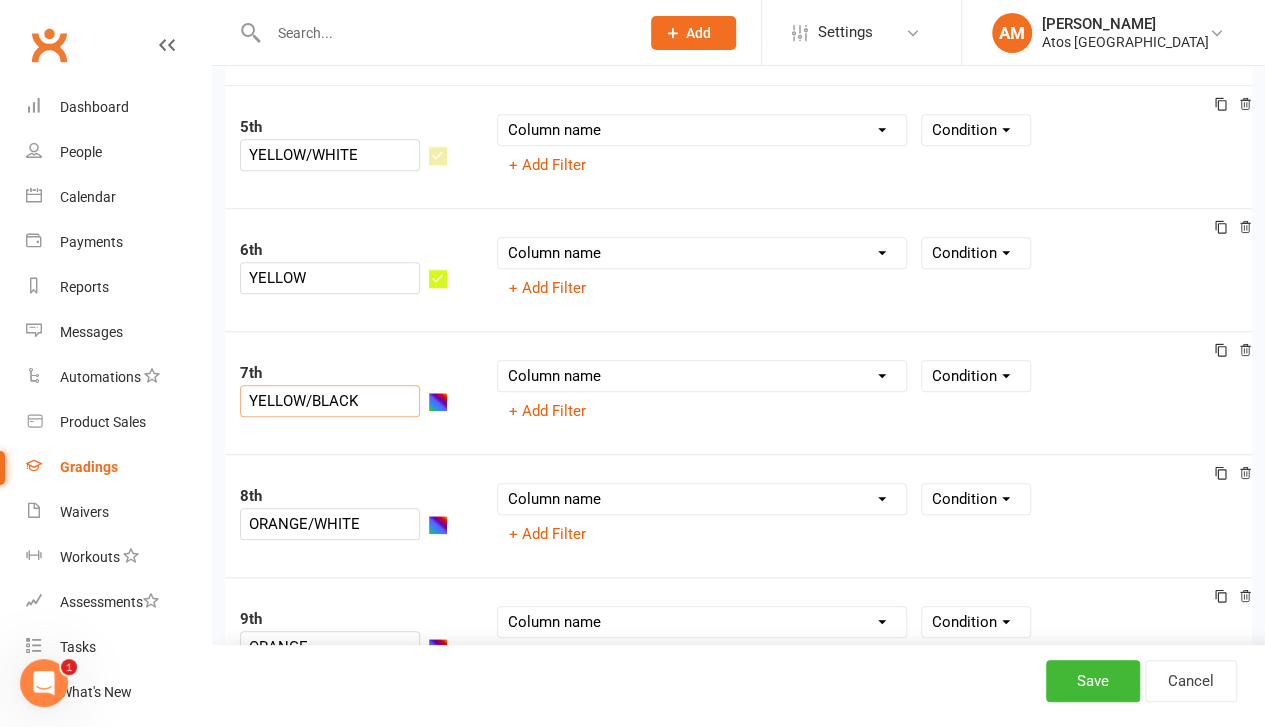 click on "YELLOW/BLACK" at bounding box center (330, 401) 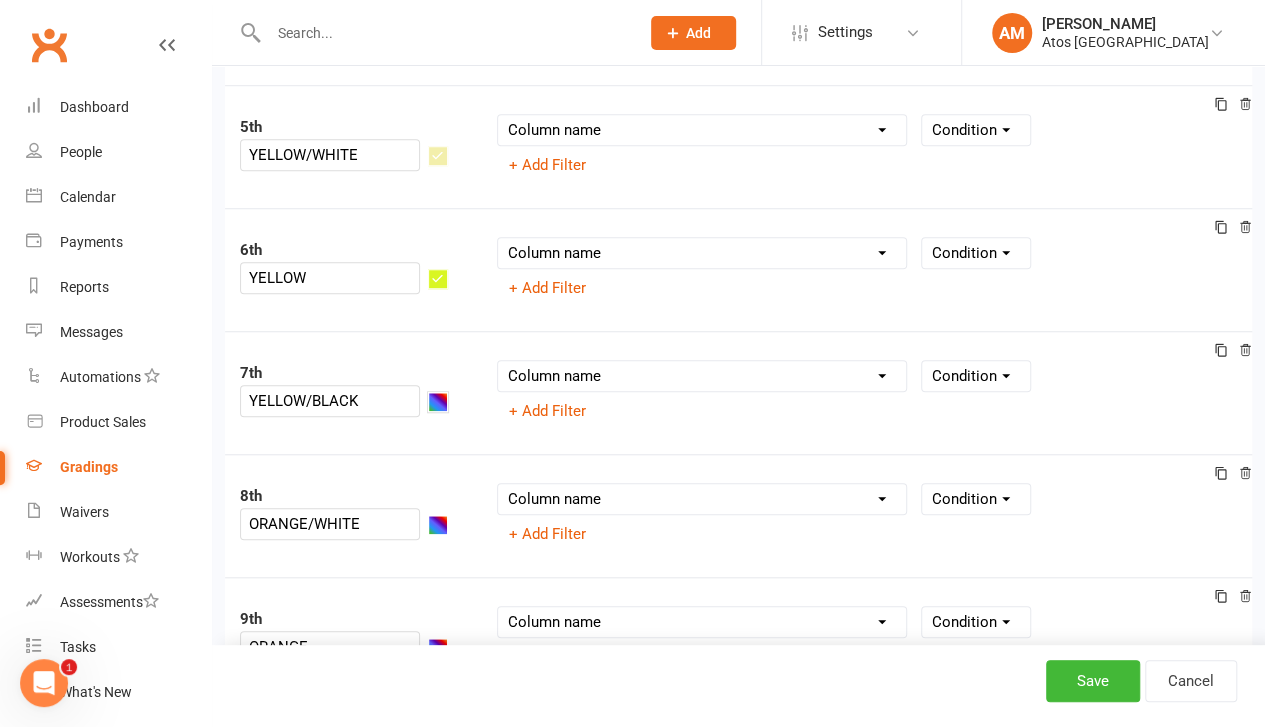 click at bounding box center (438, 402) 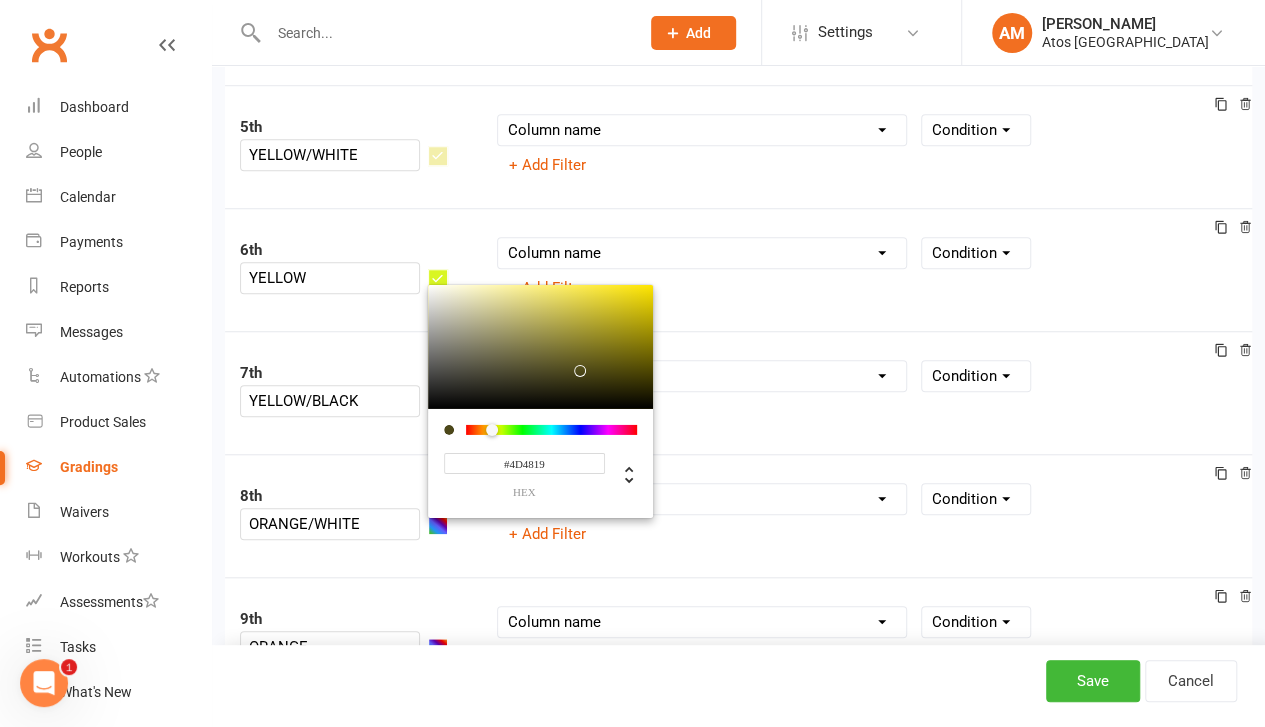 click at bounding box center (551, 429) 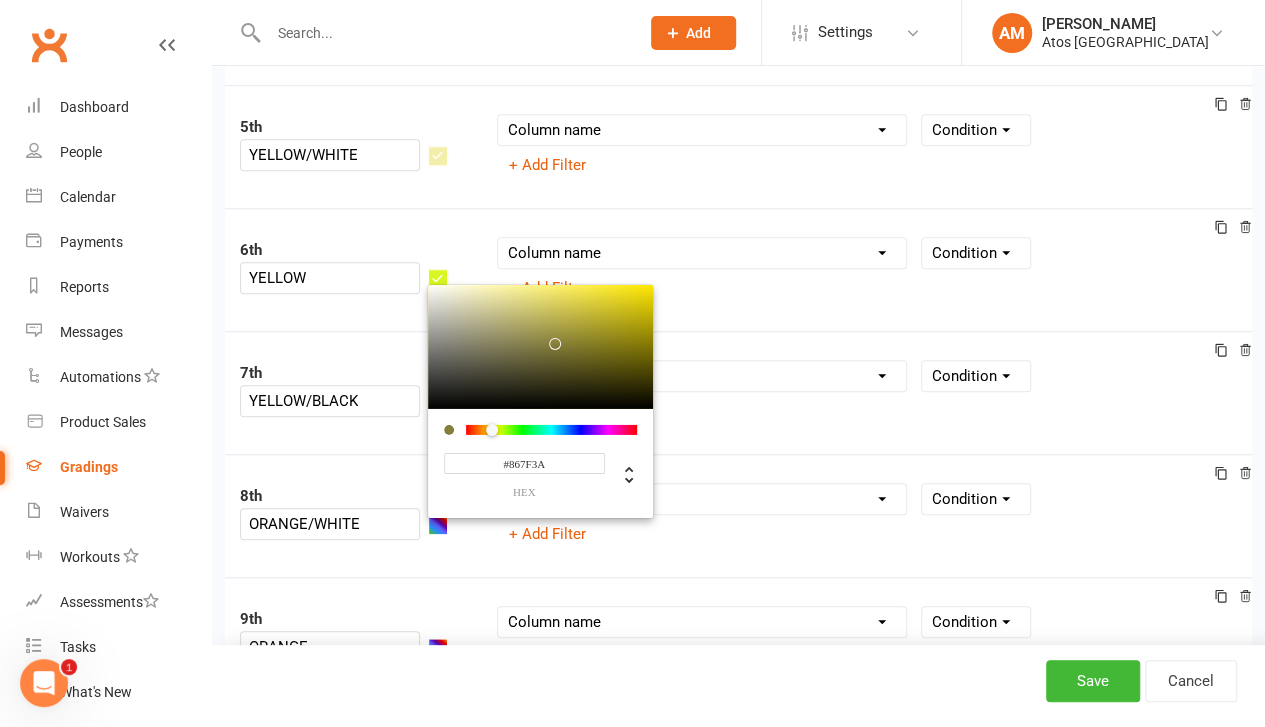 click at bounding box center (540, 346) 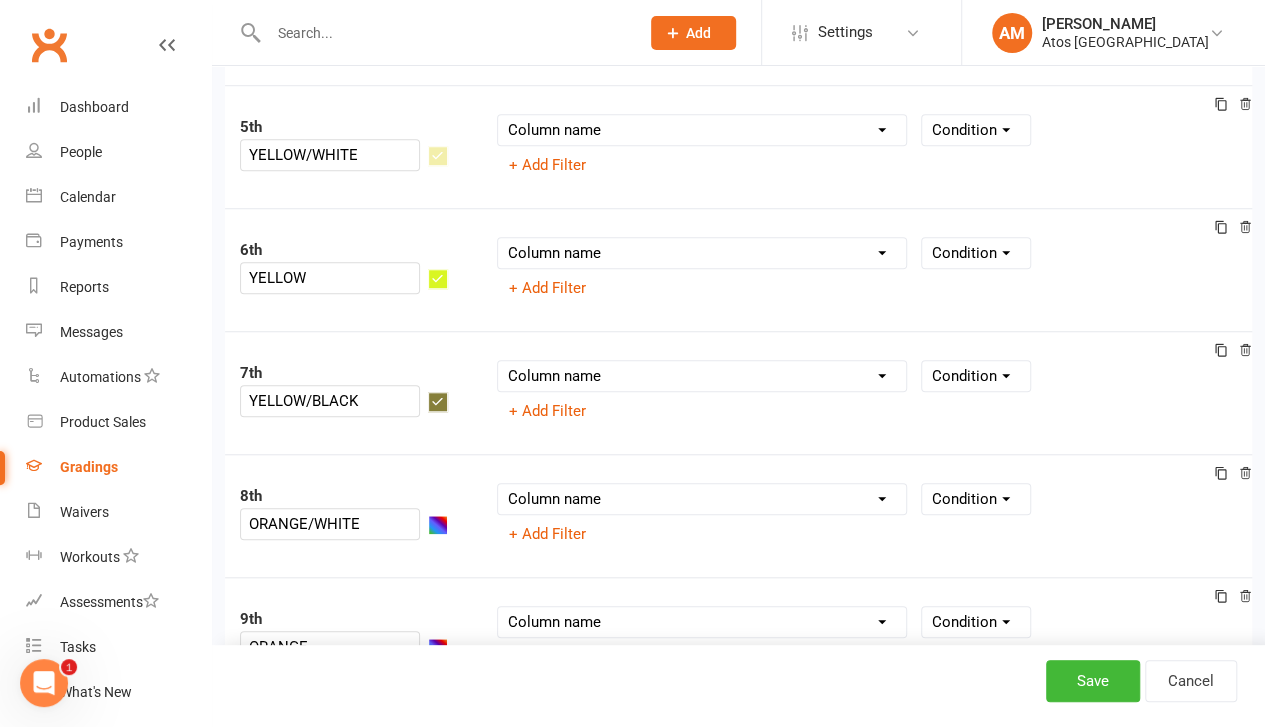 click on "8th ORANGE/WHITE" at bounding box center (353, 515) 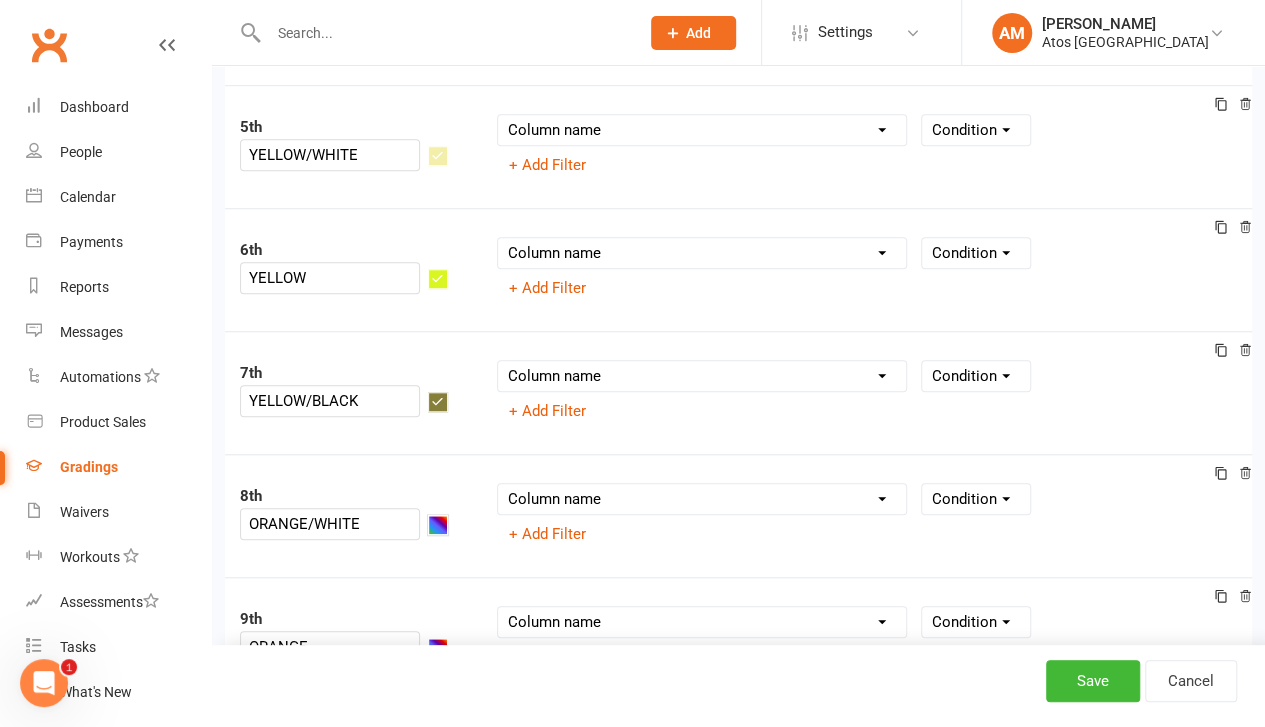 click at bounding box center (438, 525) 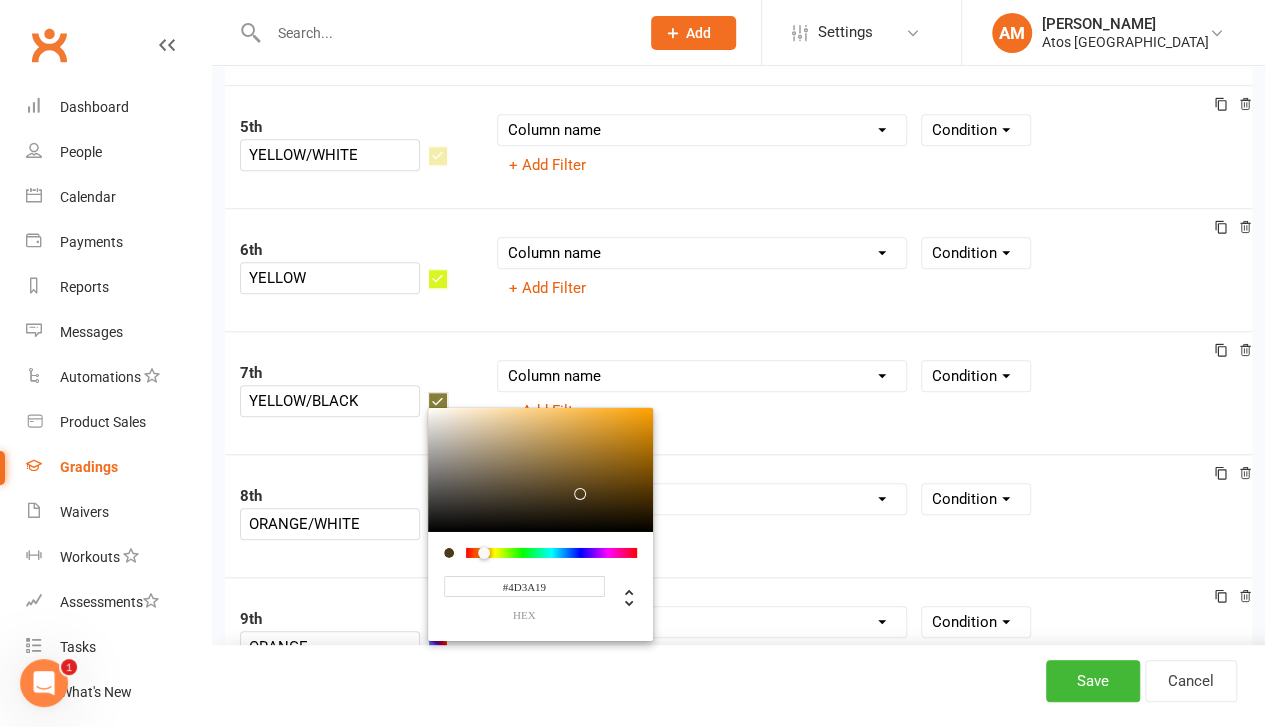 click at bounding box center (551, 552) 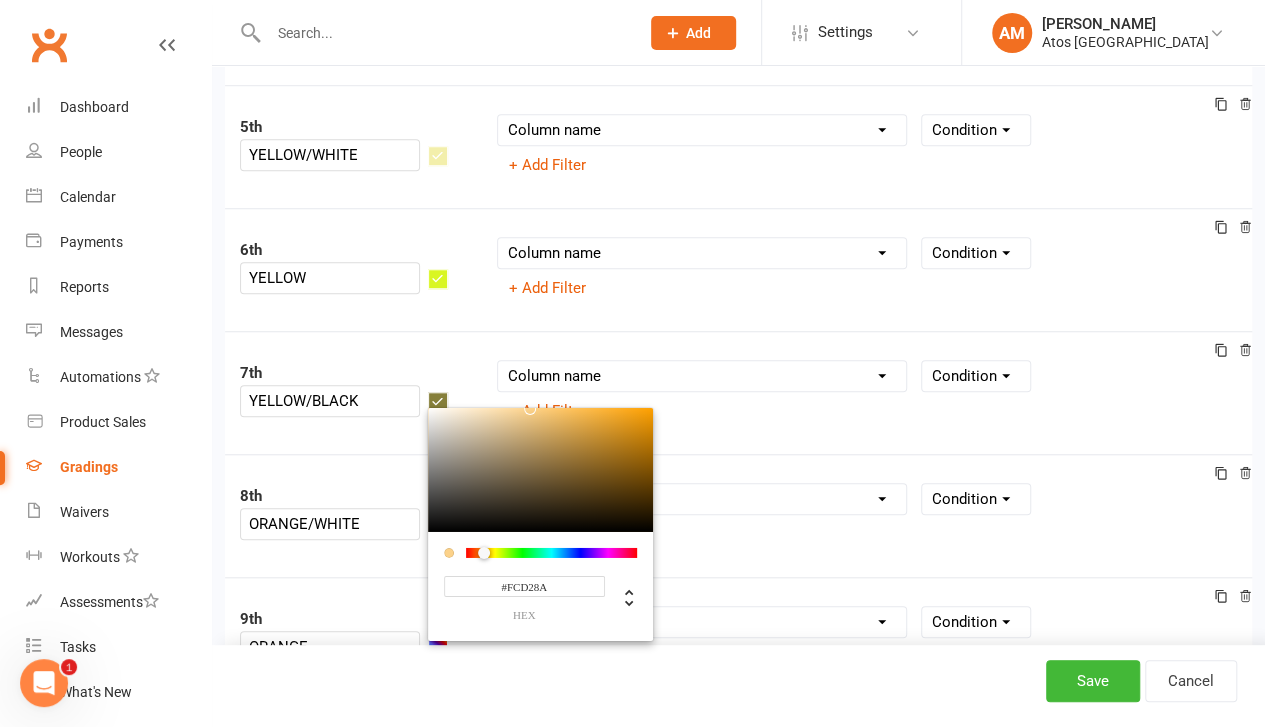 click at bounding box center (540, 469) 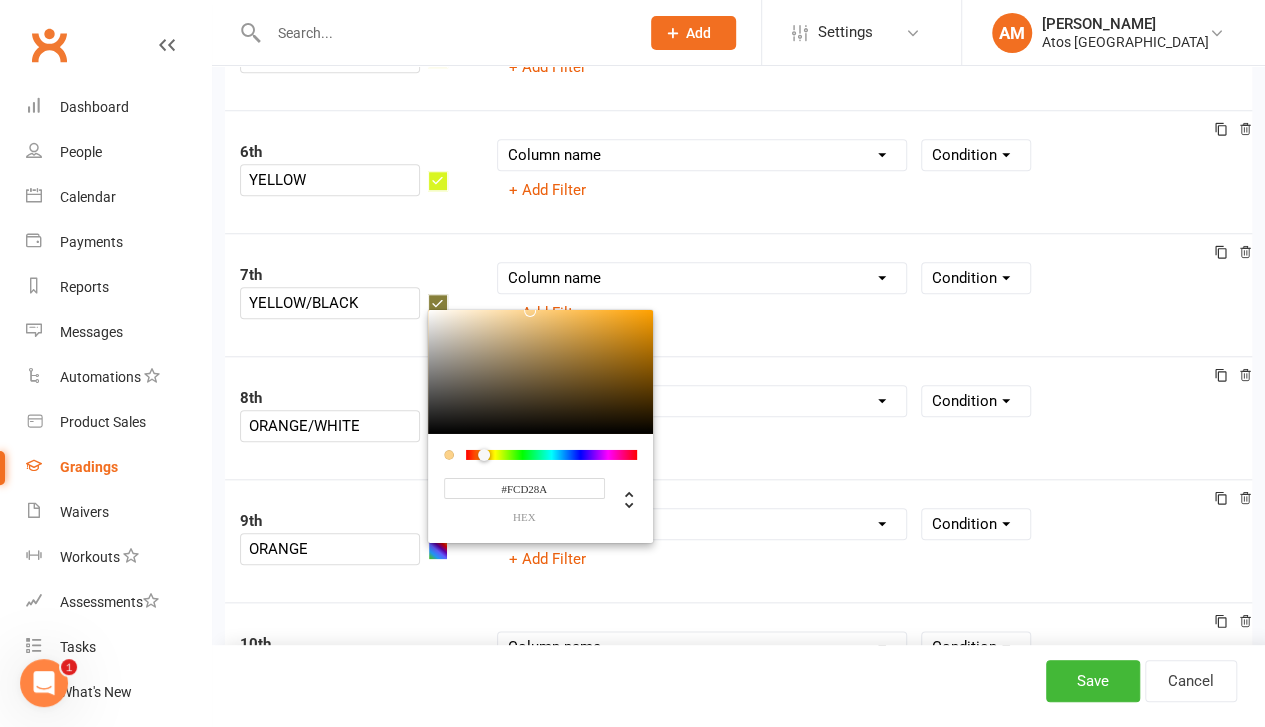 scroll, scrollTop: 825, scrollLeft: 0, axis: vertical 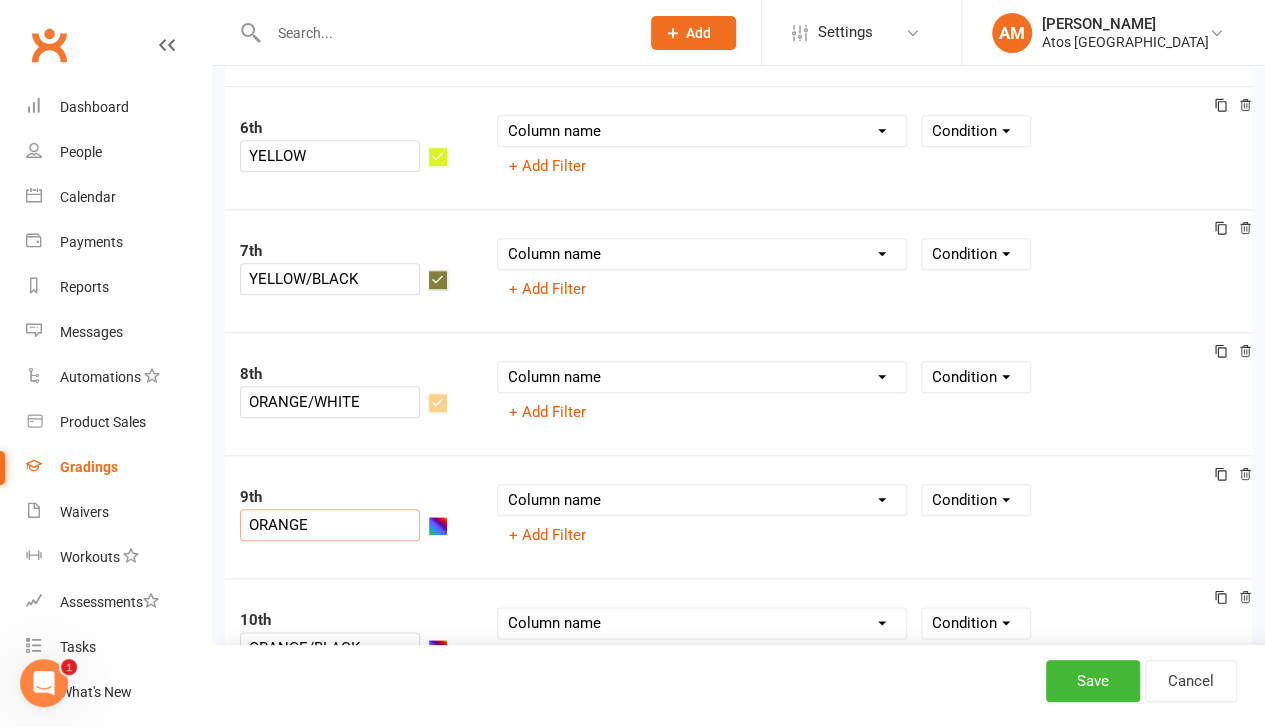 click on "ORANGE" at bounding box center (330, 525) 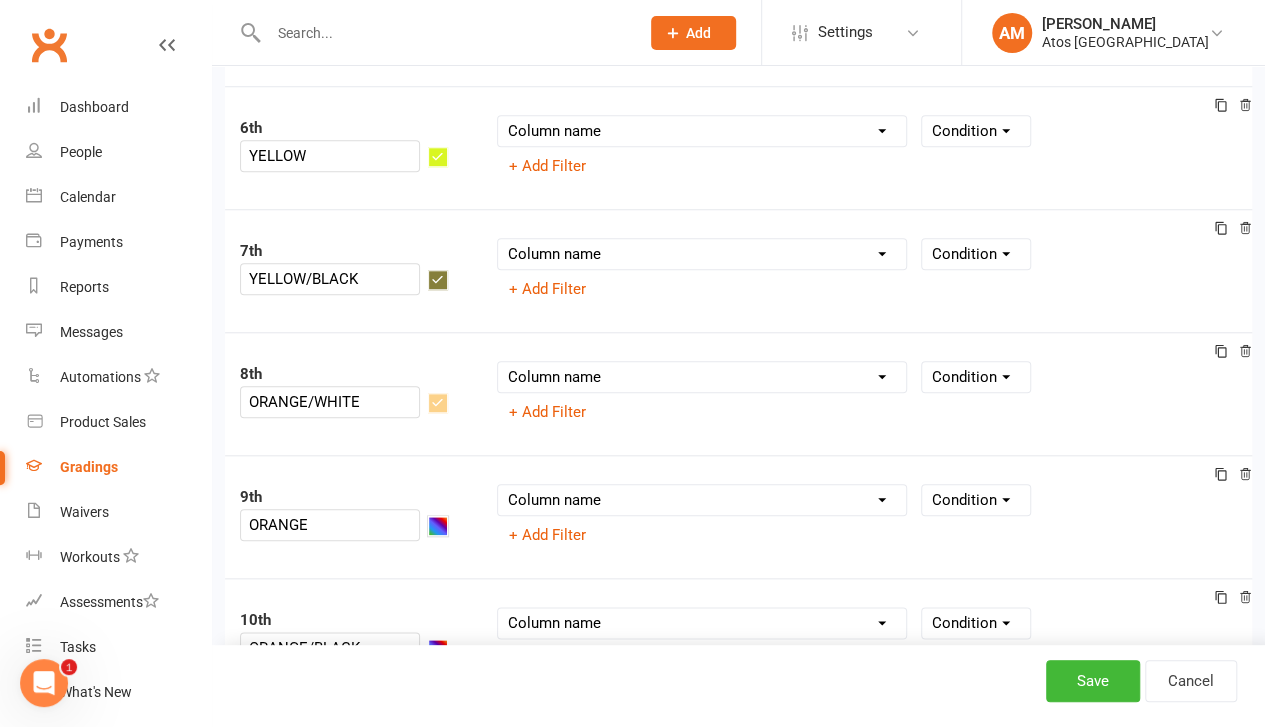 click at bounding box center [438, 526] 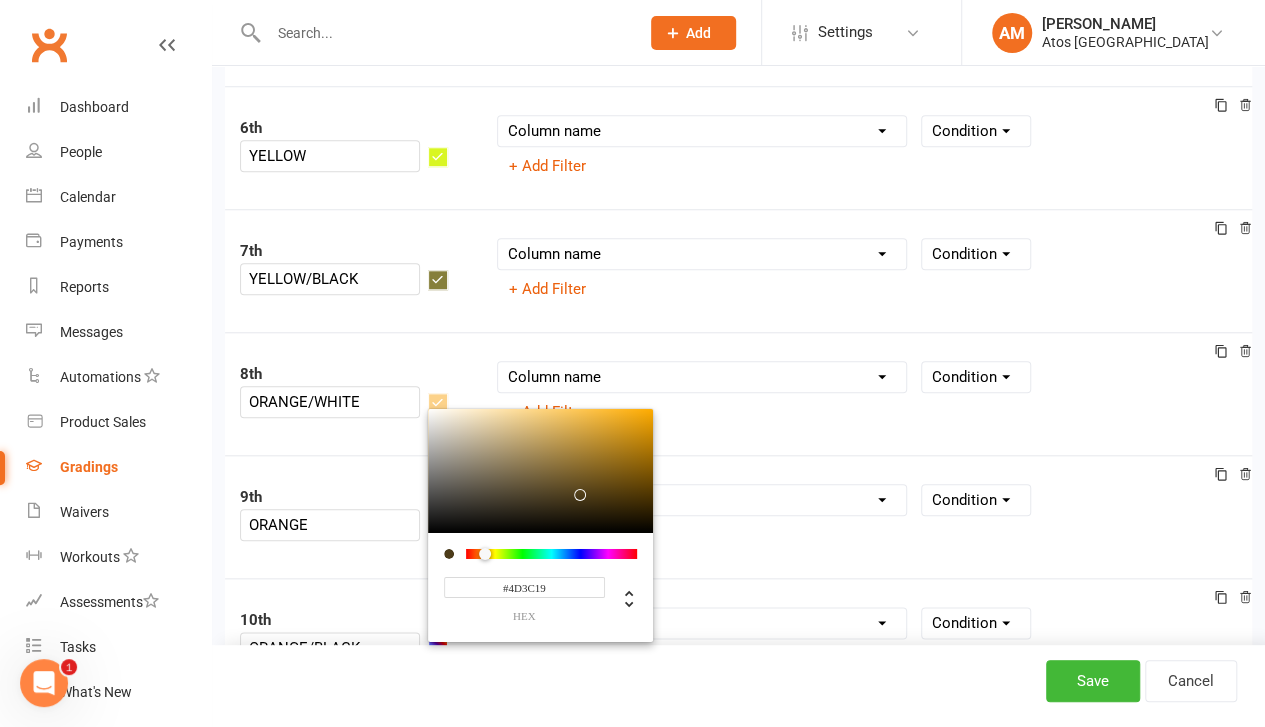 click at bounding box center (551, 553) 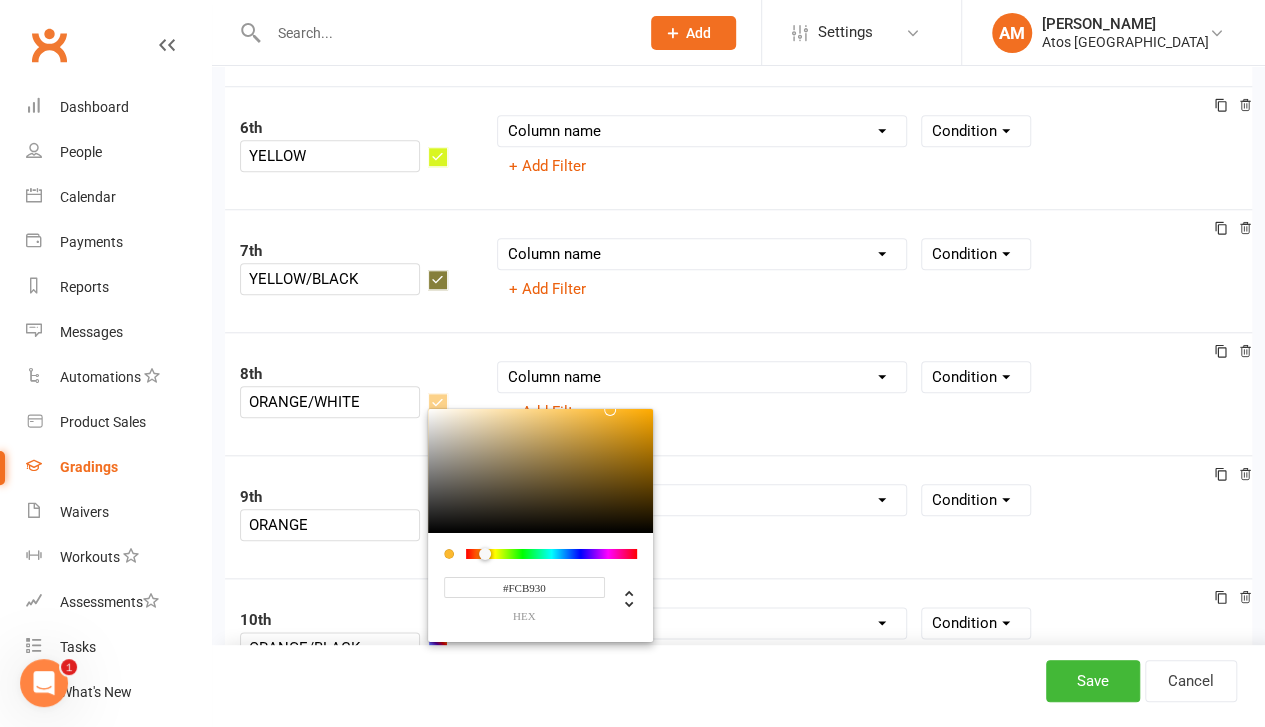 click at bounding box center (540, 470) 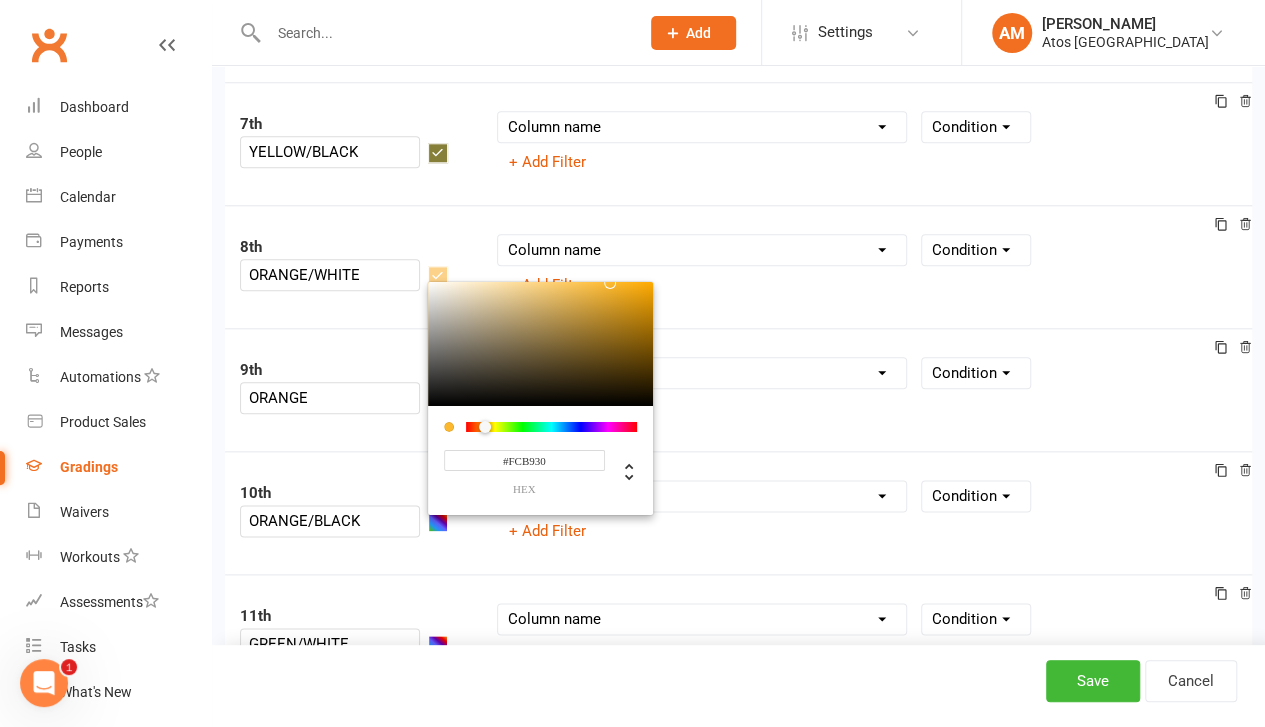 scroll, scrollTop: 979, scrollLeft: 0, axis: vertical 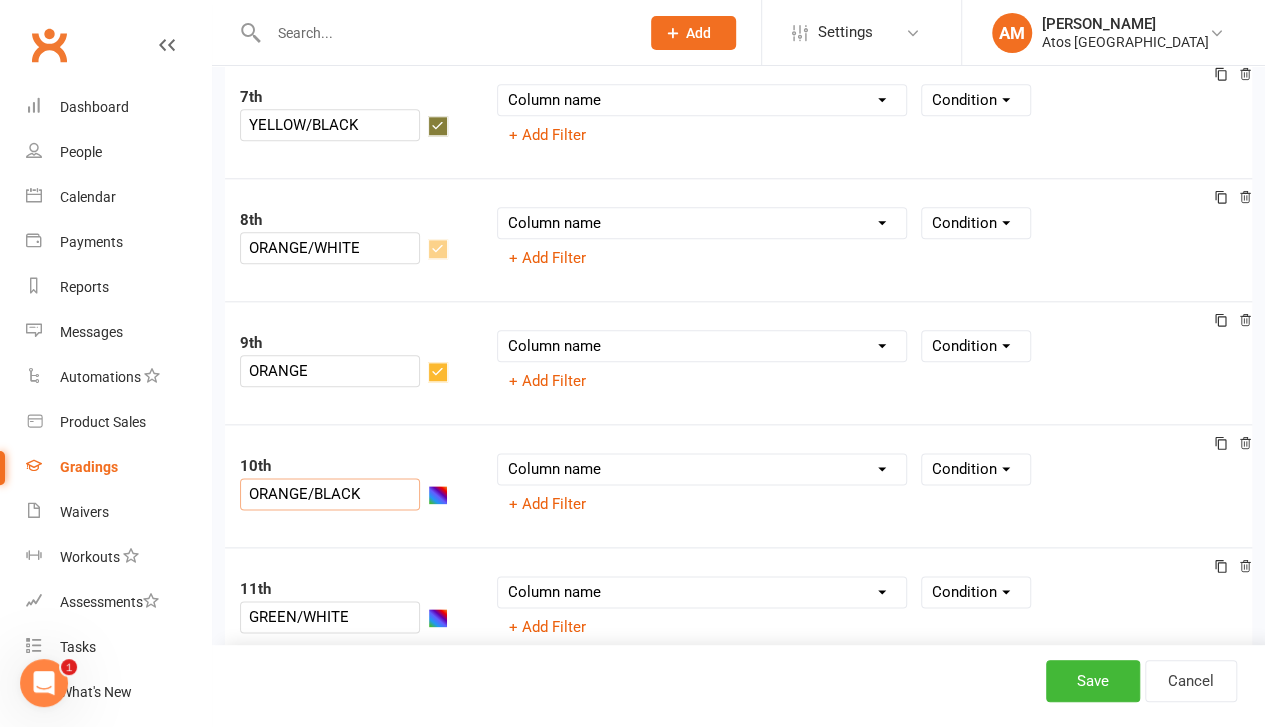 click on "ORANGE/BLACK" at bounding box center [330, 494] 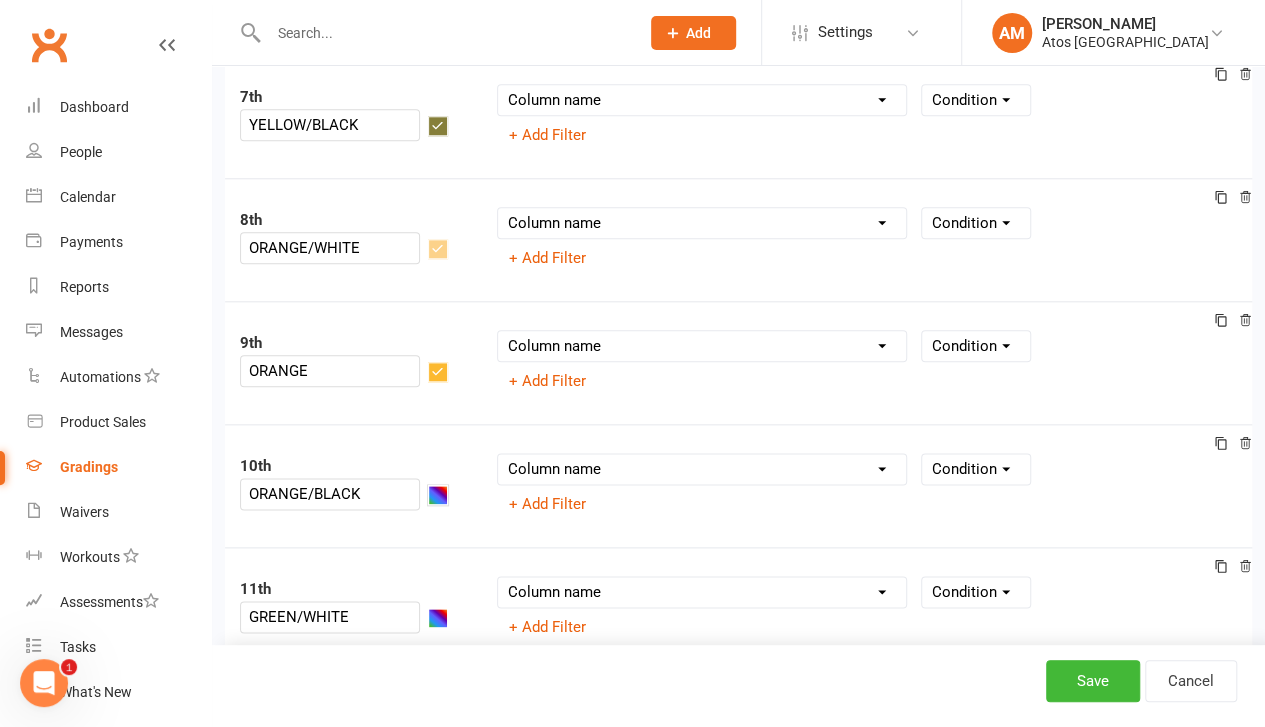 click at bounding box center [438, 495] 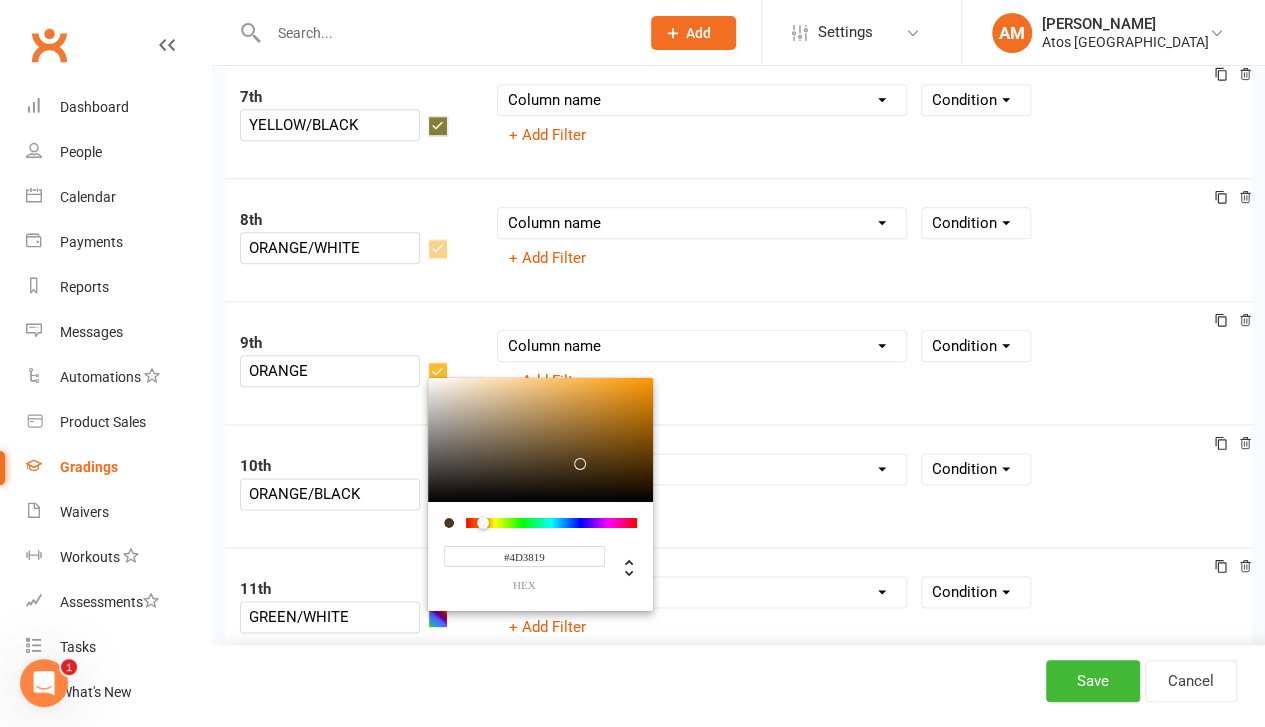 click at bounding box center [551, 522] 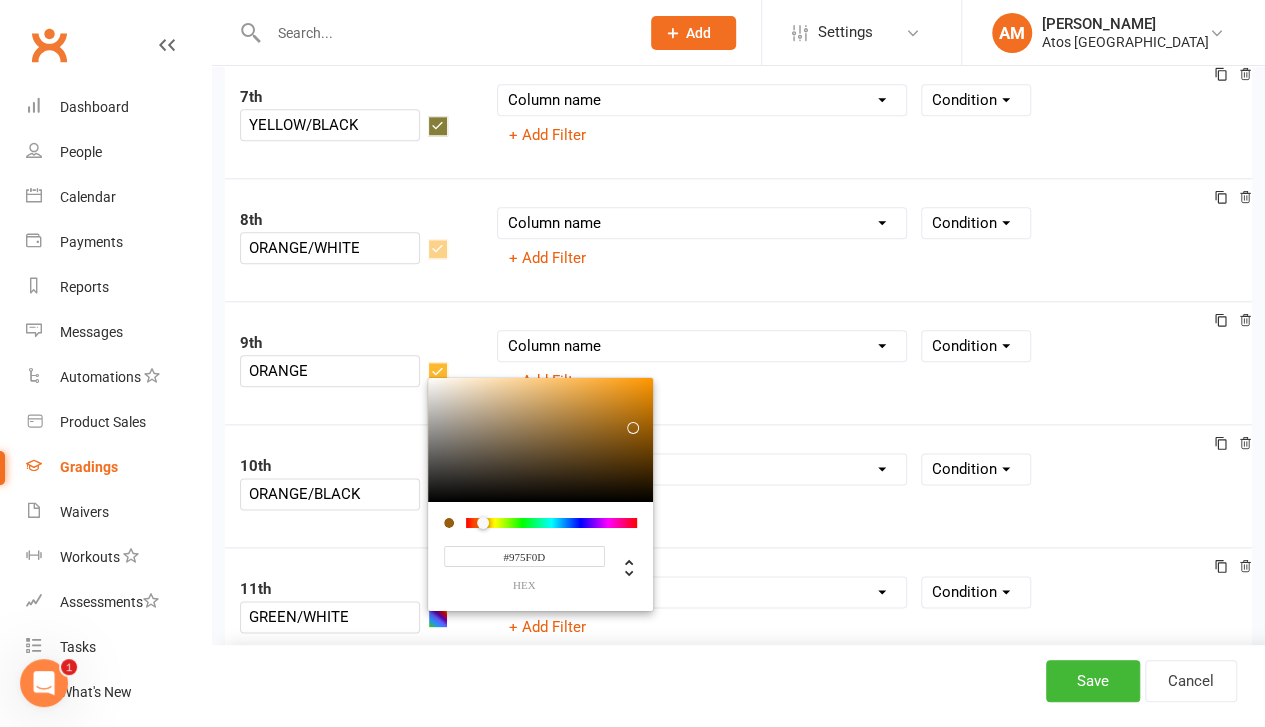 click at bounding box center [540, 439] 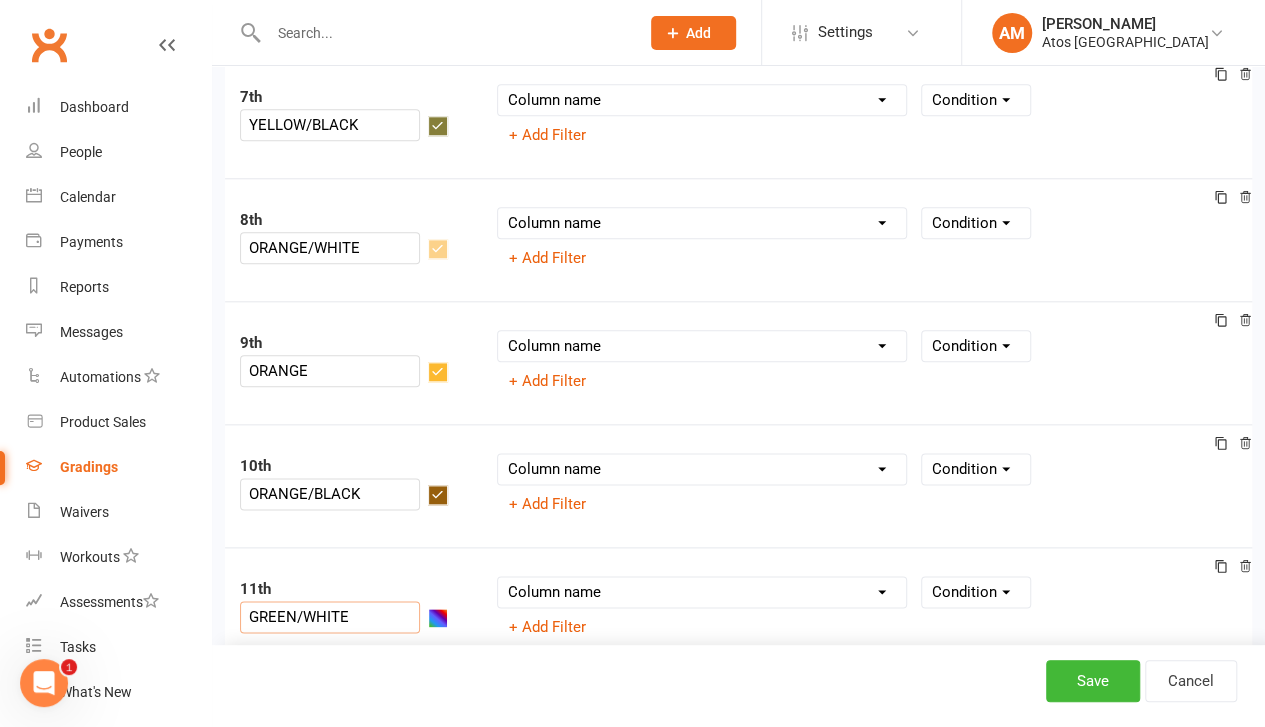 click on "GREEN/WHITE" at bounding box center [330, 617] 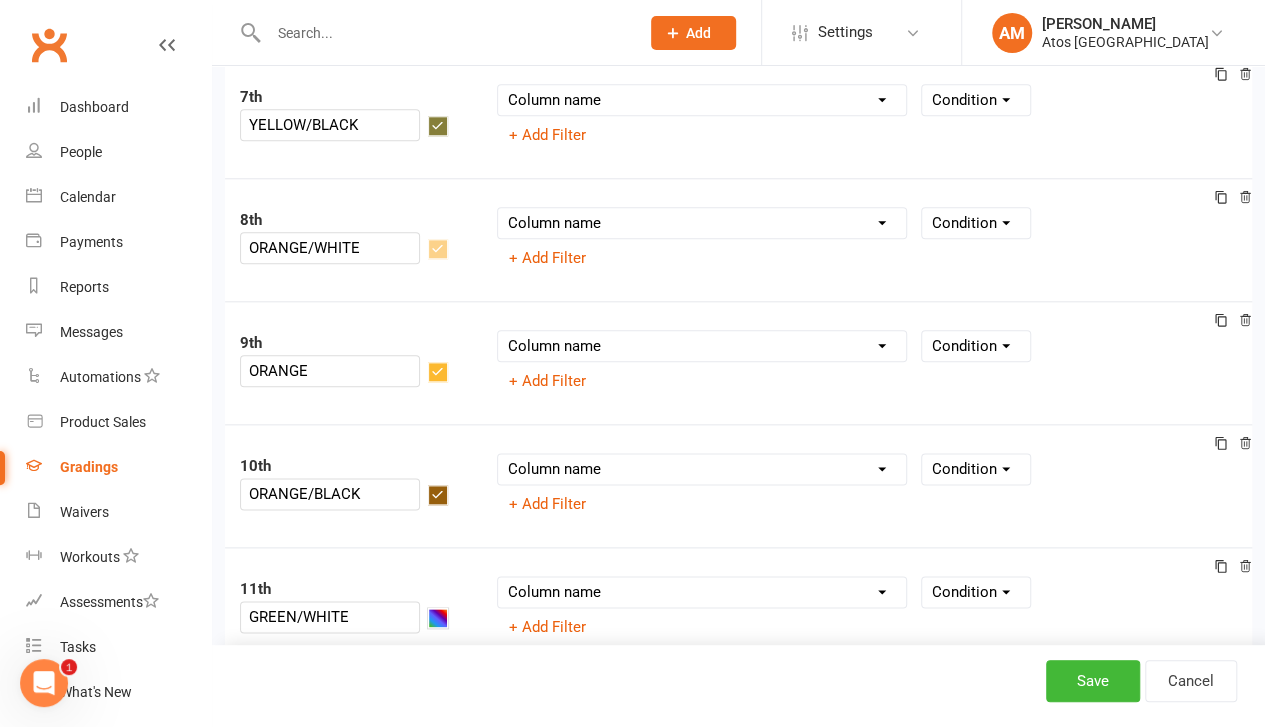 click at bounding box center [438, 618] 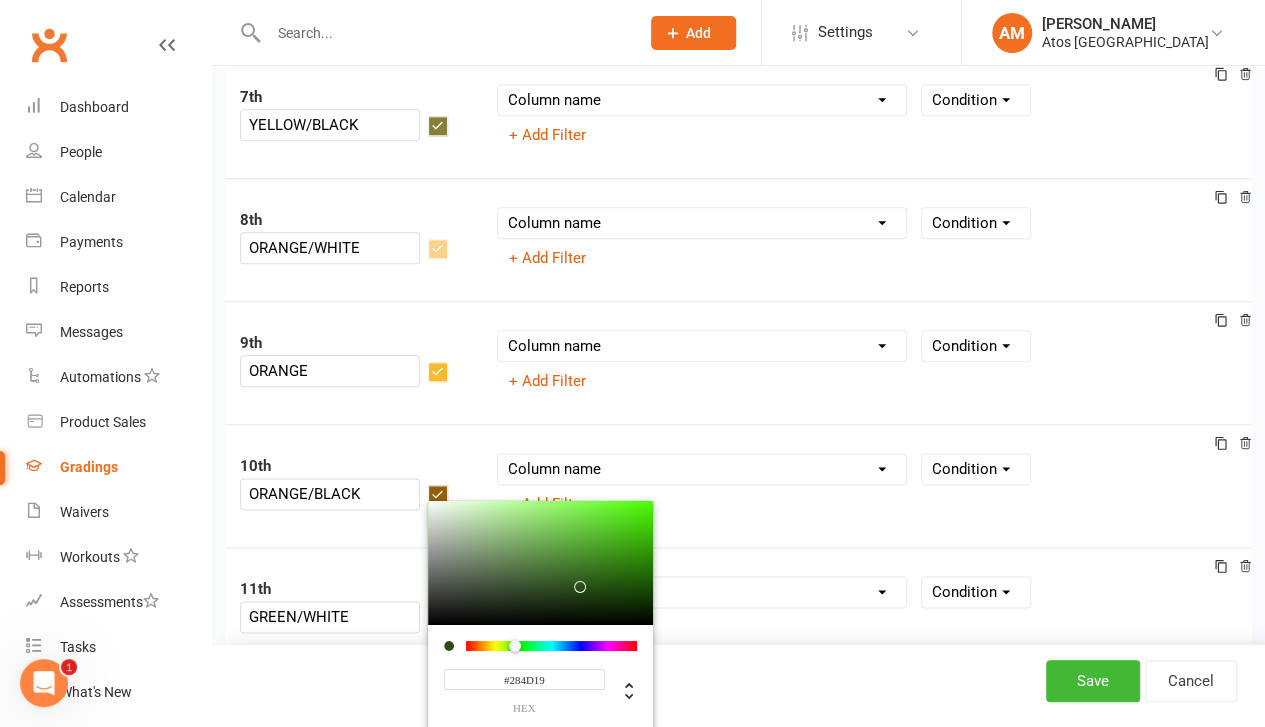 click at bounding box center [551, 645] 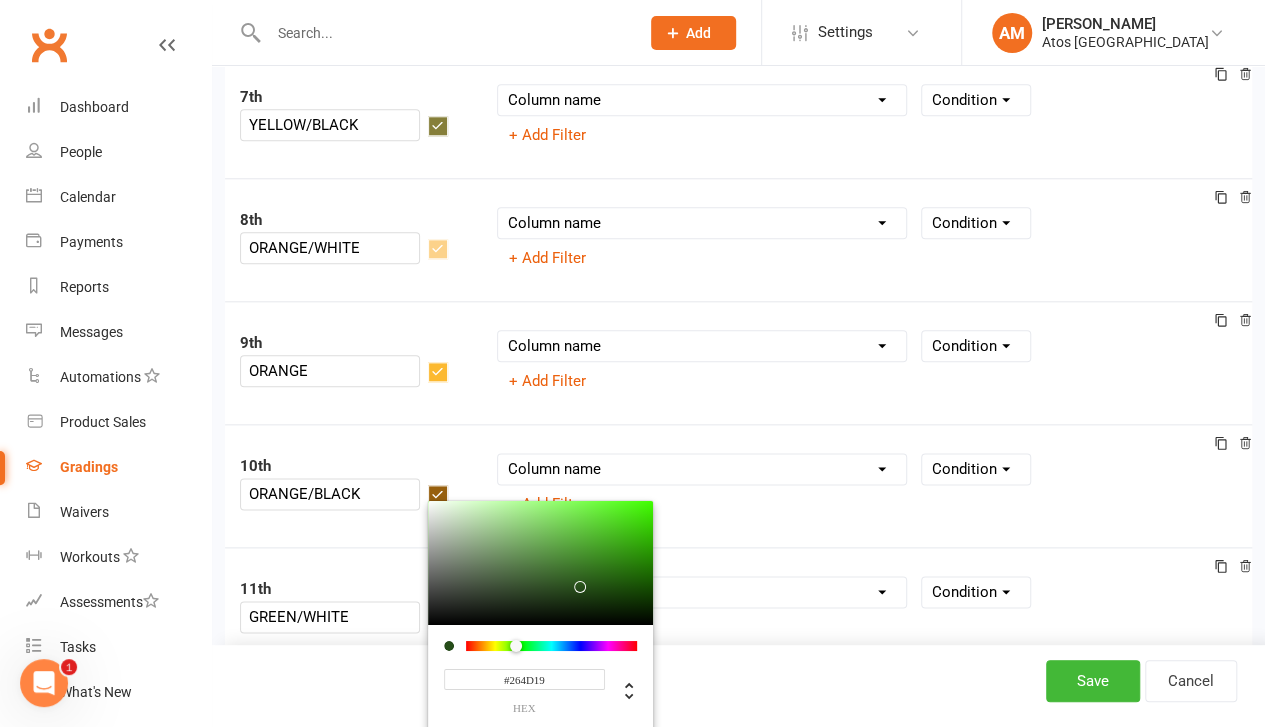 click at bounding box center (516, 645) 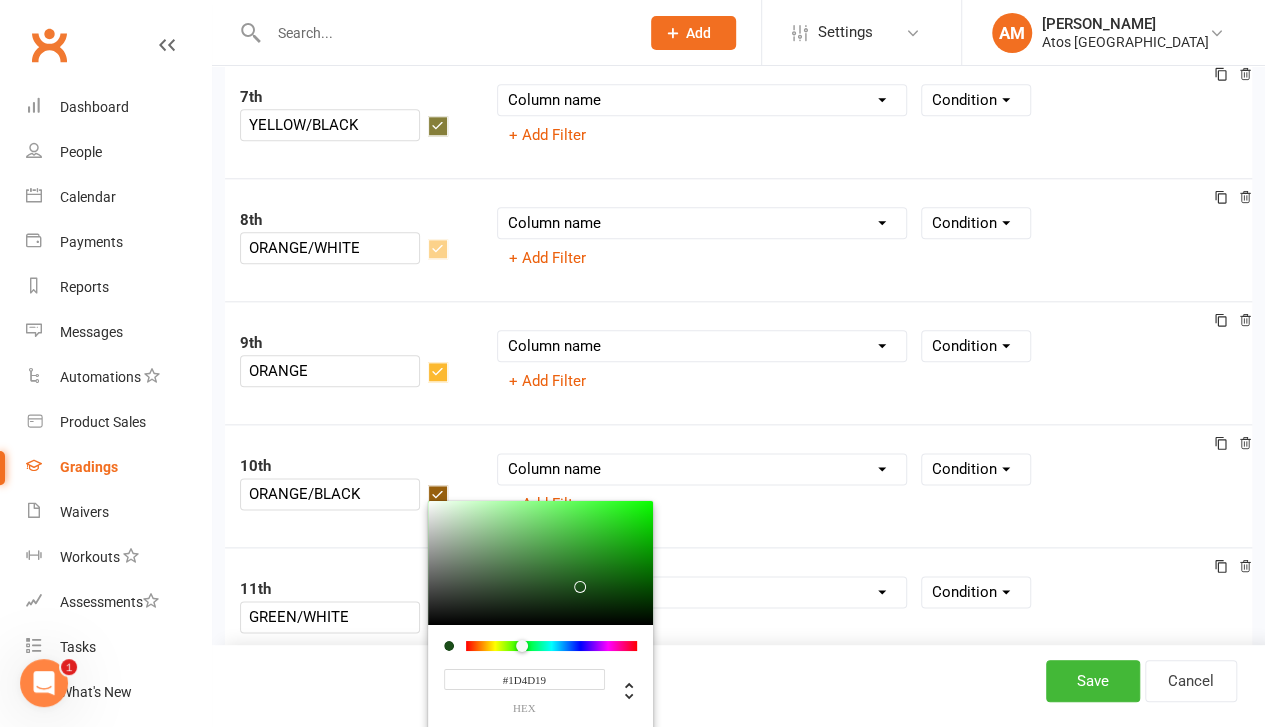 click at bounding box center [522, 645] 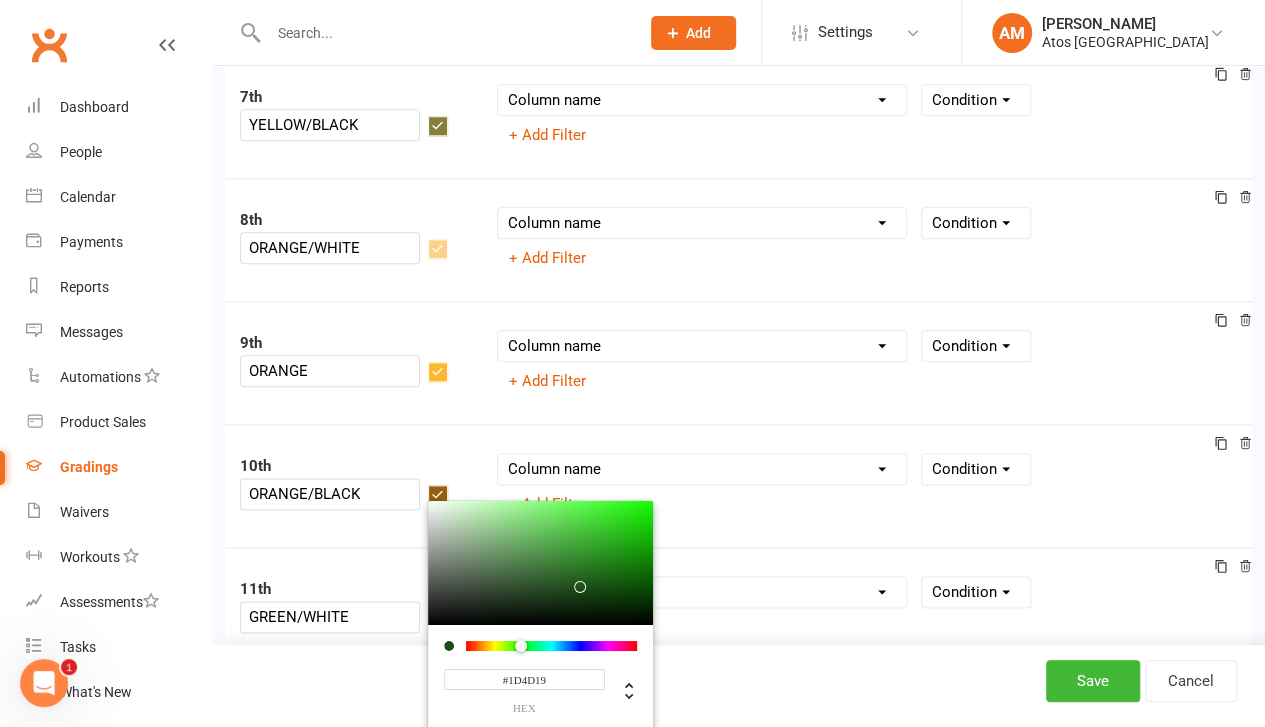 type on "#DCFCD9" 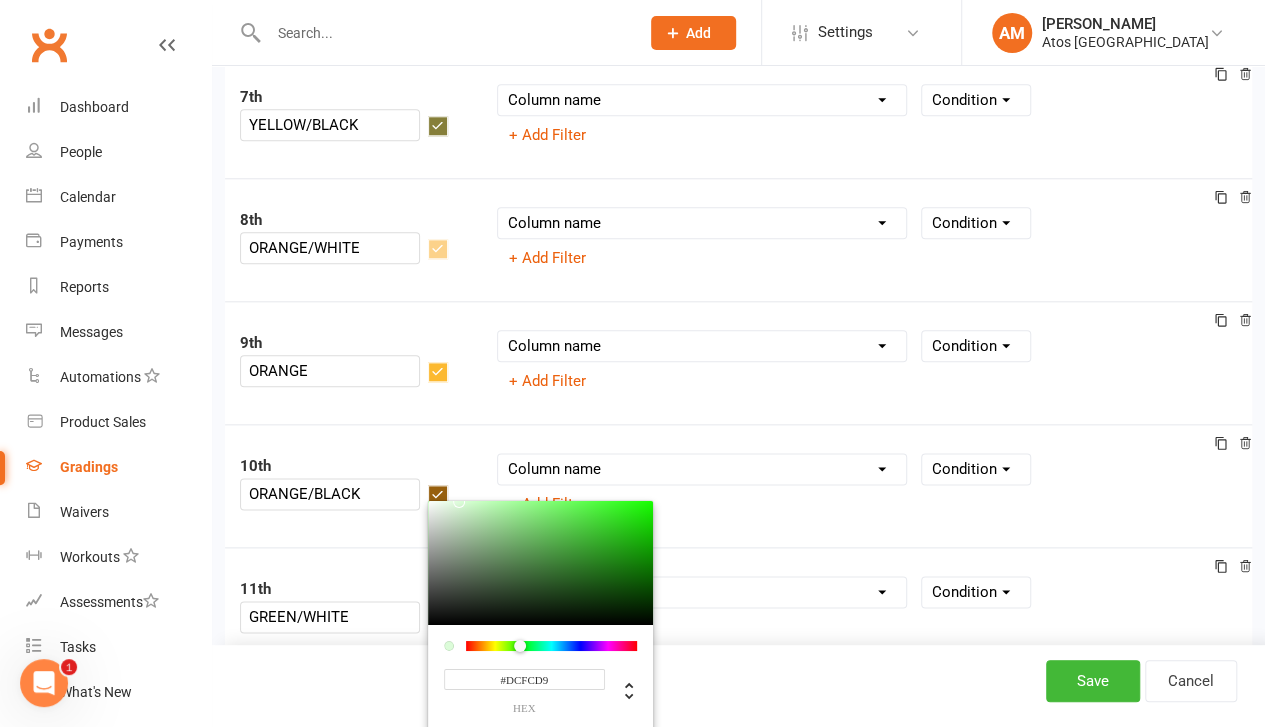 click at bounding box center [540, 562] 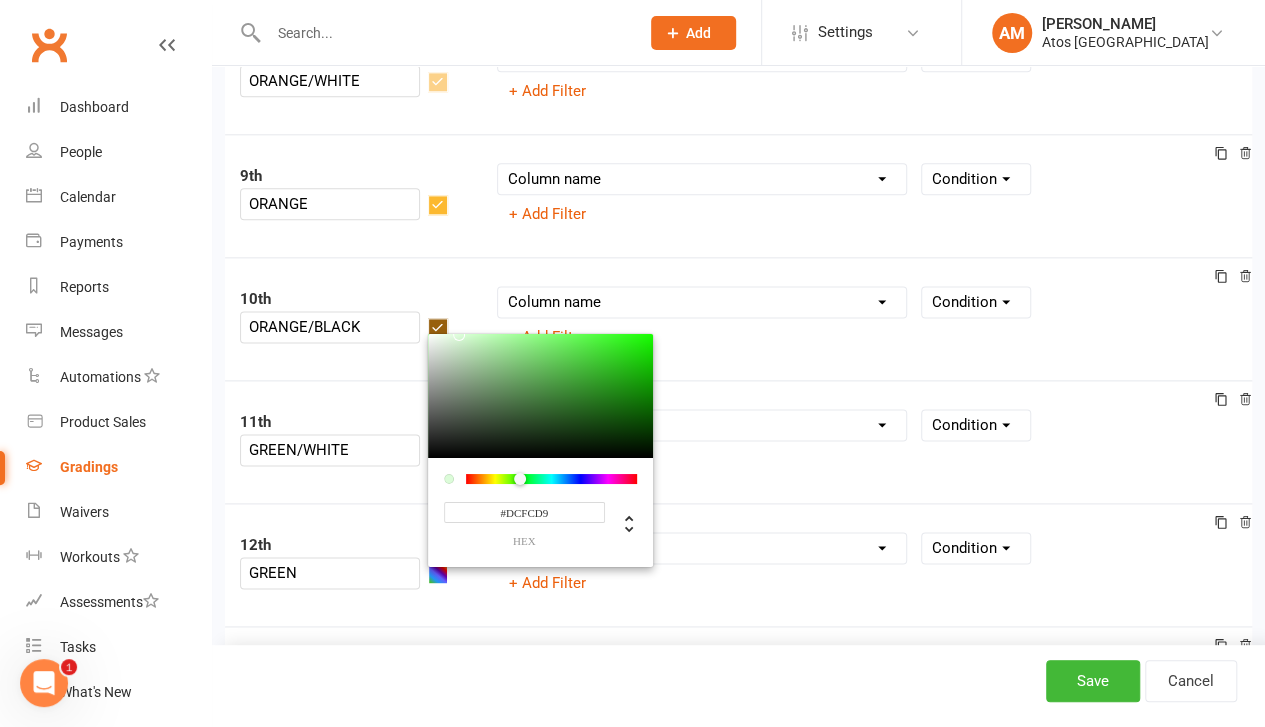 scroll, scrollTop: 1153, scrollLeft: 0, axis: vertical 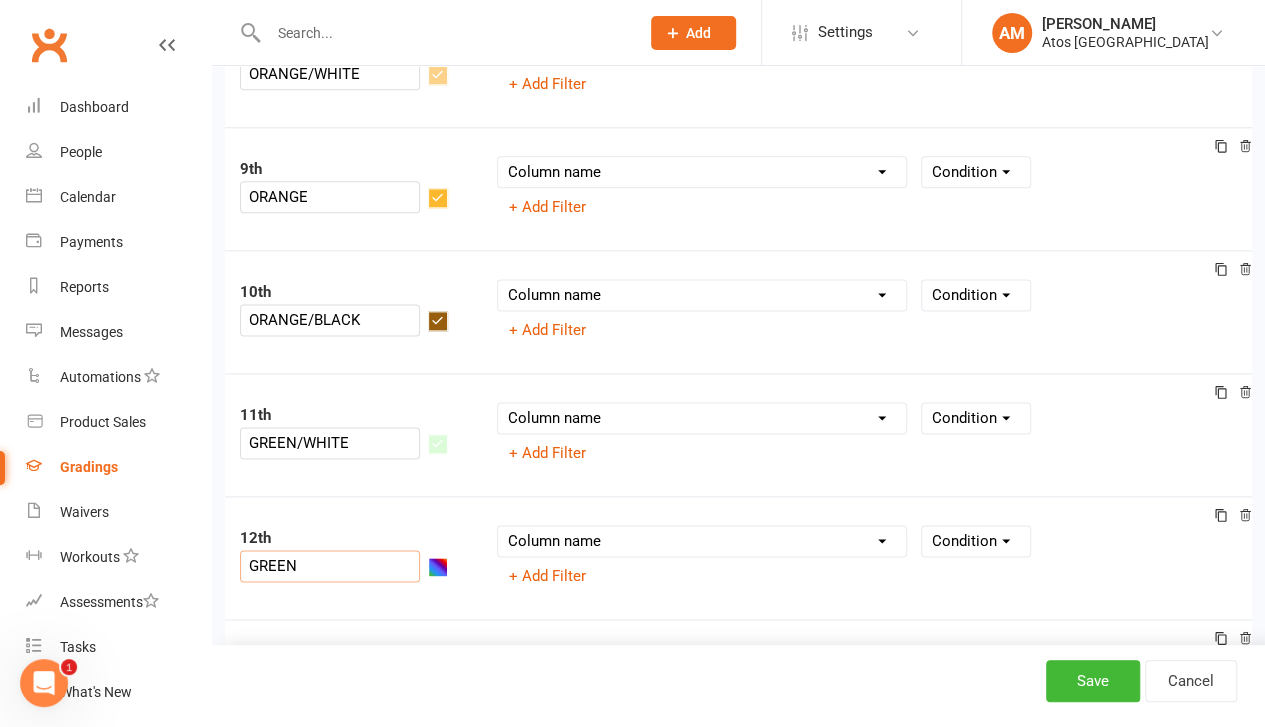 click on "GREEN" at bounding box center (330, 566) 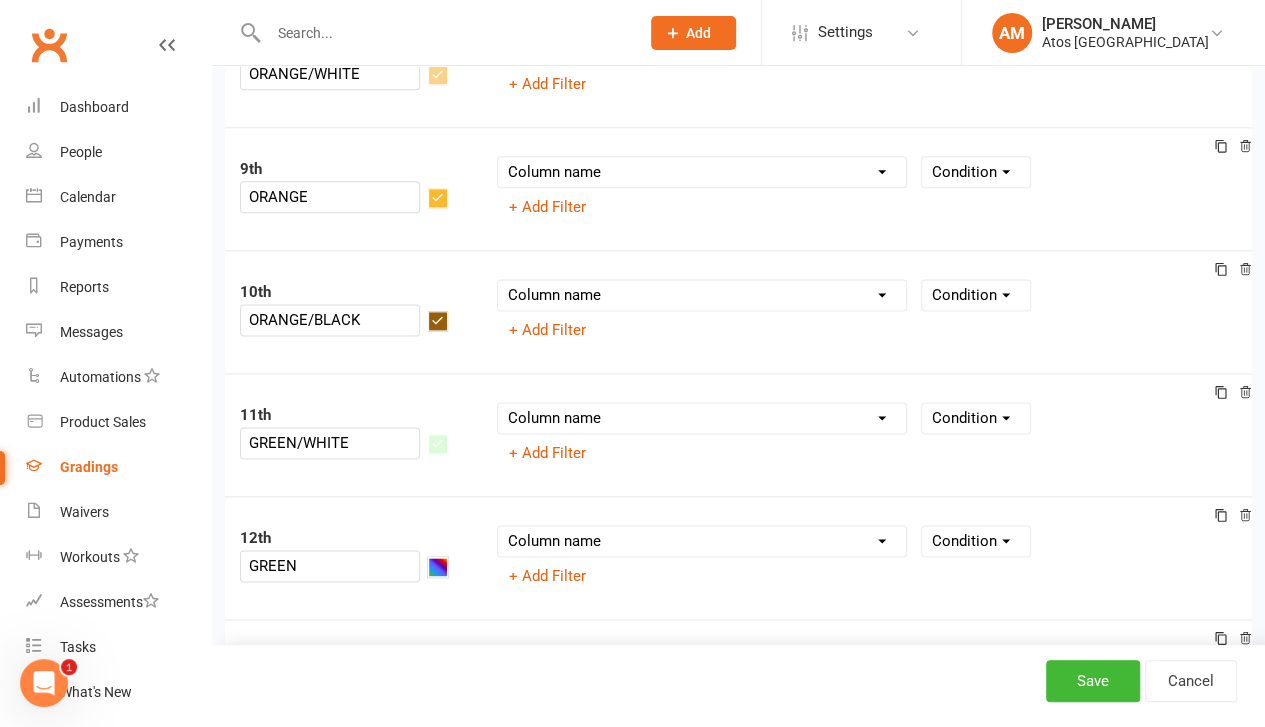 click at bounding box center [438, 567] 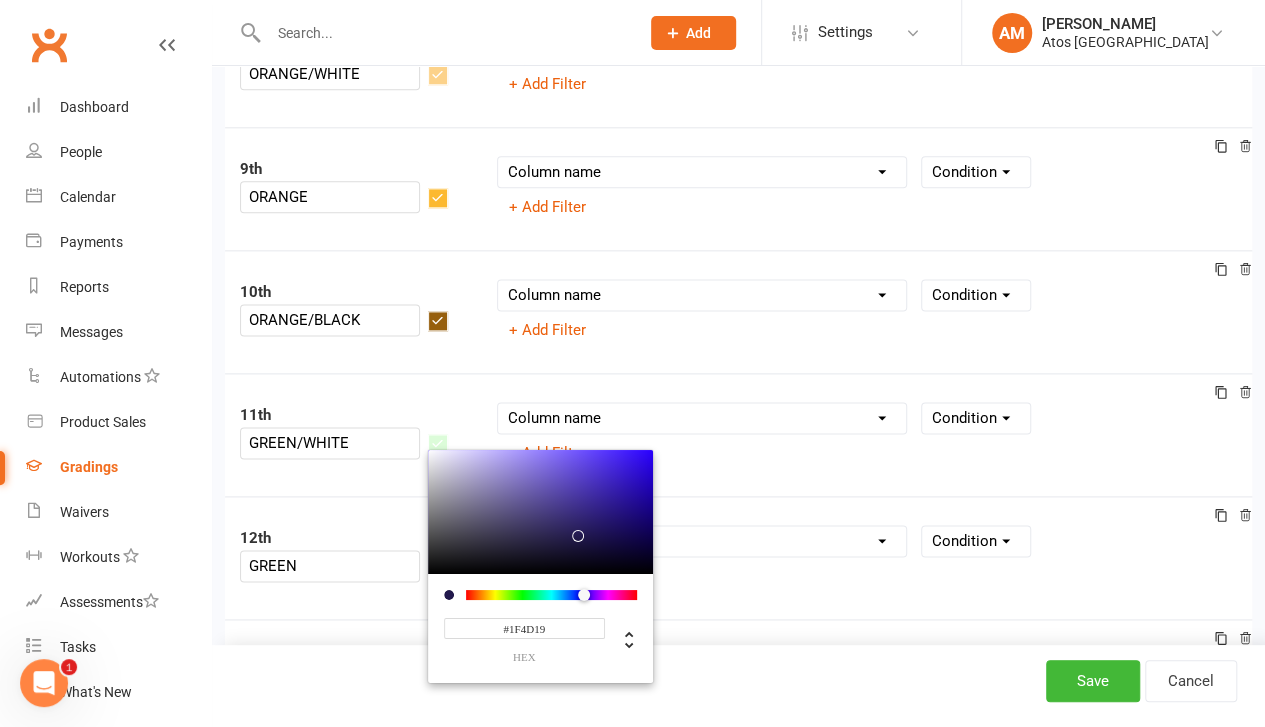 click at bounding box center (551, 594) 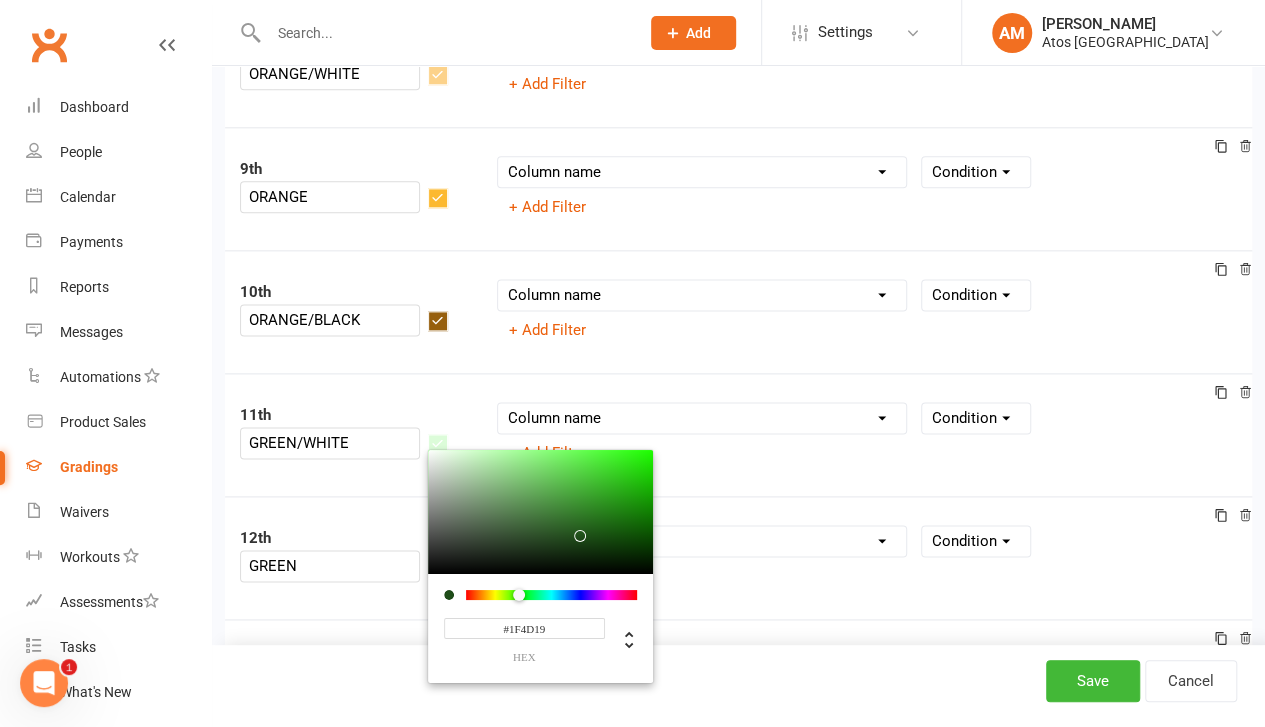 type on "#3EDF29" 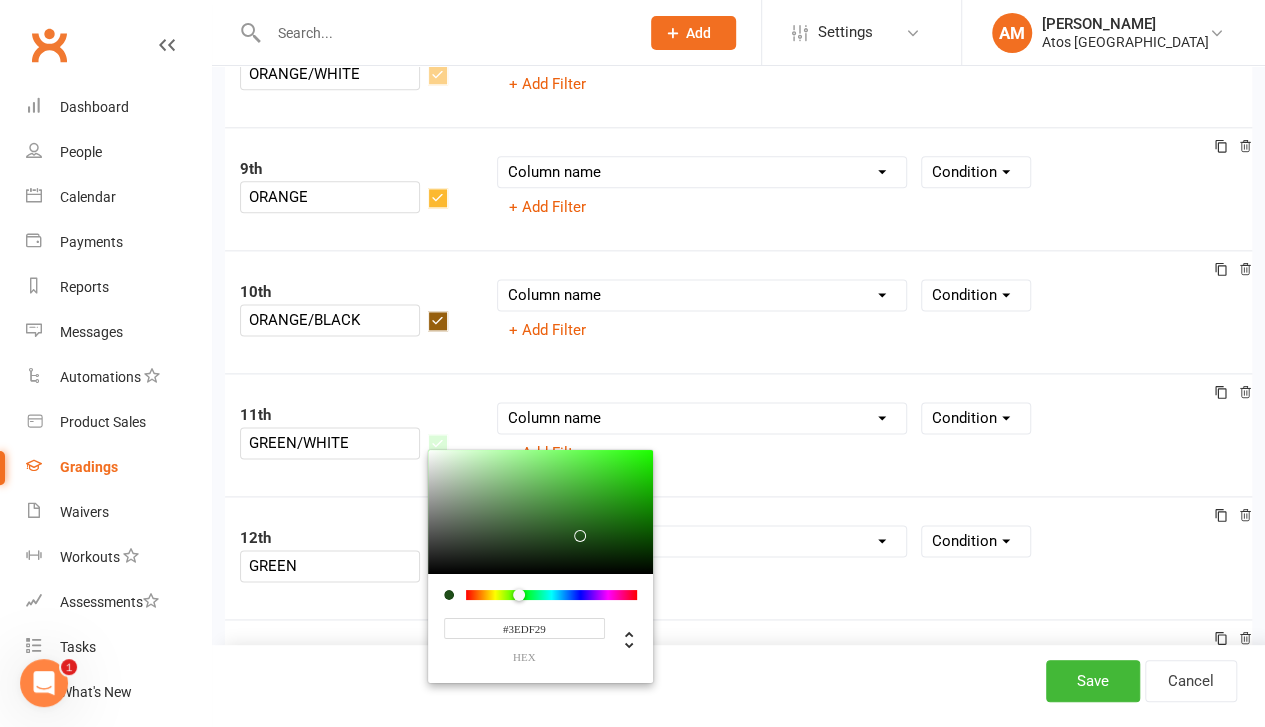 click at bounding box center (540, 511) 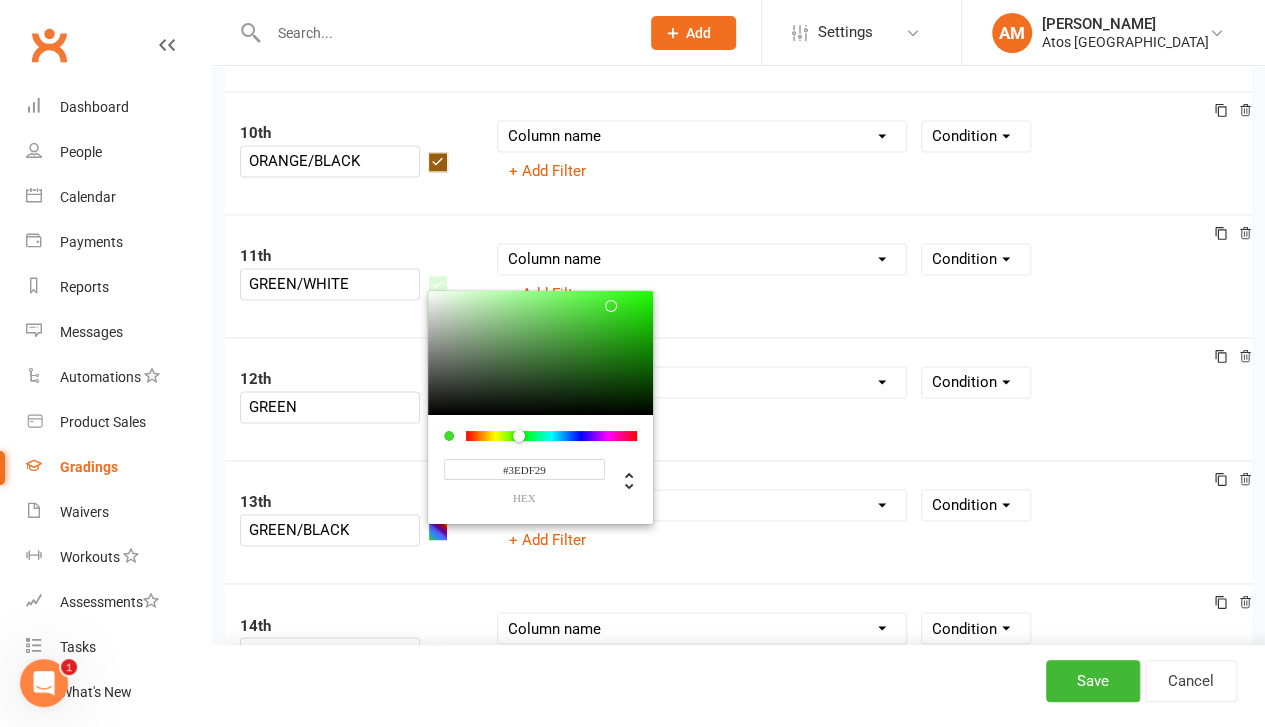 scroll, scrollTop: 1313, scrollLeft: 0, axis: vertical 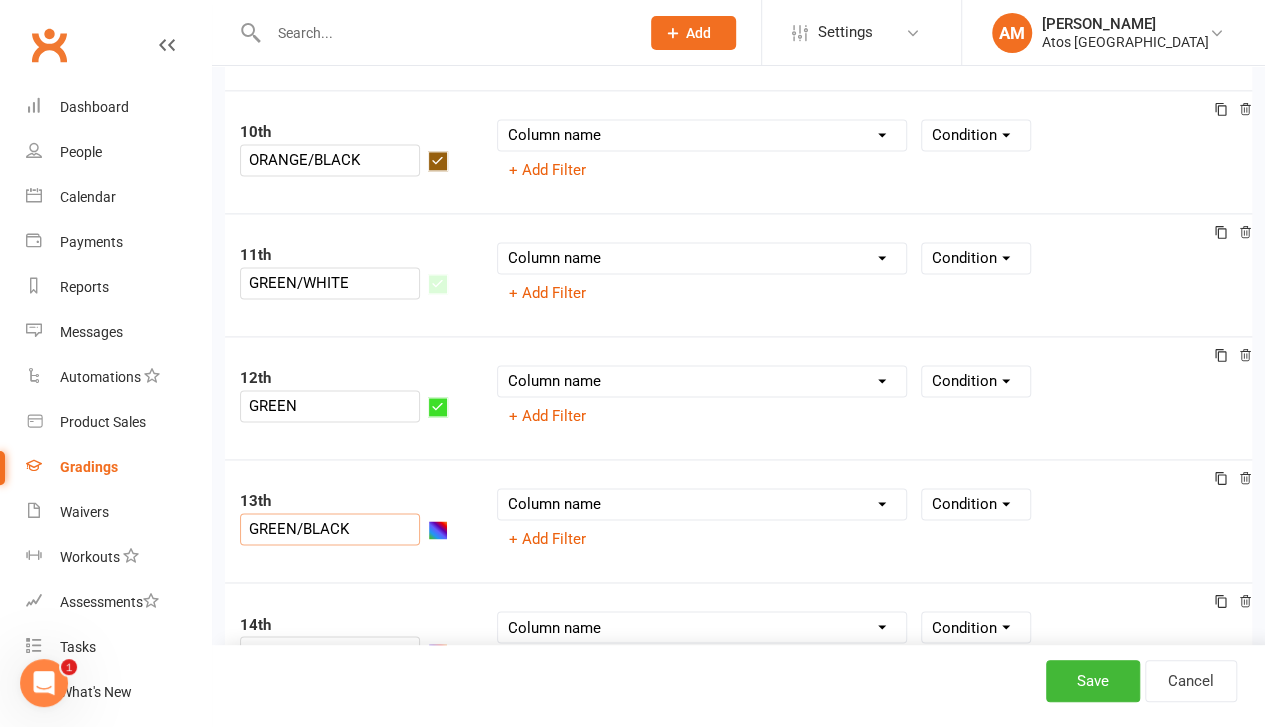 click on "GREEN/BLACK" at bounding box center [330, 529] 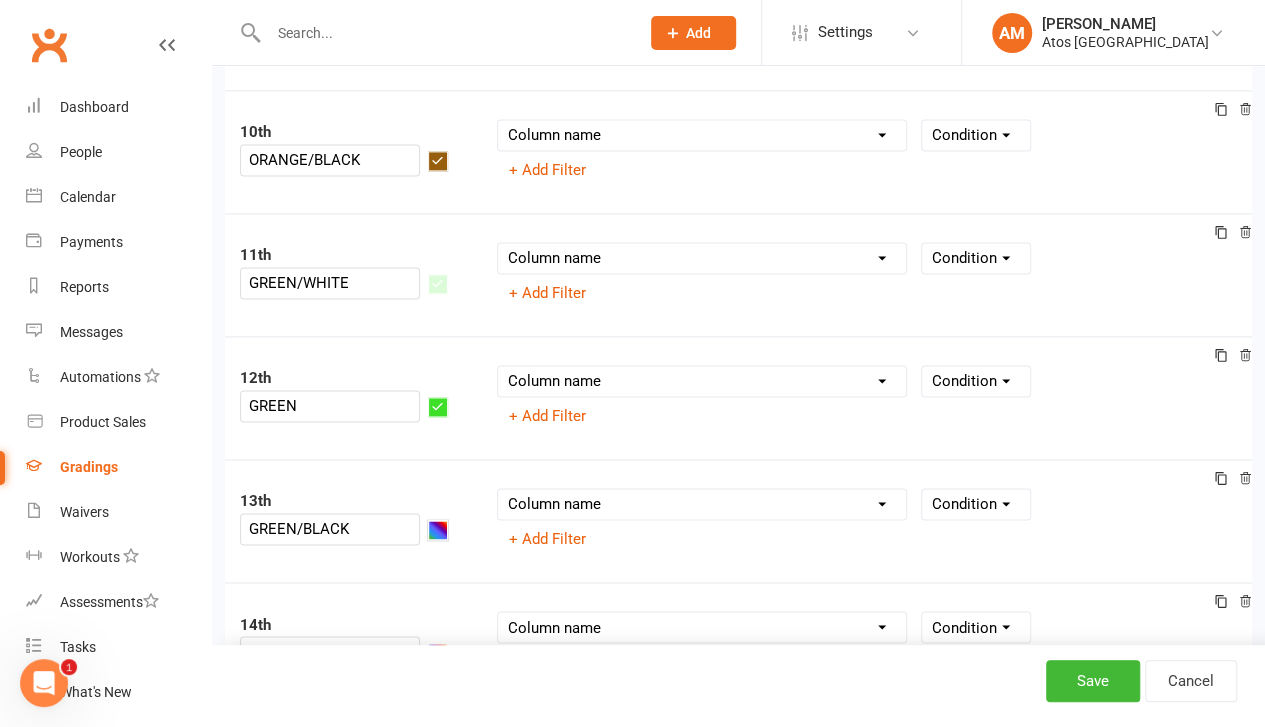 click at bounding box center (438, 530) 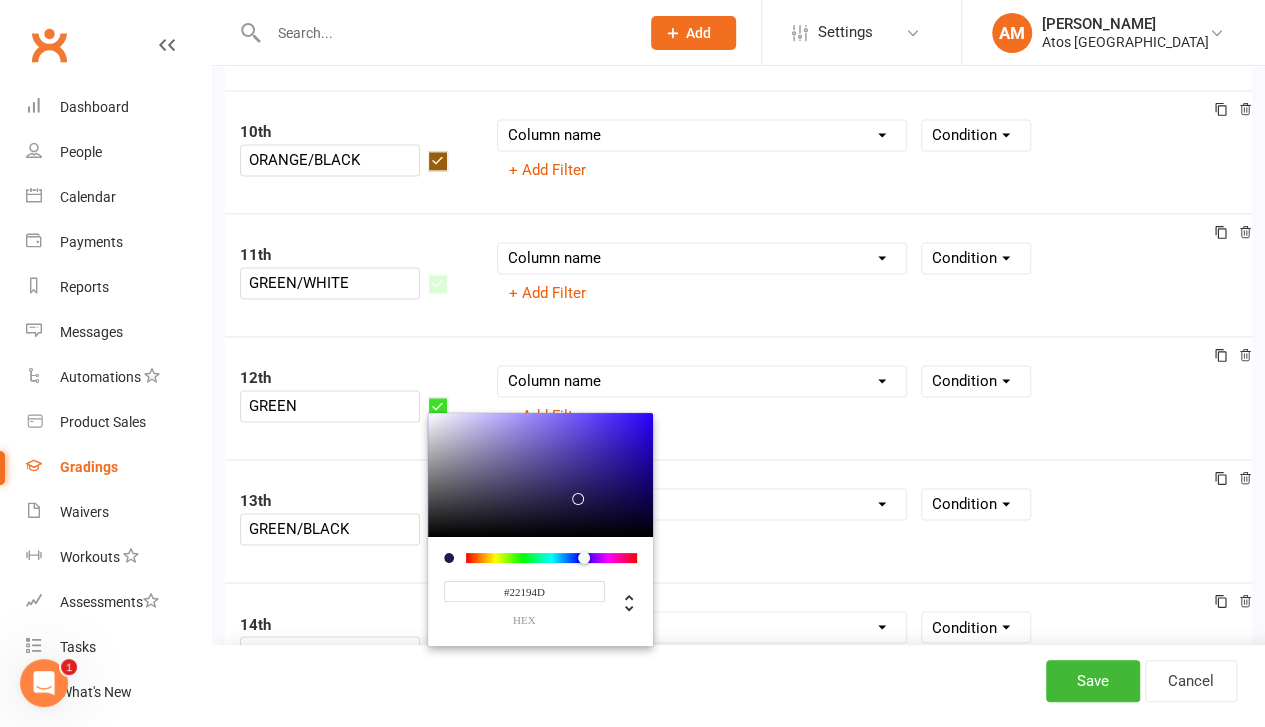 click on "#22194D hex" at bounding box center [540, 590] 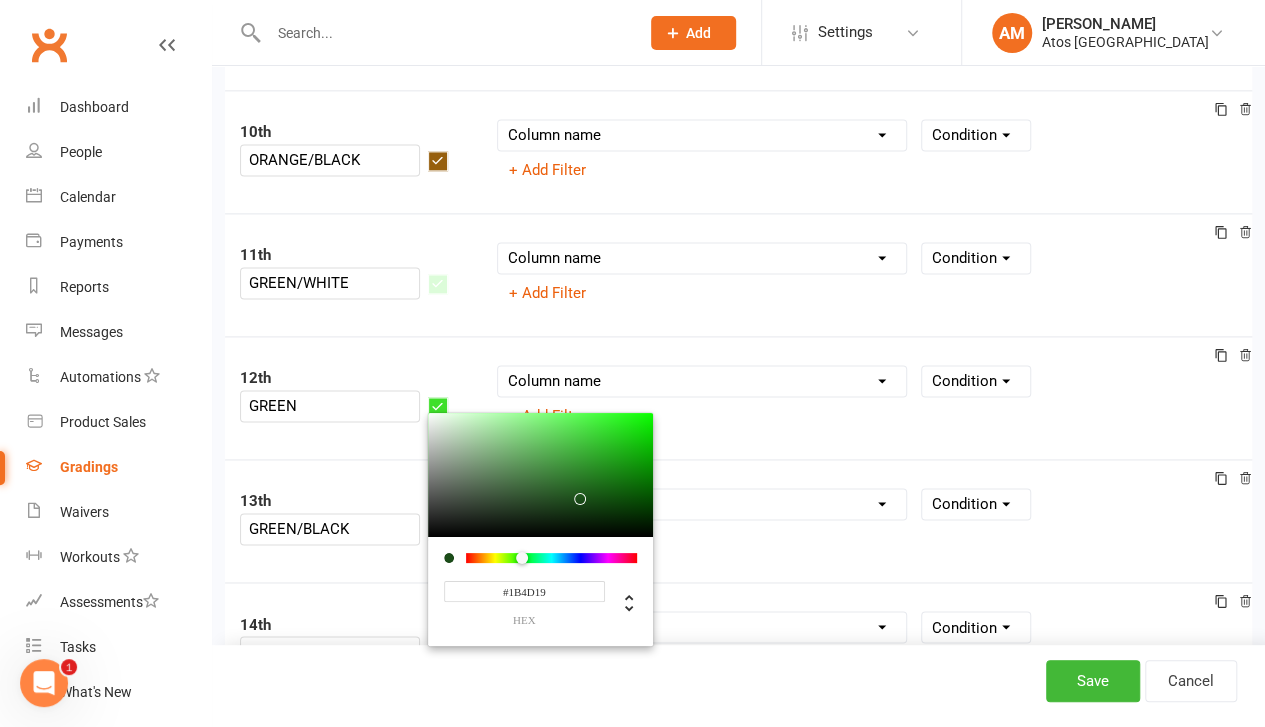 click at bounding box center [551, 557] 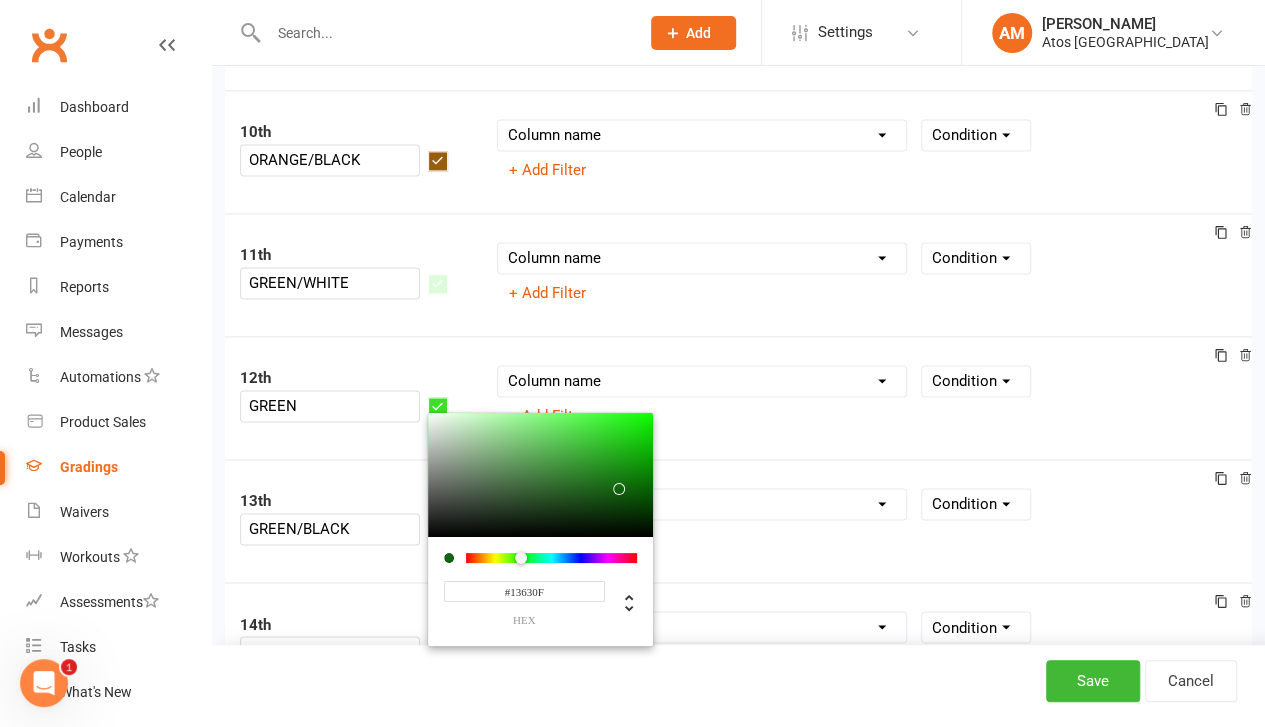 click at bounding box center (540, 474) 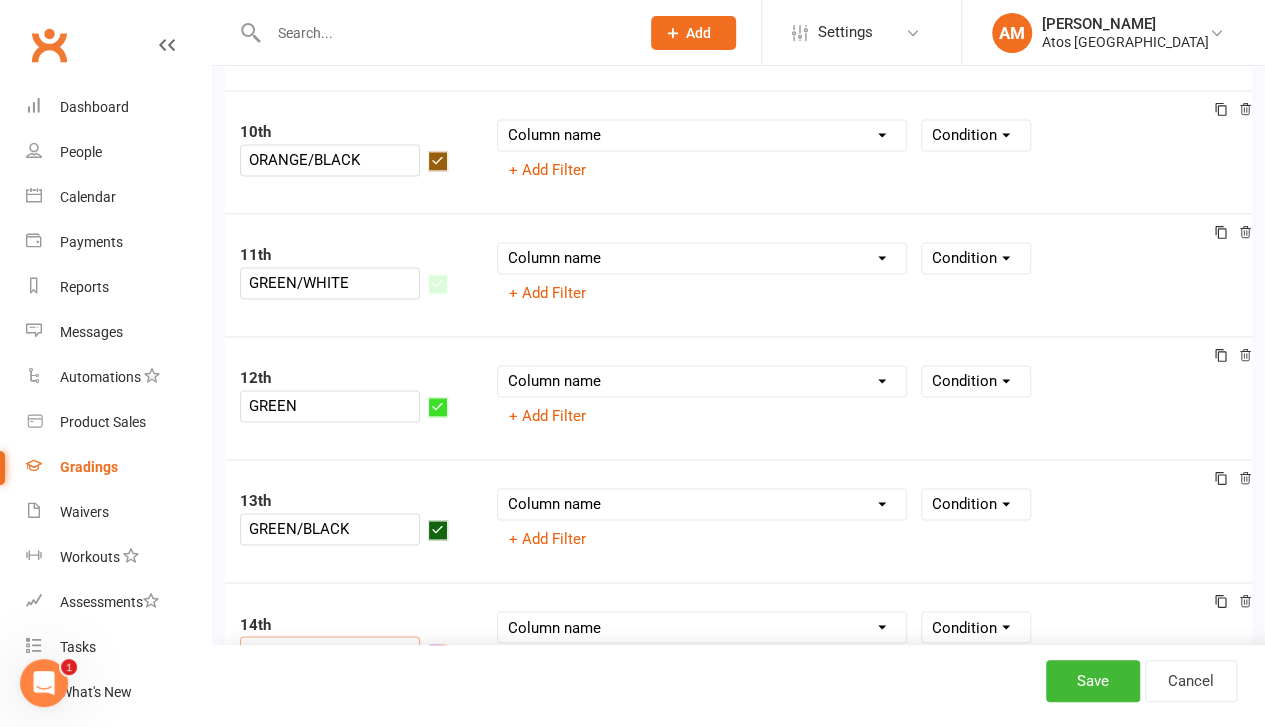click on "BLUE" at bounding box center [330, 652] 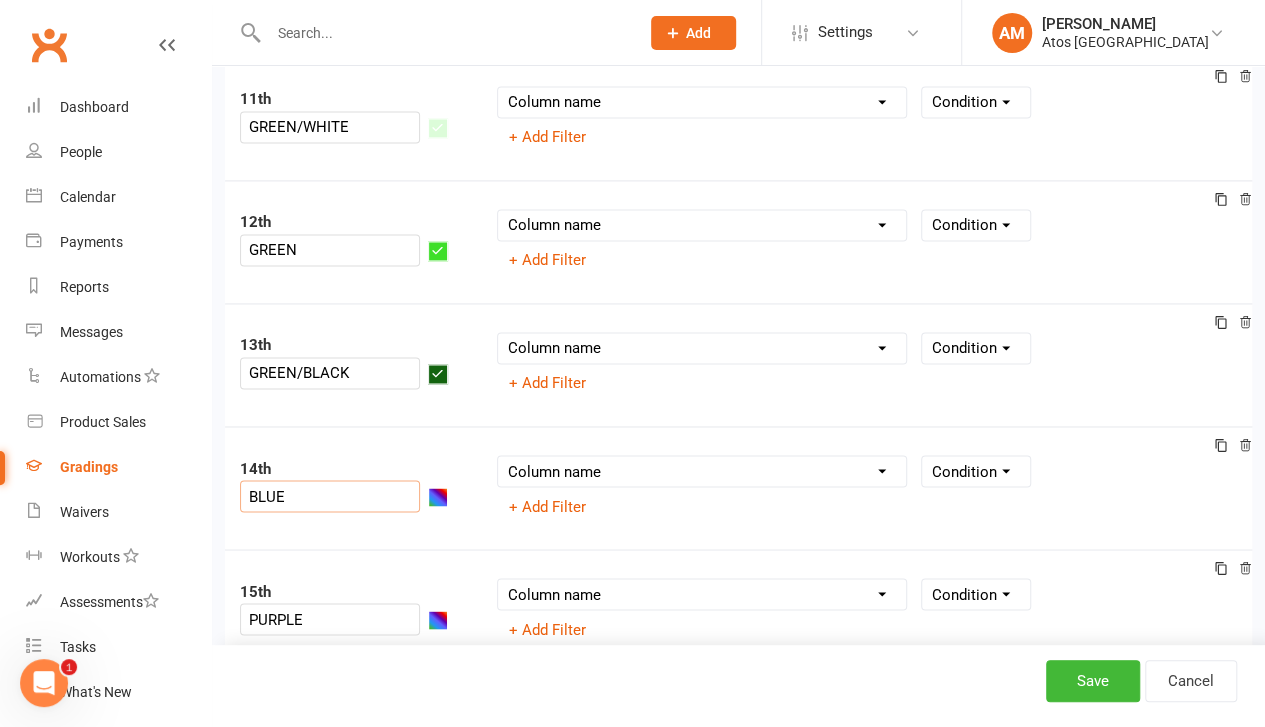 scroll, scrollTop: 1497, scrollLeft: 0, axis: vertical 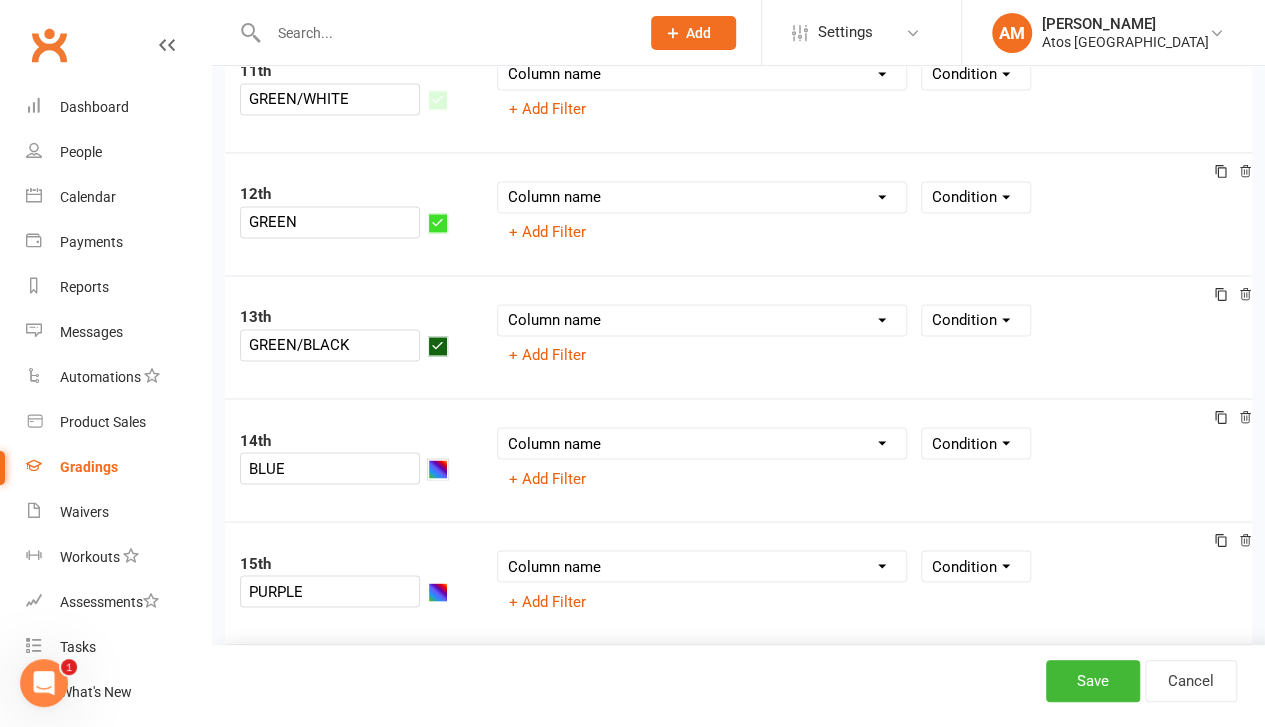 click at bounding box center [438, 469] 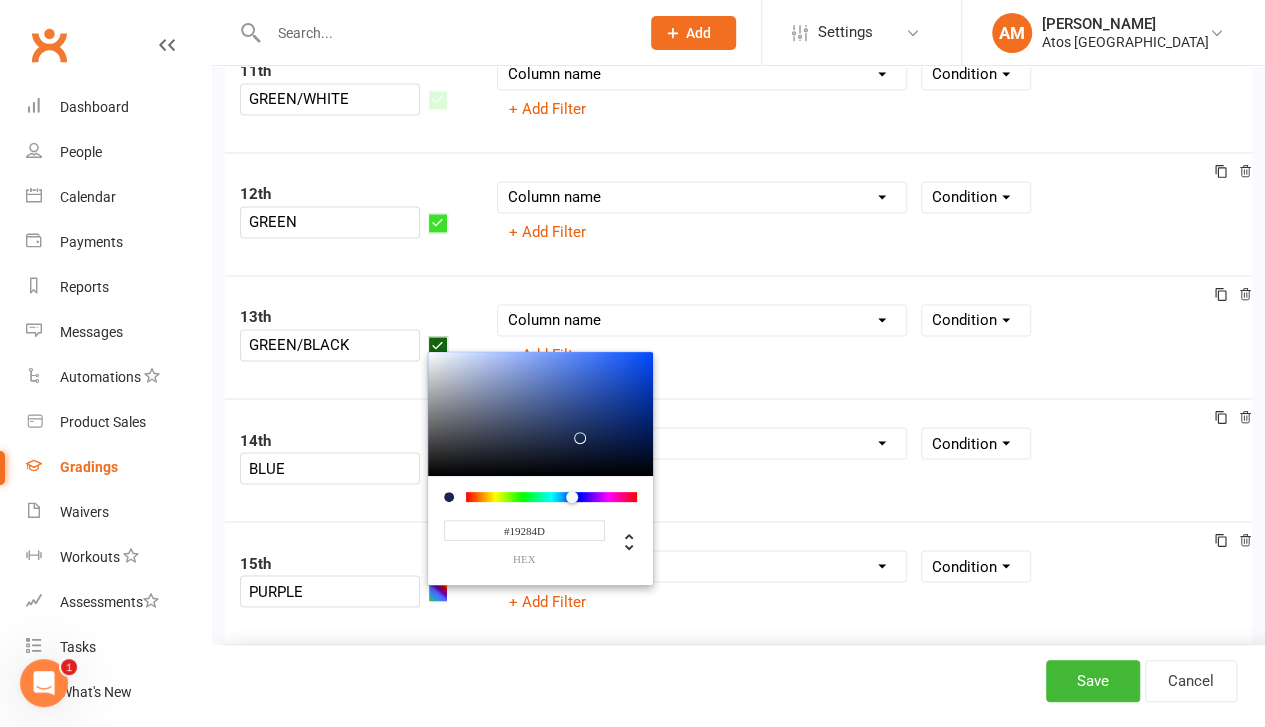 click at bounding box center (551, 496) 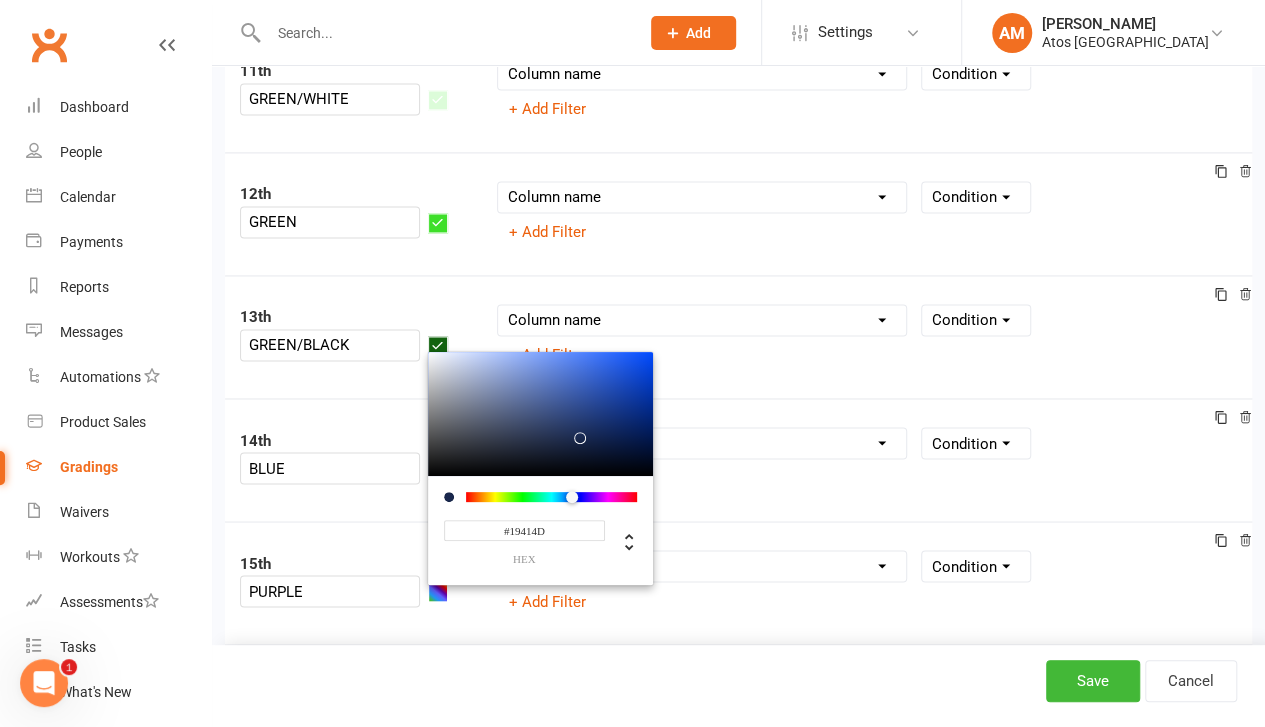 click at bounding box center (551, 496) 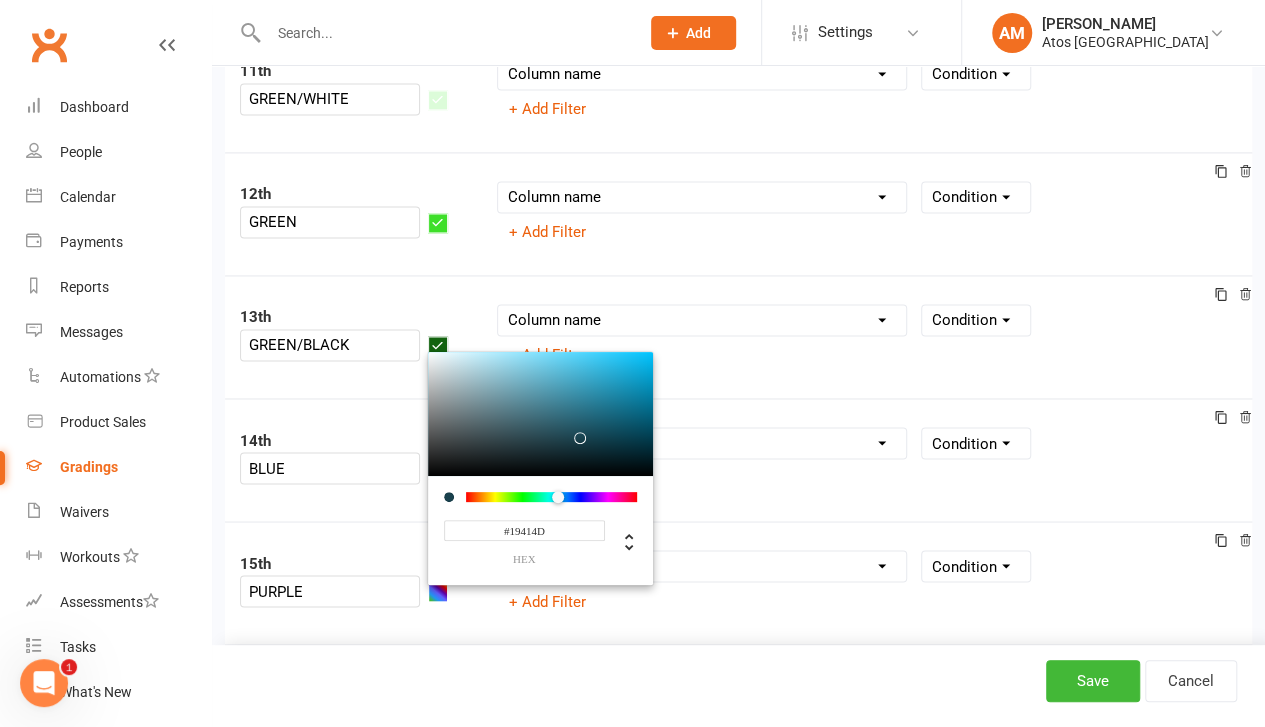 type on "#15C5FA" 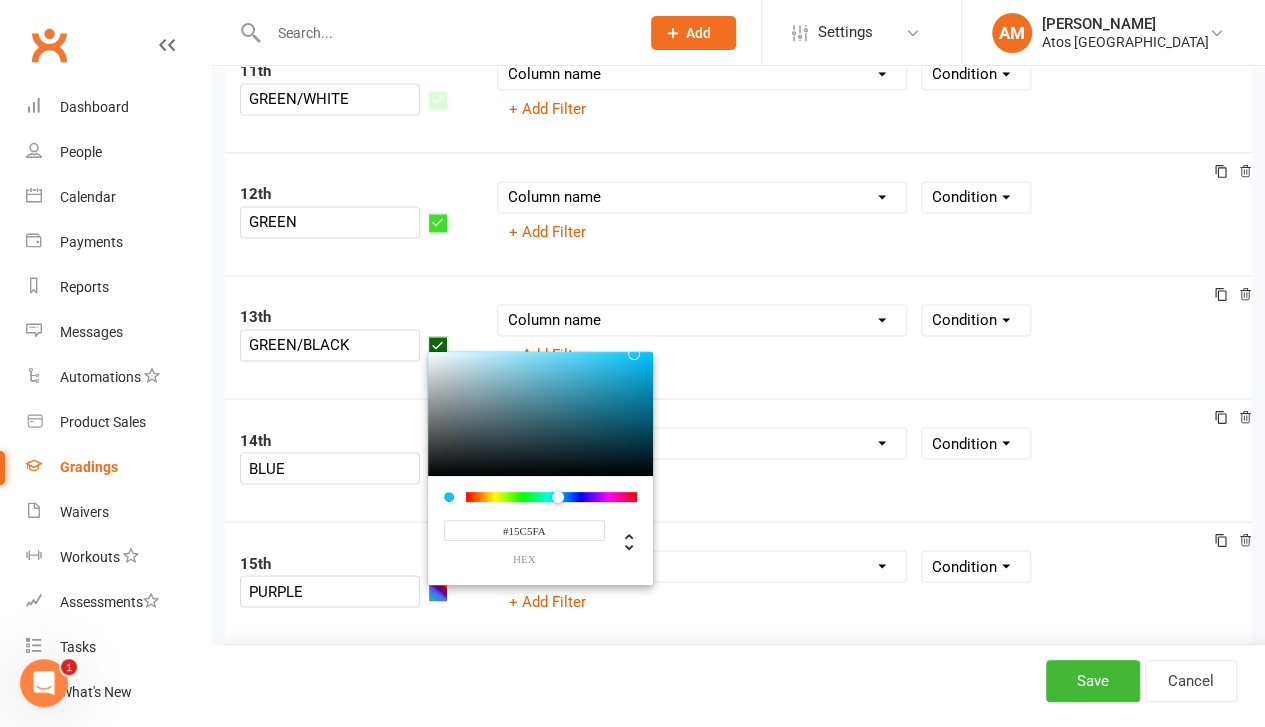 click at bounding box center (540, 413) 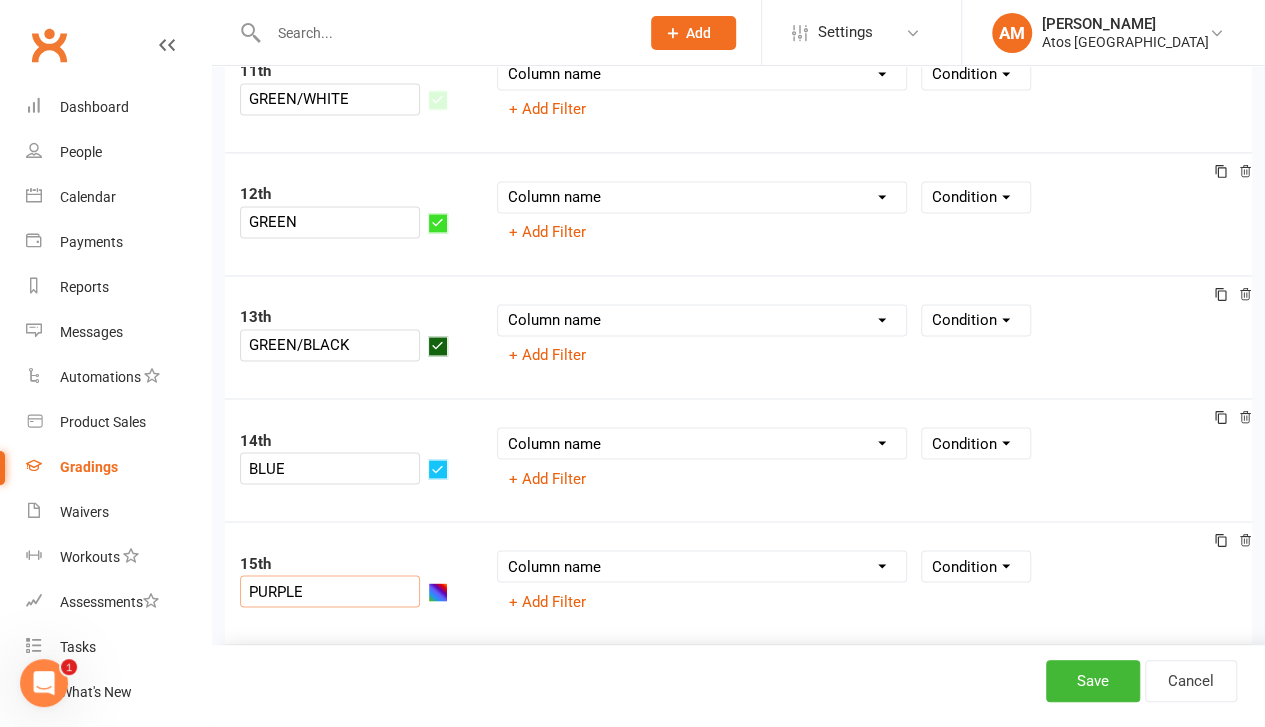 click on "PURPLE" at bounding box center [330, 591] 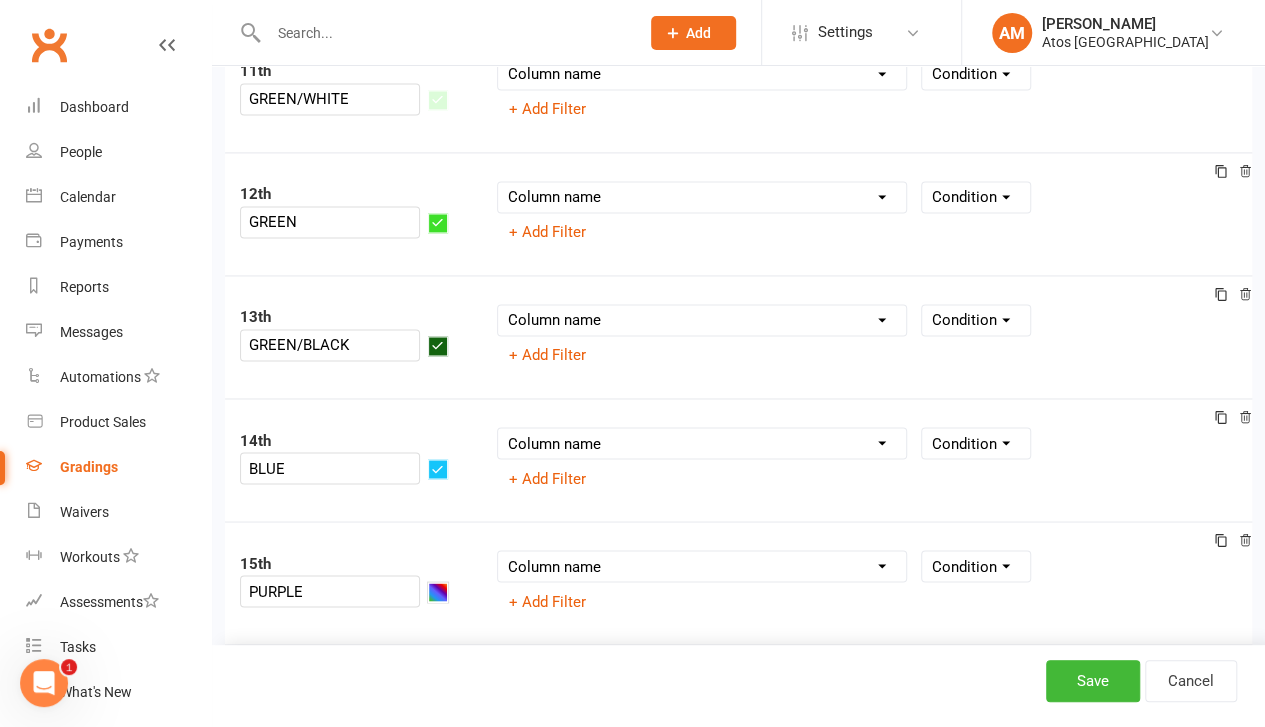 click at bounding box center (438, 592) 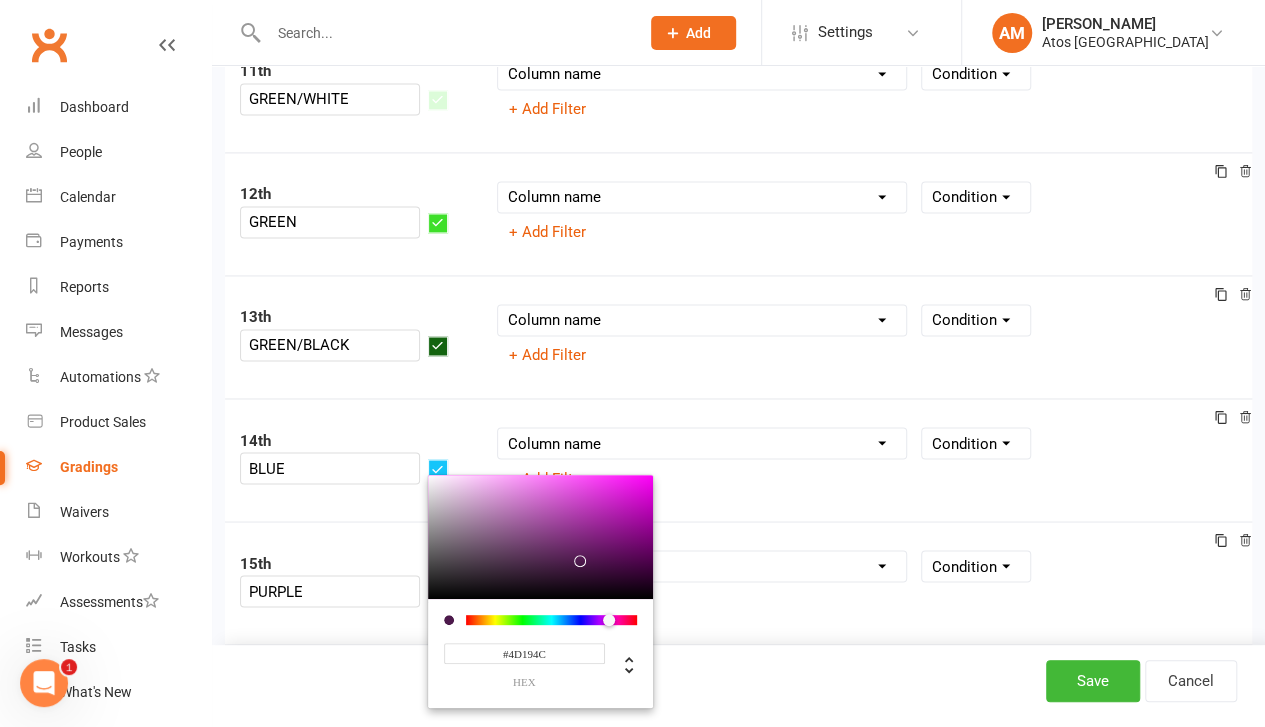 click at bounding box center (551, 619) 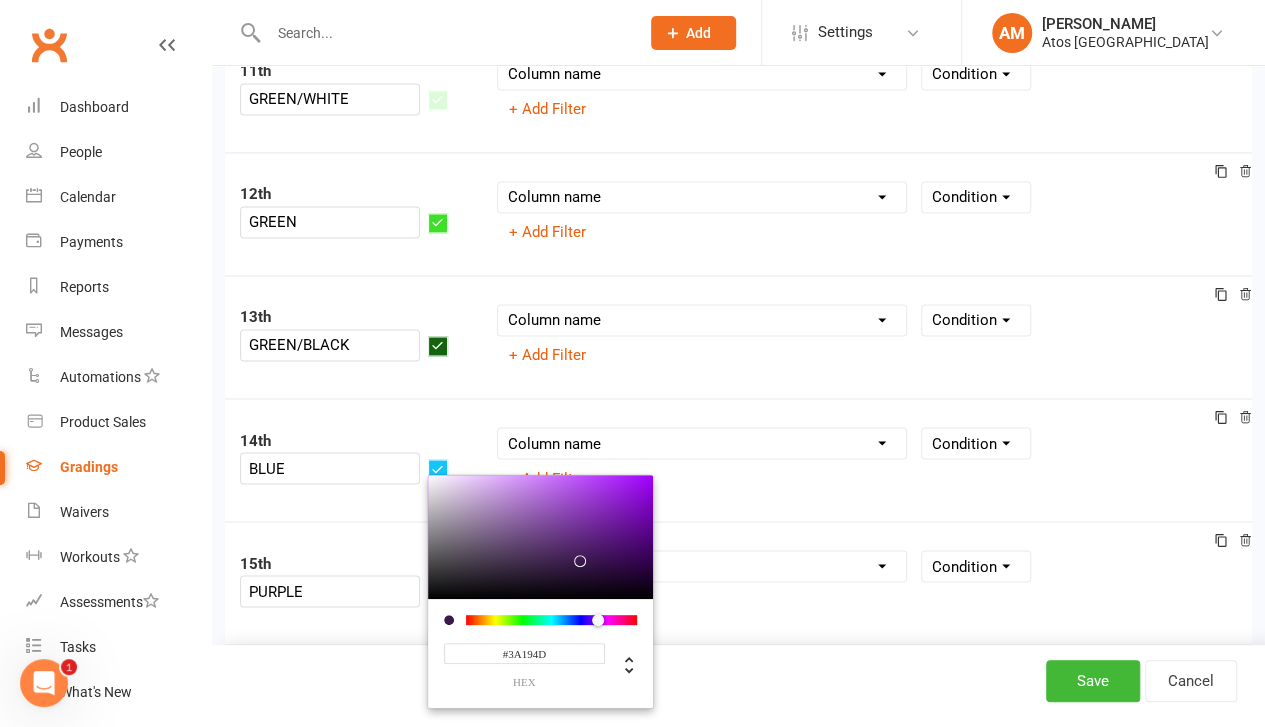 click at bounding box center [551, 619] 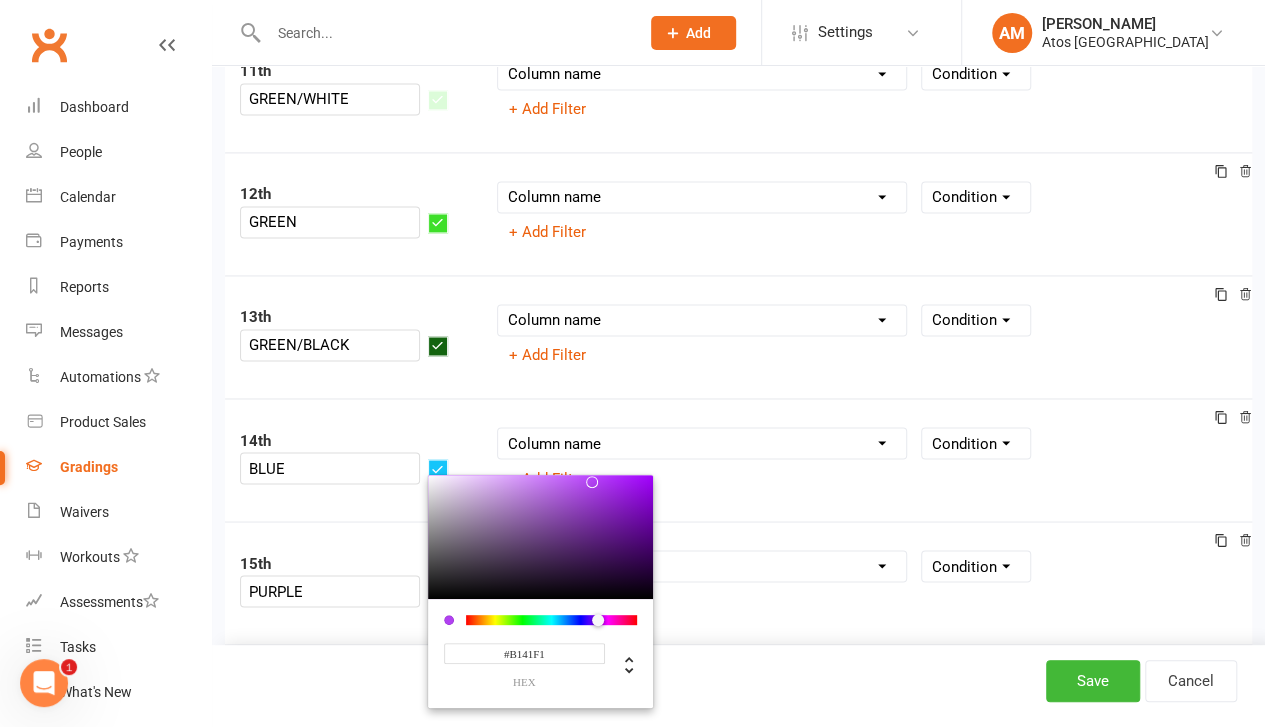 click at bounding box center [540, 536] 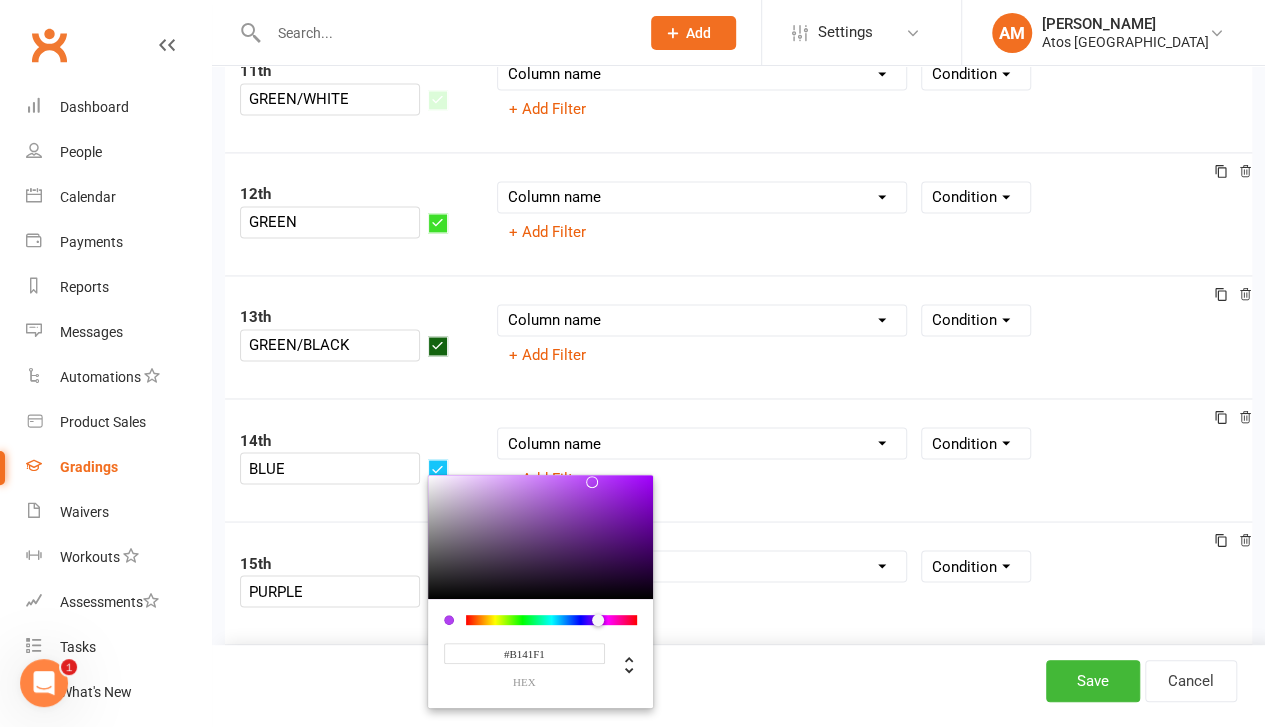 drag, startPoint x: 376, startPoint y: 595, endPoint x: 375, endPoint y: 553, distance: 42.0119 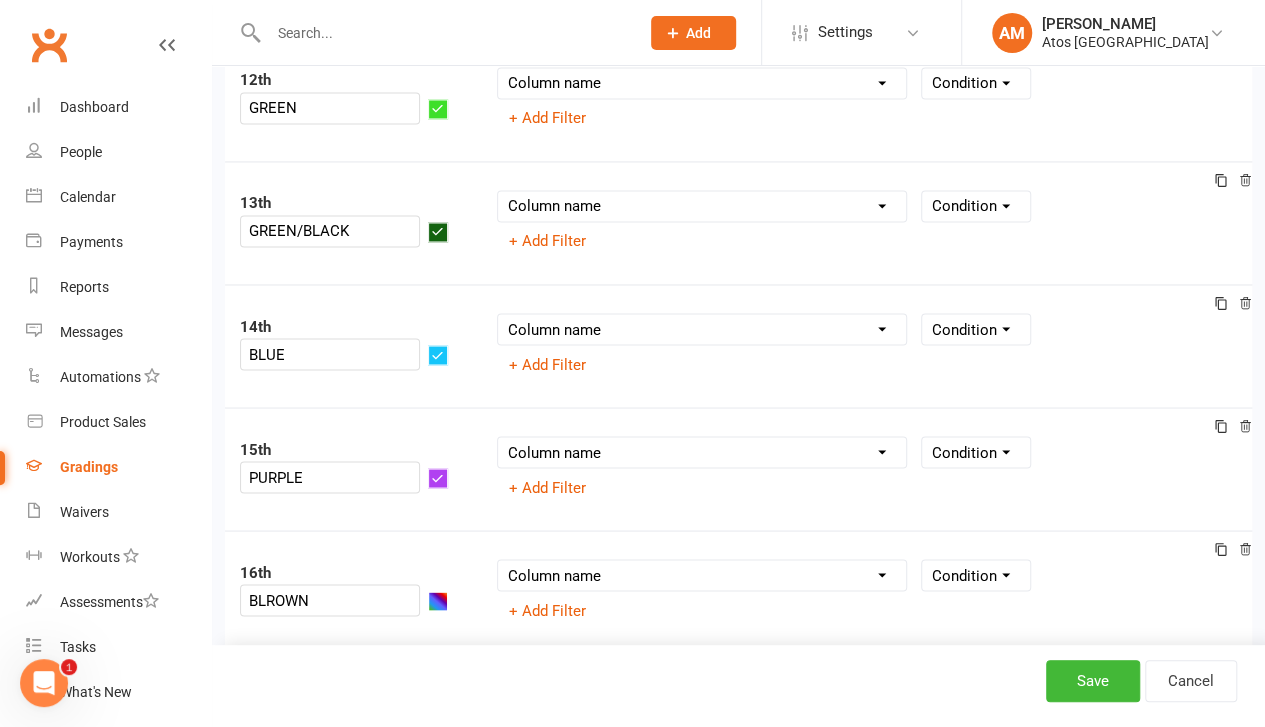scroll, scrollTop: 1621, scrollLeft: 0, axis: vertical 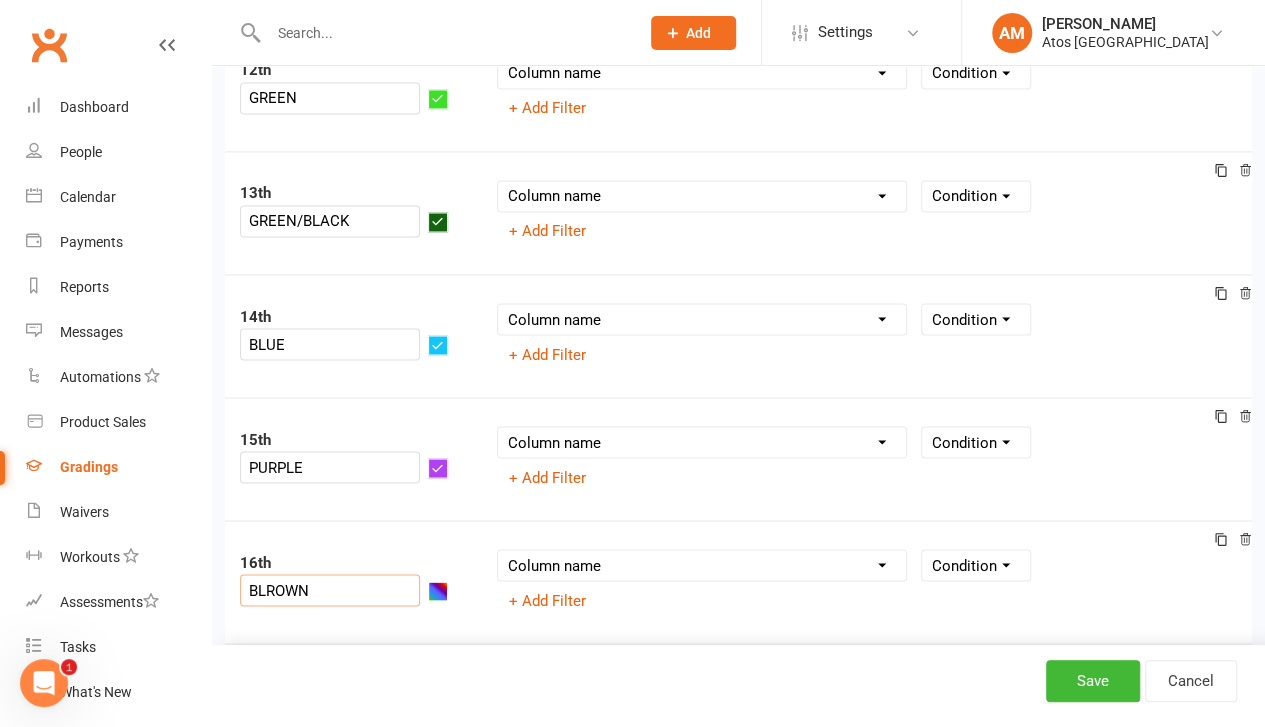 click on "BLROWN" at bounding box center (330, 590) 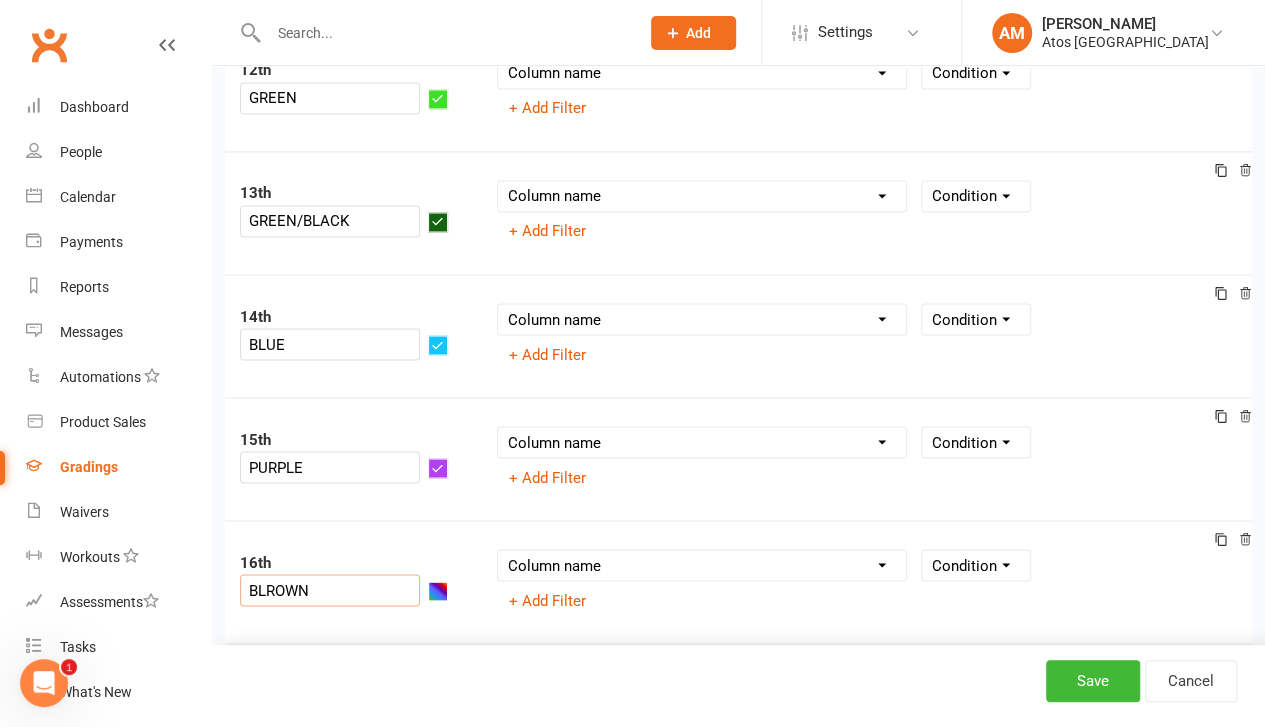 click on "BLROWN" at bounding box center (330, 590) 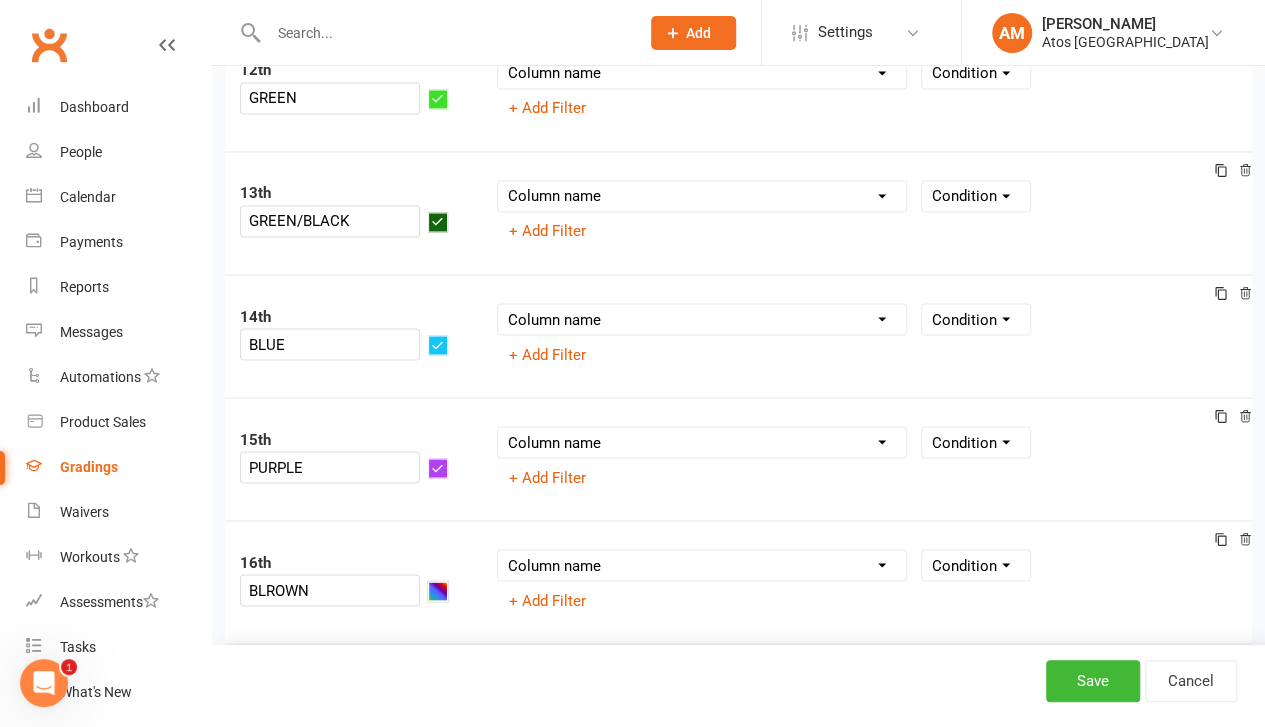click at bounding box center (438, 591) 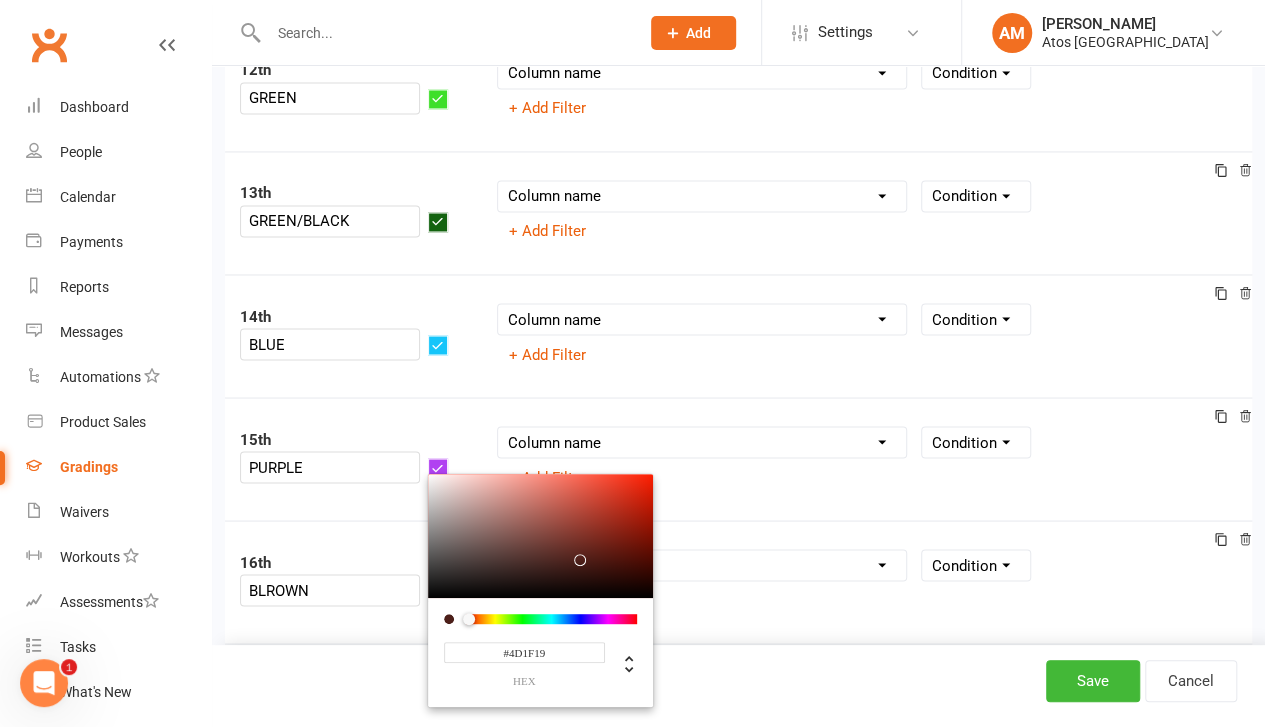 click at bounding box center (551, 618) 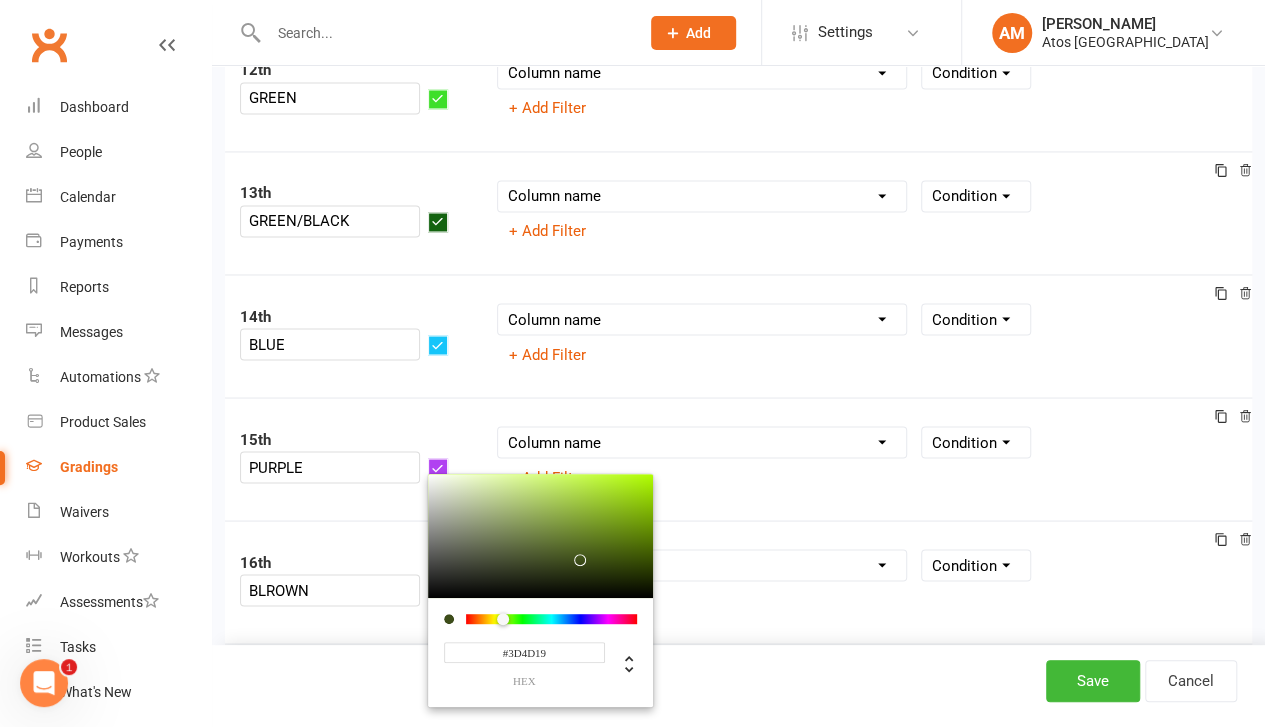 click at bounding box center (551, 618) 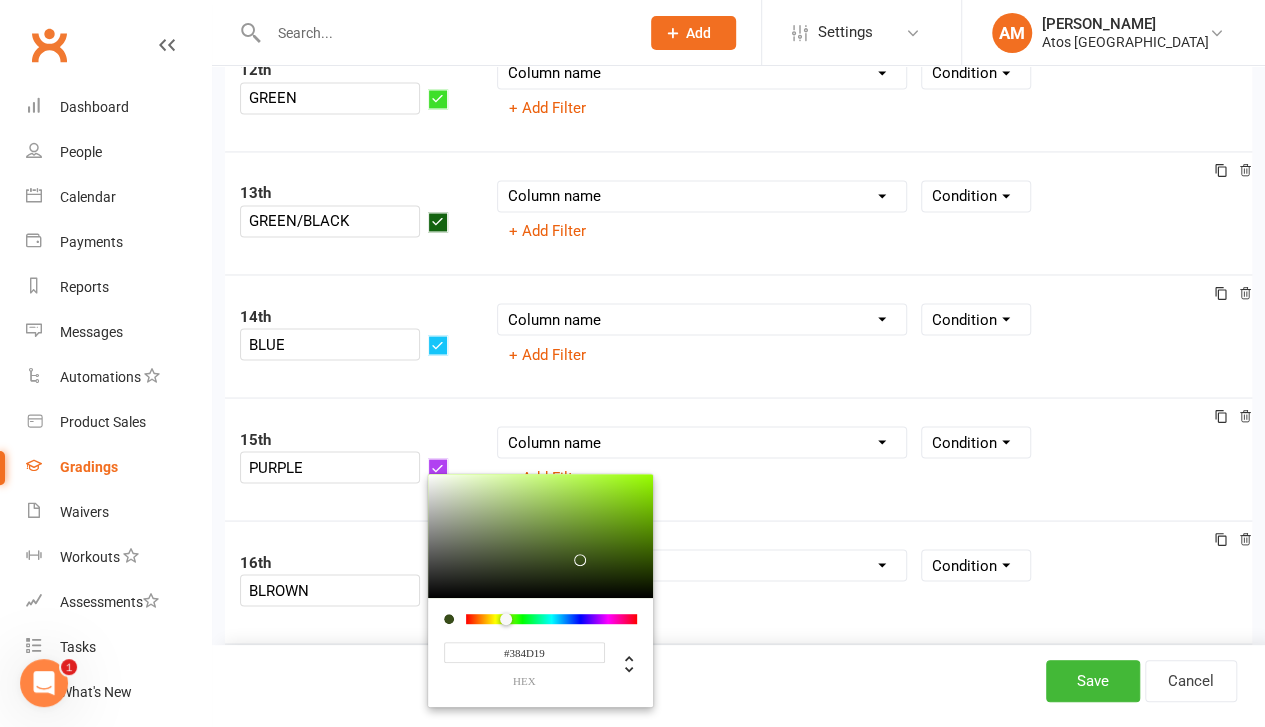 click at bounding box center [506, 618] 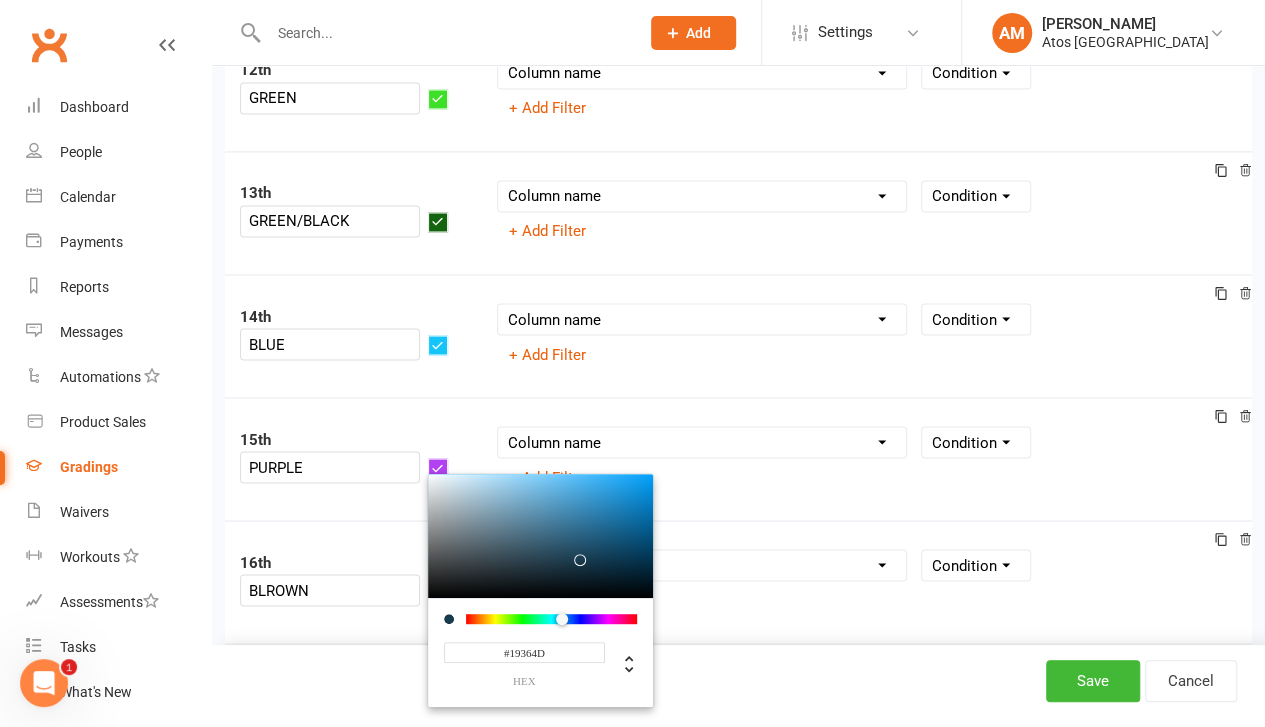 drag, startPoint x: 504, startPoint y: 600, endPoint x: 562, endPoint y: 603, distance: 58.077534 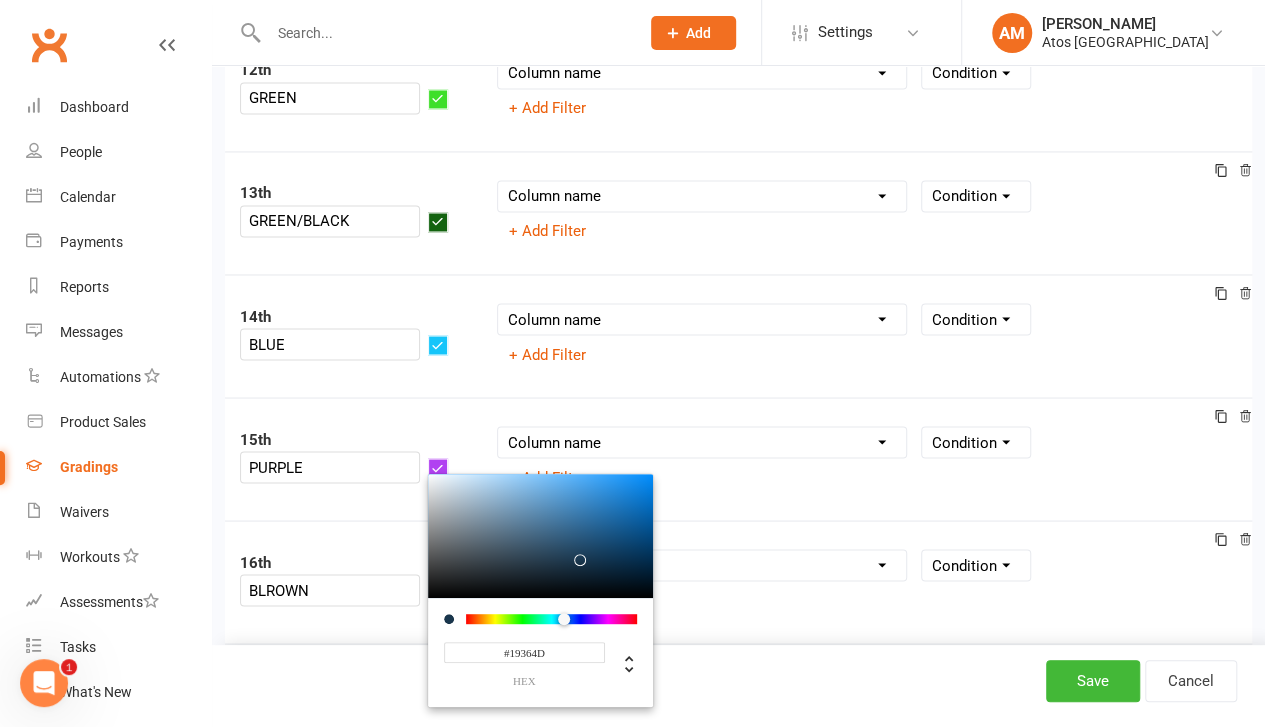 click at bounding box center (564, 618) 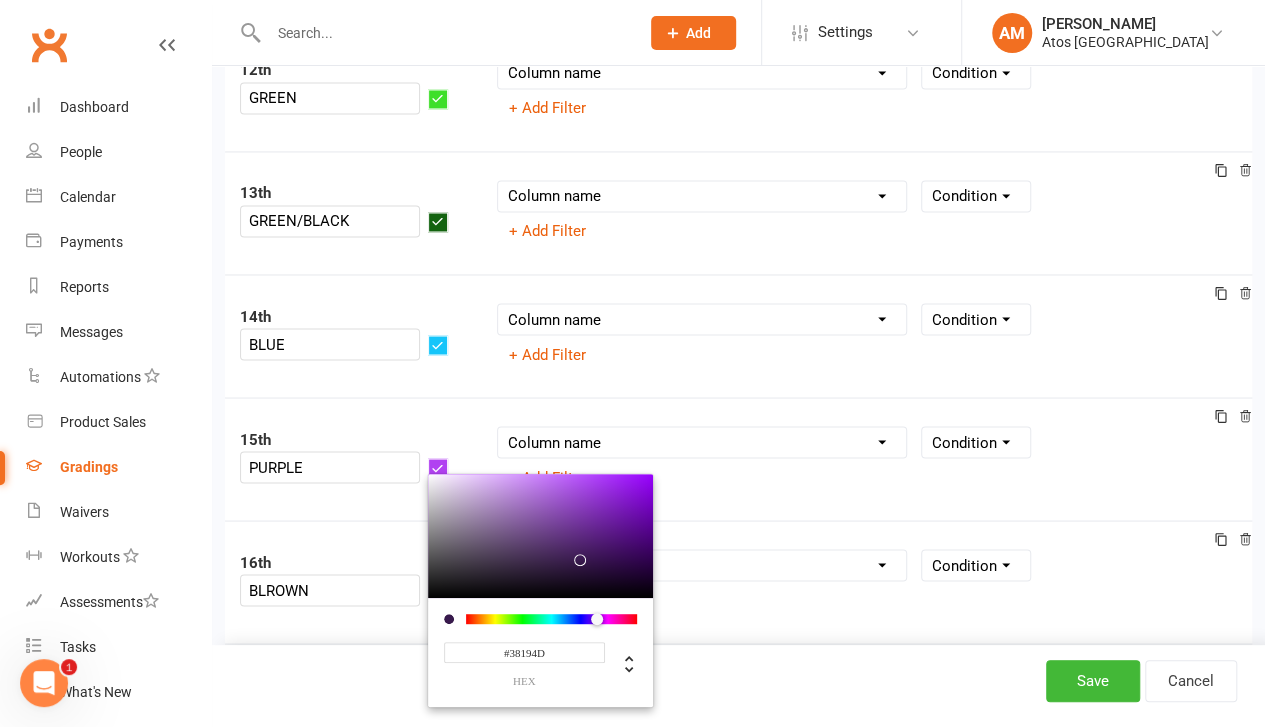 click at bounding box center (551, 618) 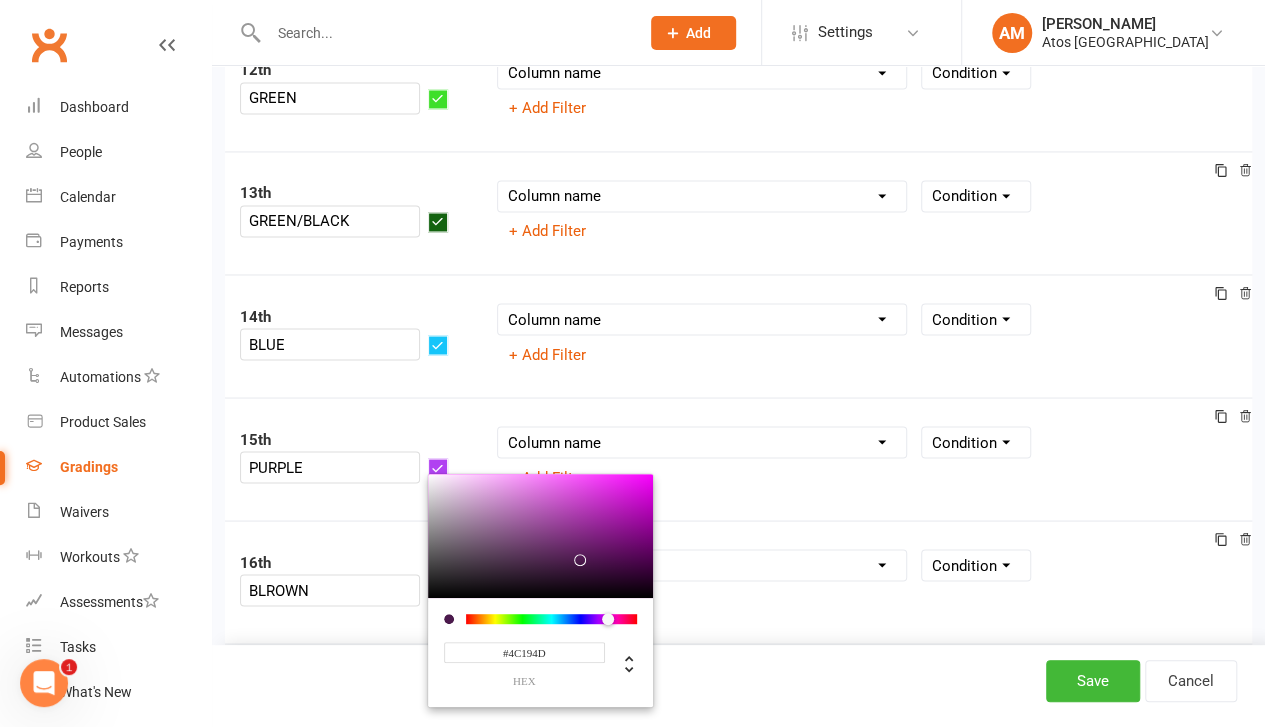 click at bounding box center [614, 619] 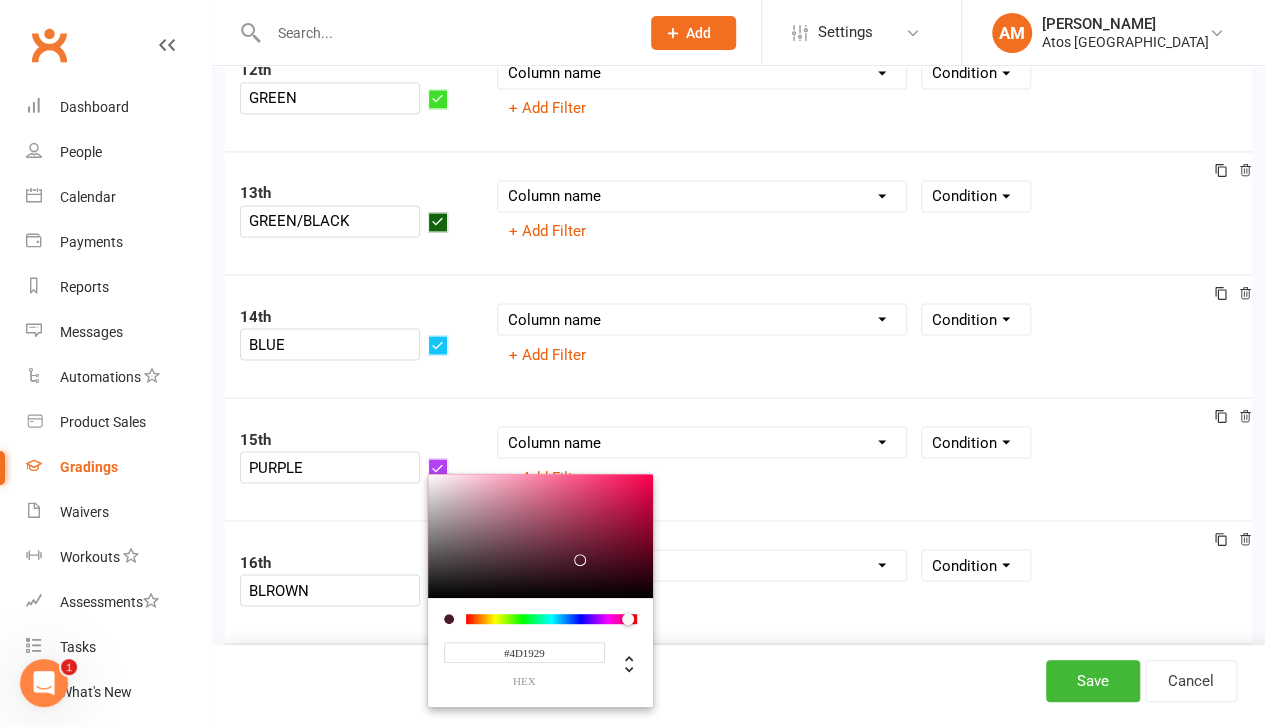 click at bounding box center (551, 618) 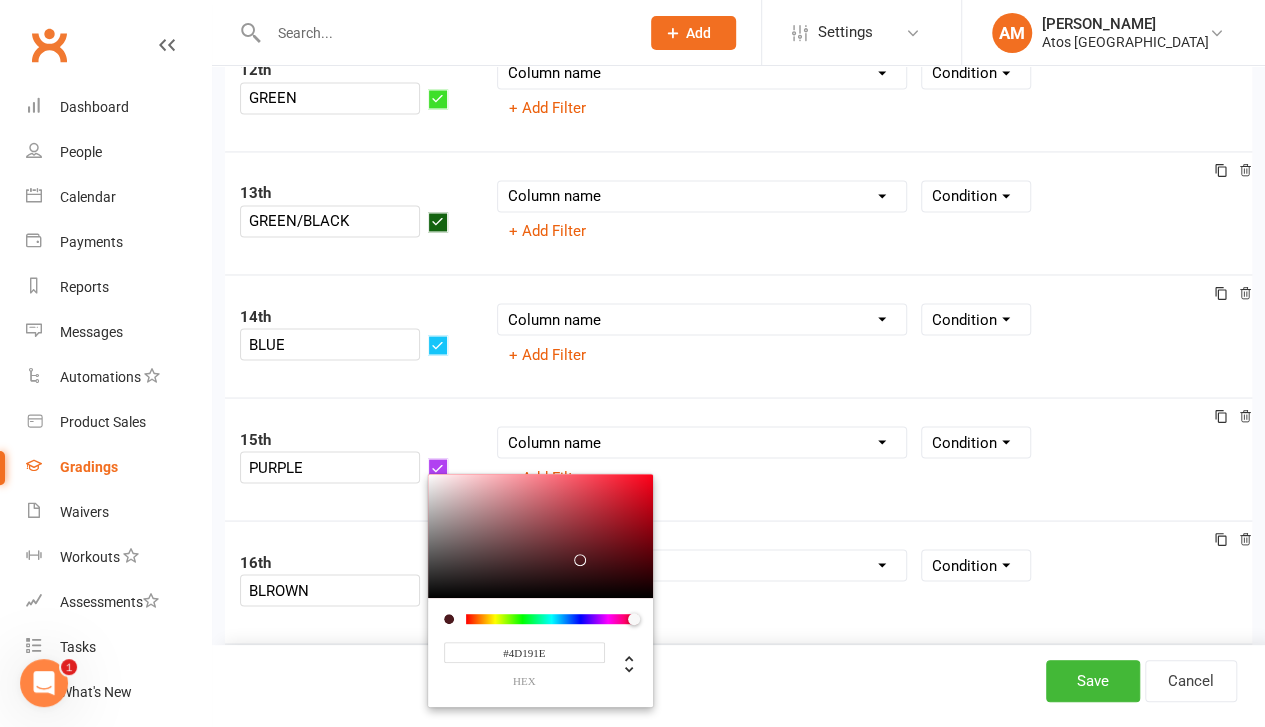 click at bounding box center (640, 619) 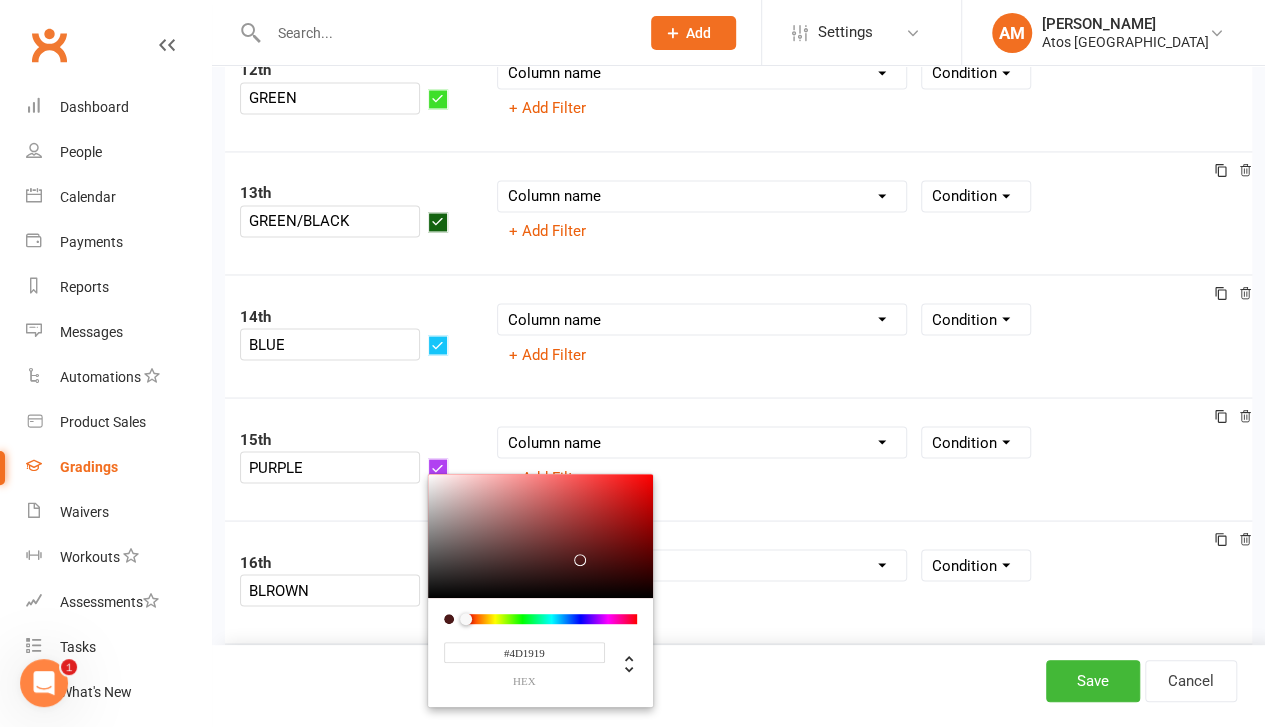 drag, startPoint x: 628, startPoint y: 598, endPoint x: 459, endPoint y: 598, distance: 169 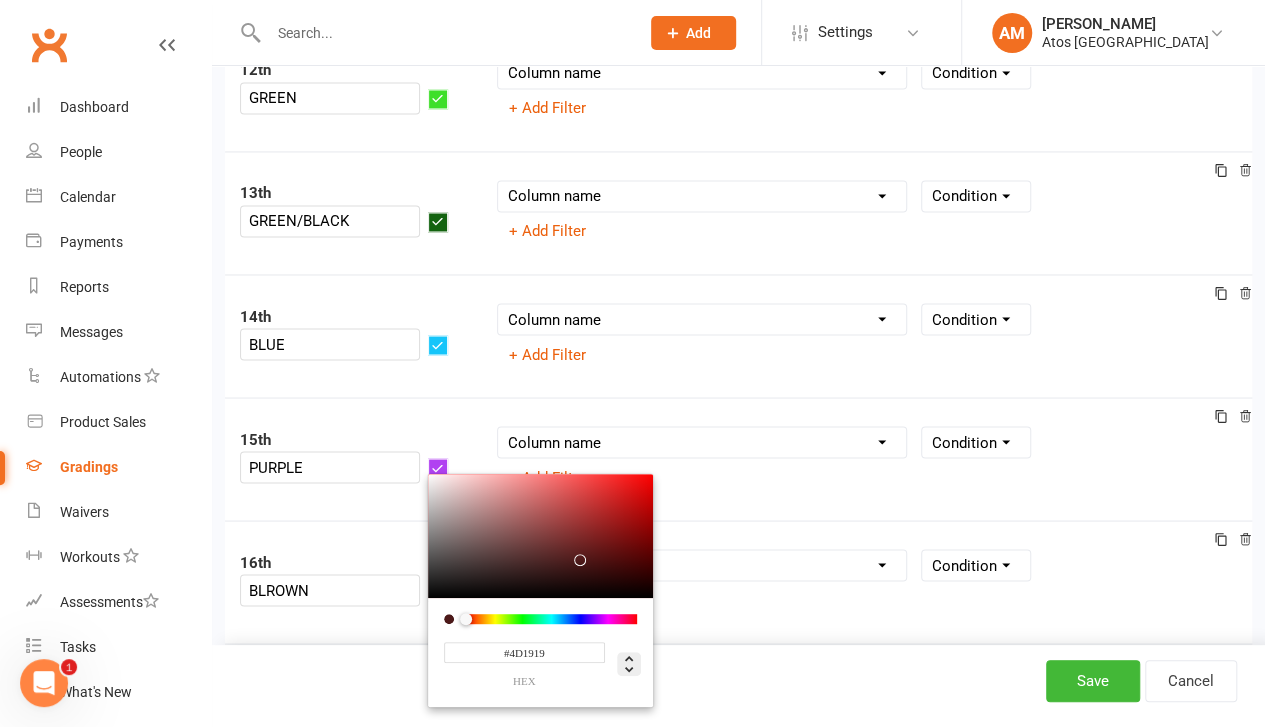 click 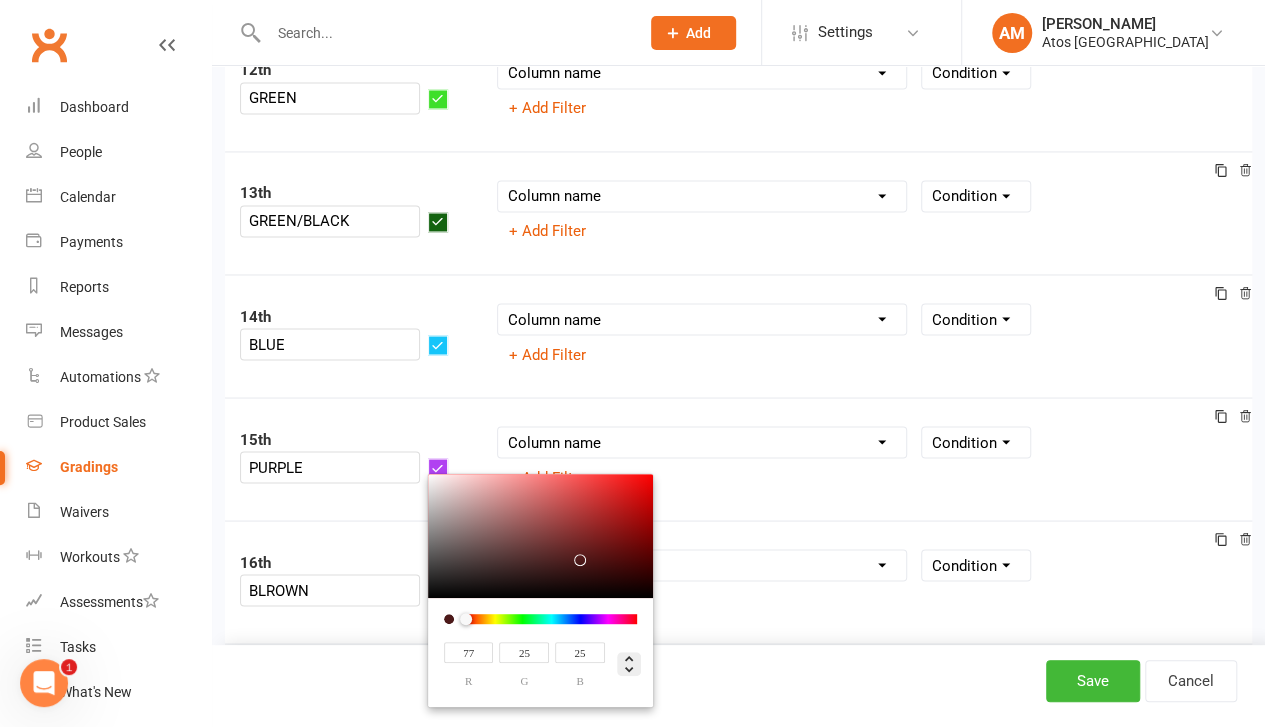 click 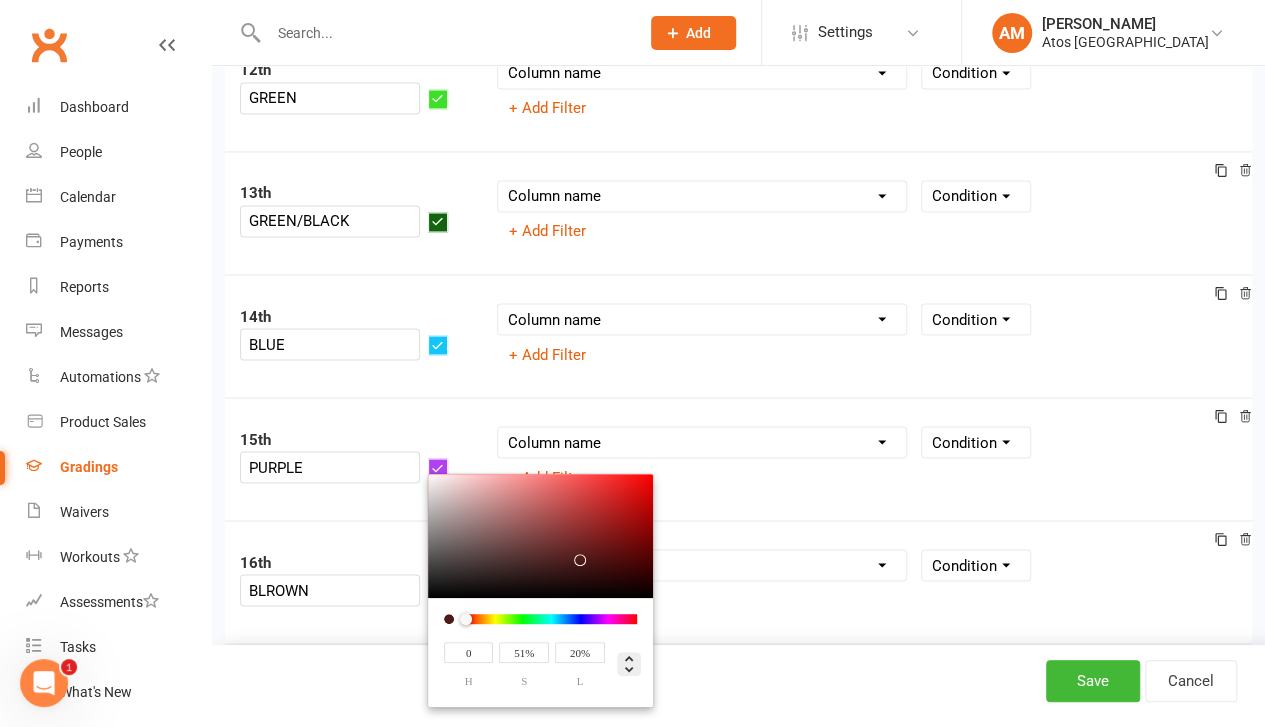 click 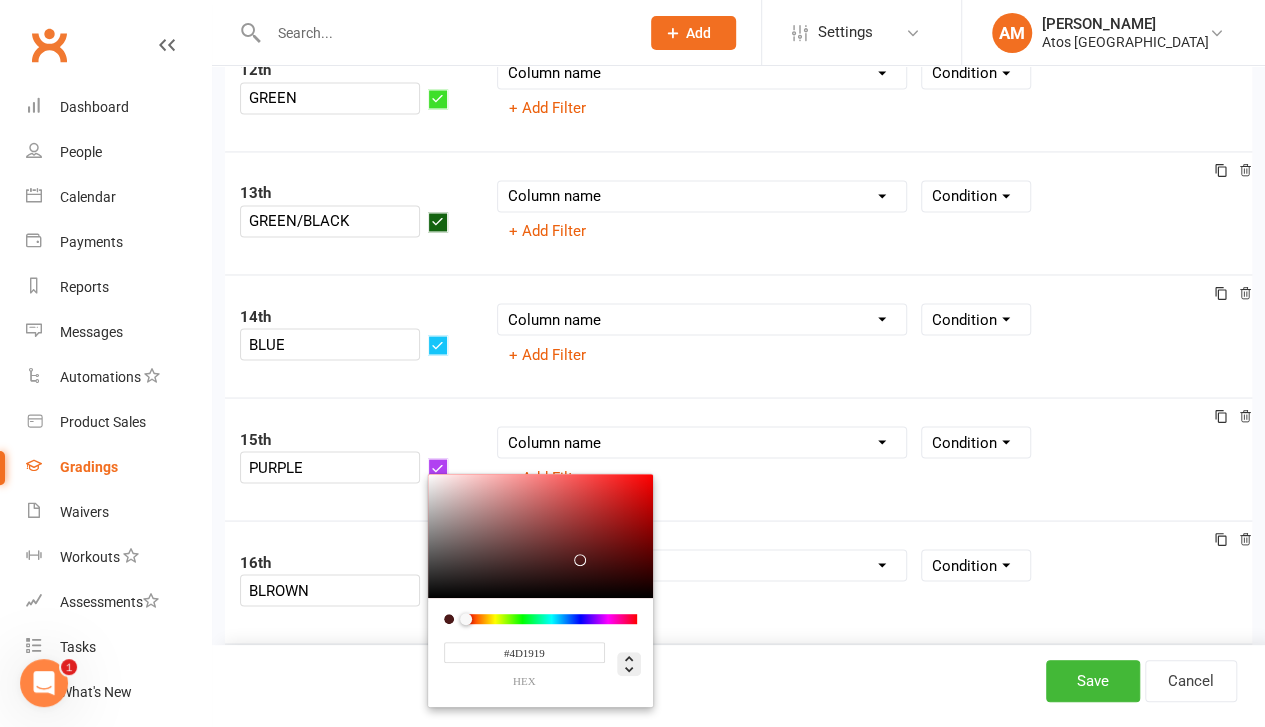 click 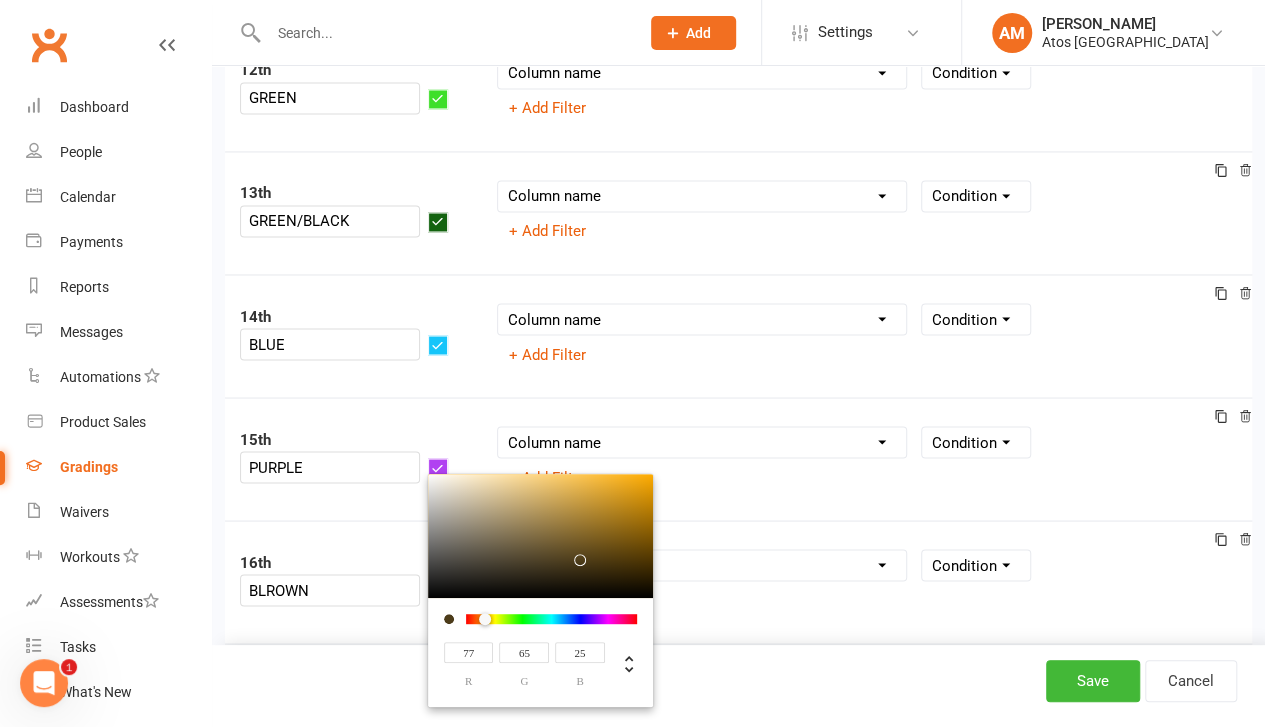 type on "67" 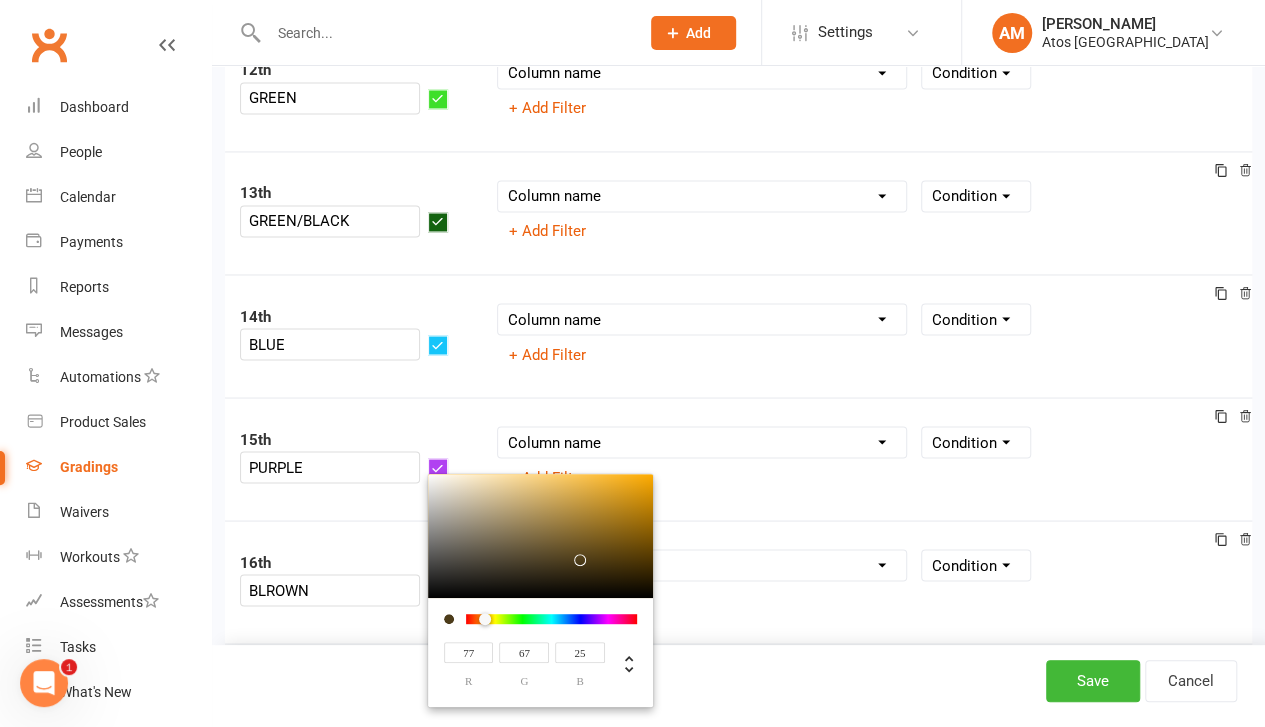 type on "76" 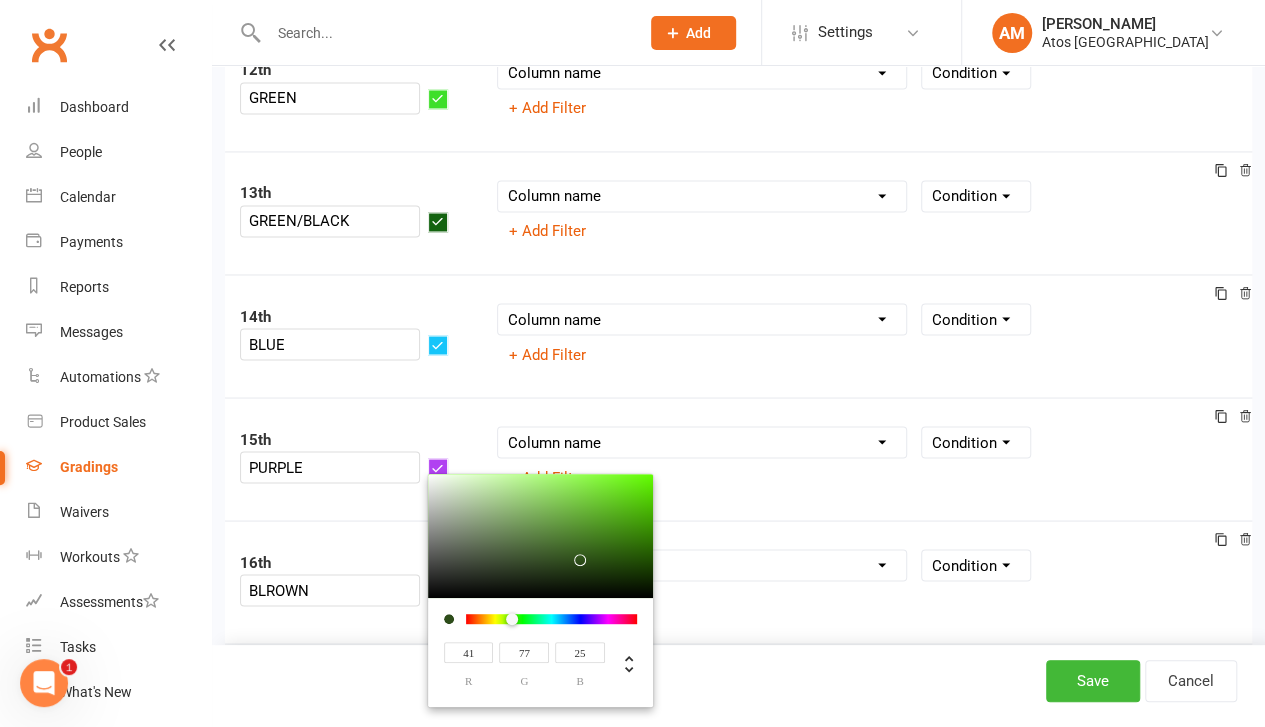 type on "25" 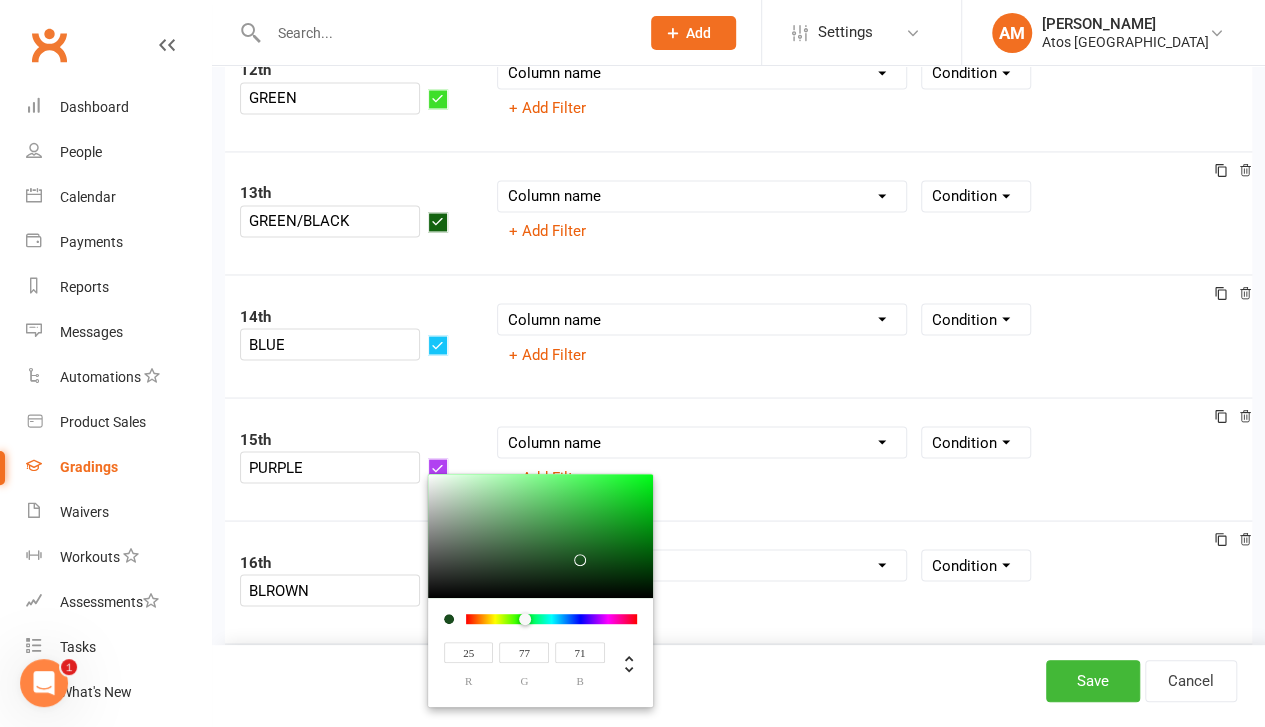 type on "74" 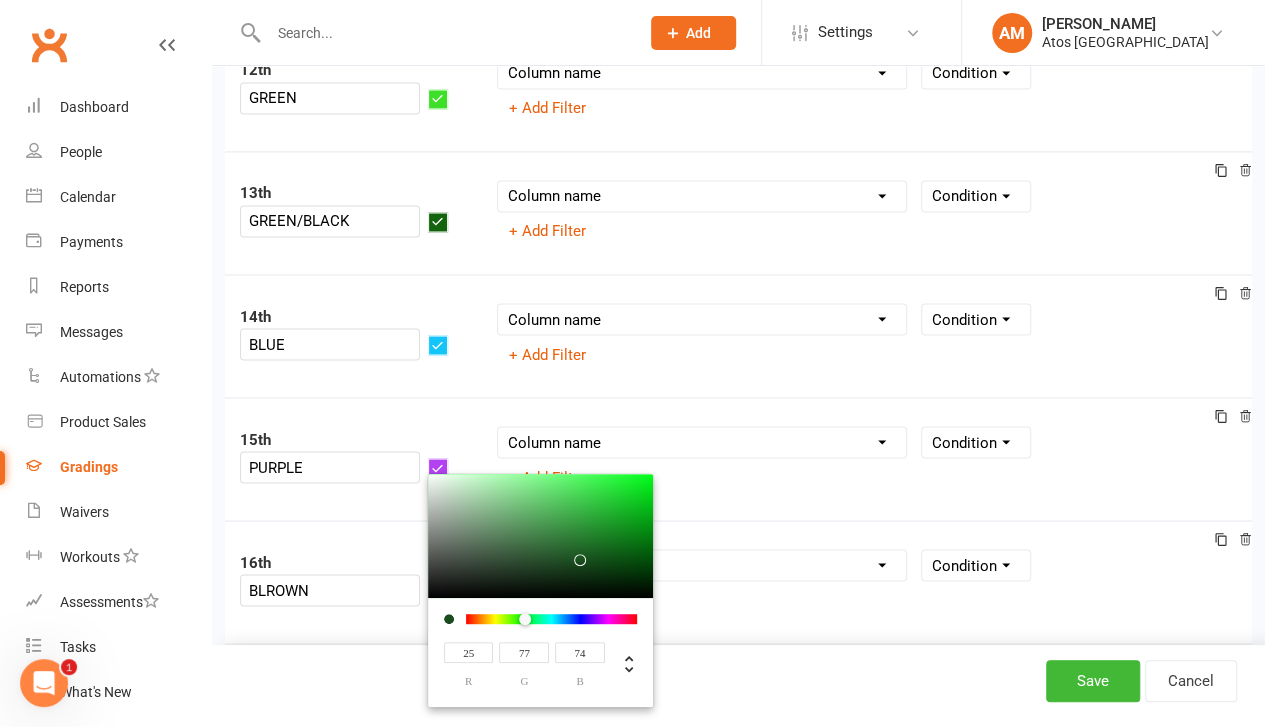 type on "72" 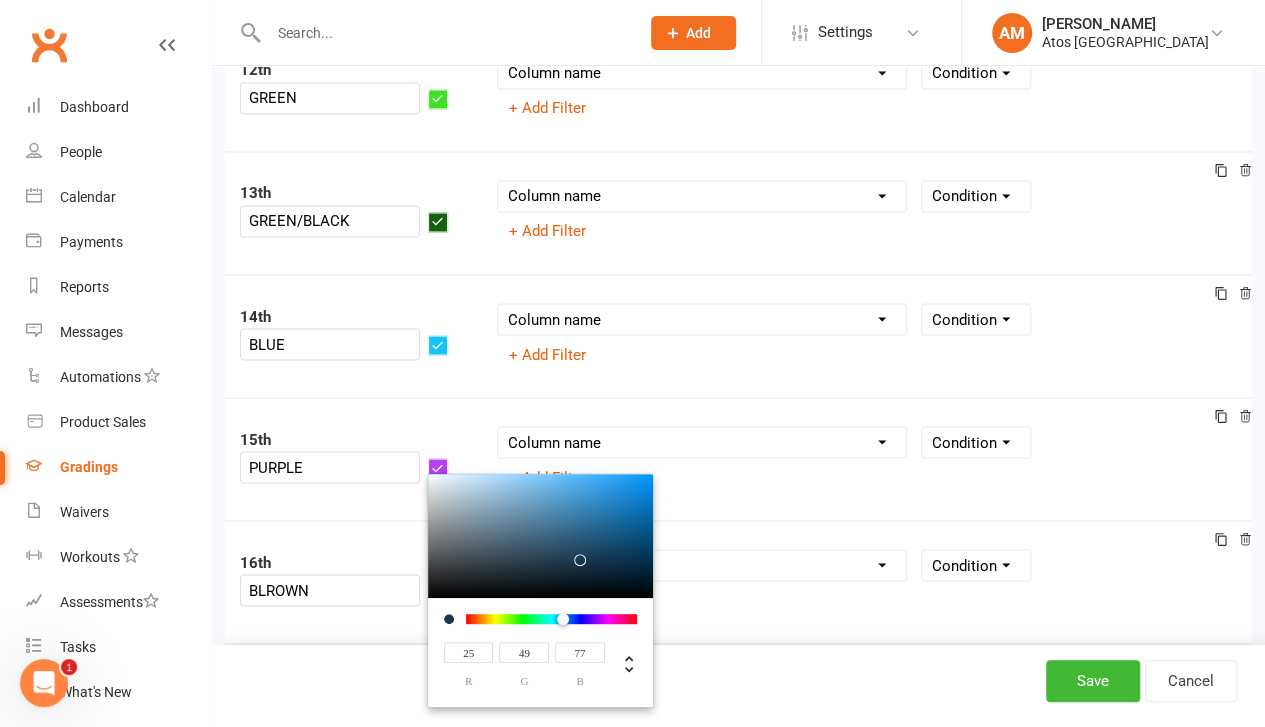 type on "43" 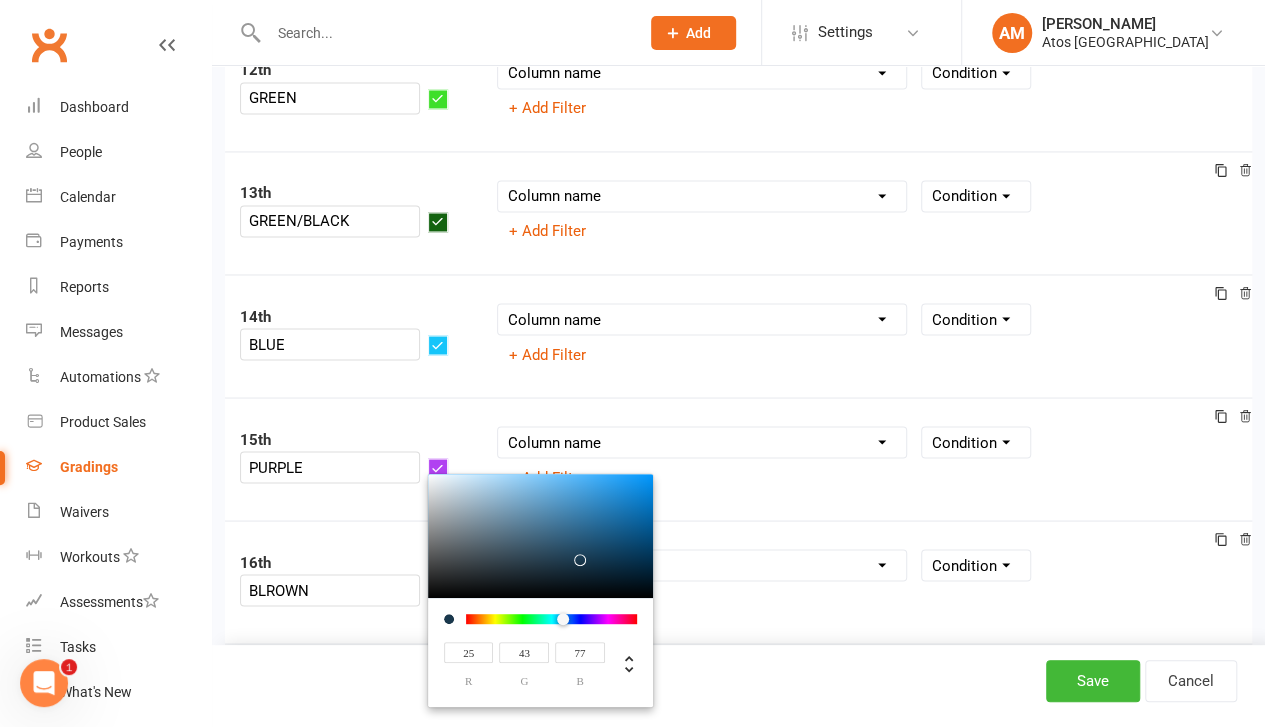 type on "32" 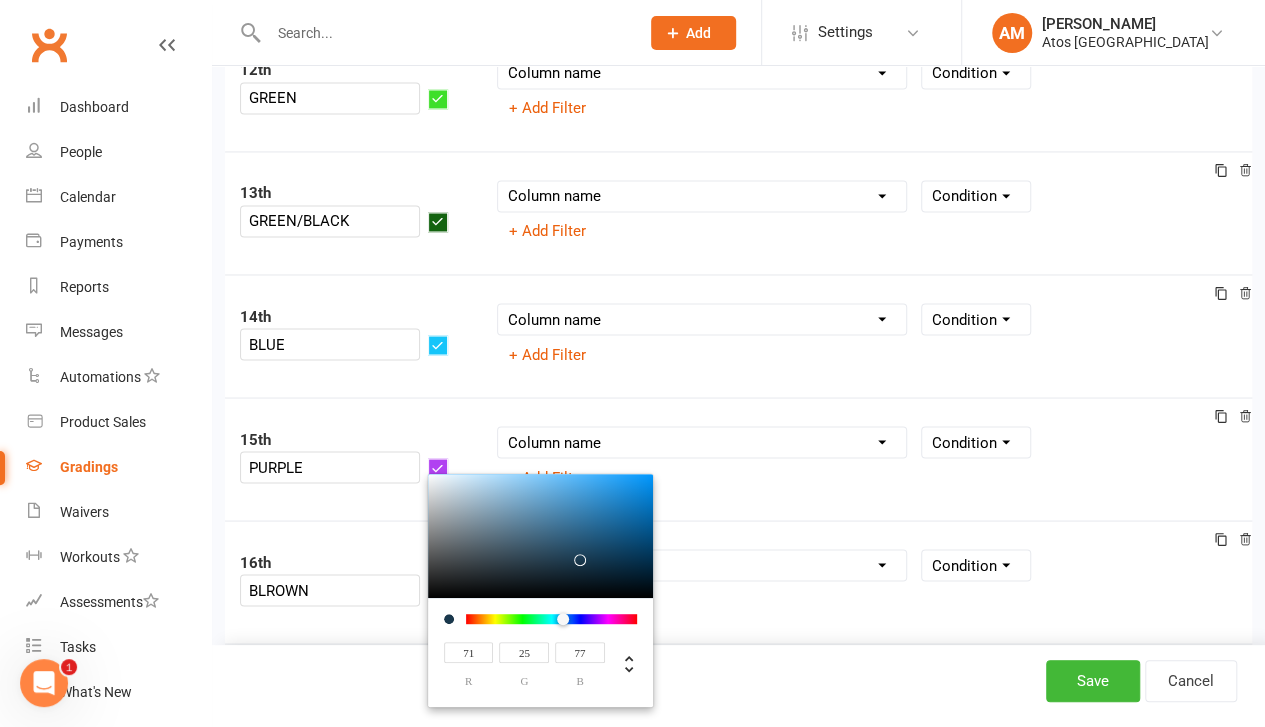 type on "77" 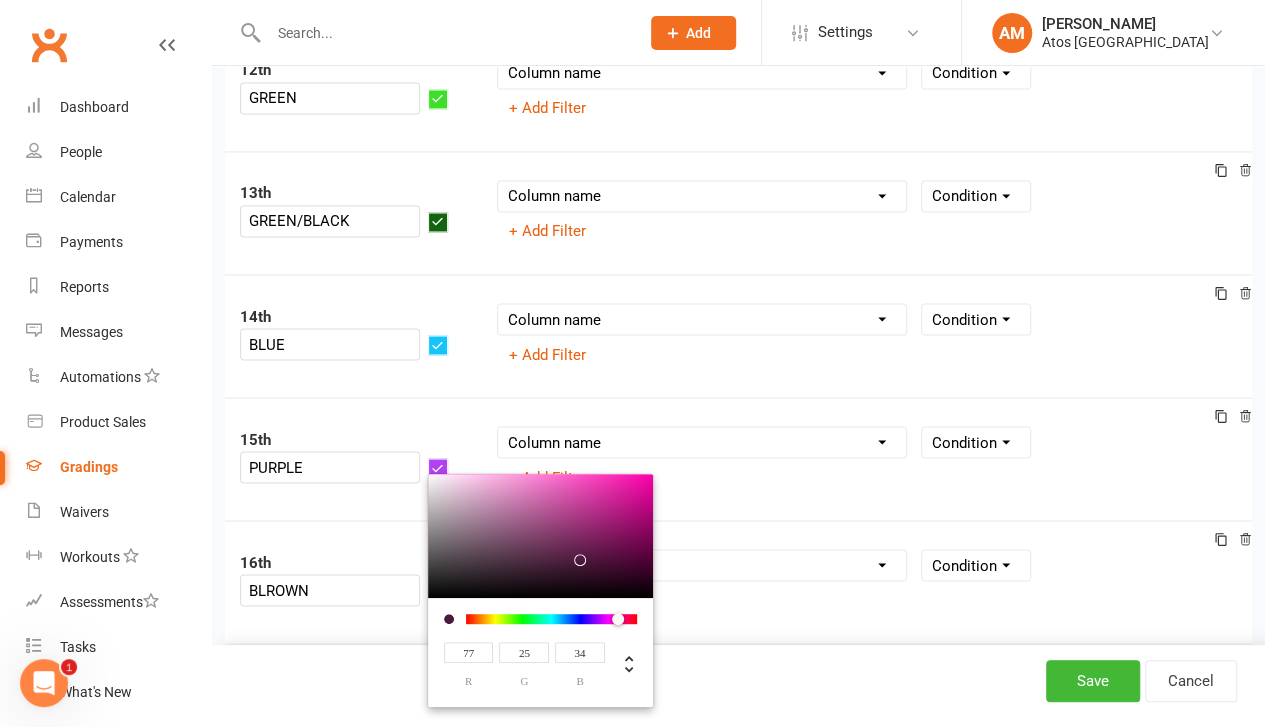 type on "26" 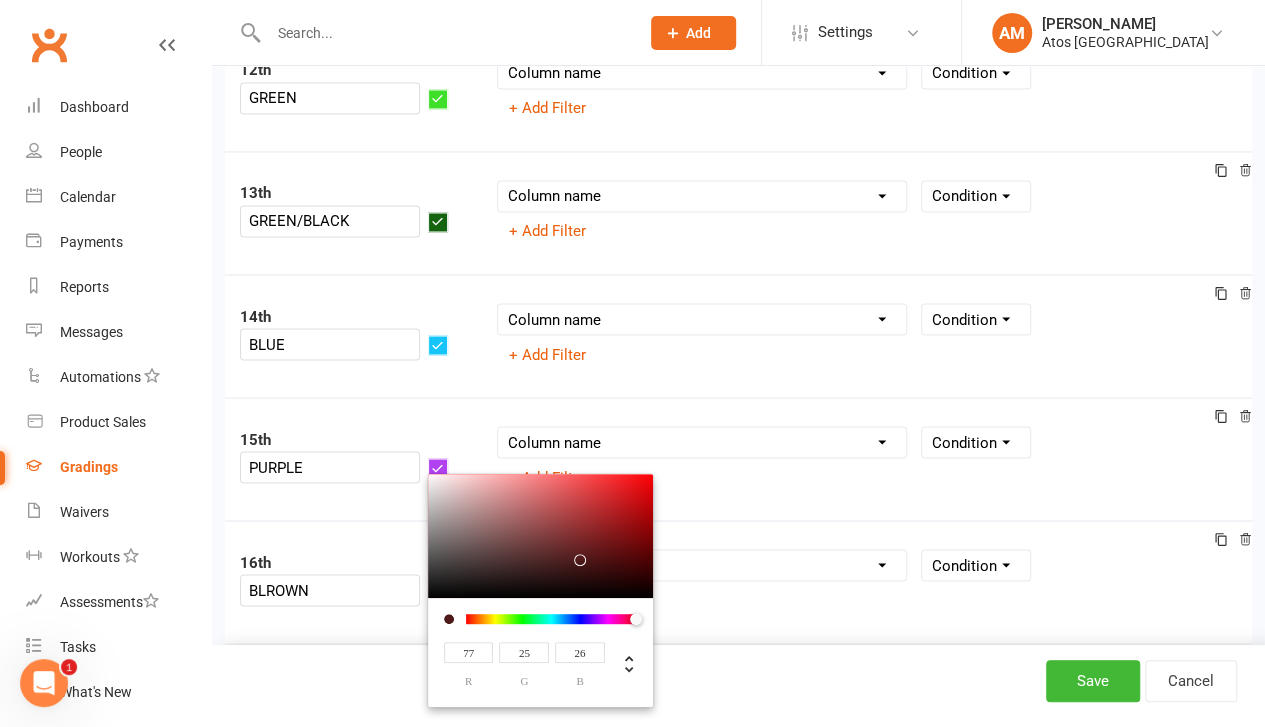 drag, startPoint x: 467, startPoint y: 597, endPoint x: 693, endPoint y: 591, distance: 226.07964 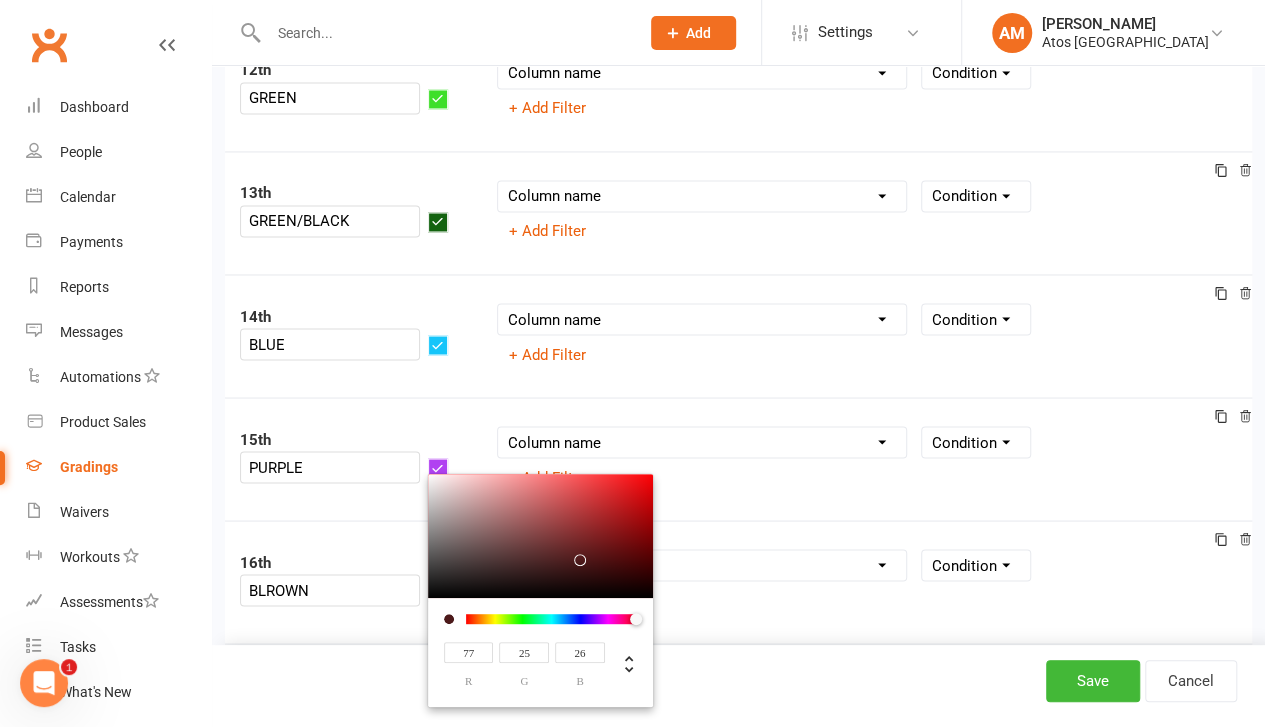 type on "237" 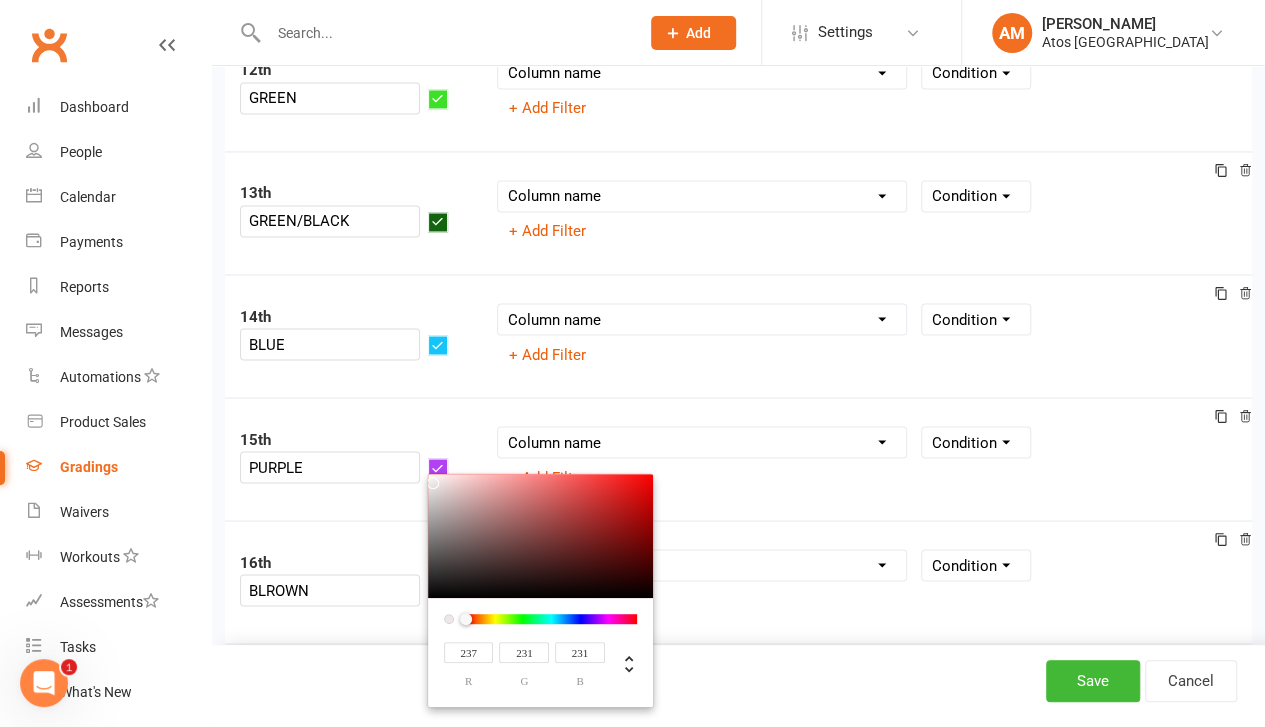 click at bounding box center (540, 535) 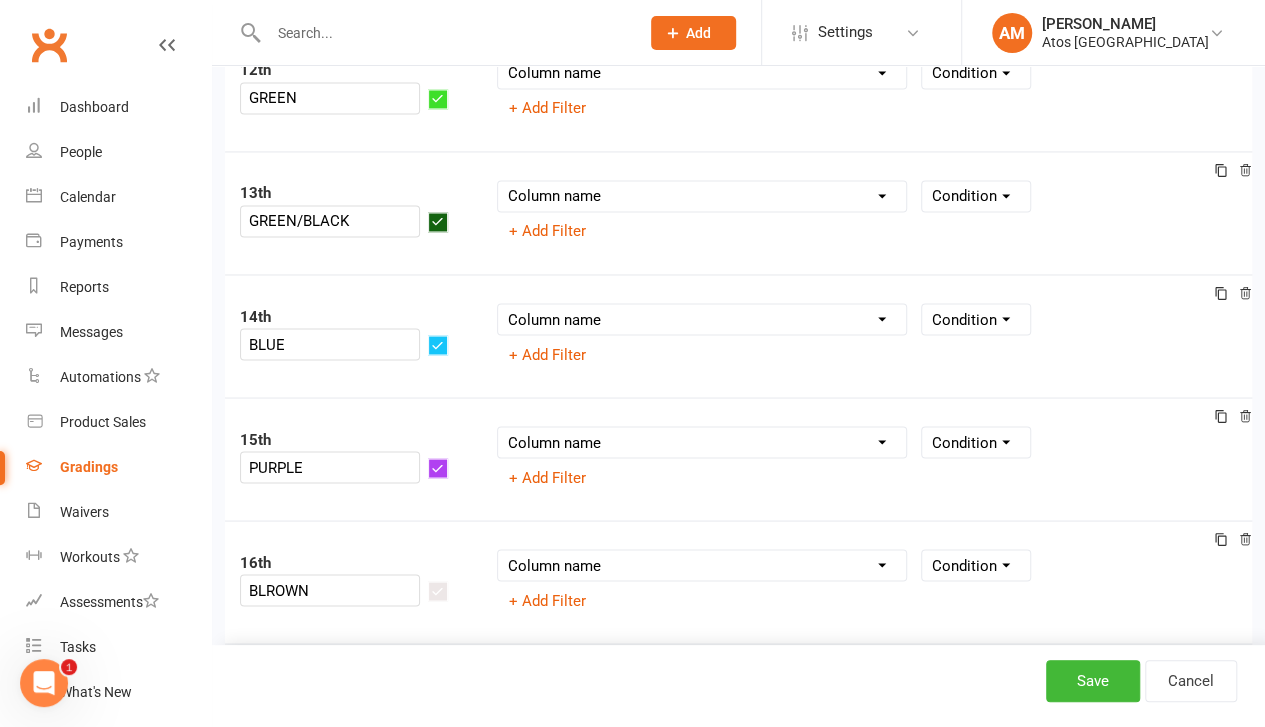 click on "16th BLROWN" at bounding box center (353, 581) 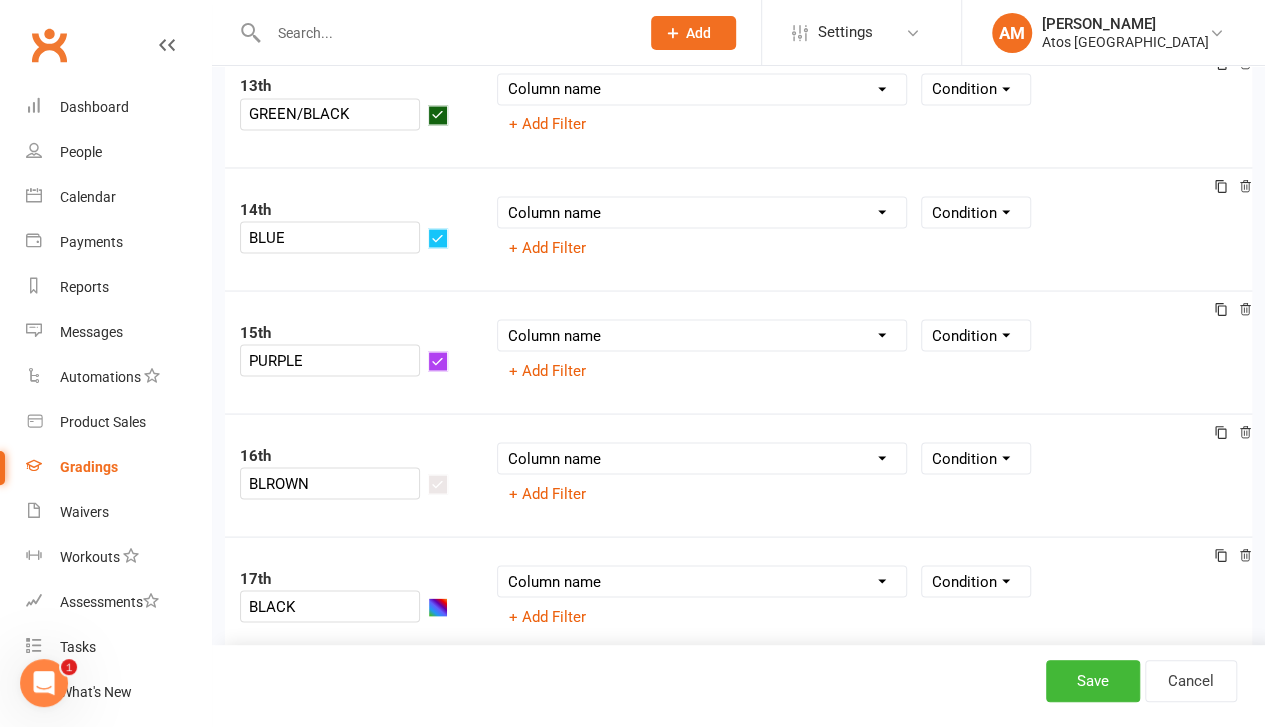 scroll, scrollTop: 1748, scrollLeft: 0, axis: vertical 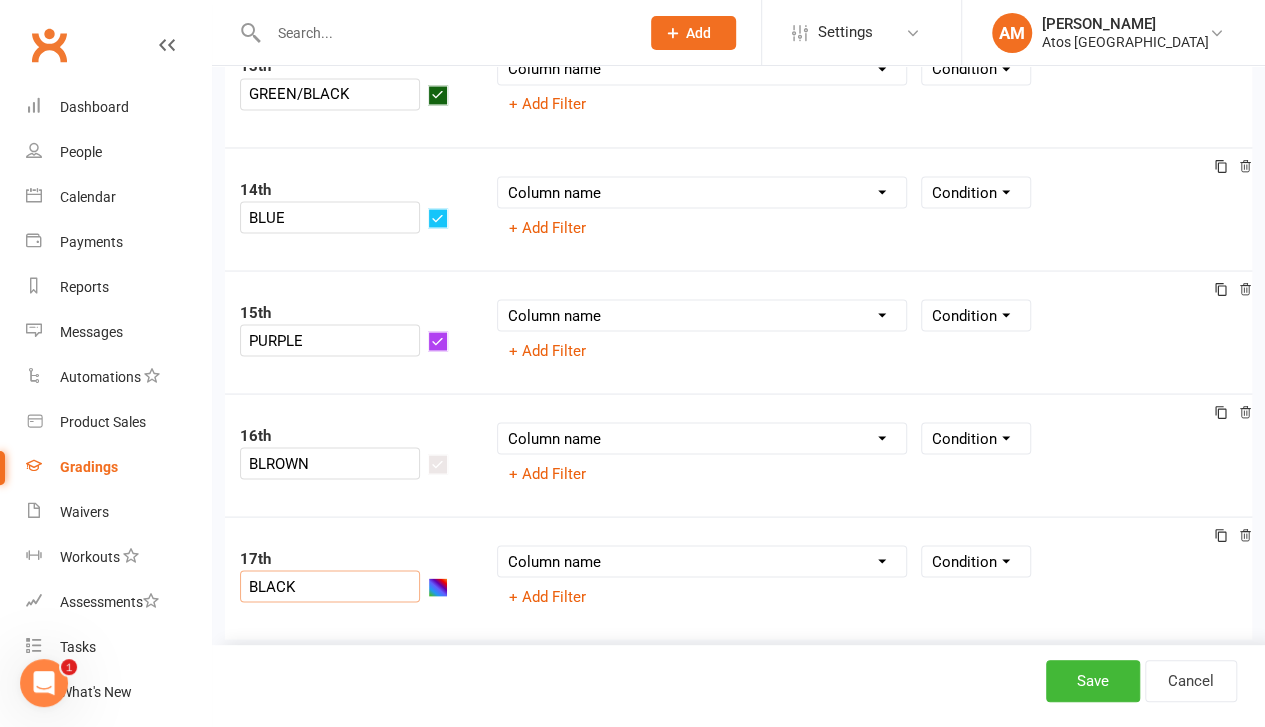 drag, startPoint x: 361, startPoint y: 551, endPoint x: 362, endPoint y: 563, distance: 12.0415945 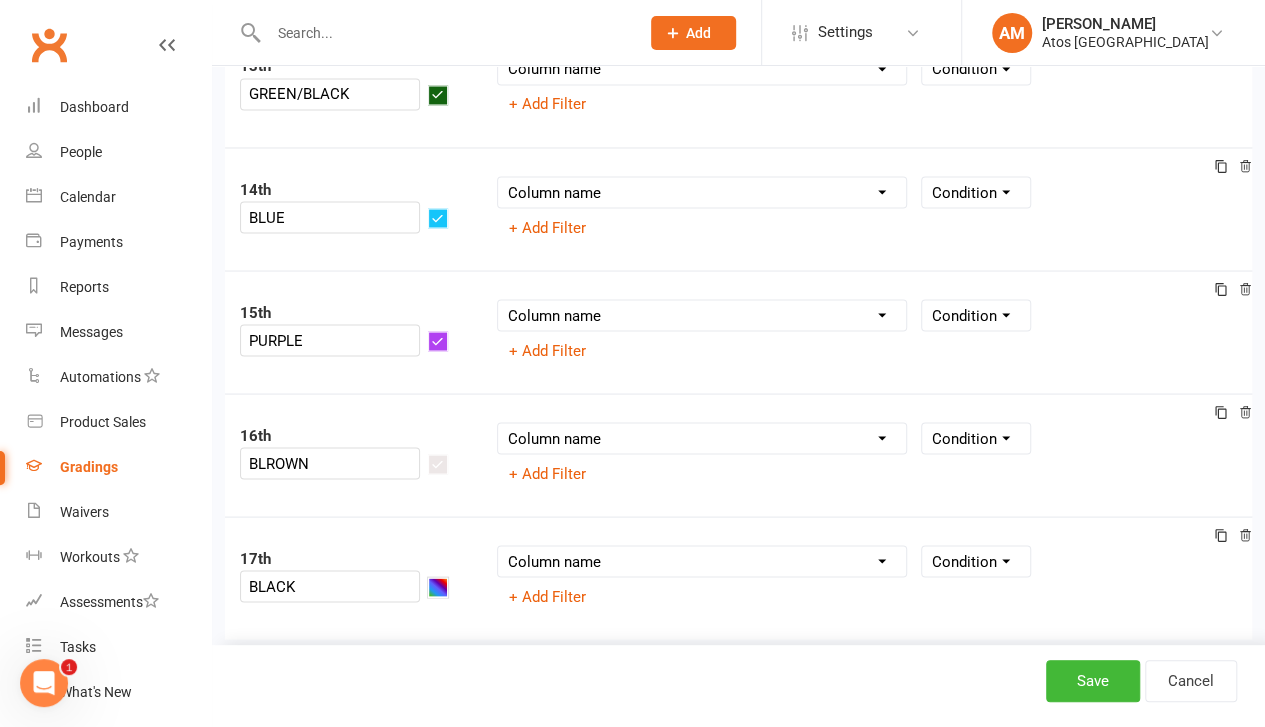 click at bounding box center (438, 587) 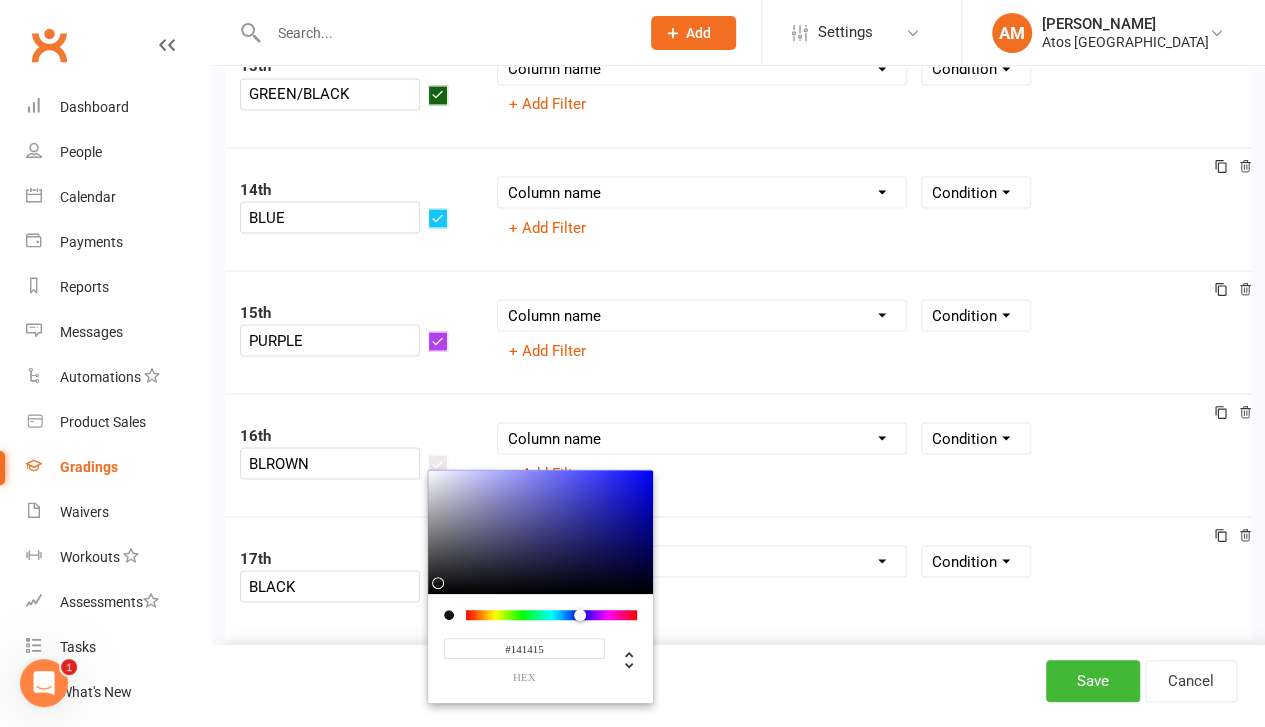 click at bounding box center (540, 531) 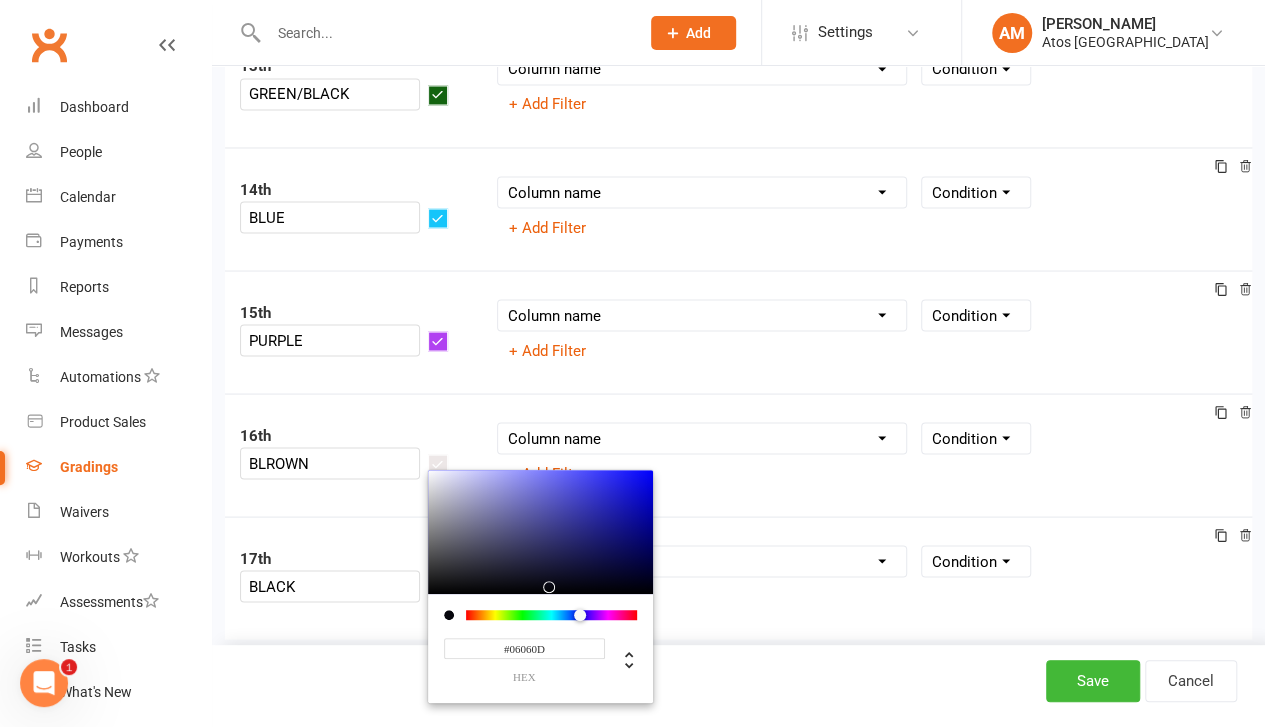 click at bounding box center (540, 531) 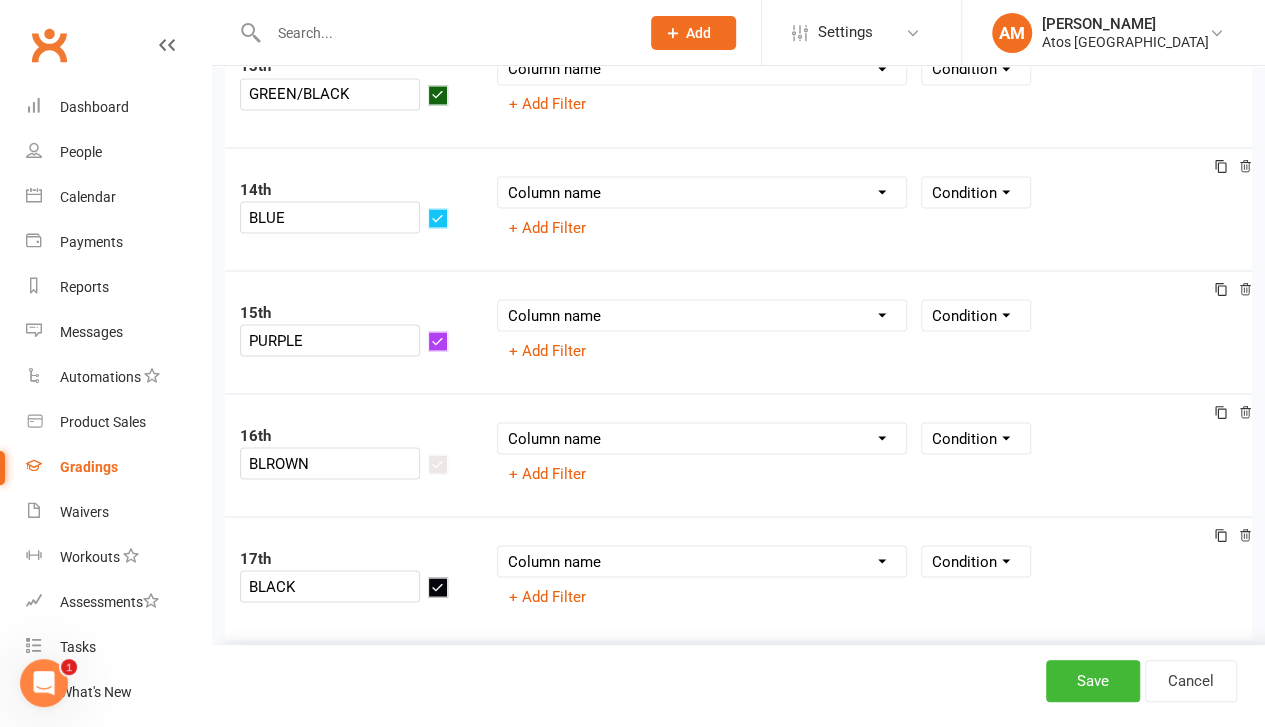 click on "17th BLACK Column name Belt Size Active for Grading? Most Recent Promotion All Classes Attended Since Previous Promotion Style Classes Attended Since Previous Promotion Non-Style Classes Attended Since Previous Promotion Most Recent Style Attendance Condition + Add Filter" at bounding box center (738, 577) 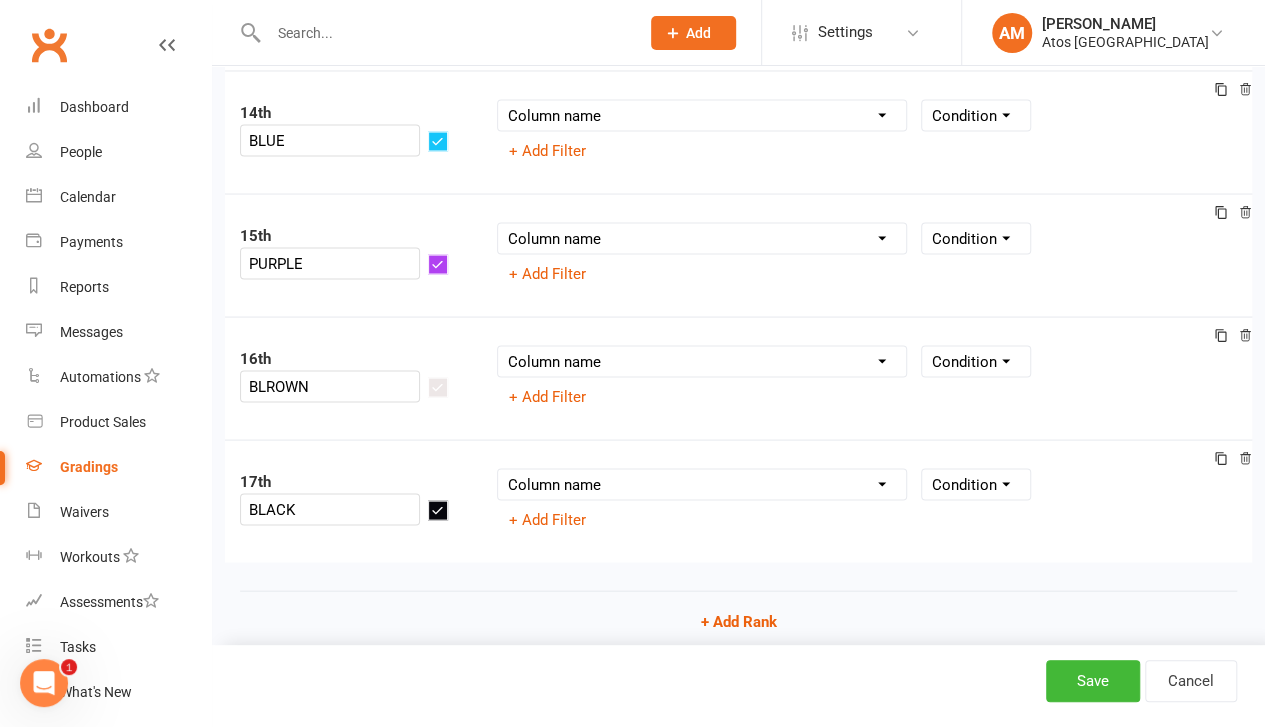 scroll, scrollTop: 1867, scrollLeft: 0, axis: vertical 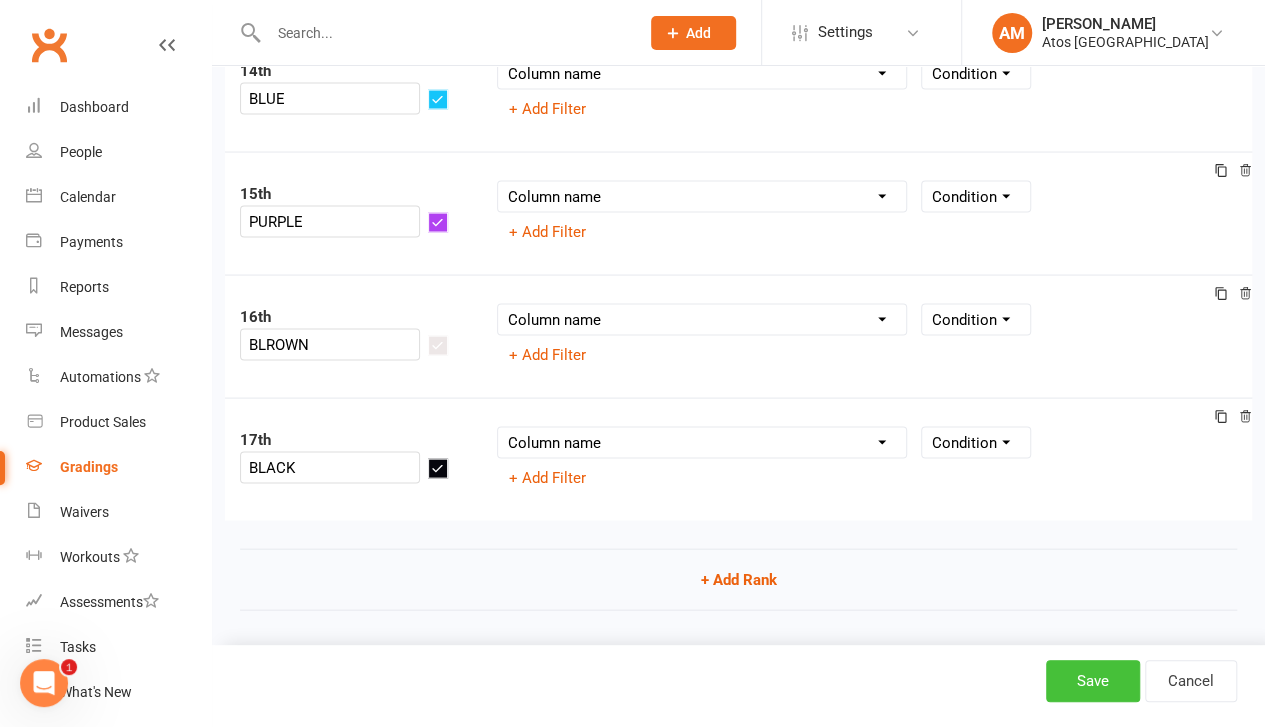click on "Save" at bounding box center [1093, 681] 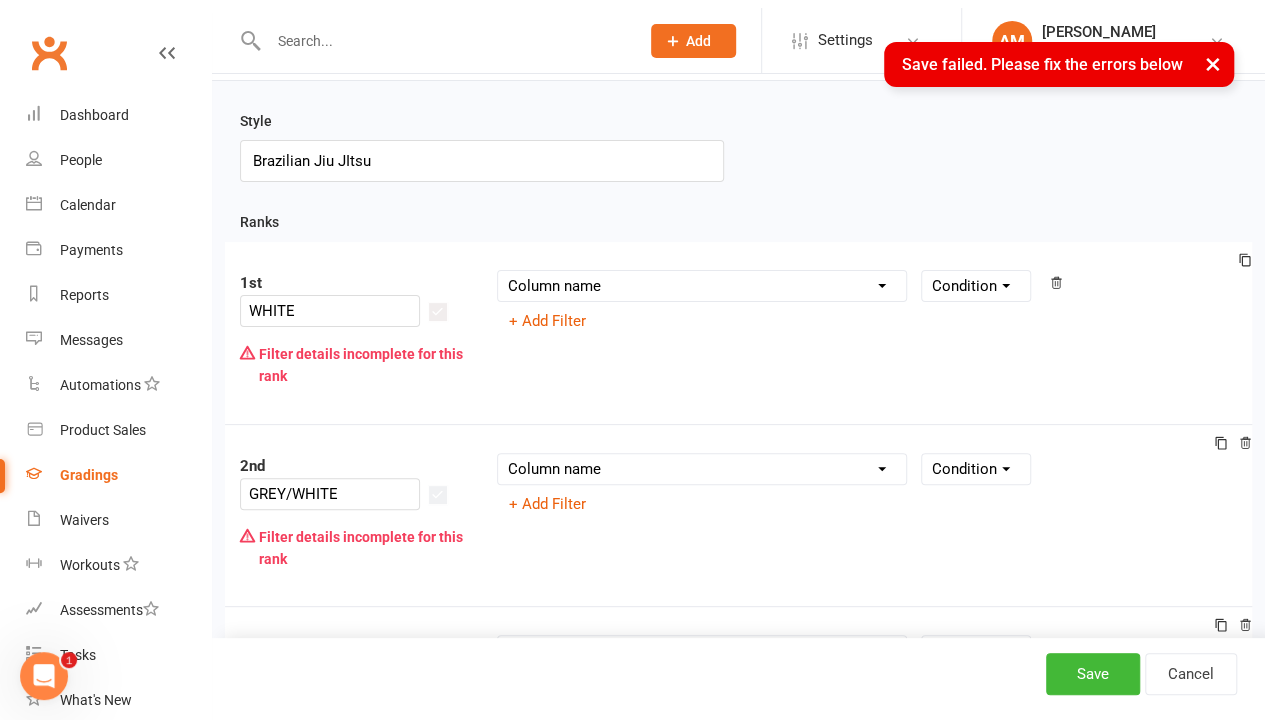 scroll, scrollTop: 62, scrollLeft: 0, axis: vertical 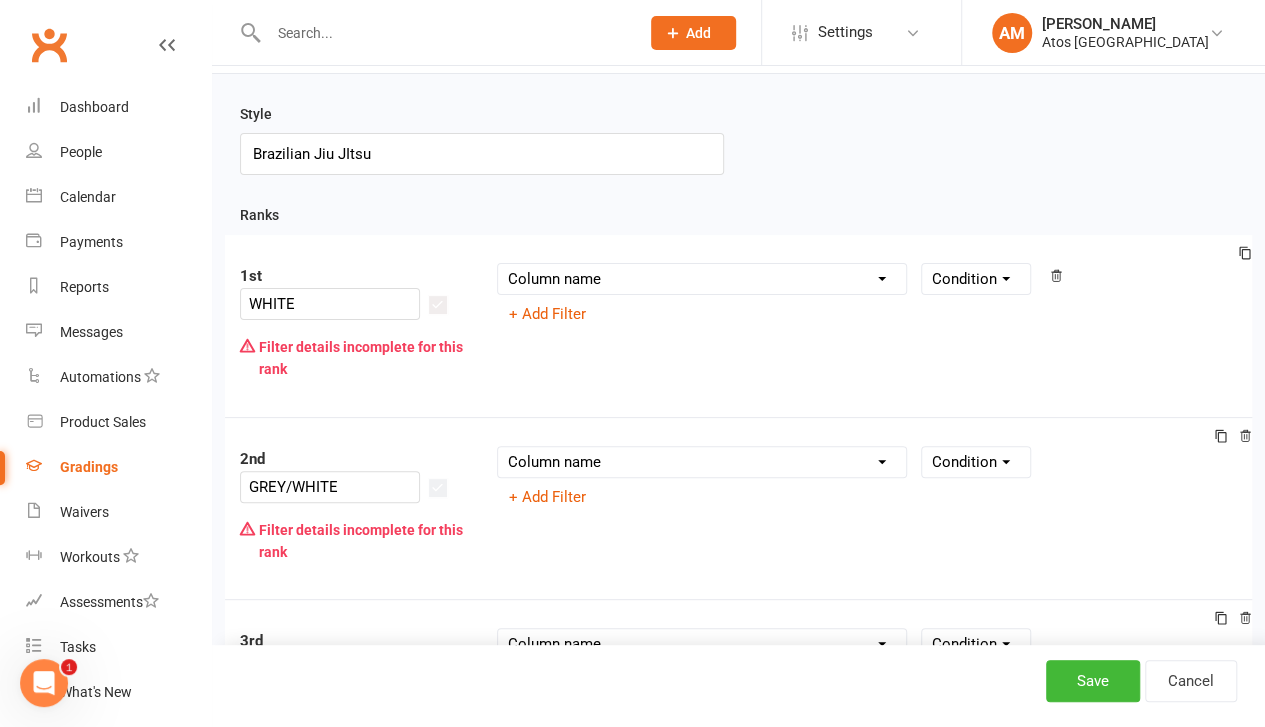 click on "Column name Belt Size Active for Grading? Most Recent Promotion All Classes Attended Since Previous Promotion Style Classes Attended Since Previous Promotion Non-Style Classes Attended Since Previous Promotion Most Recent Style Attendance" at bounding box center [702, 279] 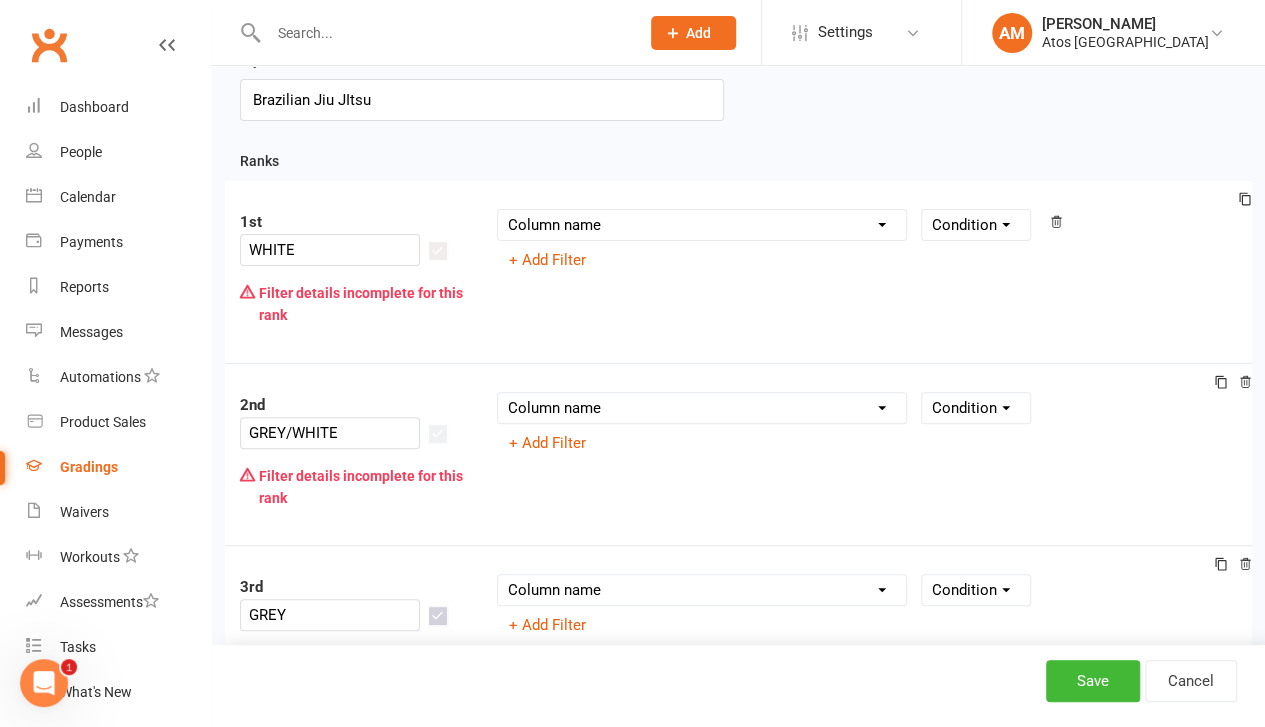 scroll, scrollTop: 136, scrollLeft: 0, axis: vertical 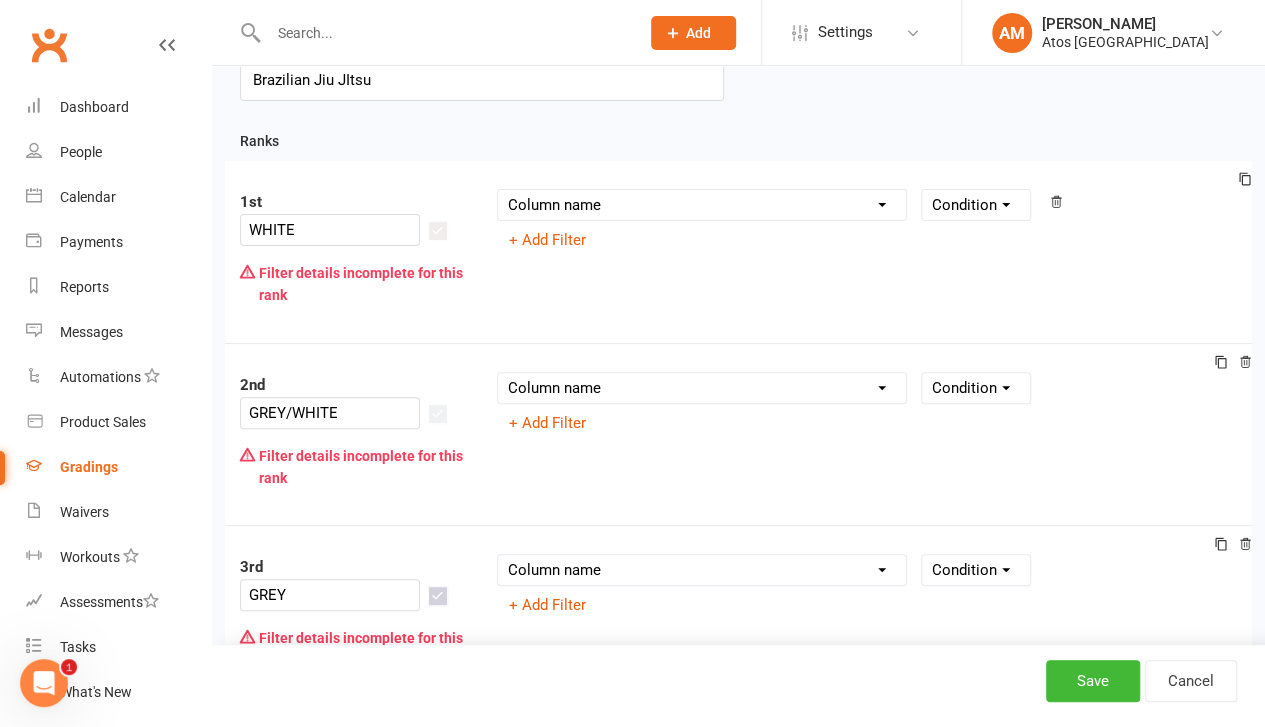 click on "Column name Belt Size Active for Grading? Most Recent Promotion All Classes Attended Since Previous Promotion Style Classes Attended Since Previous Promotion Non-Style Classes Attended Since Previous Promotion Most Recent Style Attendance" at bounding box center (702, 205) 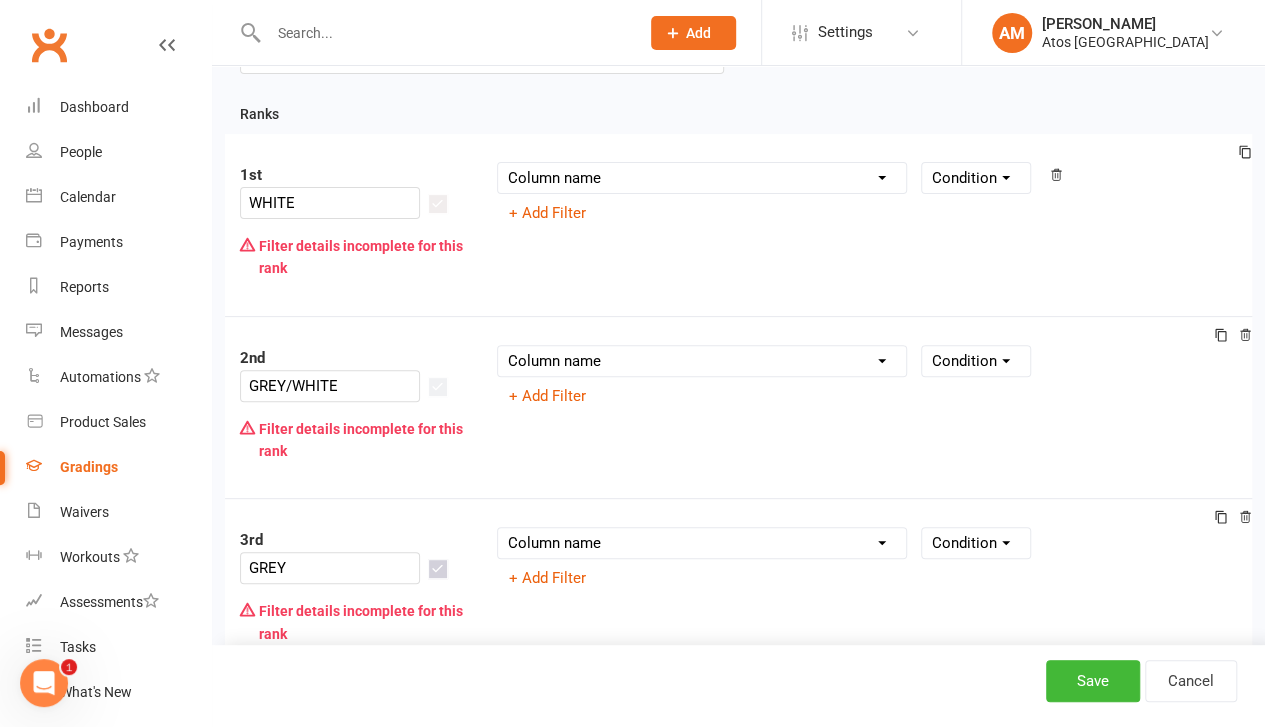 scroll, scrollTop: 164, scrollLeft: 0, axis: vertical 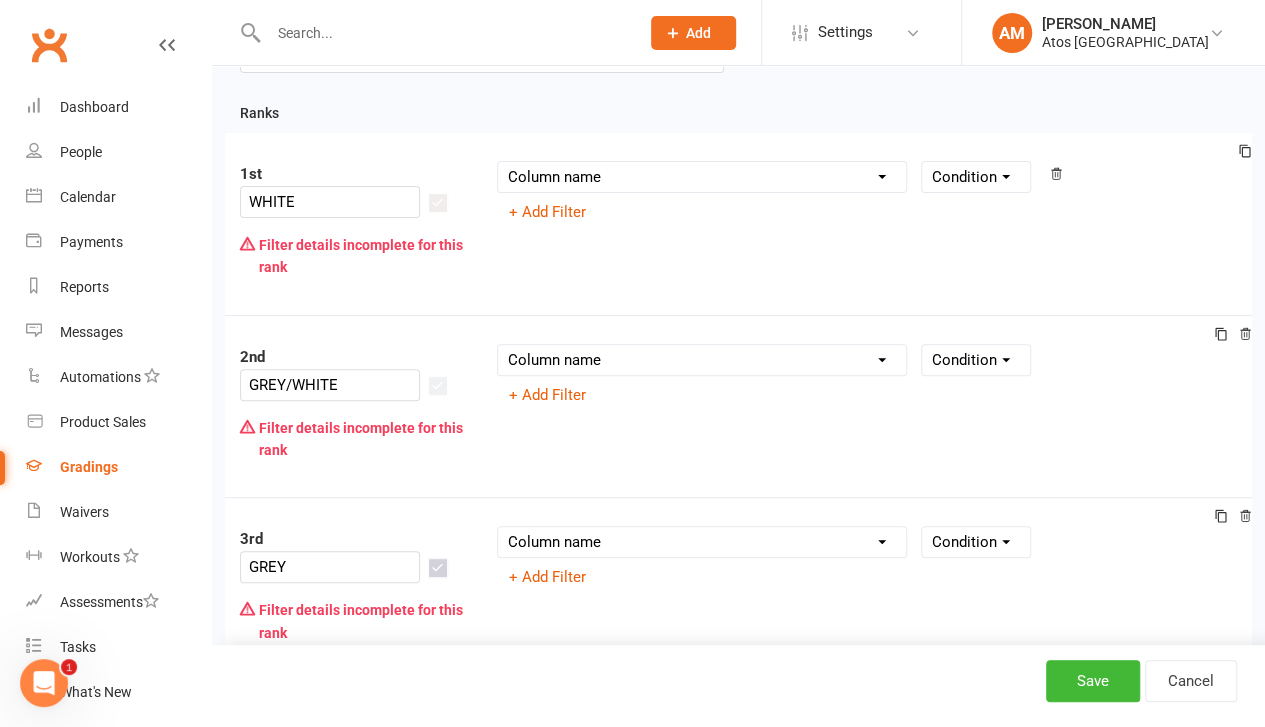 click on "Column name Belt Size Active for Grading? Most Recent Promotion All Classes Attended Since Previous Promotion Style Classes Attended Since Previous Promotion Non-Style Classes Attended Since Previous Promotion Most Recent Style Attendance Condition + Add Filter" at bounding box center (867, 194) 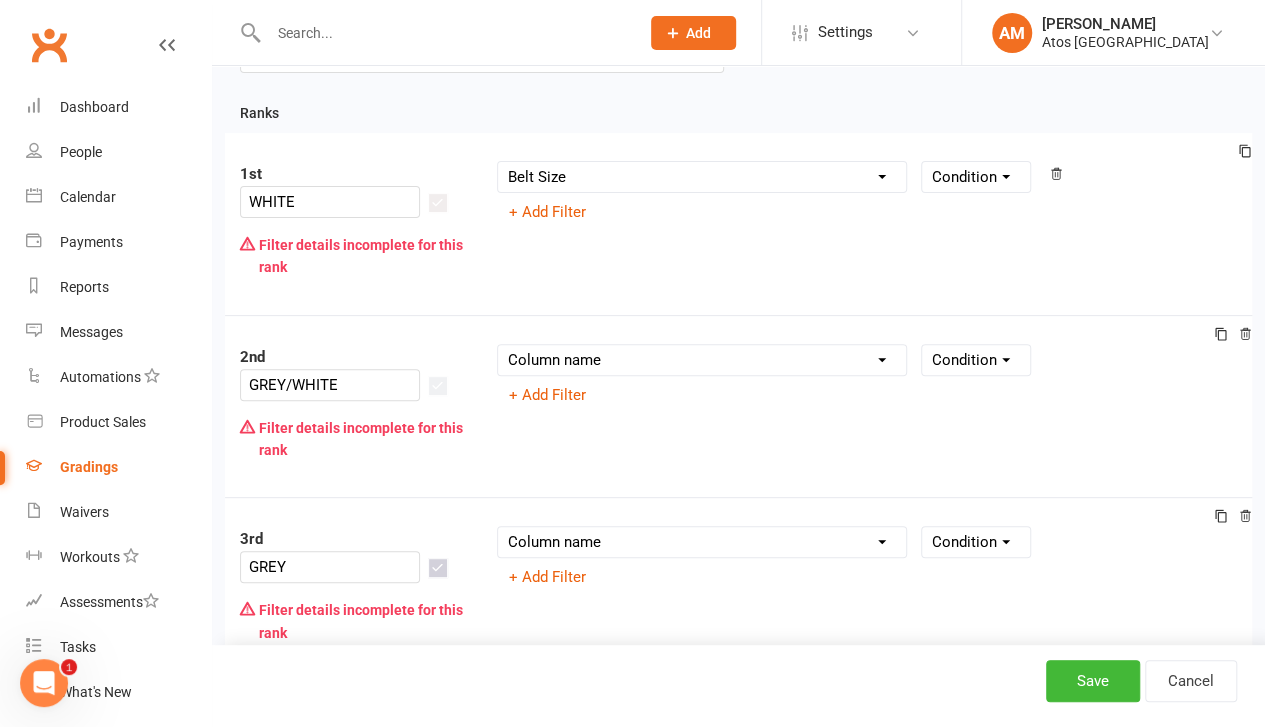 click on "Column name Belt Size Active for Grading? Most Recent Promotion All Classes Attended Since Previous Promotion Style Classes Attended Since Previous Promotion Non-Style Classes Attended Since Previous Promotion Most Recent Style Attendance" at bounding box center (702, 177) 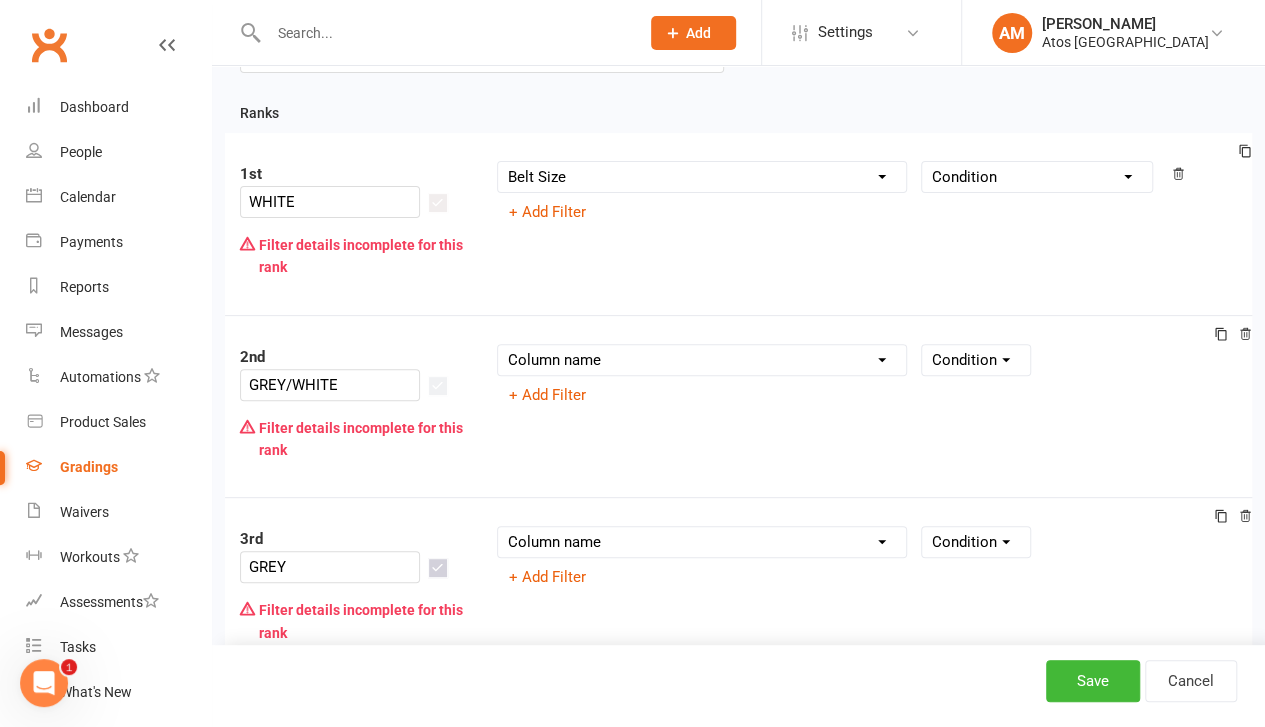 click on "Condition Equals Does not equal Contains Does not contain Is blank or does not contain Is blank Is not blank Before After" at bounding box center (1037, 177) 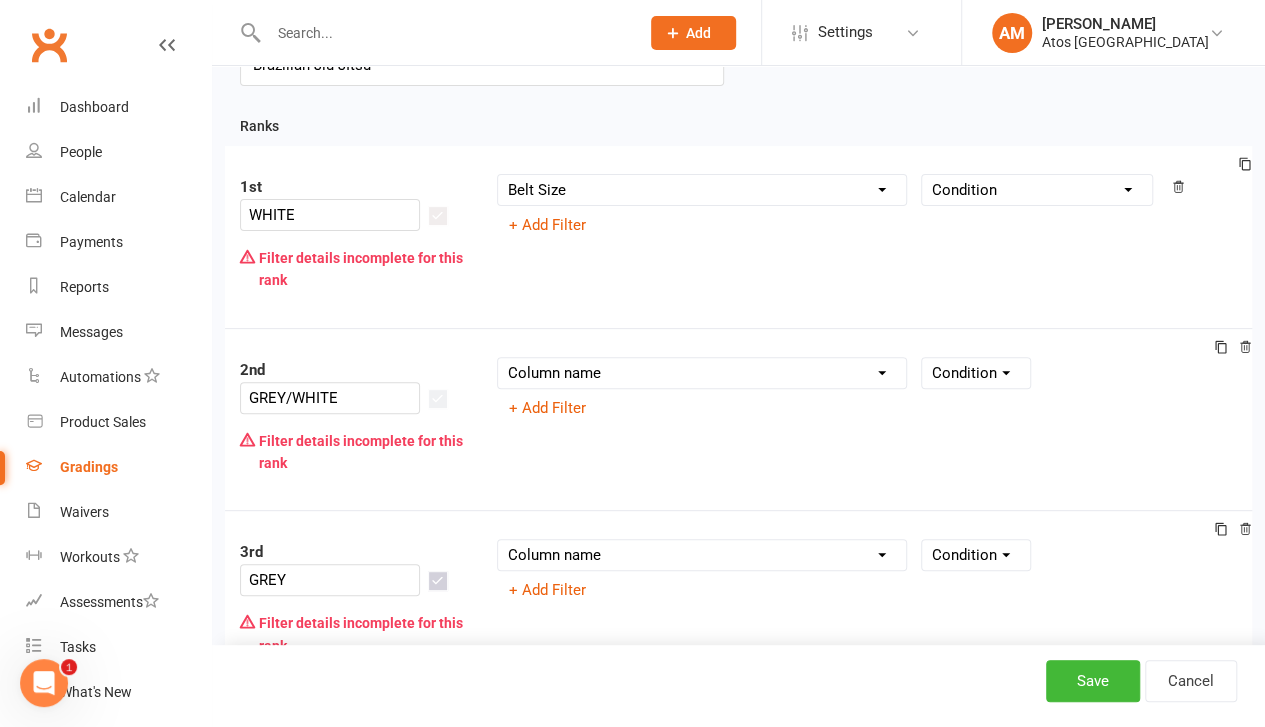 scroll, scrollTop: 150, scrollLeft: 0, axis: vertical 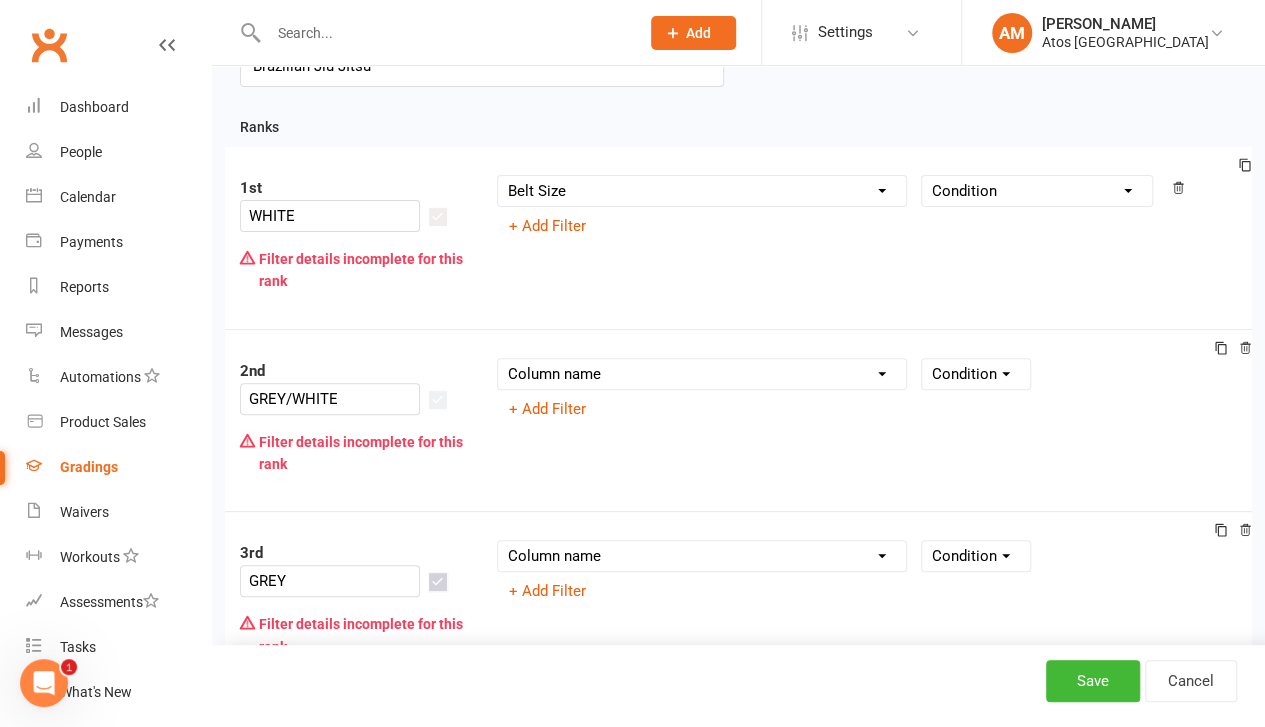 click on "Condition Equals Does not equal Contains Does not contain Is blank or does not contain Is blank Is not blank Before After" at bounding box center (1037, 191) 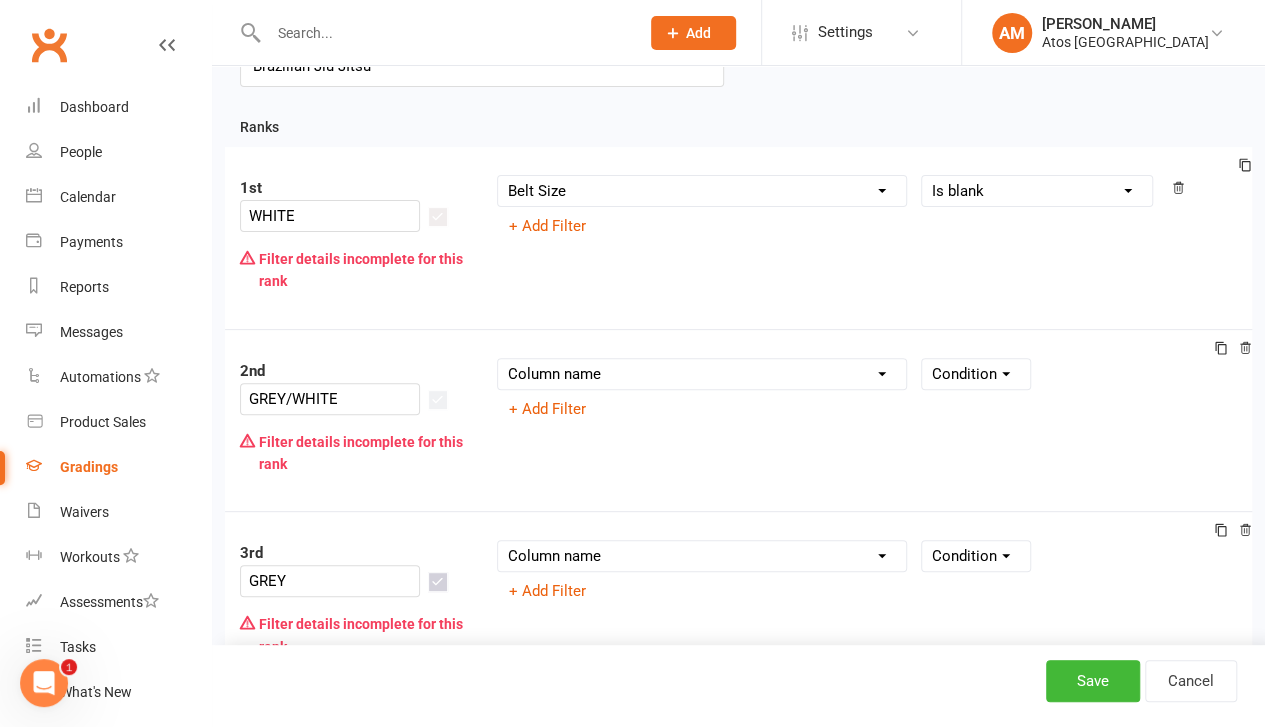 click on "Condition Equals Does not equal Contains Does not contain Is blank or does not contain Is blank Is not blank Before After" at bounding box center (1037, 191) 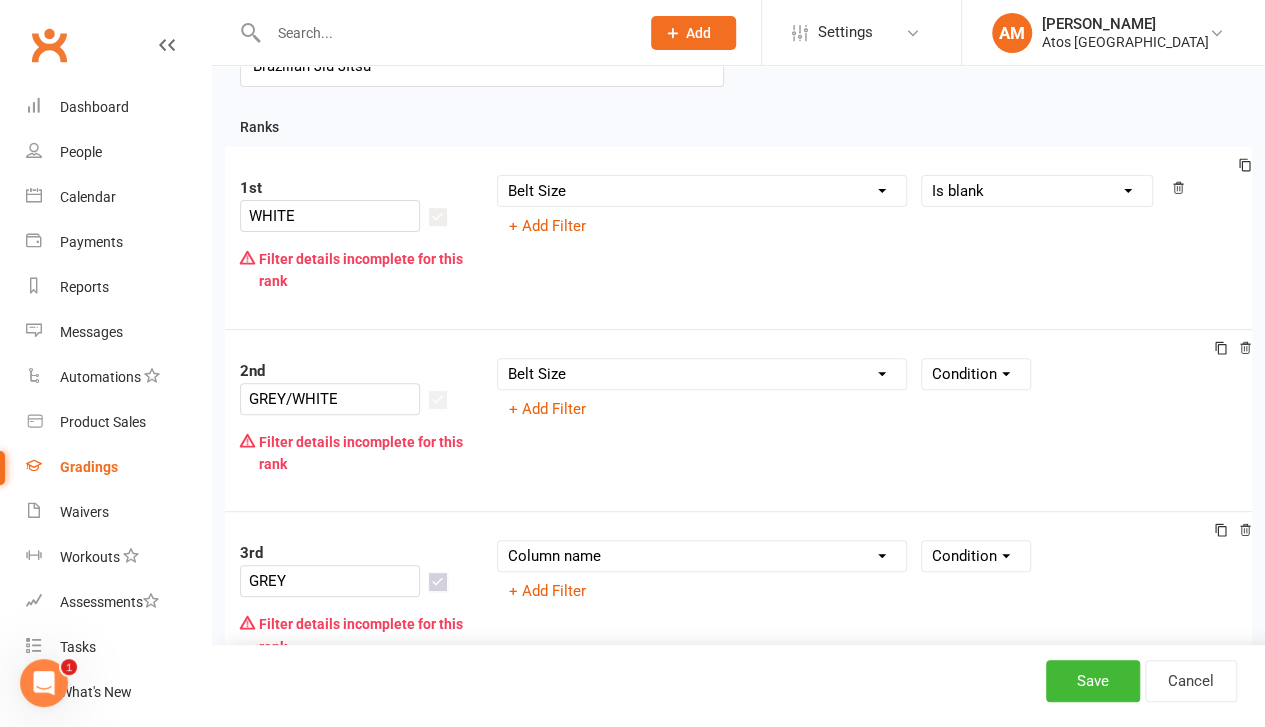 click on "Column name Belt Size Active for Grading? Most Recent Promotion All Classes Attended Since Previous Promotion Style Classes Attended Since Previous Promotion Non-Style Classes Attended Since Previous Promotion Most Recent Style Attendance" at bounding box center (702, 374) 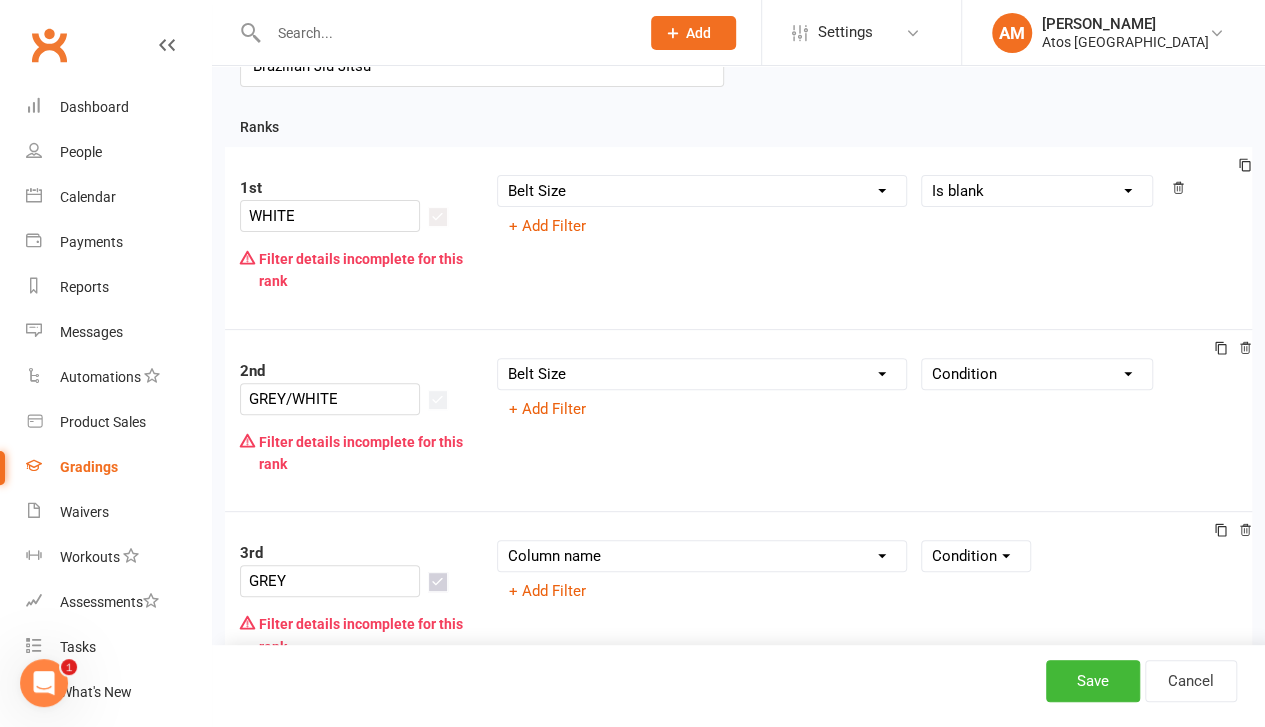 click on "Condition Equals Does not equal Contains Does not contain Is blank or does not contain Is blank Is not blank Before After" at bounding box center [1037, 374] 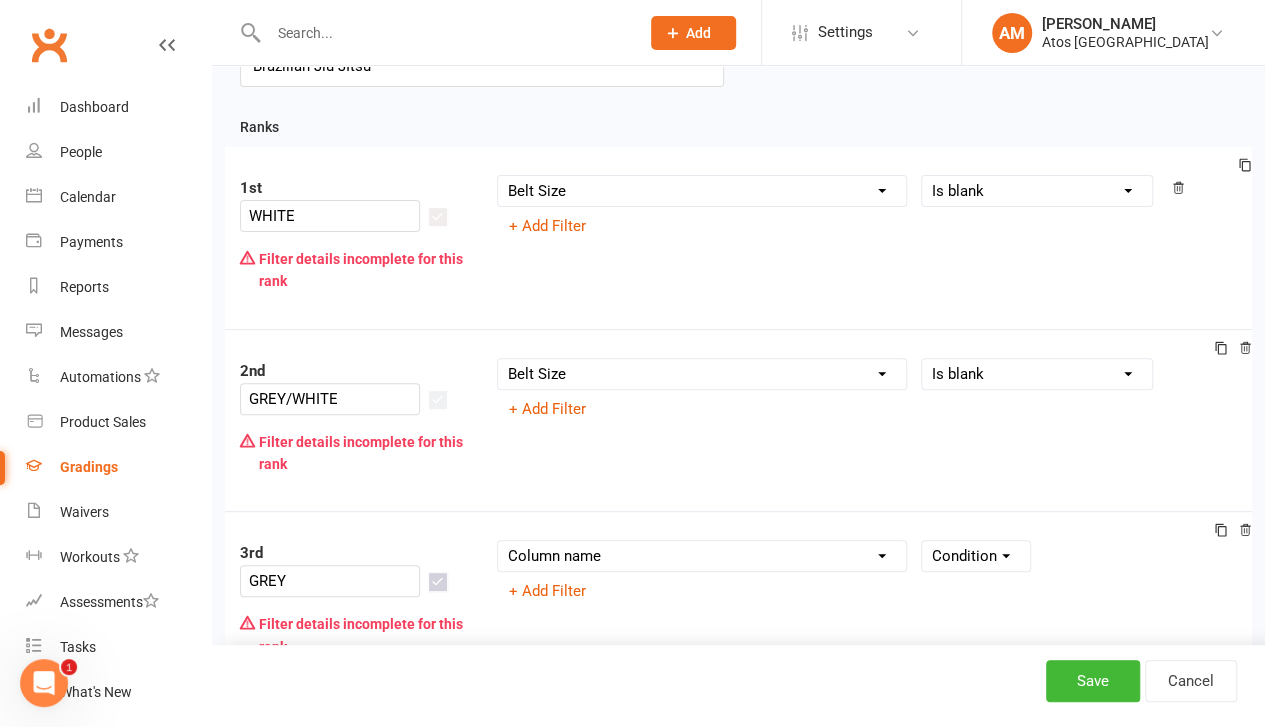 click on "Condition Equals Does not equal Contains Does not contain Is blank or does not contain Is blank Is not blank Before After" at bounding box center (1037, 374) 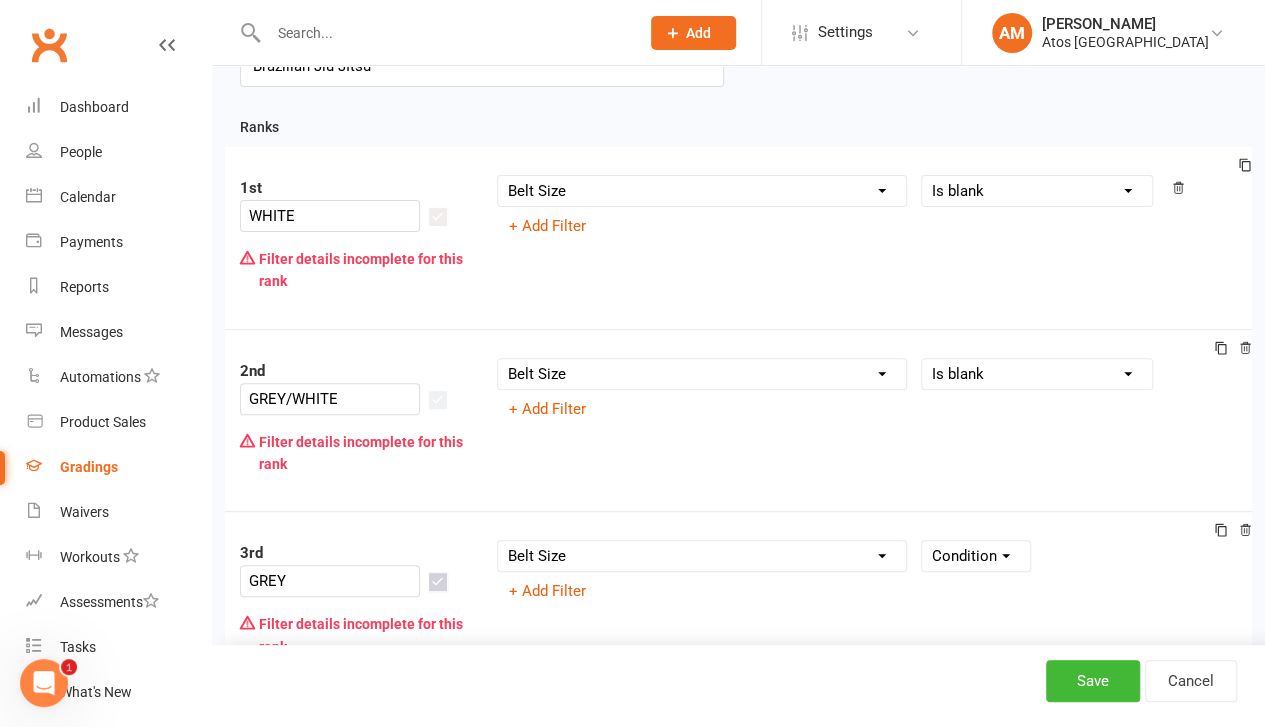 click on "Column name Belt Size Active for Grading? Most Recent Promotion All Classes Attended Since Previous Promotion Style Classes Attended Since Previous Promotion Non-Style Classes Attended Since Previous Promotion Most Recent Style Attendance" at bounding box center (702, 556) 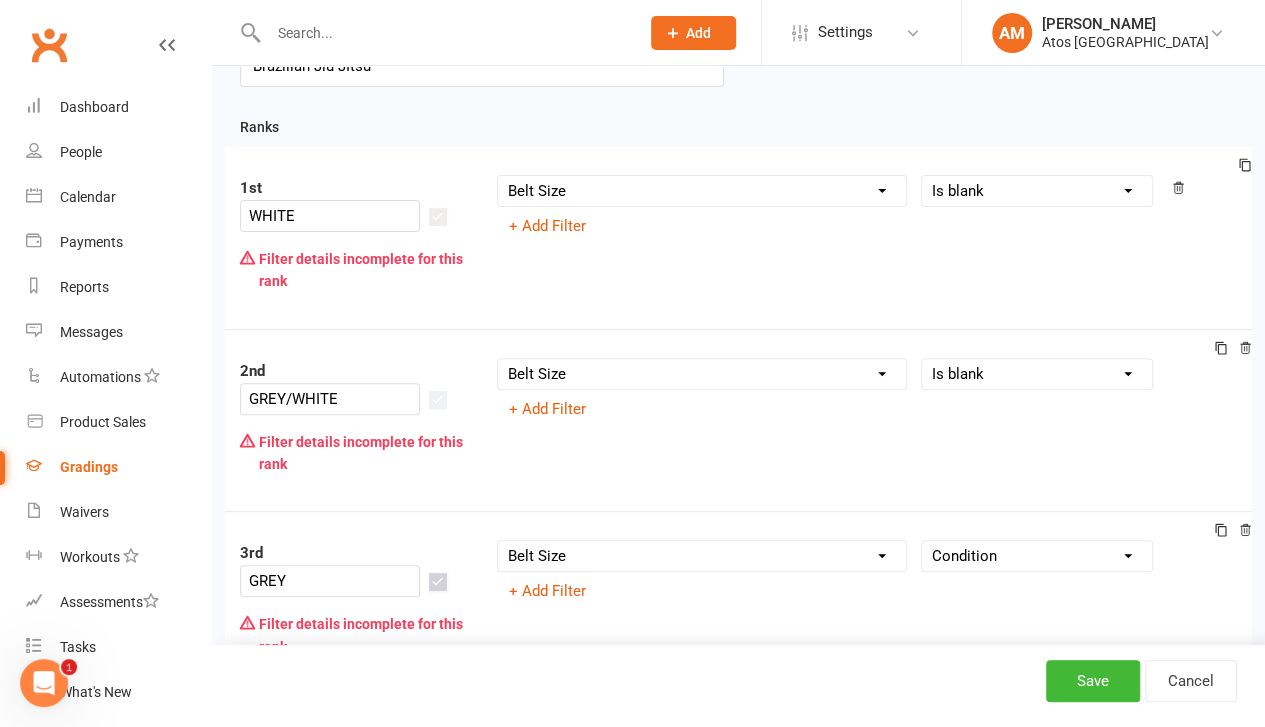 click on "Condition Equals Does not equal Contains Does not contain Is blank or does not contain Is blank Is not blank Before After" at bounding box center [1037, 556] 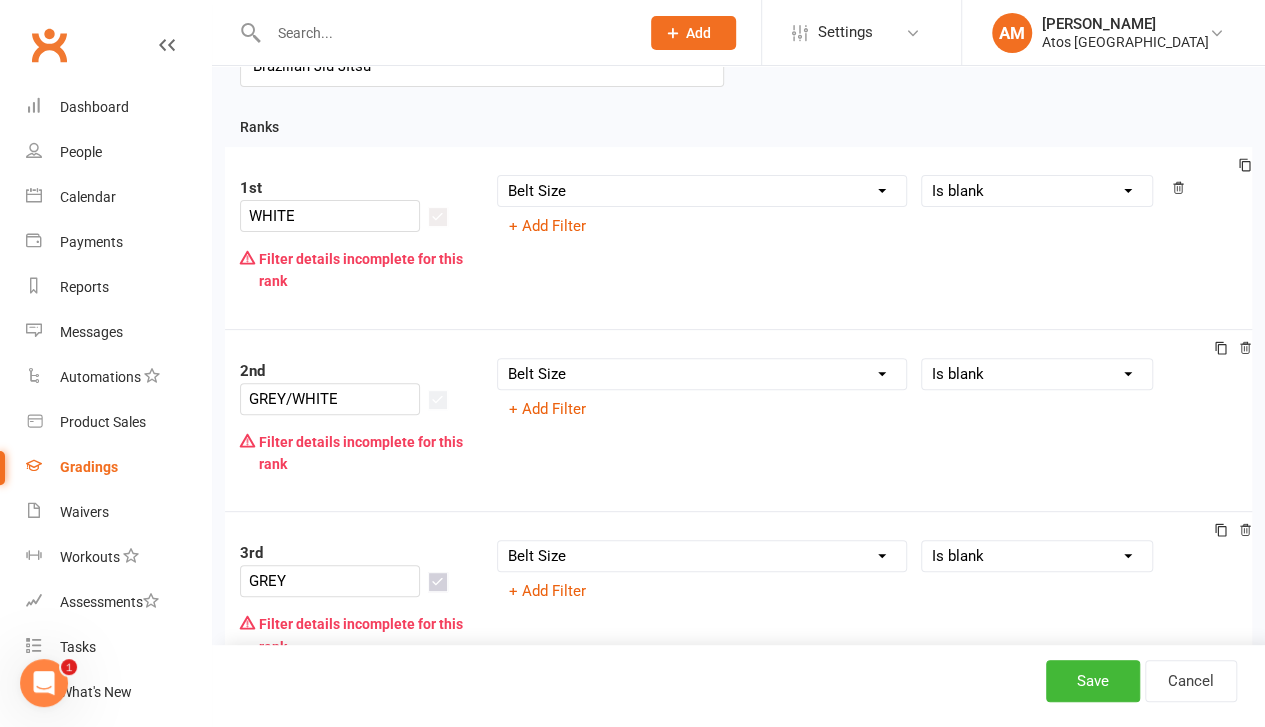 click on "Condition Equals Does not equal Contains Does not contain Is blank or does not contain Is blank Is not blank Before After" at bounding box center [1037, 556] 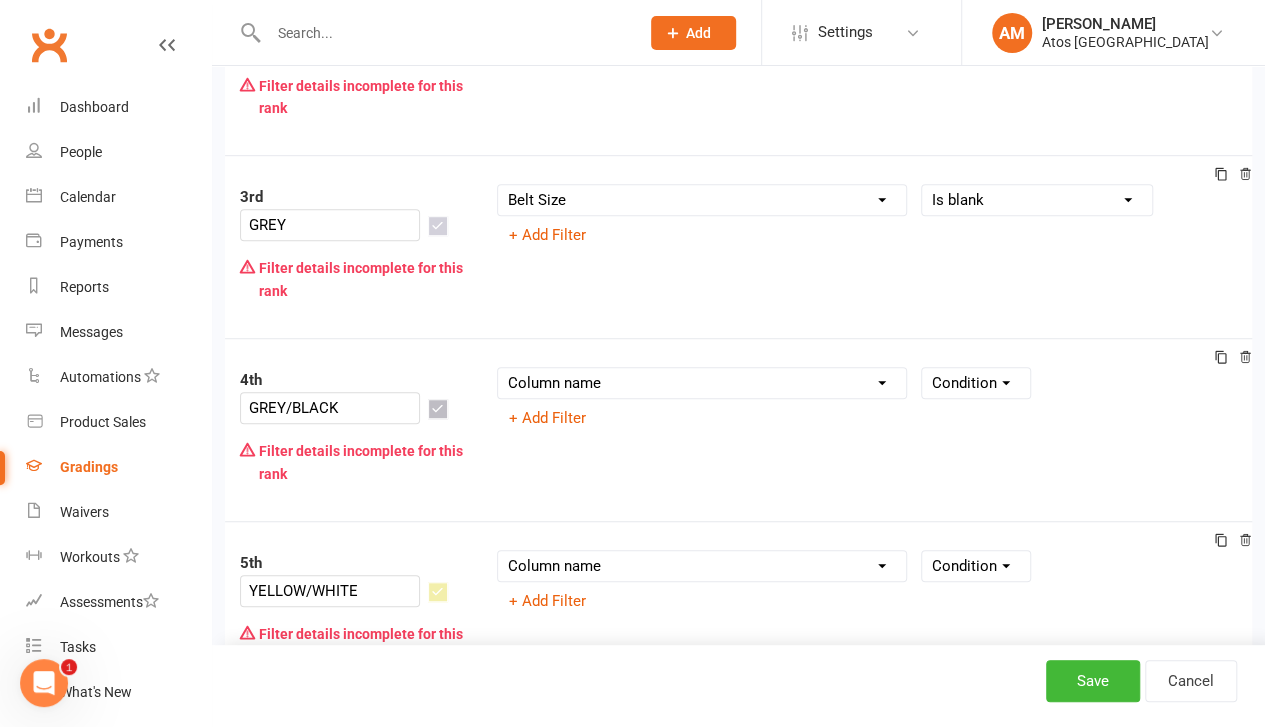 scroll, scrollTop: 508, scrollLeft: 0, axis: vertical 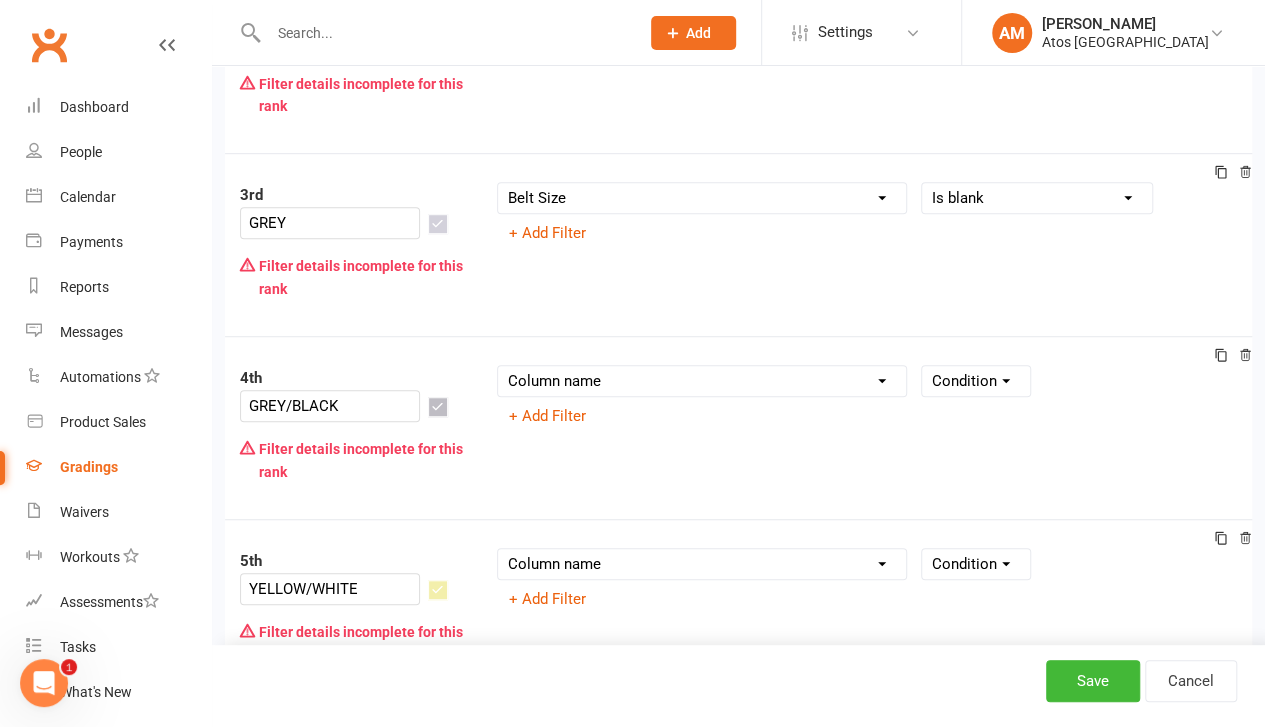 click on "Column name Belt Size Active for Grading? Most Recent Promotion All Classes Attended Since Previous Promotion Style Classes Attended Since Previous Promotion Non-Style Classes Attended Since Previous Promotion Most Recent Style Attendance" at bounding box center (702, 381) 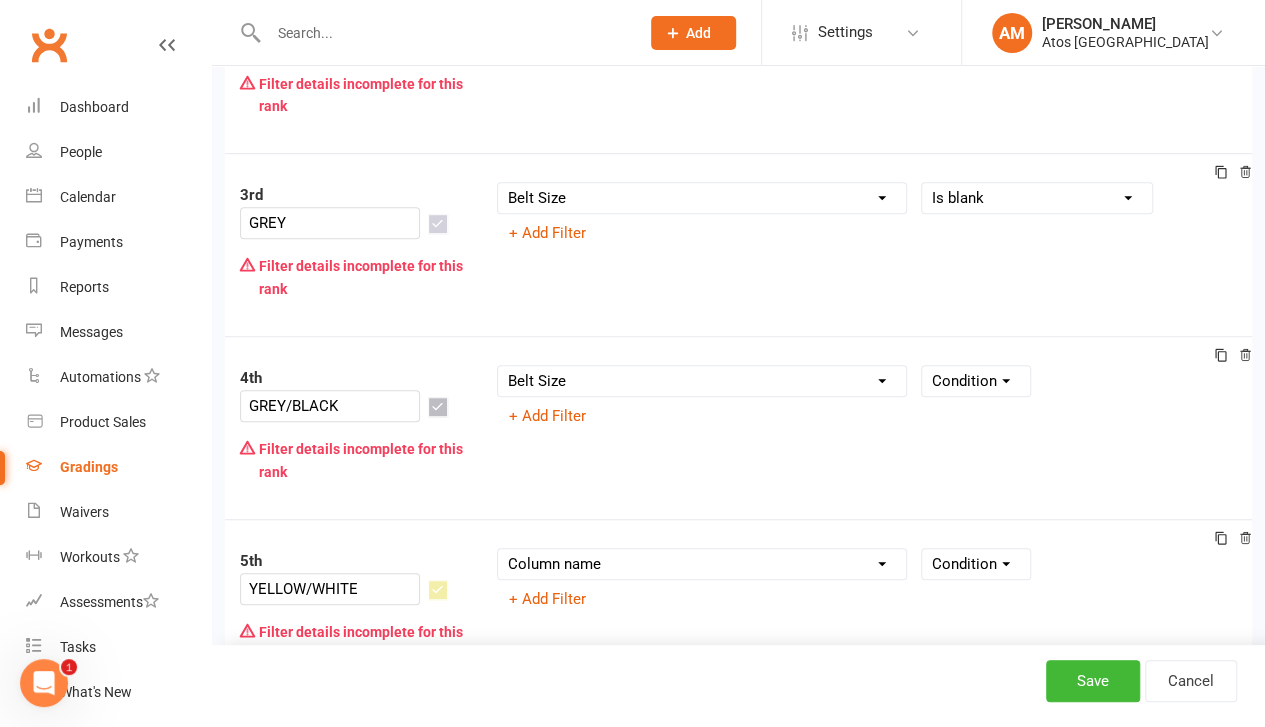click on "Column name Belt Size Active for Grading? Most Recent Promotion All Classes Attended Since Previous Promotion Style Classes Attended Since Previous Promotion Non-Style Classes Attended Since Previous Promotion Most Recent Style Attendance" at bounding box center [702, 381] 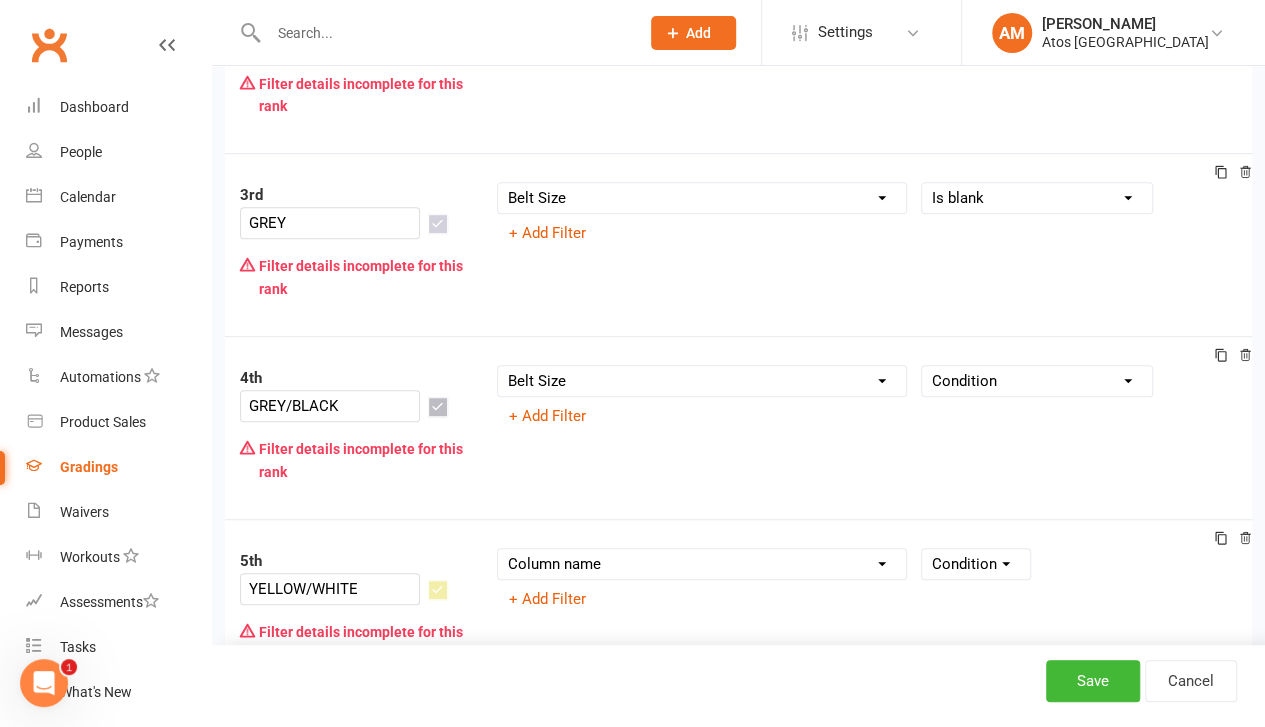 scroll, scrollTop: 794, scrollLeft: 0, axis: vertical 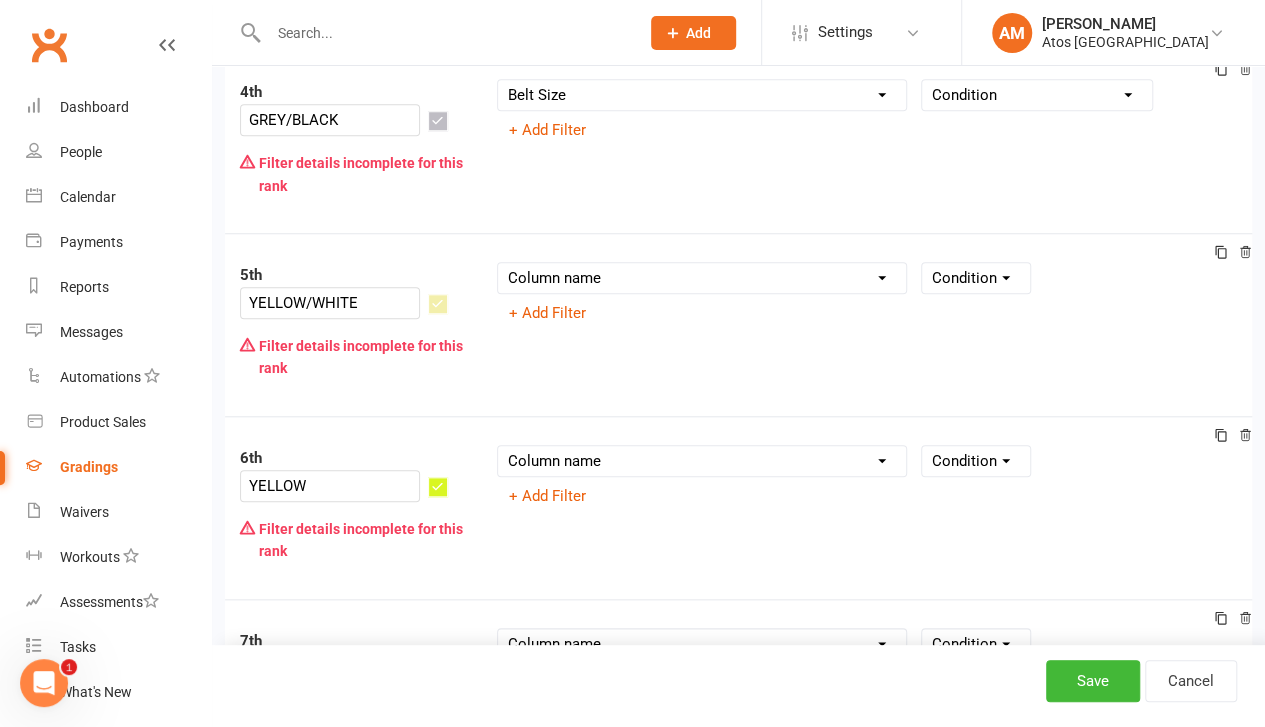 click on "Column name Belt Size Active for Grading? Most Recent Promotion All Classes Attended Since Previous Promotion Style Classes Attended Since Previous Promotion Non-Style Classes Attended Since Previous Promotion Most Recent Style Attendance" at bounding box center (702, 278) 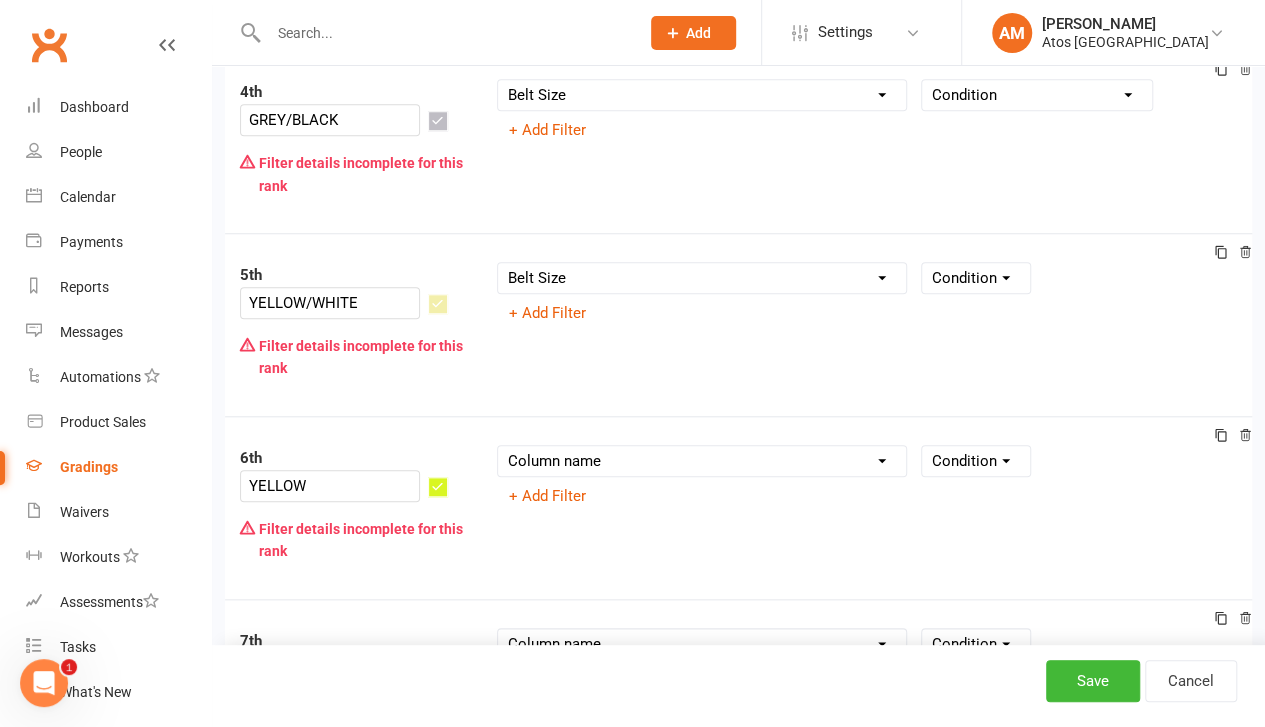click on "Column name Belt Size Active for Grading? Most Recent Promotion All Classes Attended Since Previous Promotion Style Classes Attended Since Previous Promotion Non-Style Classes Attended Since Previous Promotion Most Recent Style Attendance" at bounding box center (702, 278) 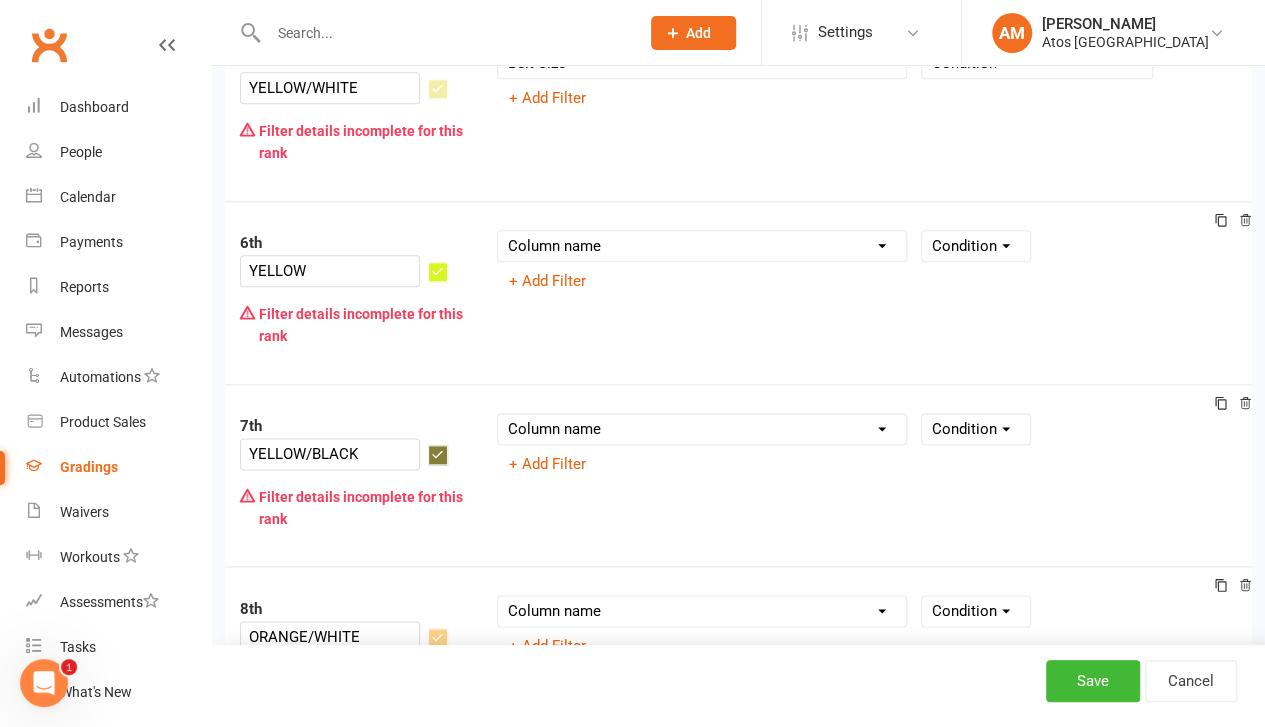 scroll, scrollTop: 1008, scrollLeft: 0, axis: vertical 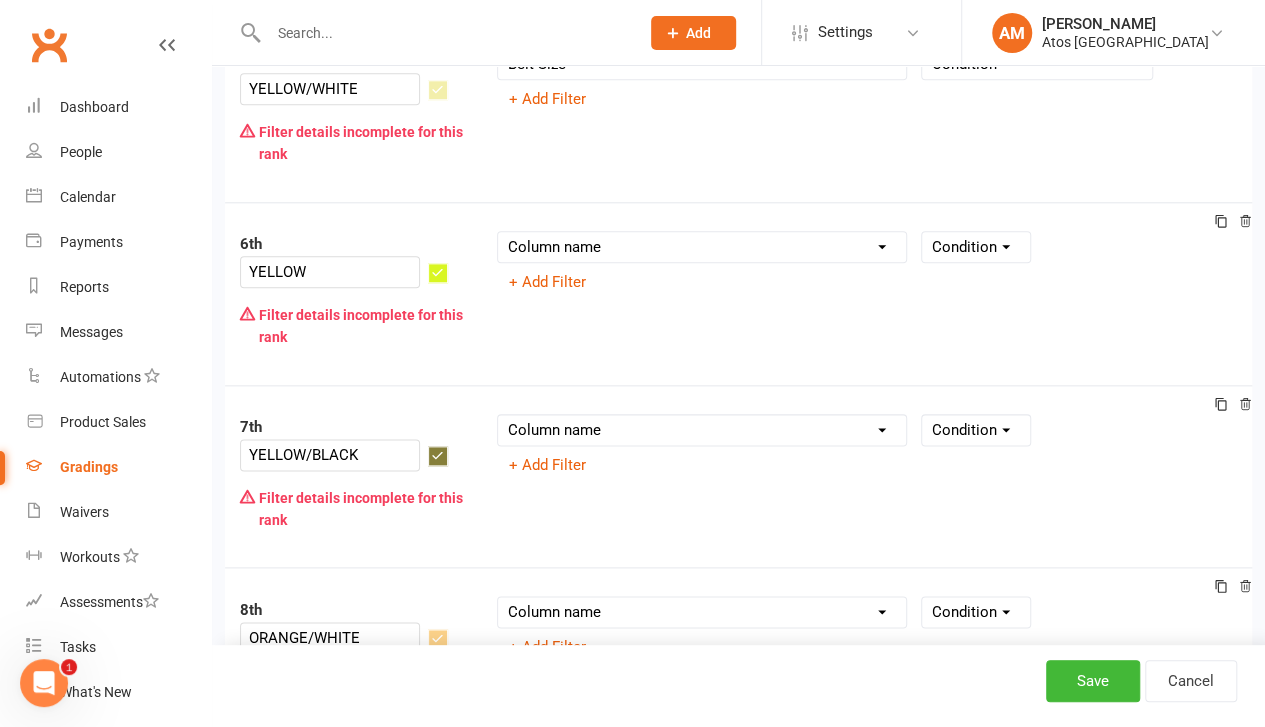 click on "Column name Belt Size Active for Grading? Most Recent Promotion All Classes Attended Since Previous Promotion Style Classes Attended Since Previous Promotion Non-Style Classes Attended Since Previous Promotion Most Recent Style Attendance" at bounding box center (702, 247) 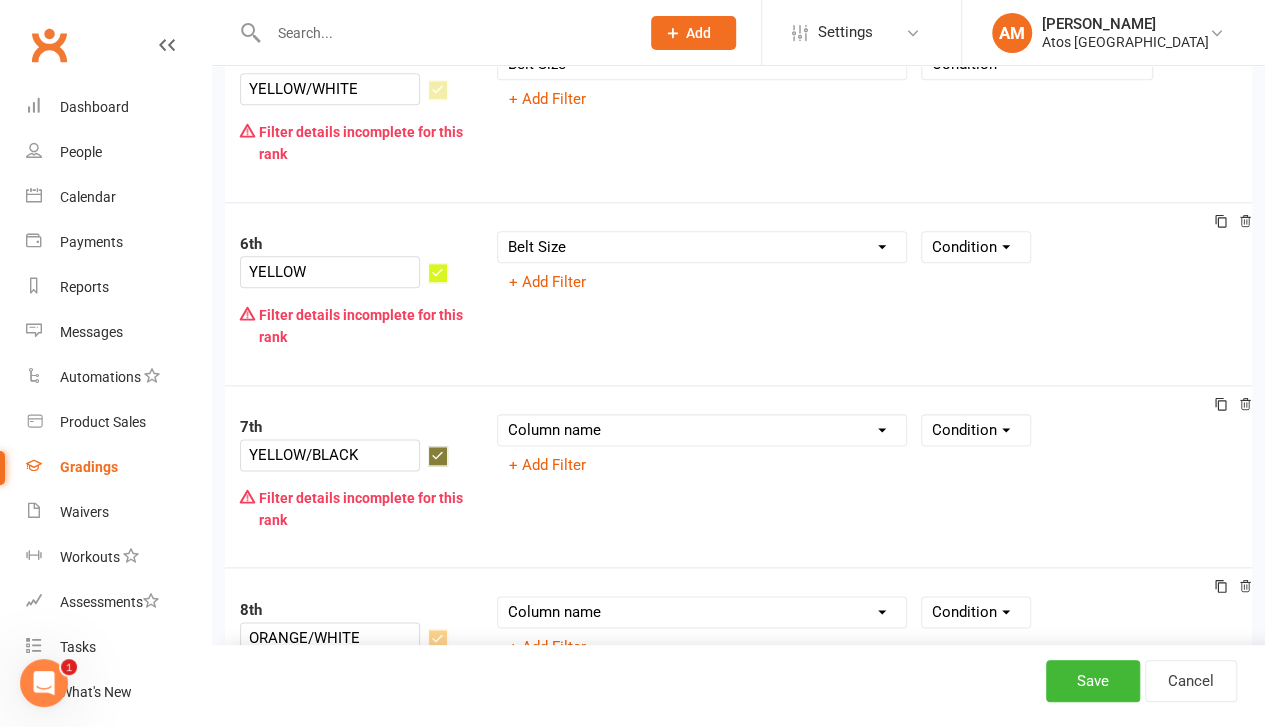click on "Column name Belt Size Active for Grading? Most Recent Promotion All Classes Attended Since Previous Promotion Style Classes Attended Since Previous Promotion Non-Style Classes Attended Since Previous Promotion Most Recent Style Attendance" at bounding box center (702, 247) 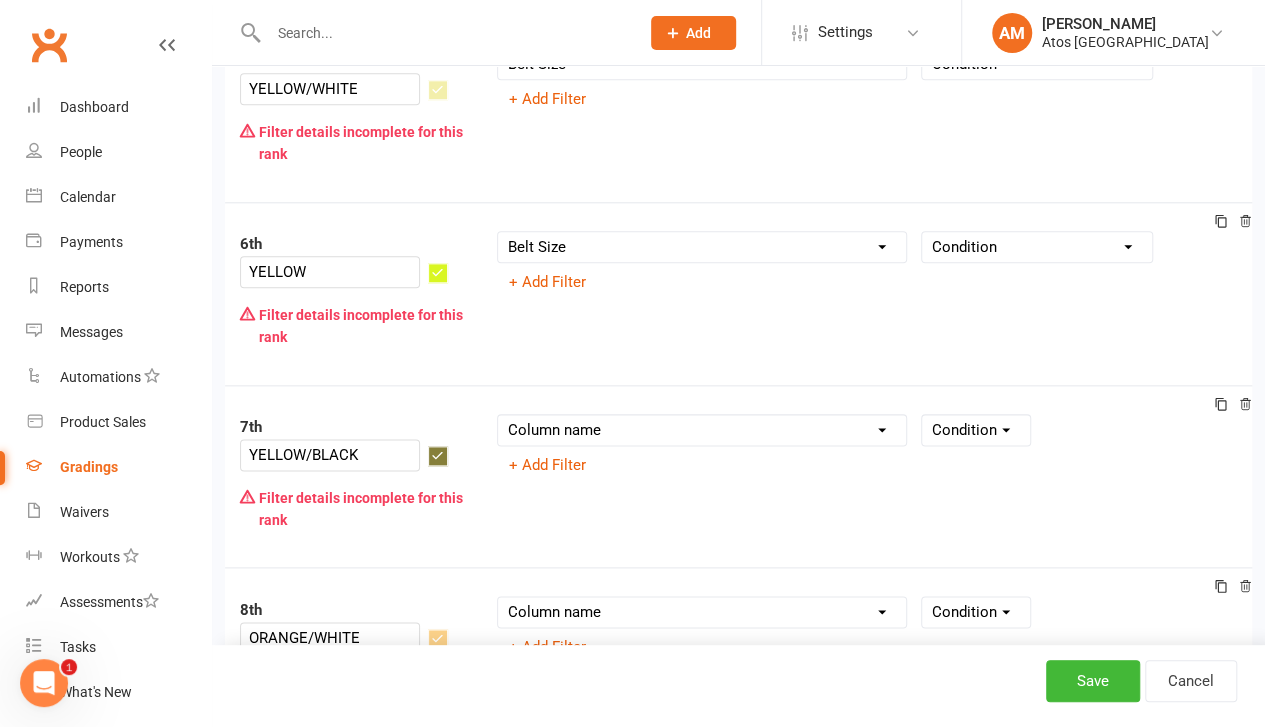 click on "Column name Belt Size Active for Grading? Most Recent Promotion All Classes Attended Since Previous Promotion Style Classes Attended Since Previous Promotion Non-Style Classes Attended Since Previous Promotion Most Recent Style Attendance" at bounding box center (702, 430) 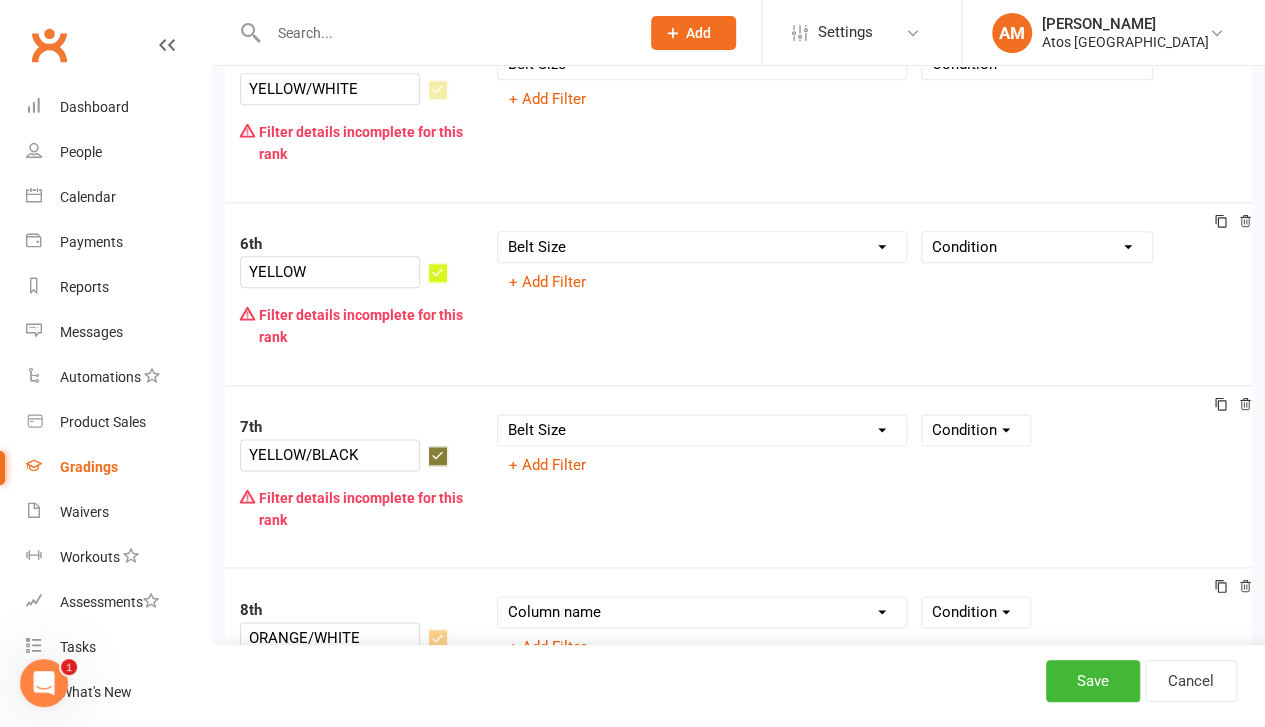 click on "Column name Belt Size Active for Grading? Most Recent Promotion All Classes Attended Since Previous Promotion Style Classes Attended Since Previous Promotion Non-Style Classes Attended Since Previous Promotion Most Recent Style Attendance" at bounding box center (702, 430) 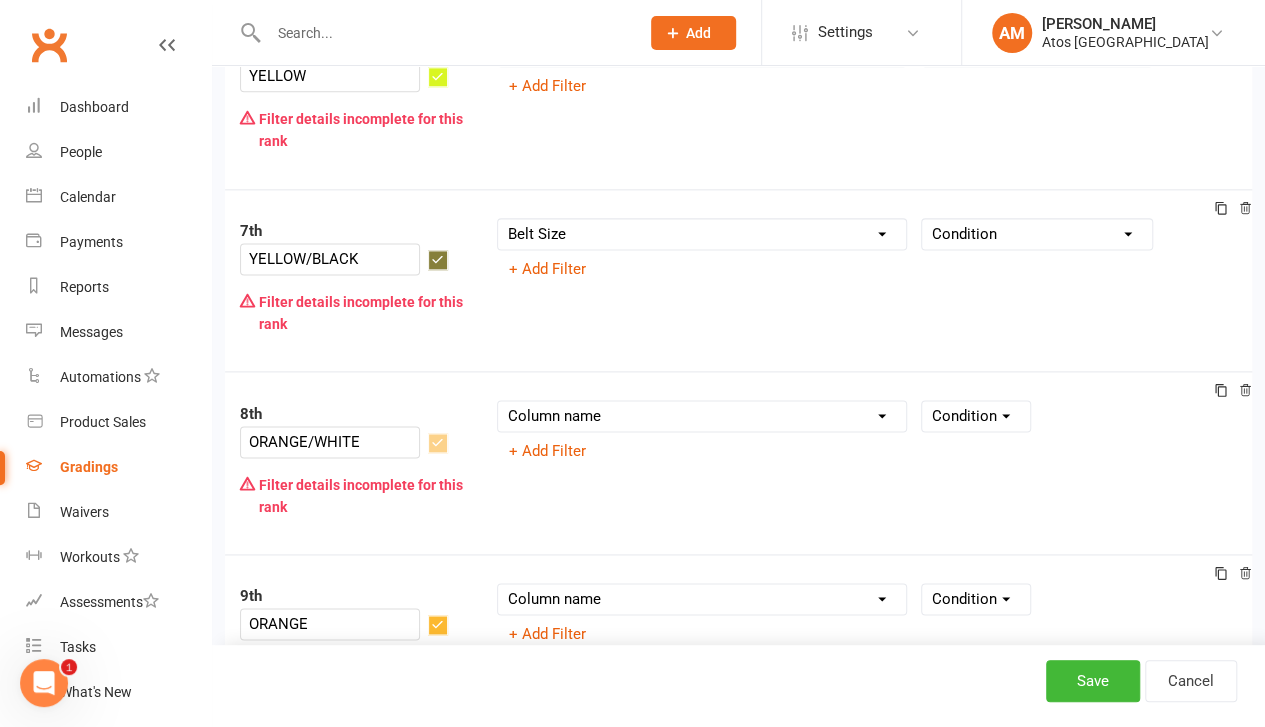 scroll, scrollTop: 1205, scrollLeft: 0, axis: vertical 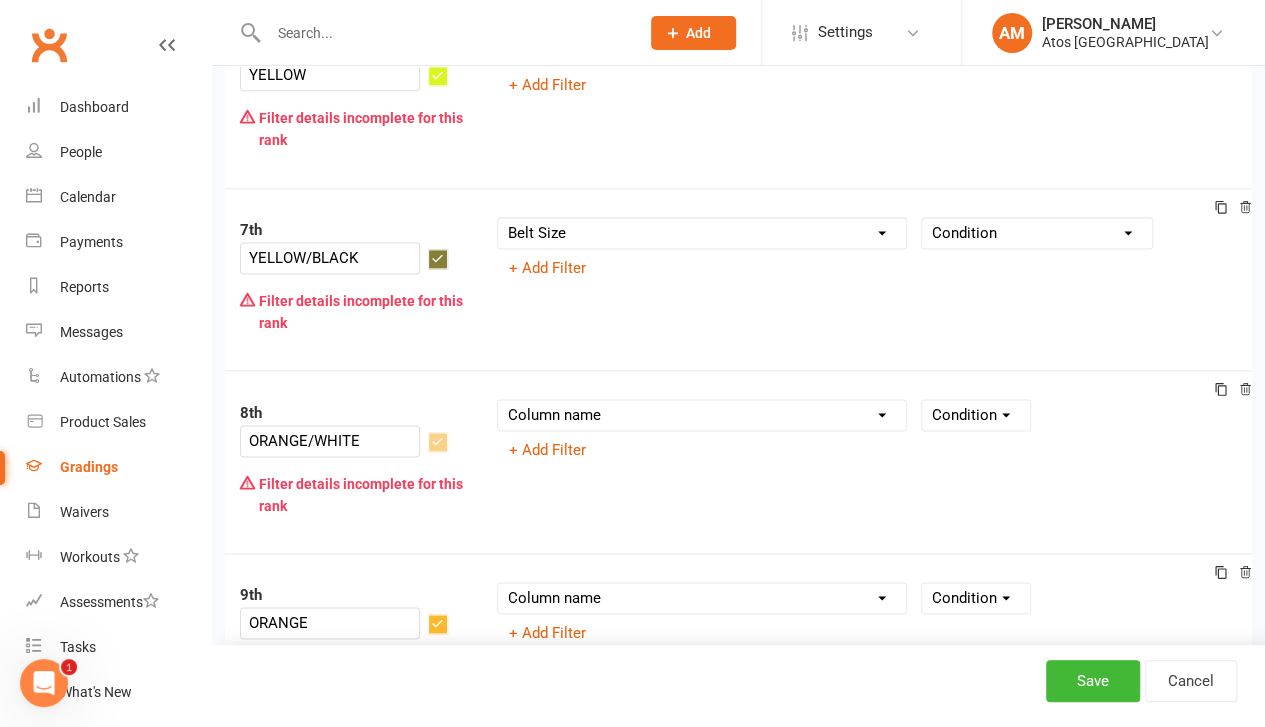 click on "Column name Belt Size Active for Grading? Most Recent Promotion All Classes Attended Since Previous Promotion Style Classes Attended Since Previous Promotion Non-Style Classes Attended Since Previous Promotion Most Recent Style Attendance" at bounding box center [702, 415] 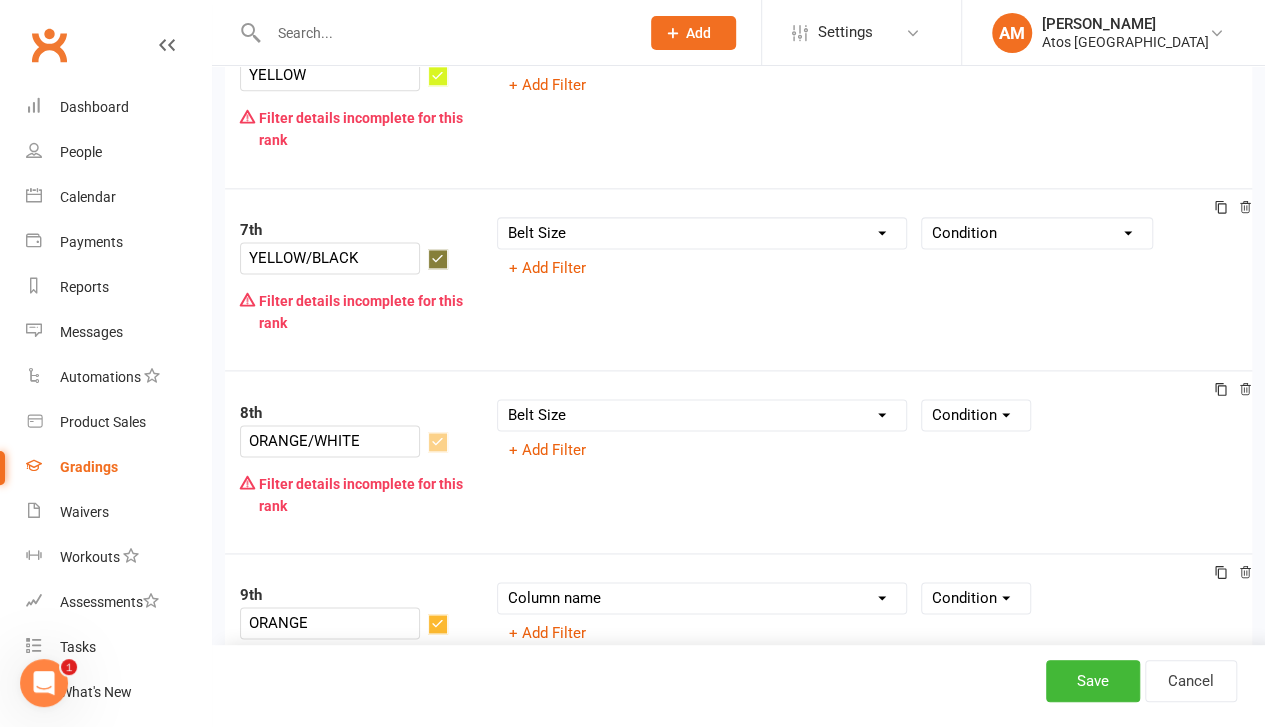 click on "Column name Belt Size Active for Grading? Most Recent Promotion All Classes Attended Since Previous Promotion Style Classes Attended Since Previous Promotion Non-Style Classes Attended Since Previous Promotion Most Recent Style Attendance" at bounding box center (702, 415) 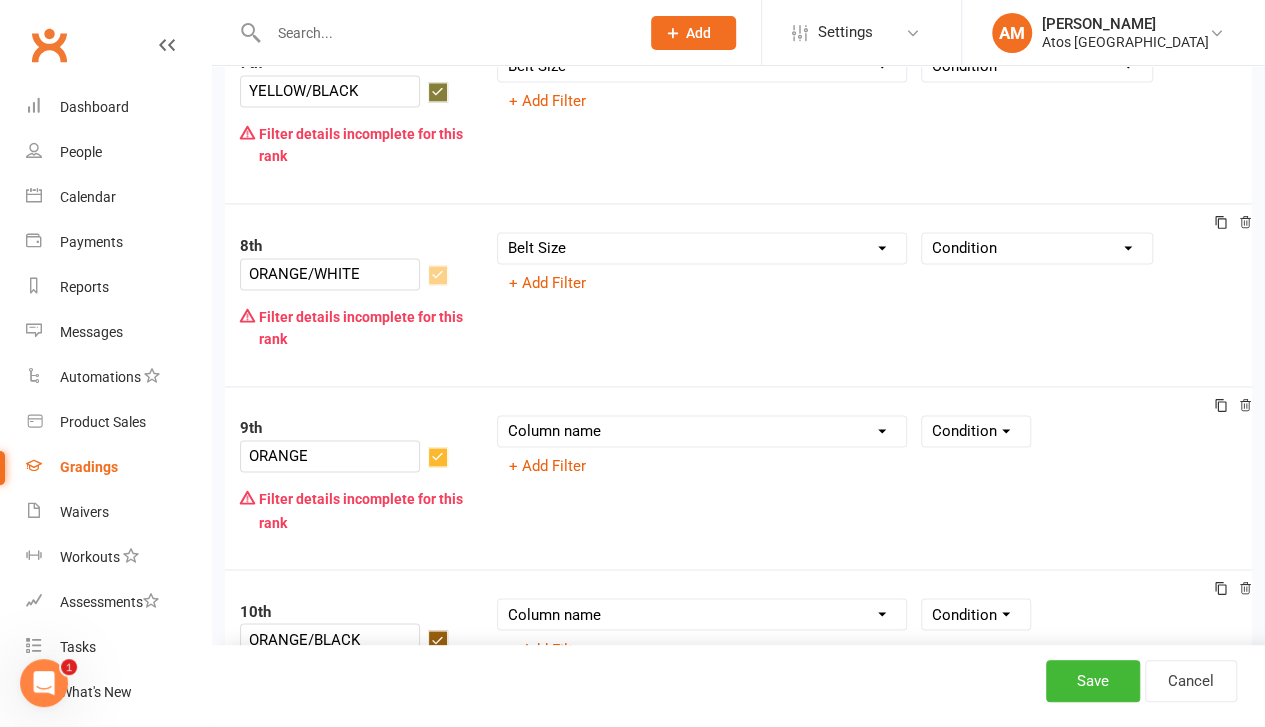 scroll, scrollTop: 1393, scrollLeft: 0, axis: vertical 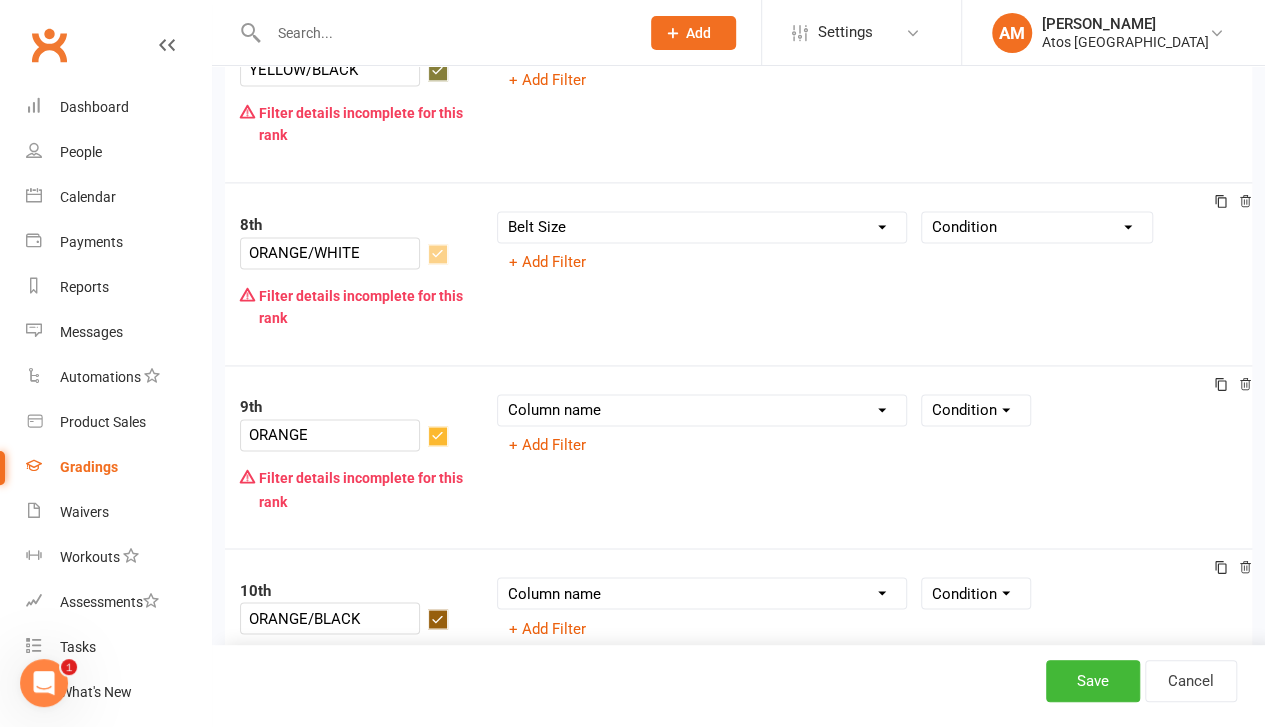 click on "Column name Belt Size Active for Grading? Most Recent Promotion All Classes Attended Since Previous Promotion Style Classes Attended Since Previous Promotion Non-Style Classes Attended Since Previous Promotion Most Recent Style Attendance" at bounding box center [702, 410] 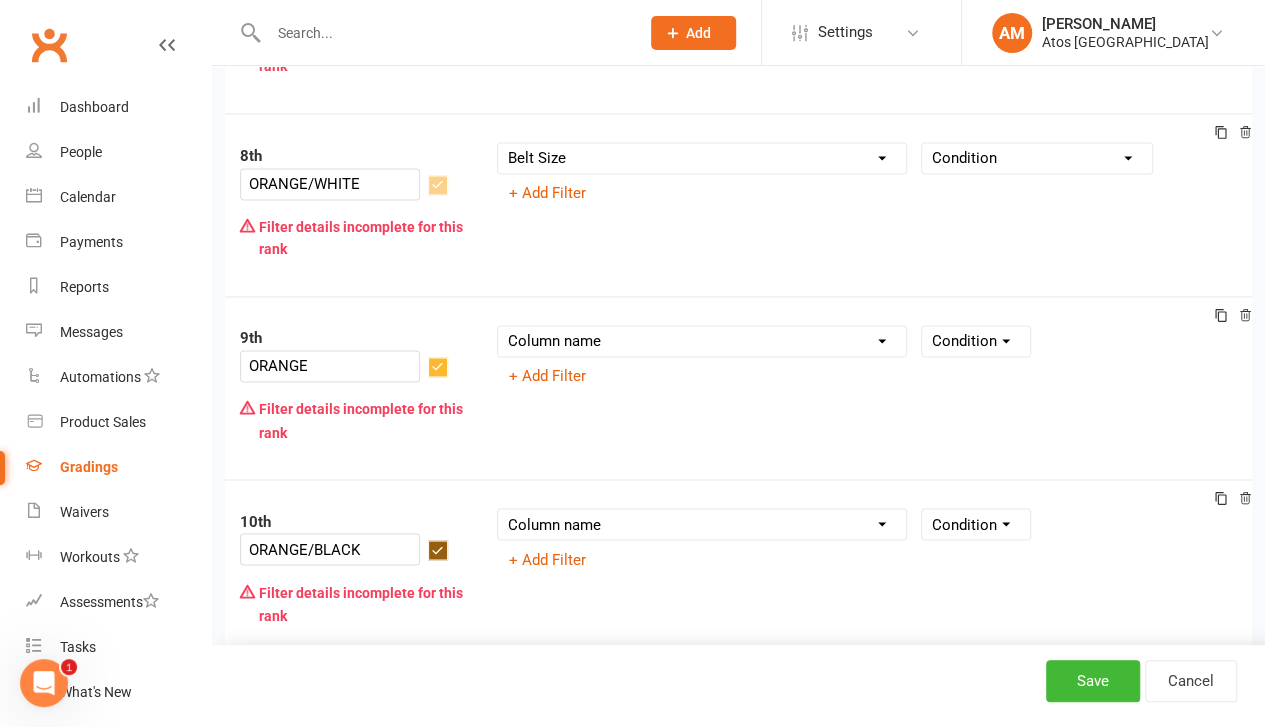 click on "Column name Belt Size Active for Grading? Most Recent Promotion All Classes Attended Since Previous Promotion Style Classes Attended Since Previous Promotion Non-Style Classes Attended Since Previous Promotion Most Recent Style Attendance" at bounding box center (702, 341) 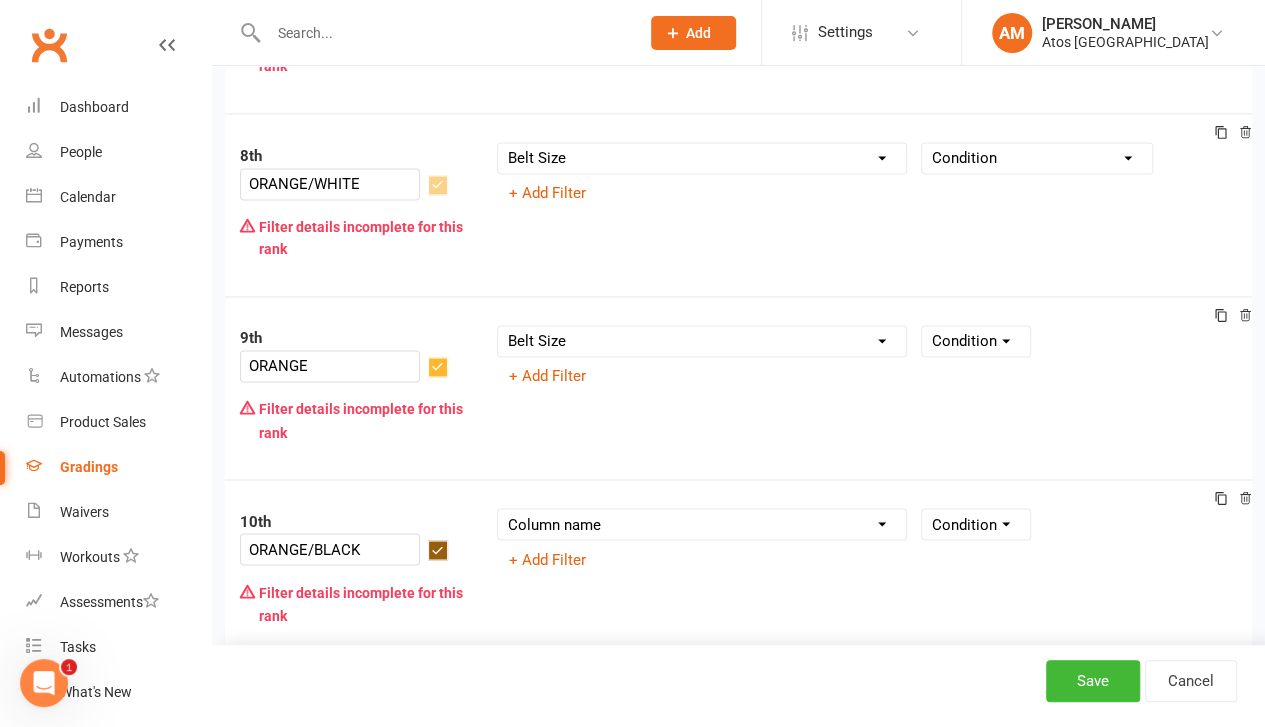 click on "Column name Belt Size Active for Grading? Most Recent Promotion All Classes Attended Since Previous Promotion Style Classes Attended Since Previous Promotion Non-Style Classes Attended Since Previous Promotion Most Recent Style Attendance" at bounding box center (702, 341) 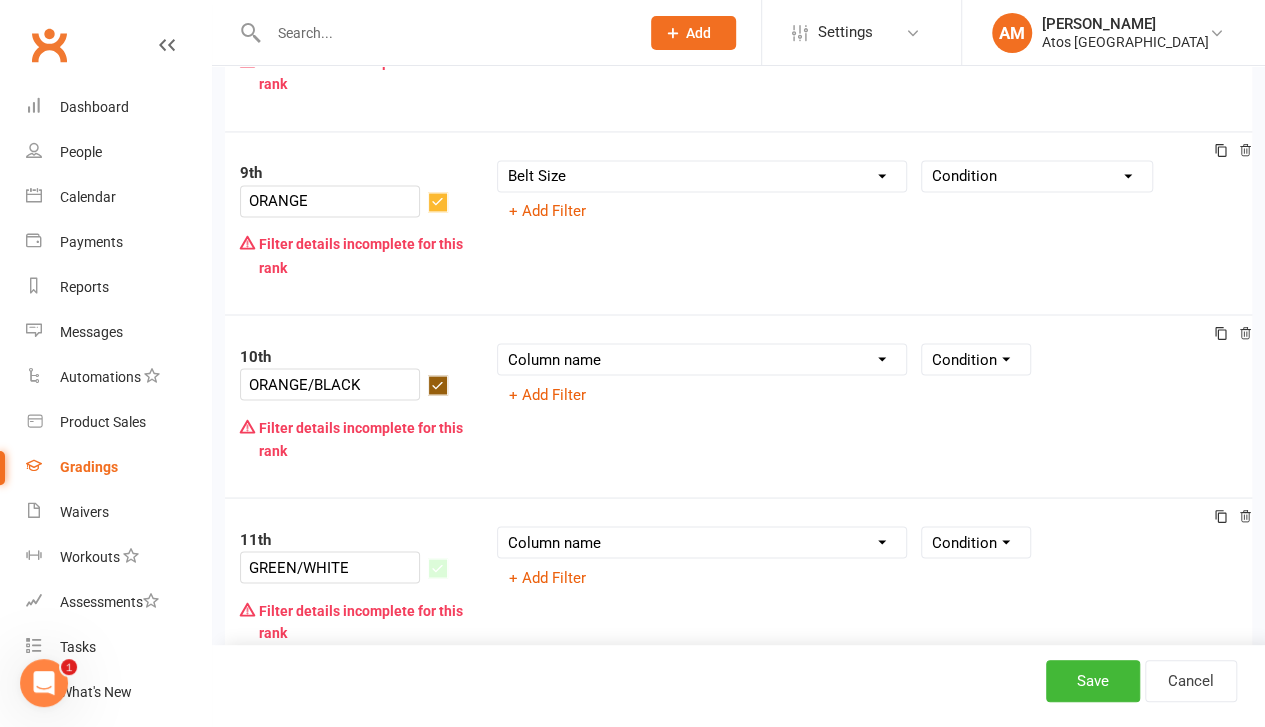 scroll, scrollTop: 1627, scrollLeft: 0, axis: vertical 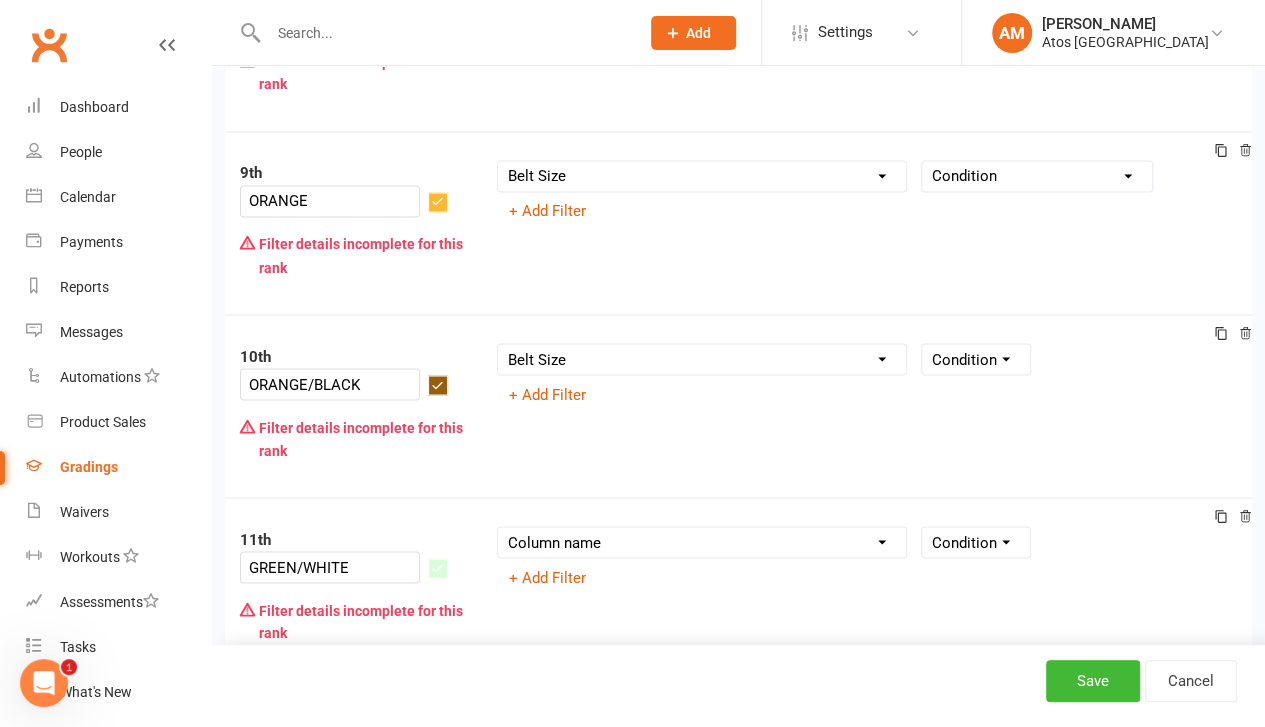 click on "Column name Belt Size Active for Grading? Most Recent Promotion All Classes Attended Since Previous Promotion Style Classes Attended Since Previous Promotion Non-Style Classes Attended Since Previous Promotion Most Recent Style Attendance" at bounding box center (702, 359) 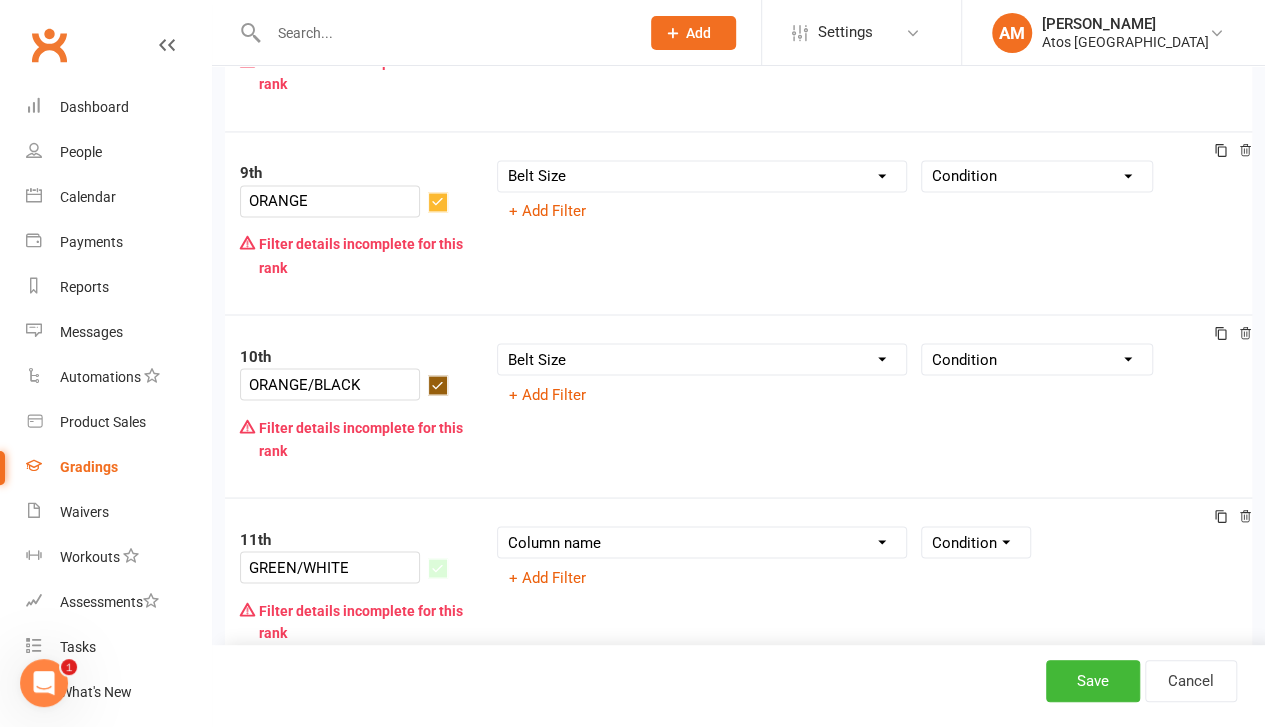 scroll, scrollTop: 1945, scrollLeft: 0, axis: vertical 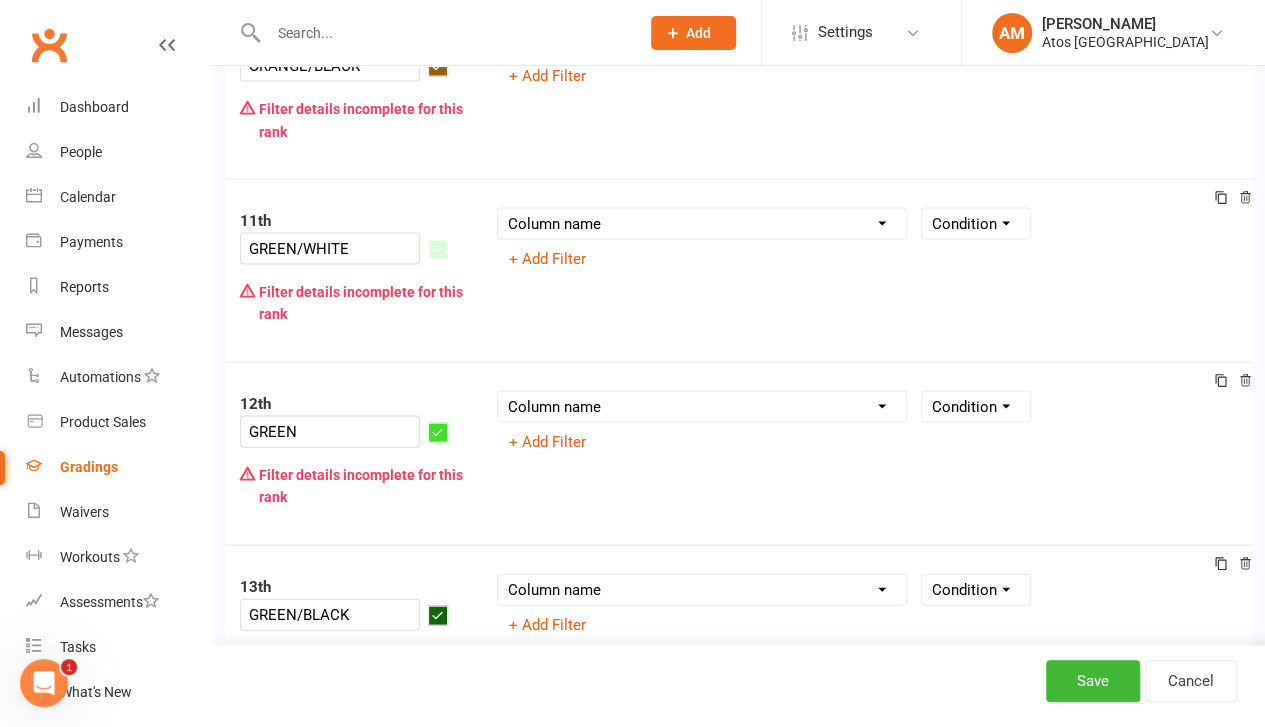 click on "Column name Belt Size Active for Grading? Most Recent Promotion All Classes Attended Since Previous Promotion Style Classes Attended Since Previous Promotion Non-Style Classes Attended Since Previous Promotion Most Recent Style Attendance" at bounding box center (702, 224) 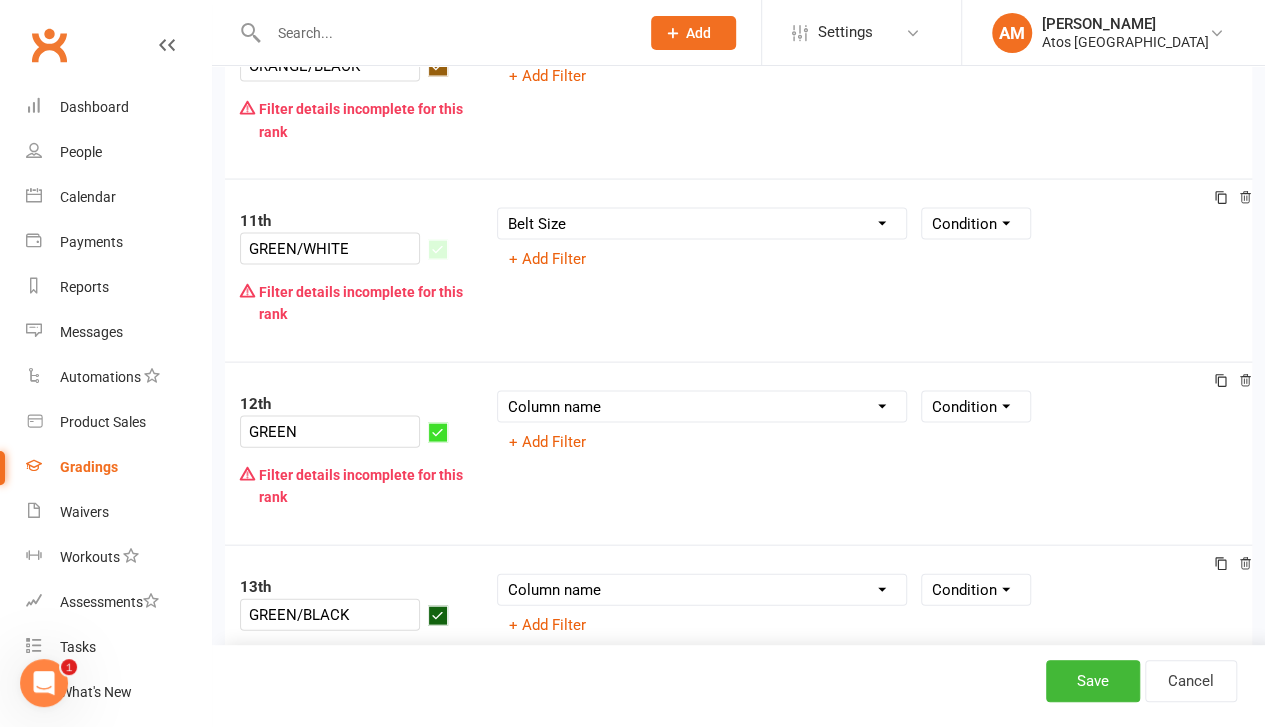 click on "Column name Belt Size Active for Grading? Most Recent Promotion All Classes Attended Since Previous Promotion Style Classes Attended Since Previous Promotion Non-Style Classes Attended Since Previous Promotion Most Recent Style Attendance" at bounding box center [702, 224] 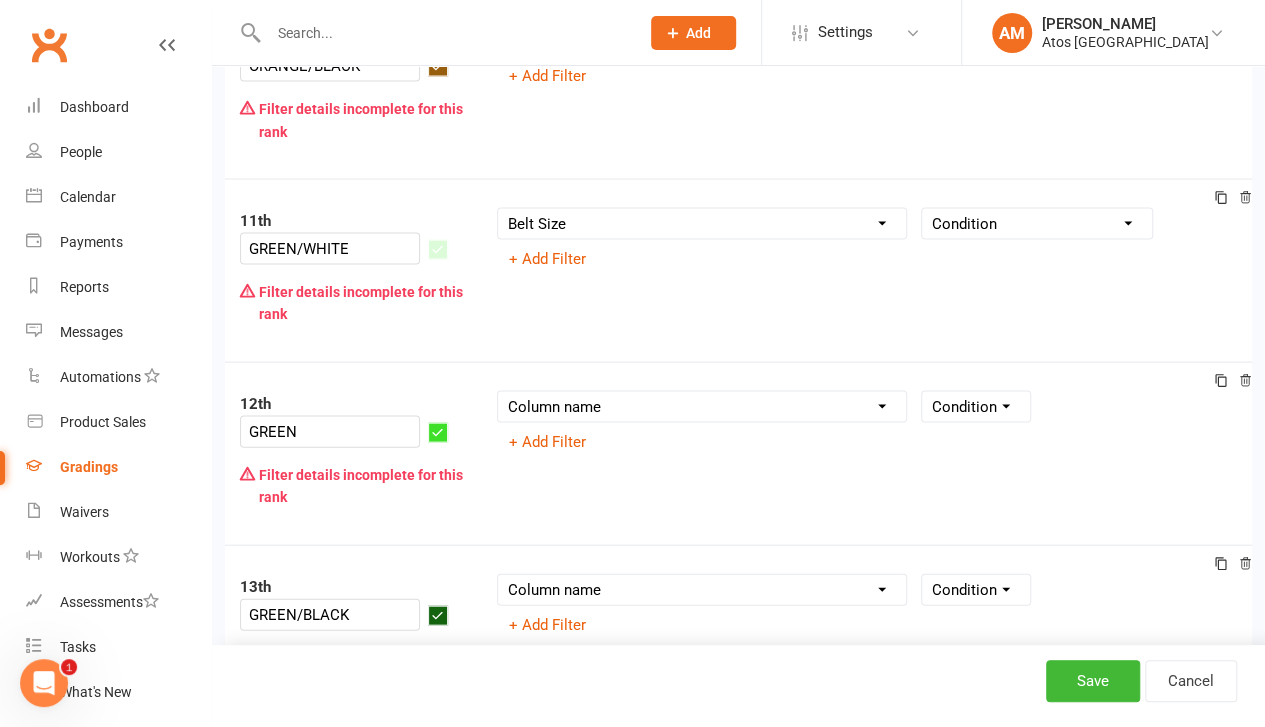click on "Column name Belt Size Active for Grading? Most Recent Promotion All Classes Attended Since Previous Promotion Style Classes Attended Since Previous Promotion Non-Style Classes Attended Since Previous Promotion Most Recent Style Attendance" at bounding box center [702, 407] 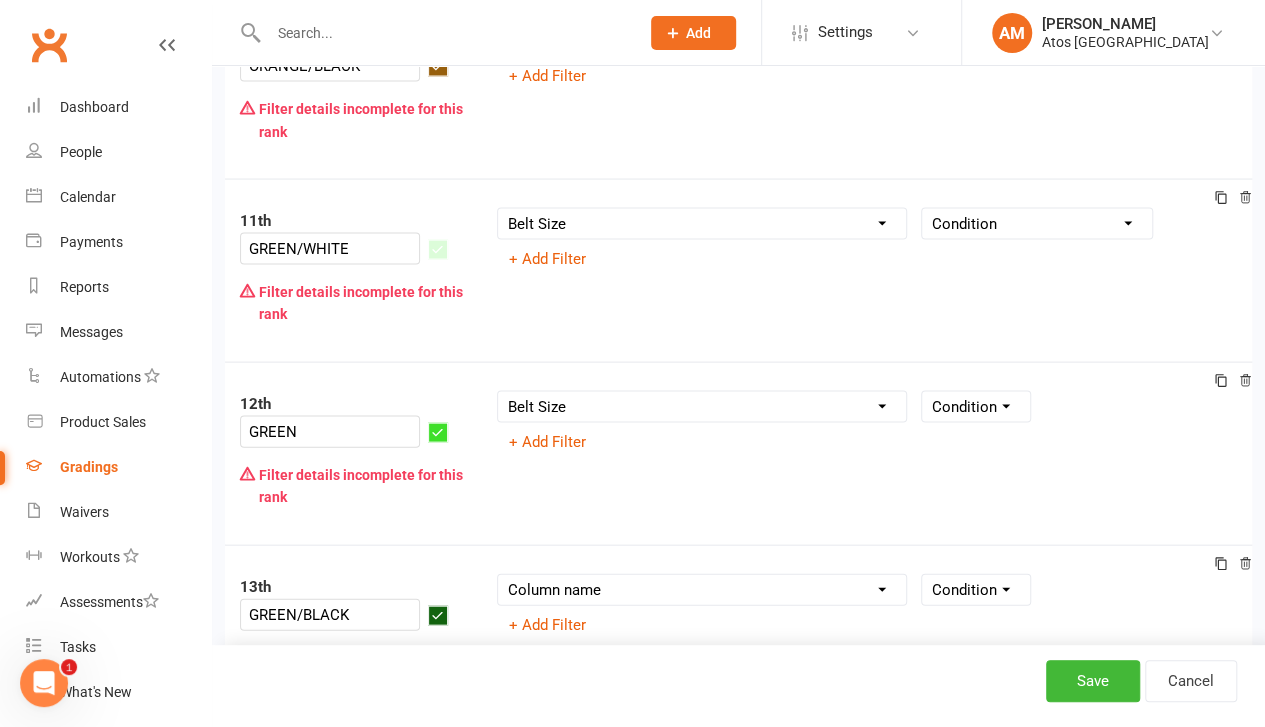 click on "Column name Belt Size Active for Grading? Most Recent Promotion All Classes Attended Since Previous Promotion Style Classes Attended Since Previous Promotion Non-Style Classes Attended Since Previous Promotion Most Recent Style Attendance" at bounding box center (702, 407) 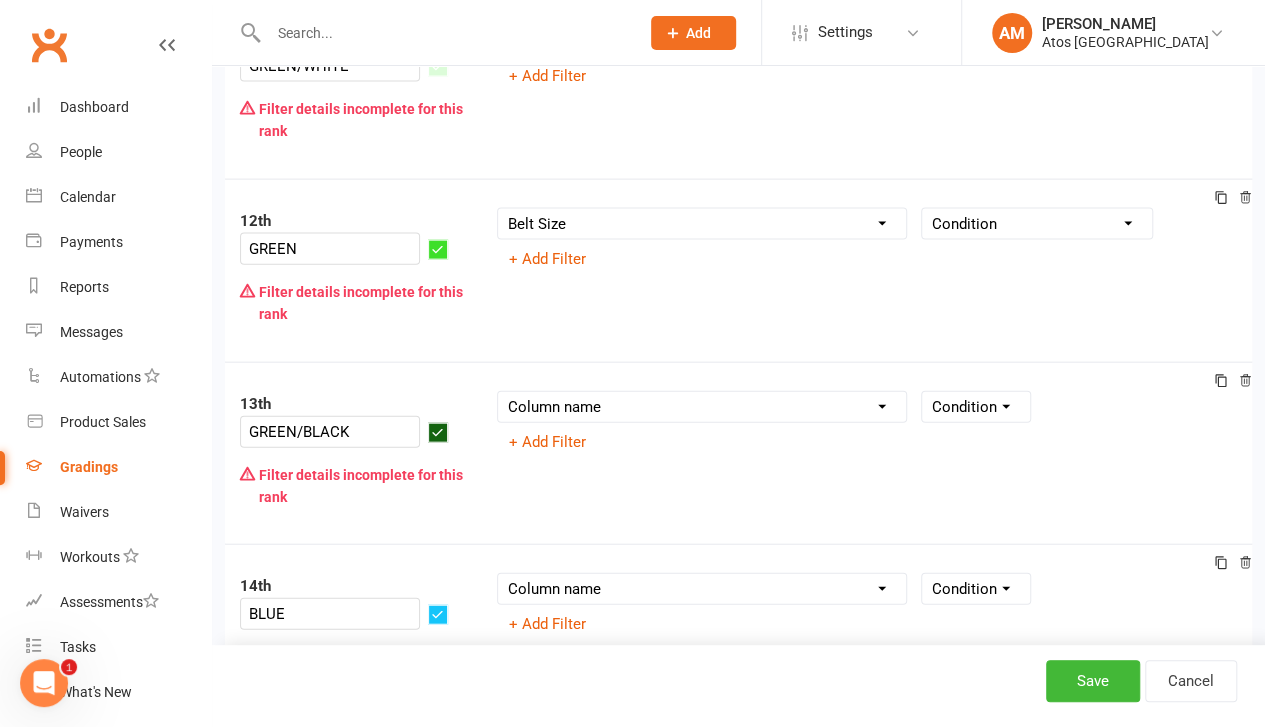 scroll, scrollTop: 2127, scrollLeft: 0, axis: vertical 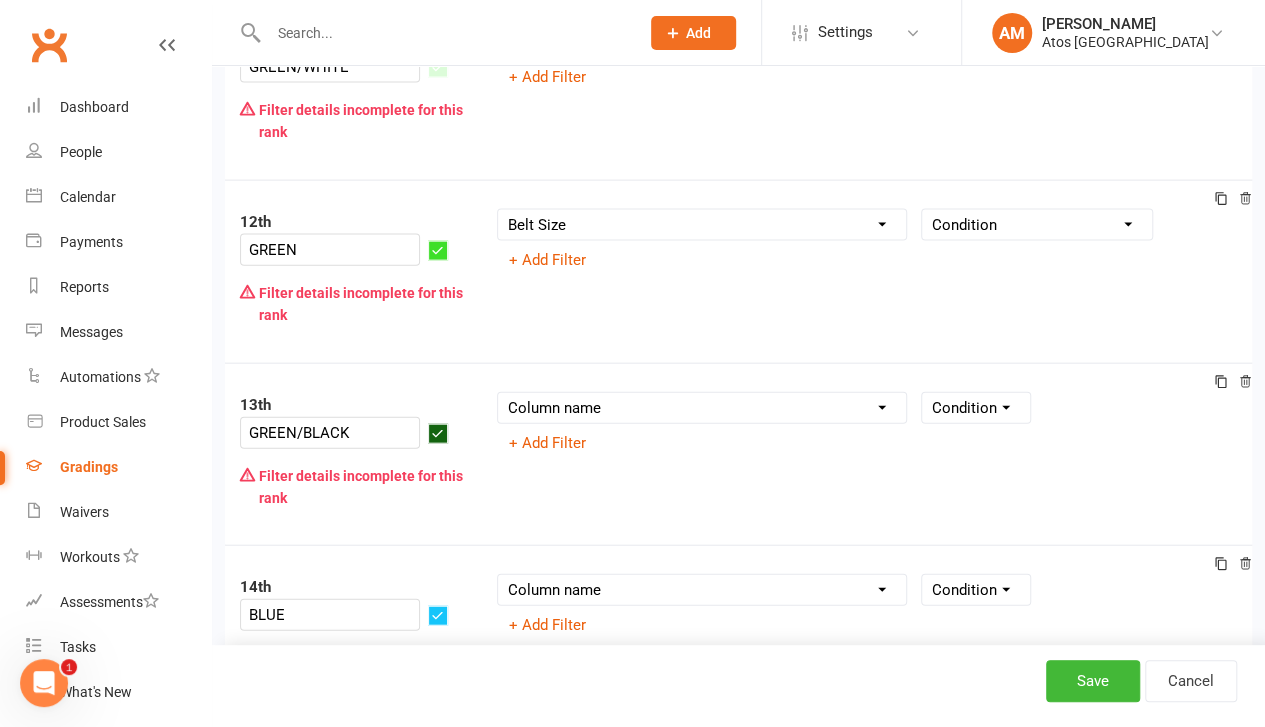 click on "Column name Belt Size Active for Grading? Most Recent Promotion All Classes Attended Since Previous Promotion Style Classes Attended Since Previous Promotion Non-Style Classes Attended Since Previous Promotion Most Recent Style Attendance" at bounding box center (702, 408) 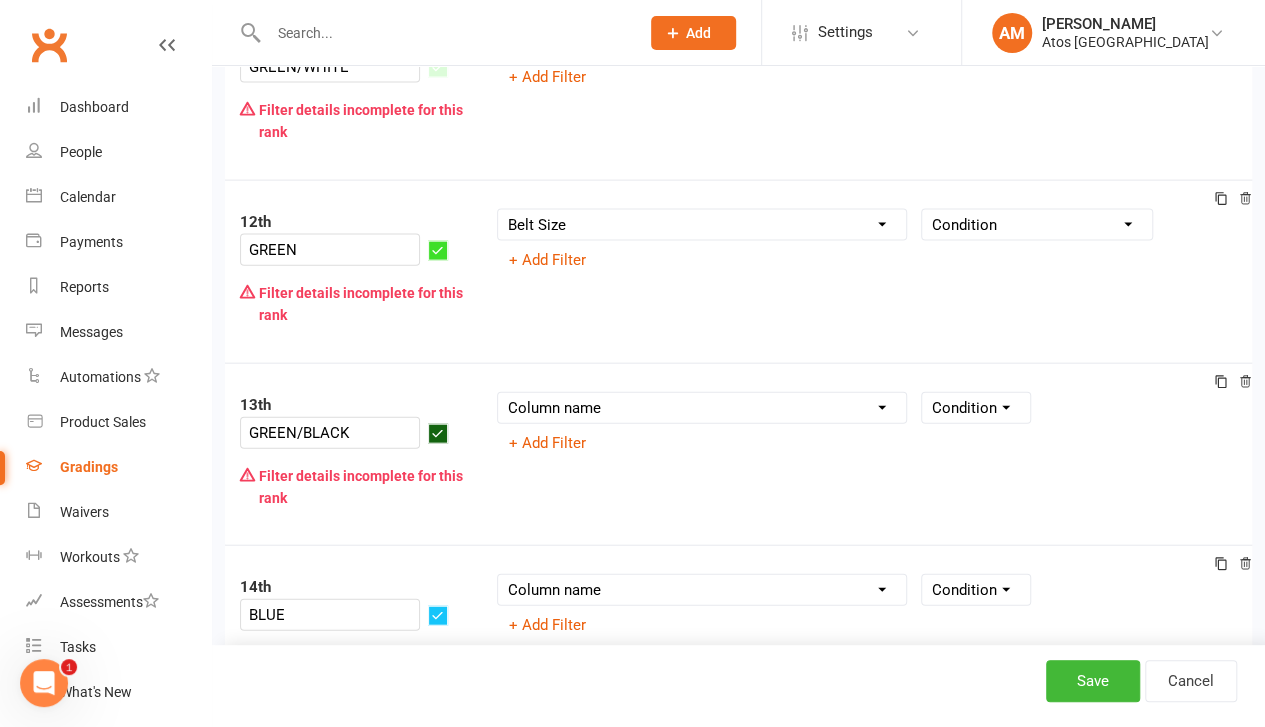 select on "member_styles:belt_size" 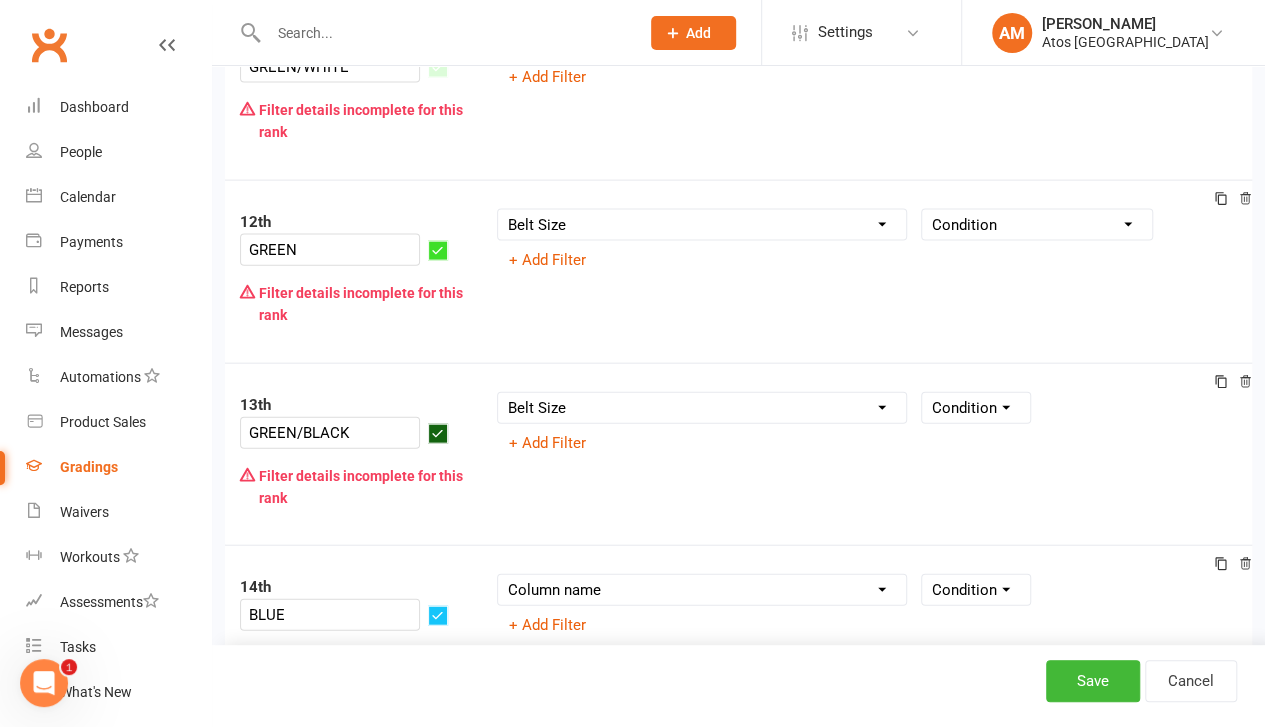 click on "Column name Belt Size Active for Grading? Most Recent Promotion All Classes Attended Since Previous Promotion Style Classes Attended Since Previous Promotion Non-Style Classes Attended Since Previous Promotion Most Recent Style Attendance" at bounding box center [702, 408] 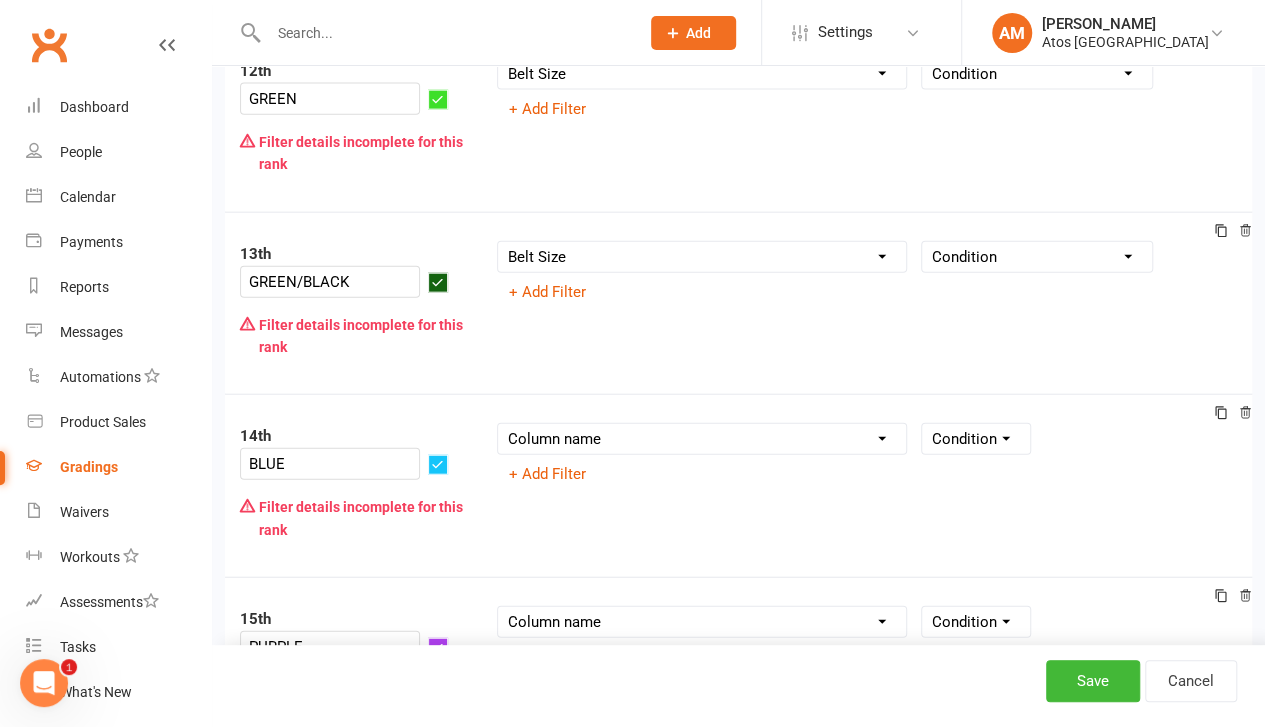 scroll, scrollTop: 2293, scrollLeft: 0, axis: vertical 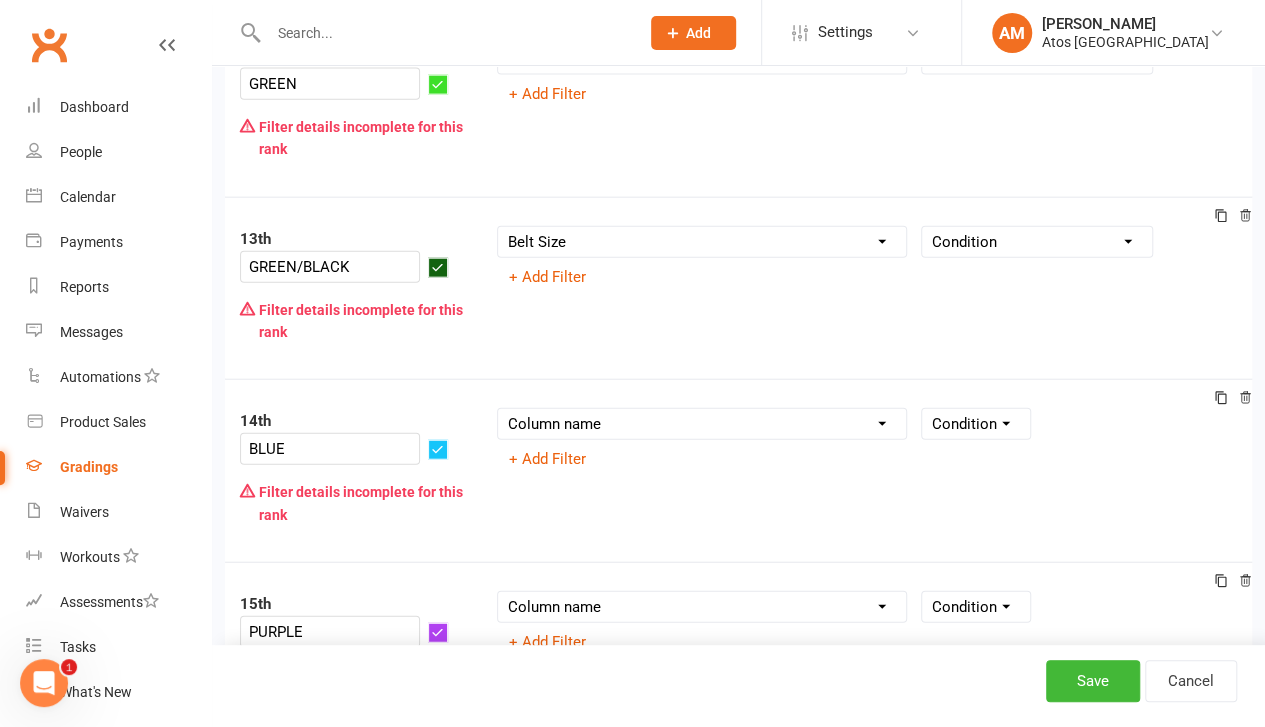 click on "Column name Belt Size Active for Grading? Most Recent Promotion All Classes Attended Since Previous Promotion Style Classes Attended Since Previous Promotion Non-Style Classes Attended Since Previous Promotion Most Recent Style Attendance" at bounding box center (702, 424) 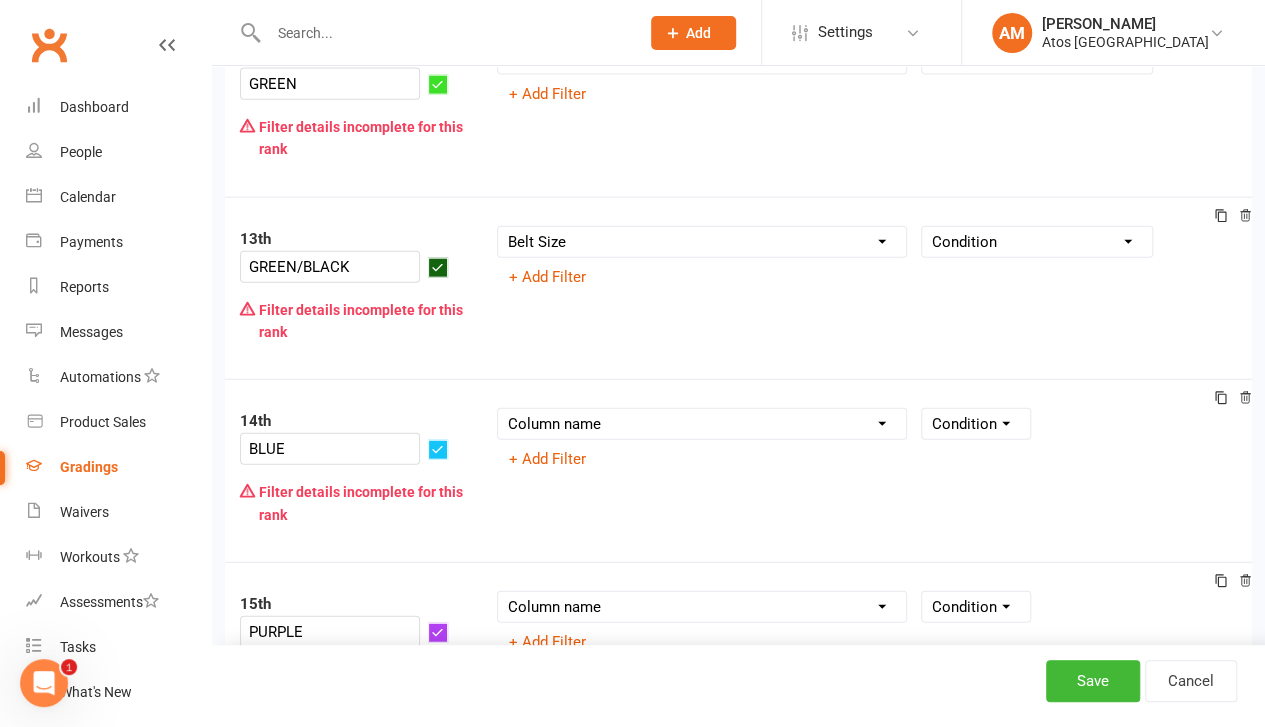 select on "member_styles:belt_size" 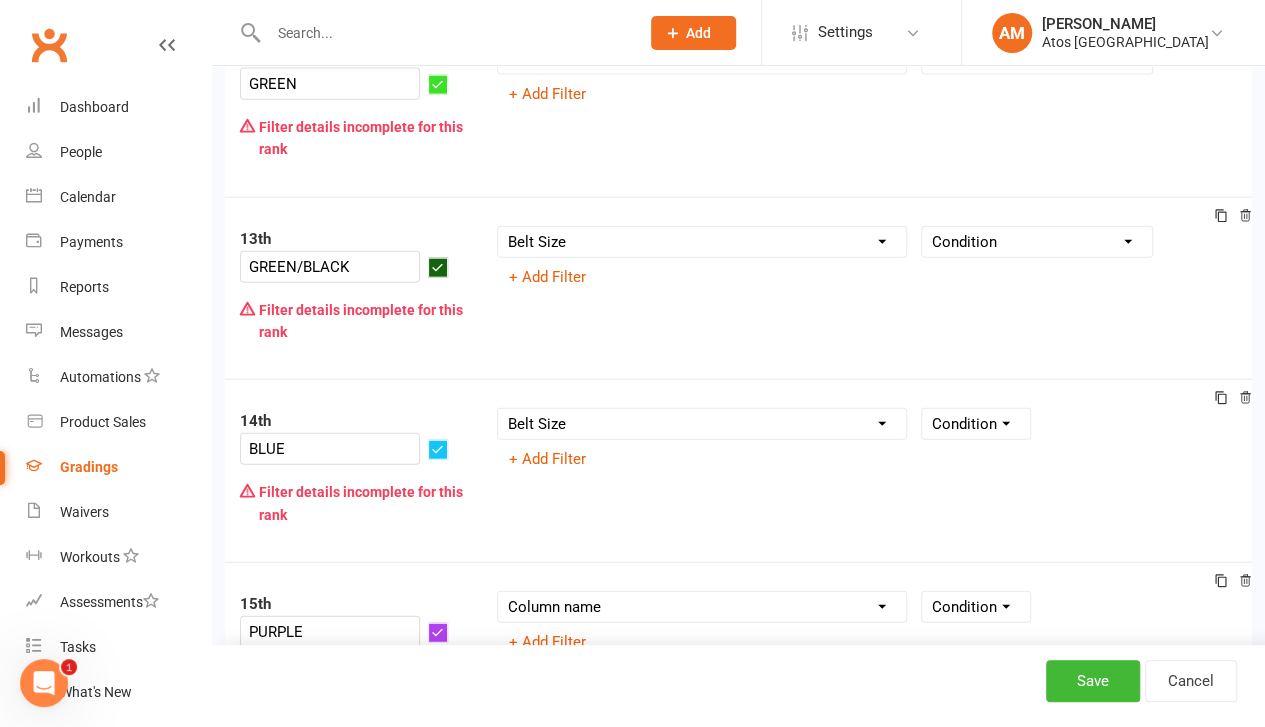 click on "Column name Belt Size Active for Grading? Most Recent Promotion All Classes Attended Since Previous Promotion Style Classes Attended Since Previous Promotion Non-Style Classes Attended Since Previous Promotion Most Recent Style Attendance" at bounding box center (702, 424) 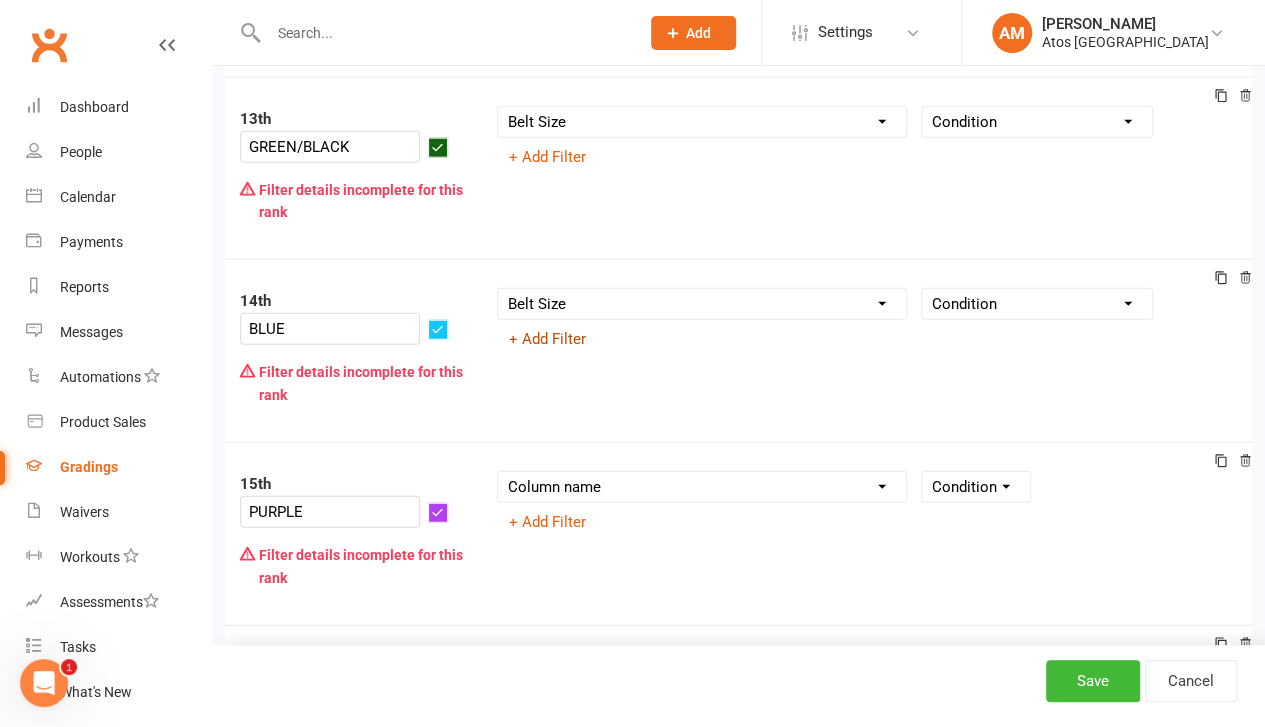 scroll, scrollTop: 2419, scrollLeft: 0, axis: vertical 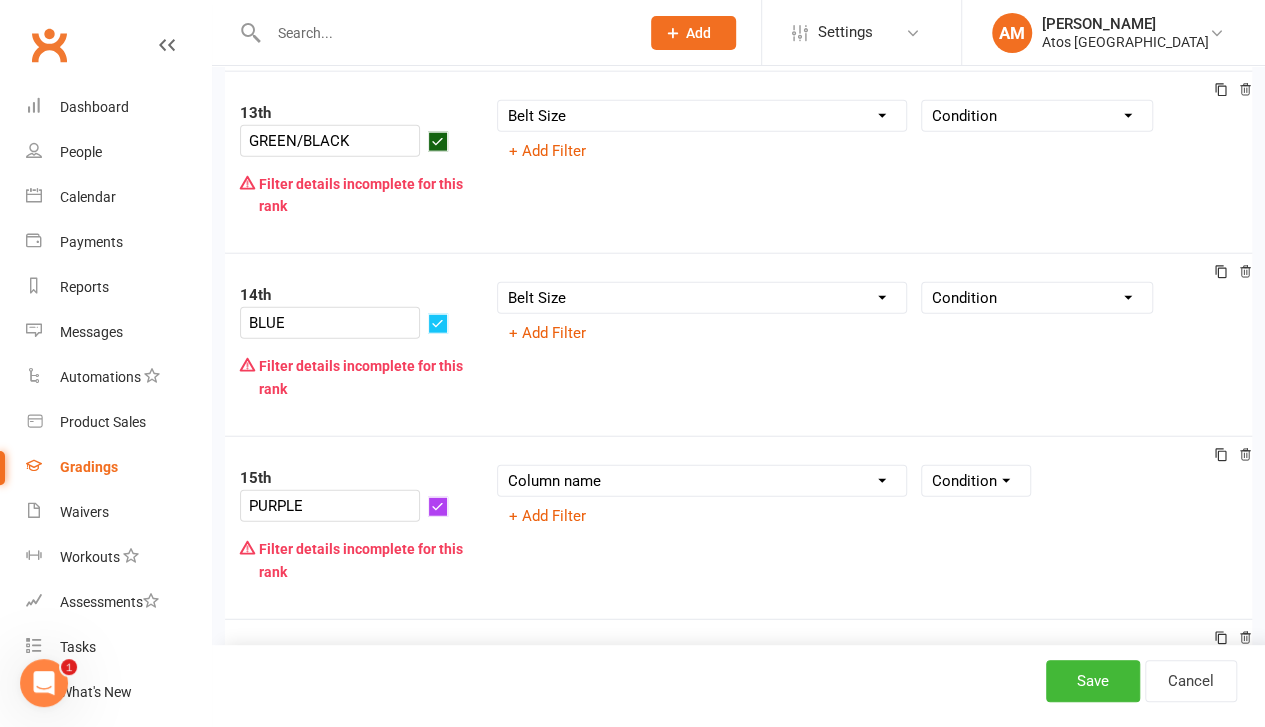 click on "Column name Belt Size Active for Grading? Most Recent Promotion All Classes Attended Since Previous Promotion Style Classes Attended Since Previous Promotion Non-Style Classes Attended Since Previous Promotion Most Recent Style Attendance" at bounding box center (702, 481) 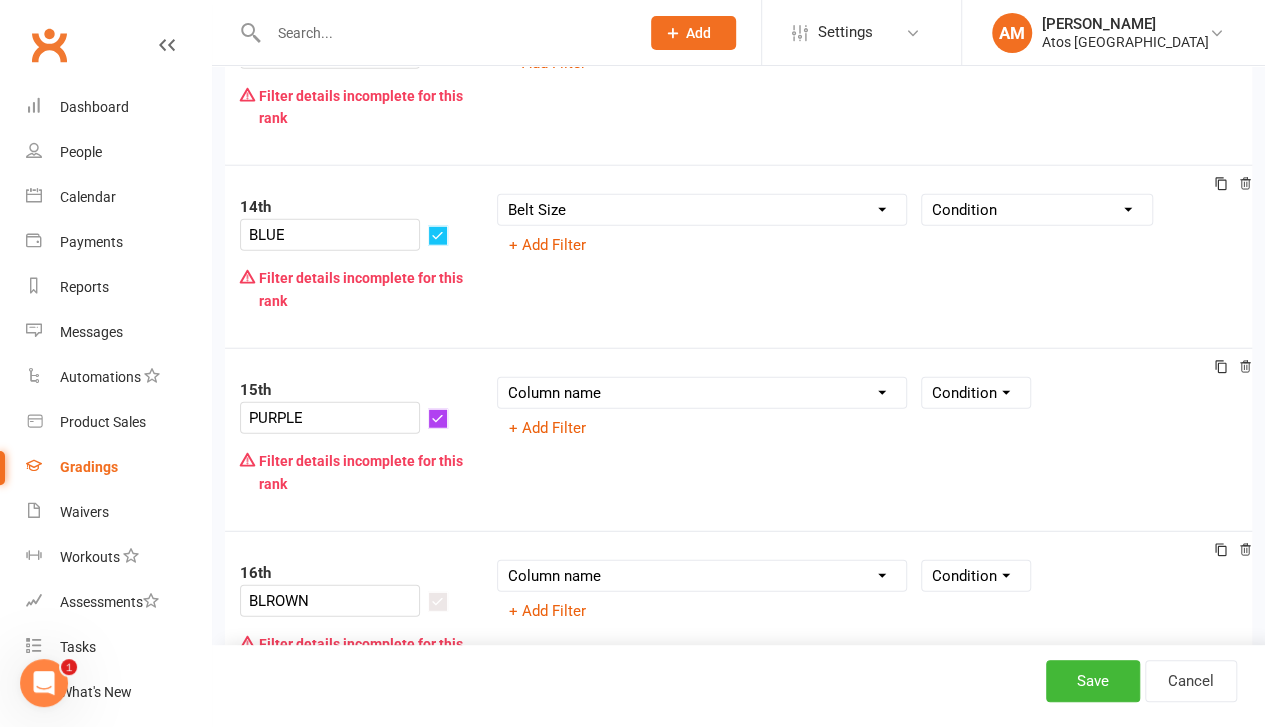 scroll, scrollTop: 2509, scrollLeft: 0, axis: vertical 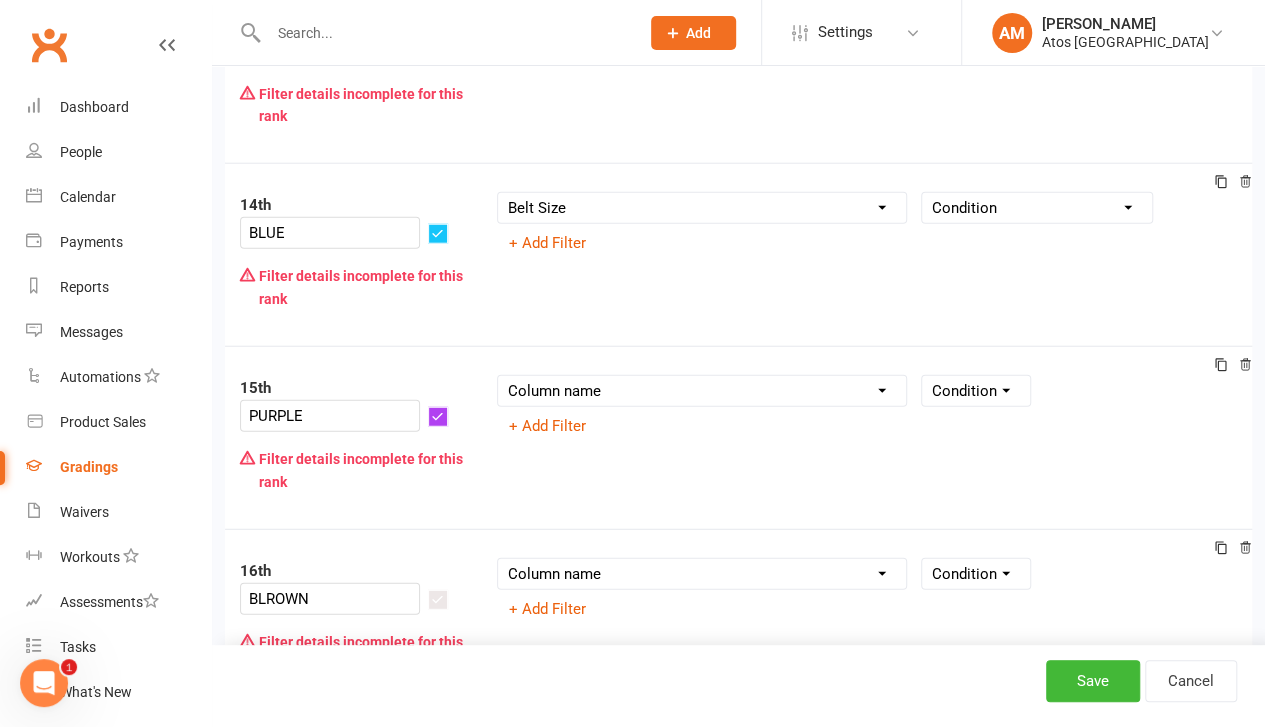 click on "Column name Belt Size Active for Grading? Most Recent Promotion All Classes Attended Since Previous Promotion Style Classes Attended Since Previous Promotion Non-Style Classes Attended Since Previous Promotion Most Recent Style Attendance" at bounding box center [702, 391] 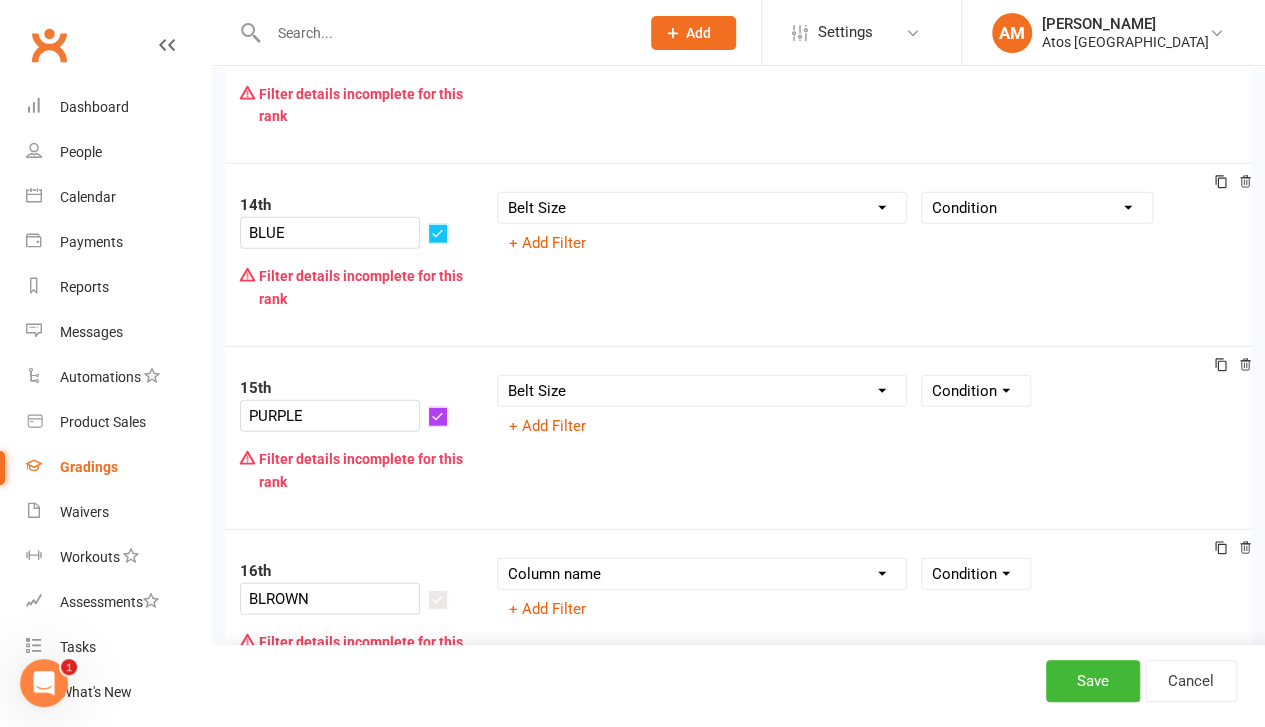 click on "Column name Belt Size Active for Grading? Most Recent Promotion All Classes Attended Since Previous Promotion Style Classes Attended Since Previous Promotion Non-Style Classes Attended Since Previous Promotion Most Recent Style Attendance" at bounding box center (702, 391) 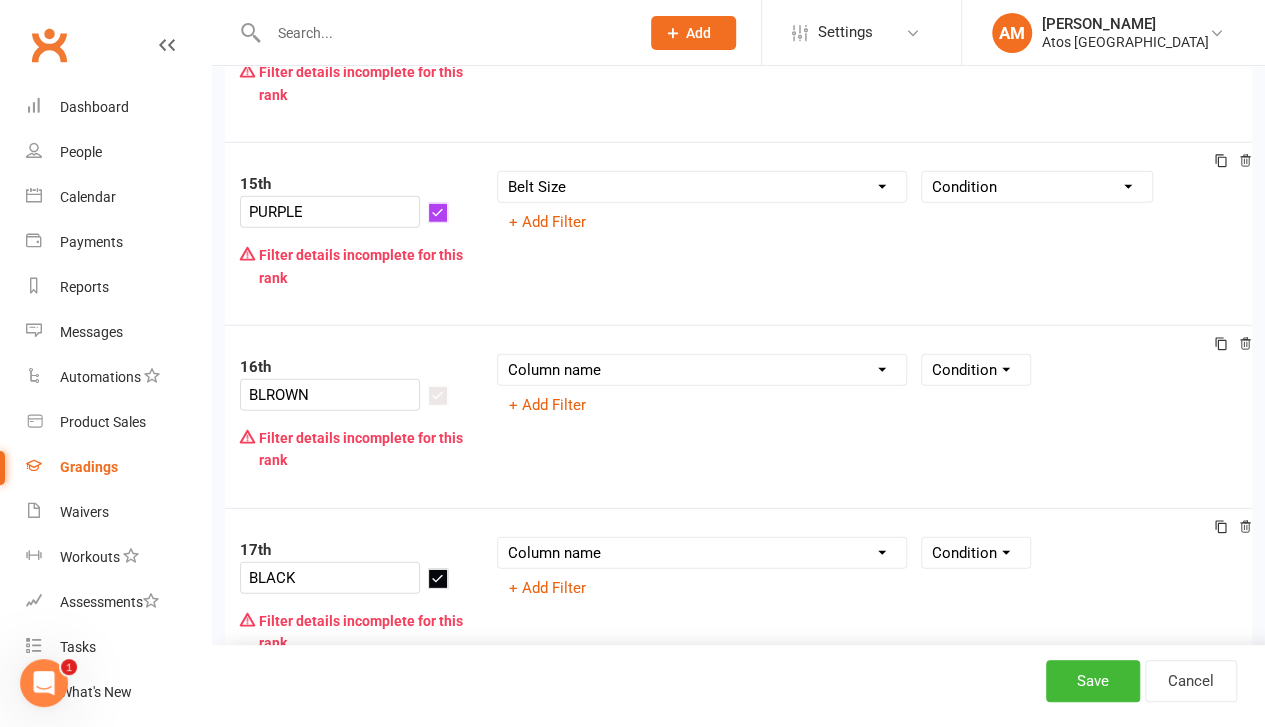 scroll, scrollTop: 2714, scrollLeft: 0, axis: vertical 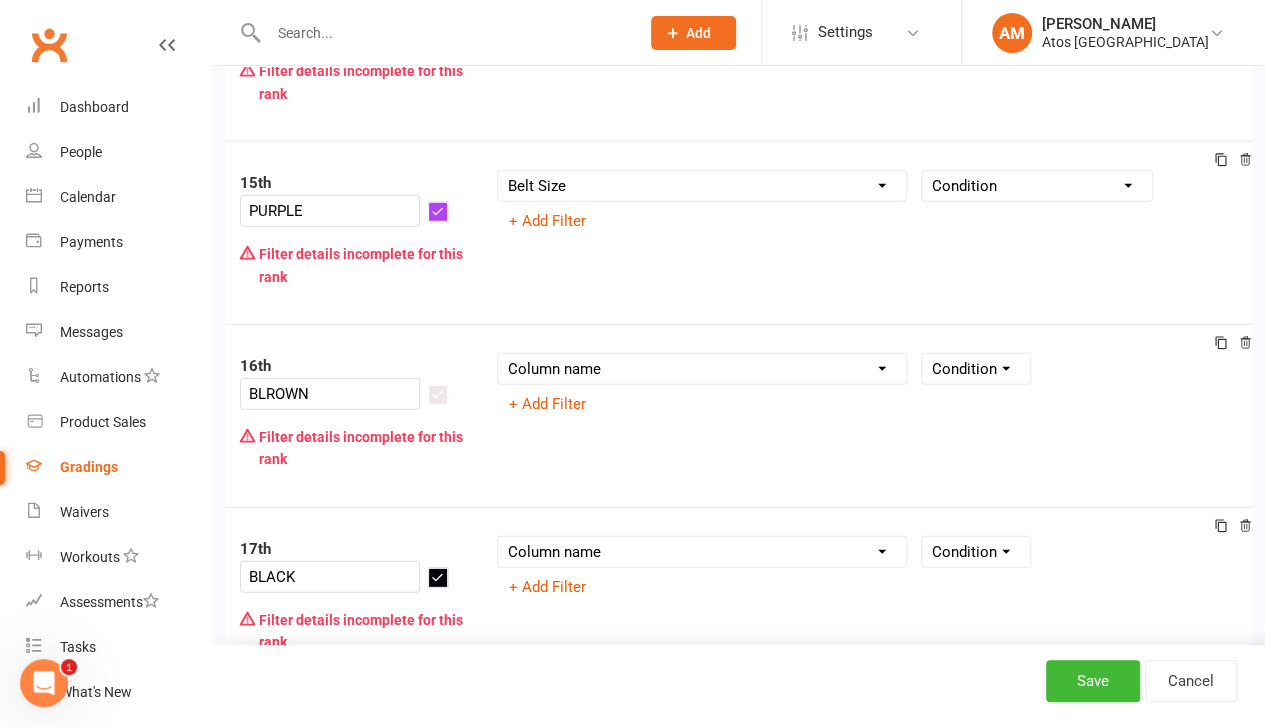 click on "Column name Belt Size Active for Grading? Most Recent Promotion All Classes Attended Since Previous Promotion Style Classes Attended Since Previous Promotion Non-Style Classes Attended Since Previous Promotion Most Recent Style Attendance" at bounding box center (702, 369) 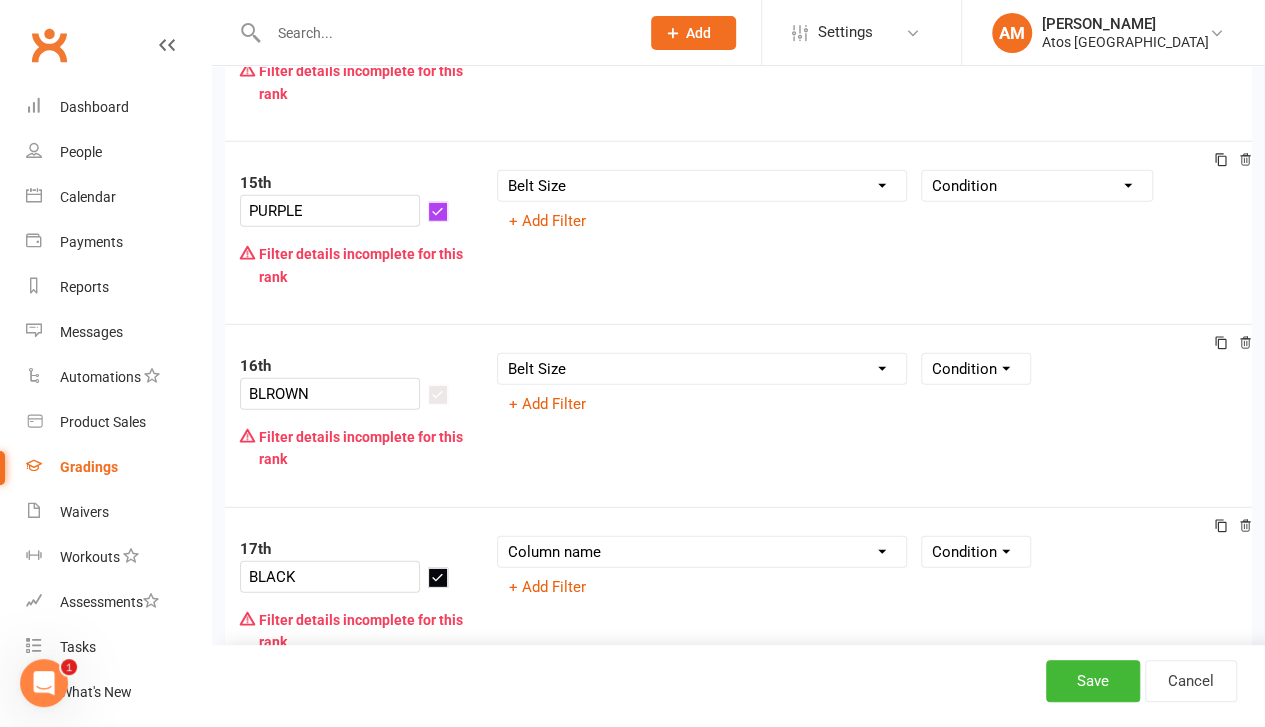 click on "Column name Belt Size Active for Grading? Most Recent Promotion All Classes Attended Since Previous Promotion Style Classes Attended Since Previous Promotion Non-Style Classes Attended Since Previous Promotion Most Recent Style Attendance" at bounding box center [702, 369] 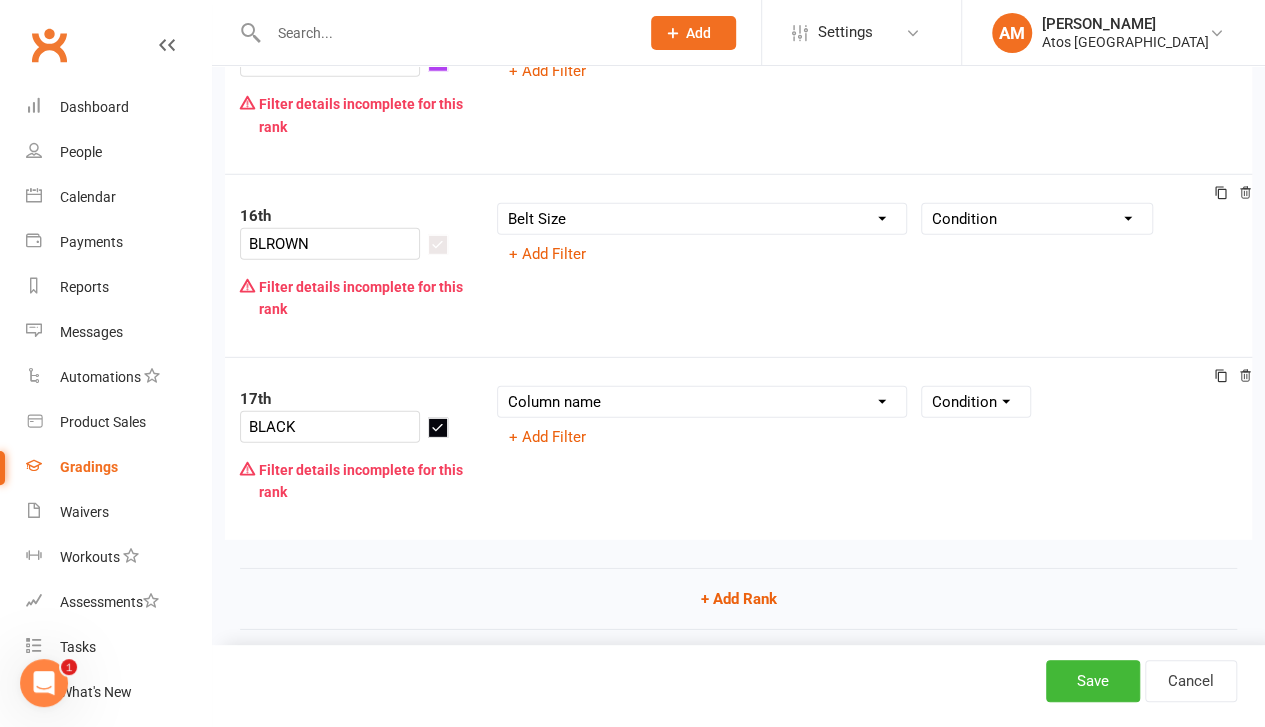 scroll, scrollTop: 2889, scrollLeft: 0, axis: vertical 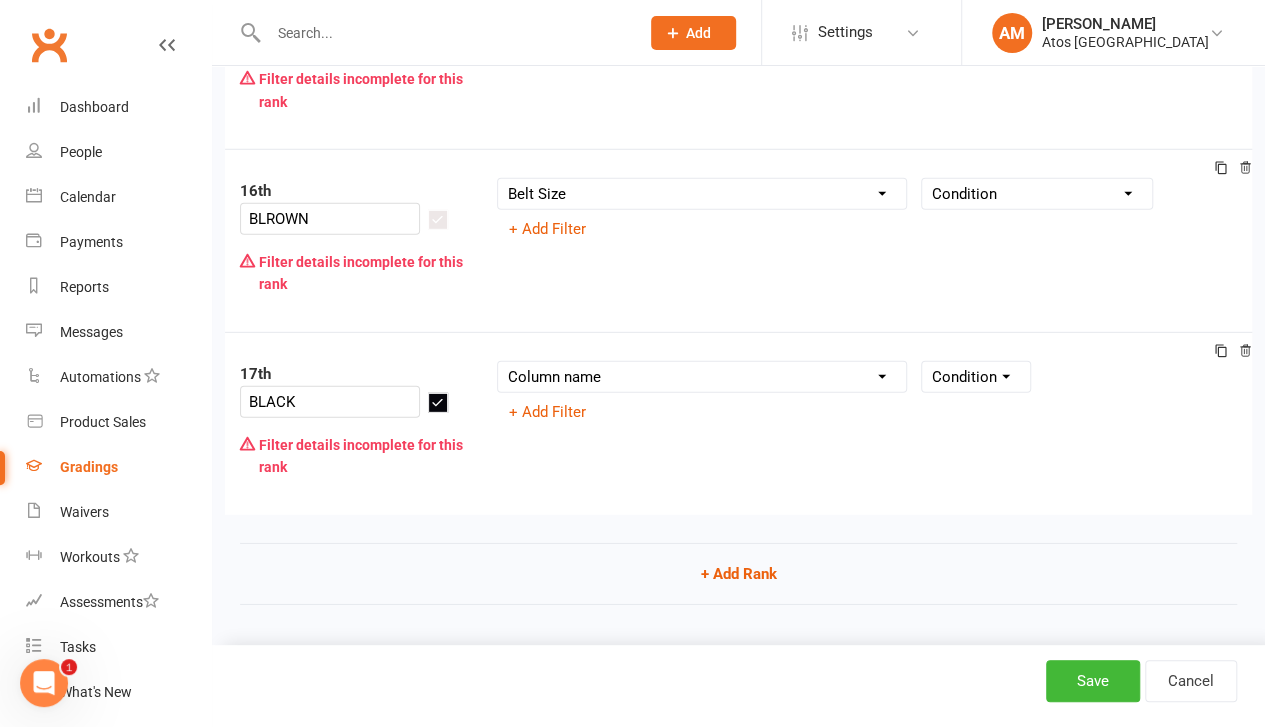 click on "Column name Belt Size Active for Grading? Most Recent Promotion All Classes Attended Since Previous Promotion Style Classes Attended Since Previous Promotion Non-Style Classes Attended Since Previous Promotion Most Recent Style Attendance" at bounding box center (702, 377) 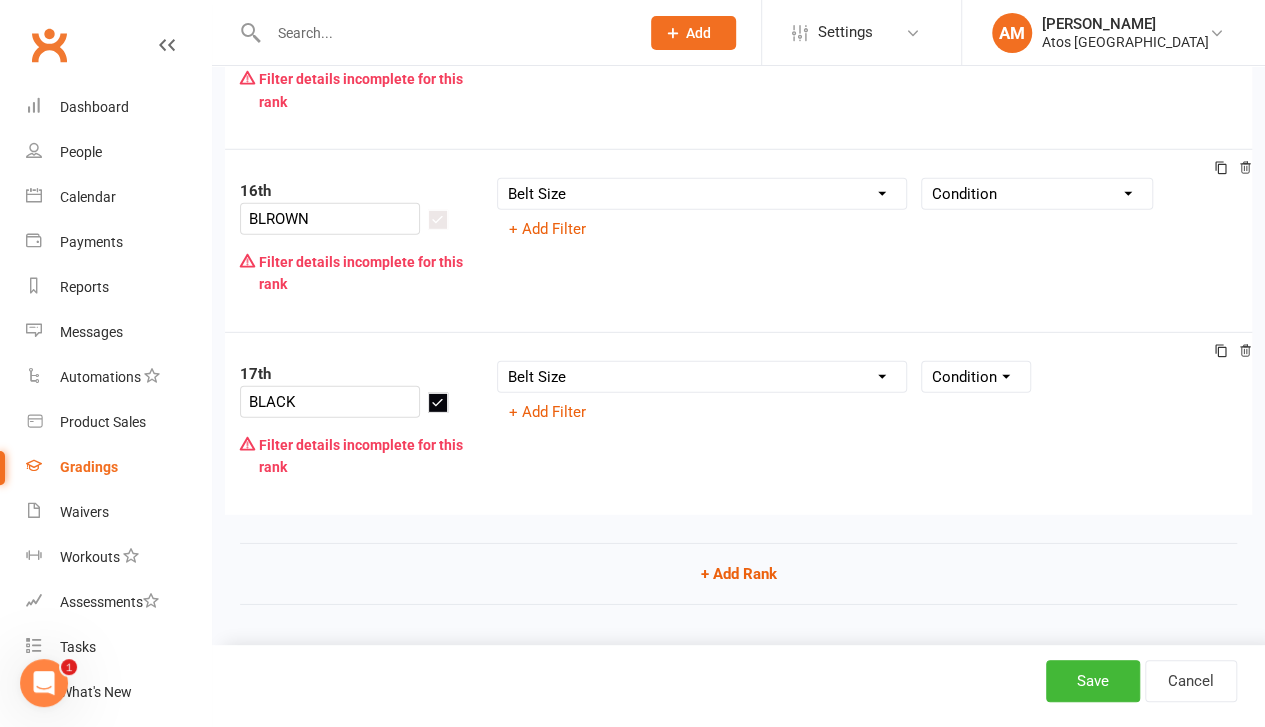 click on "Column name Belt Size Active for Grading? Most Recent Promotion All Classes Attended Since Previous Promotion Style Classes Attended Since Previous Promotion Non-Style Classes Attended Since Previous Promotion Most Recent Style Attendance" at bounding box center [702, 377] 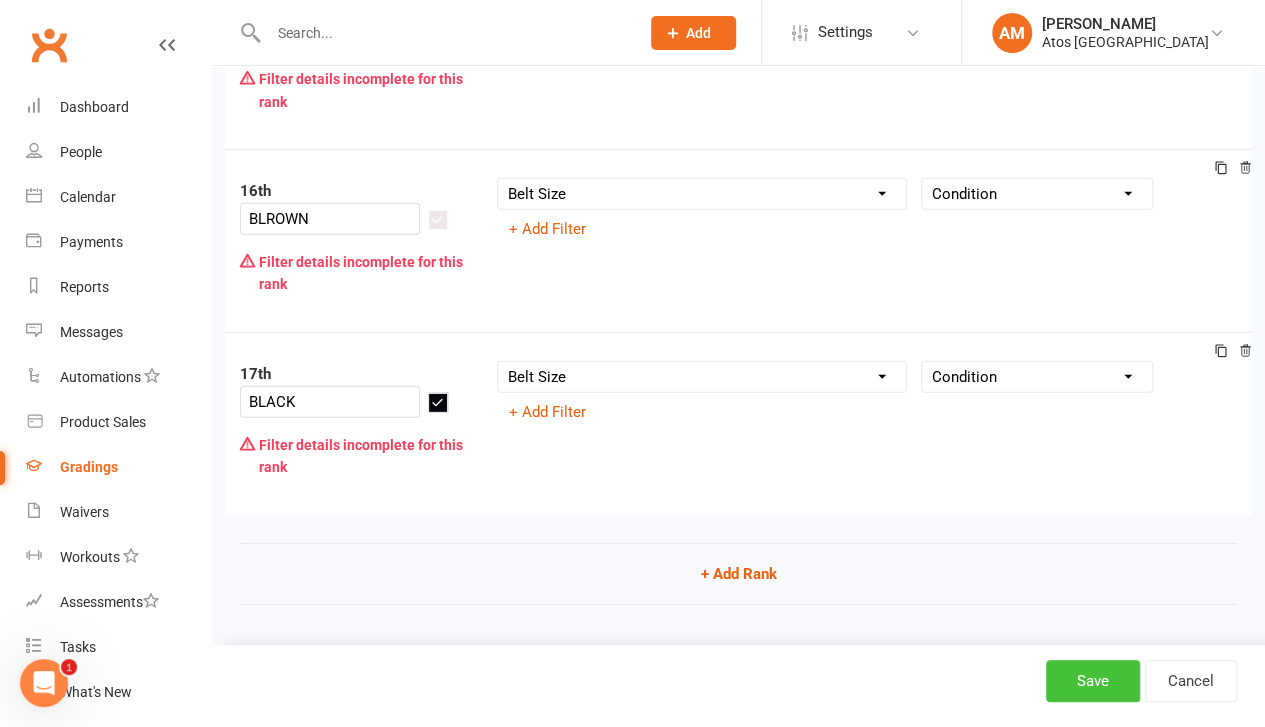 click on "Save" at bounding box center [1093, 681] 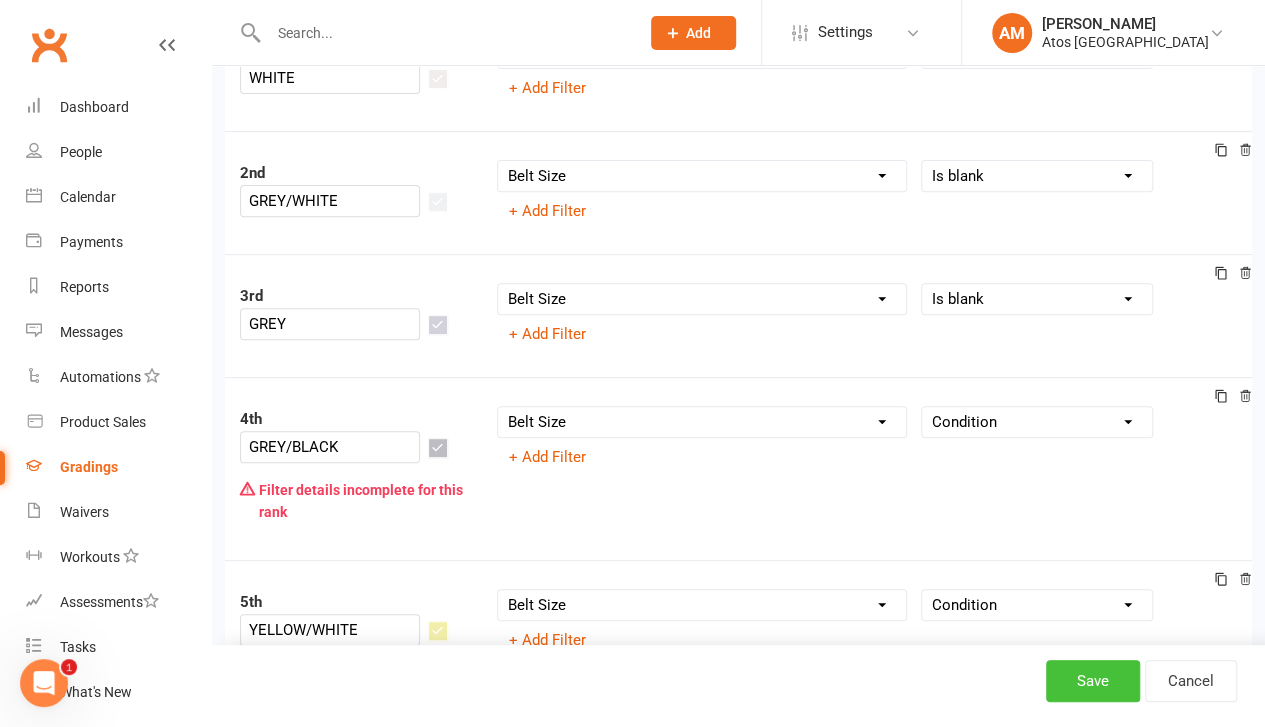 scroll, scrollTop: 654, scrollLeft: 0, axis: vertical 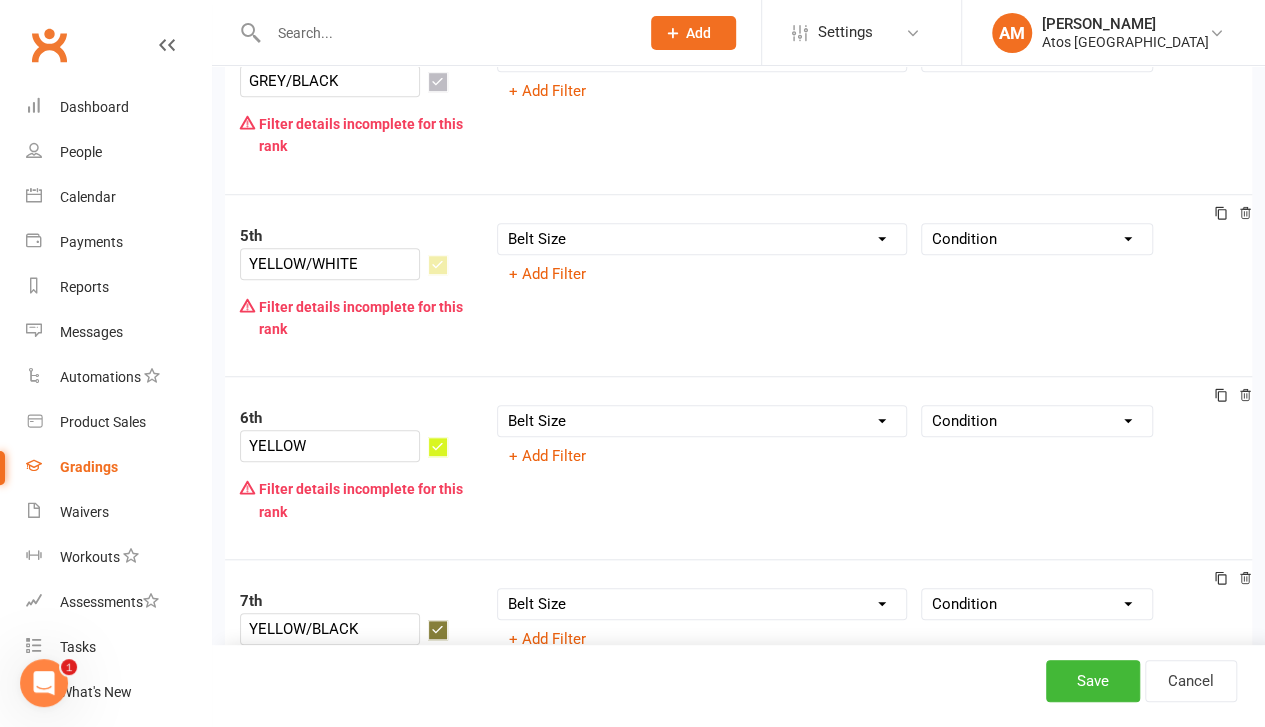 click on "Filter details incomplete for this rank" at bounding box center (353, 500) 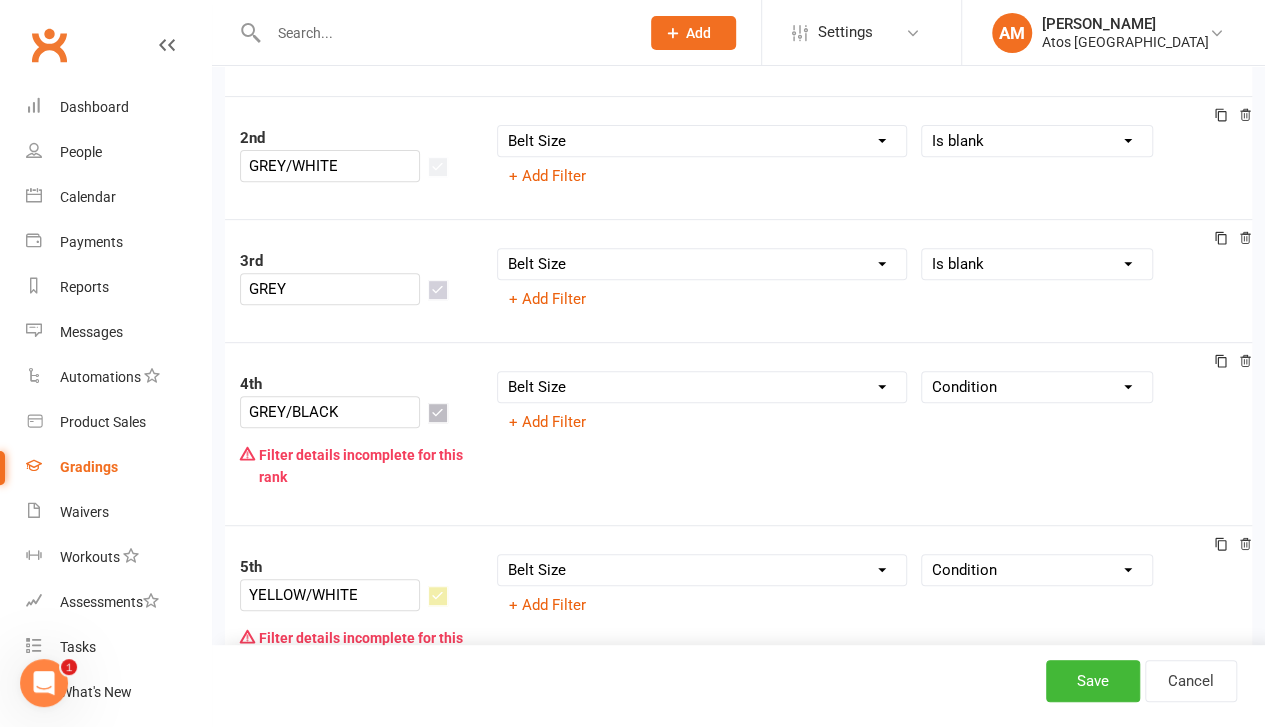 scroll, scrollTop: 483, scrollLeft: 0, axis: vertical 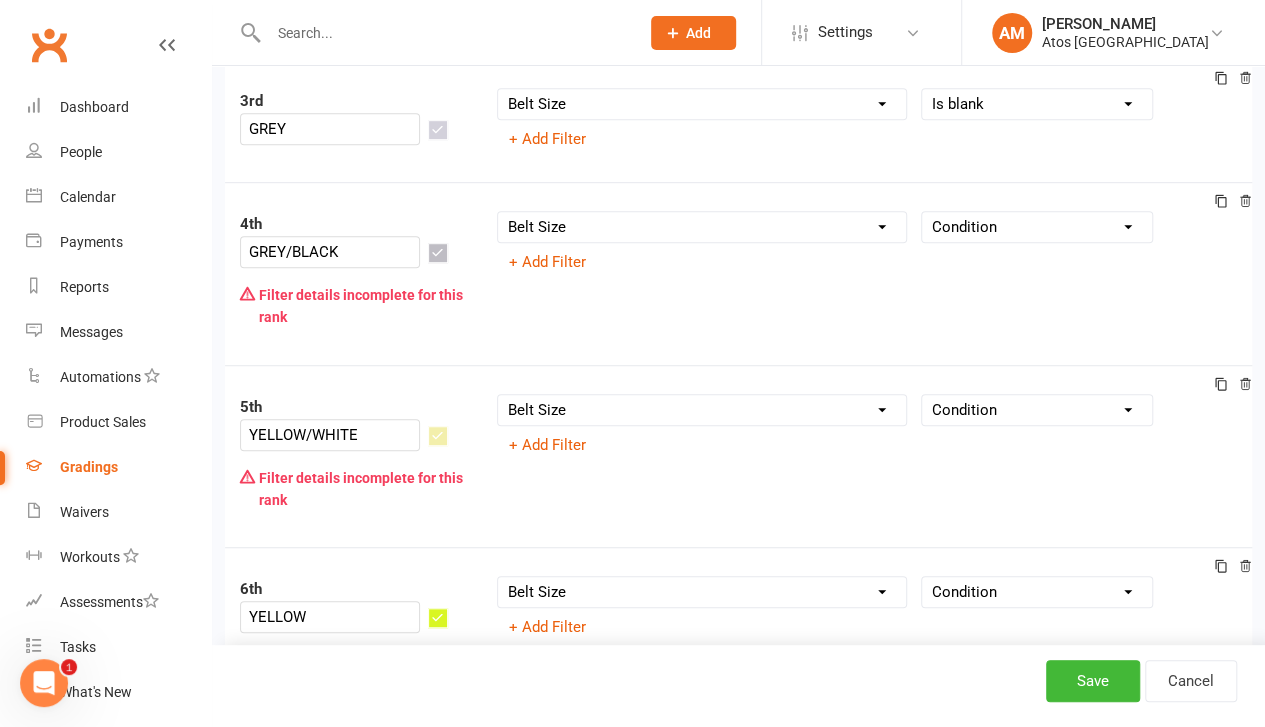 click on "Condition Equals Does not equal Contains Does not contain Is blank or does not contain Is blank Is not blank Before After" at bounding box center [1037, 227] 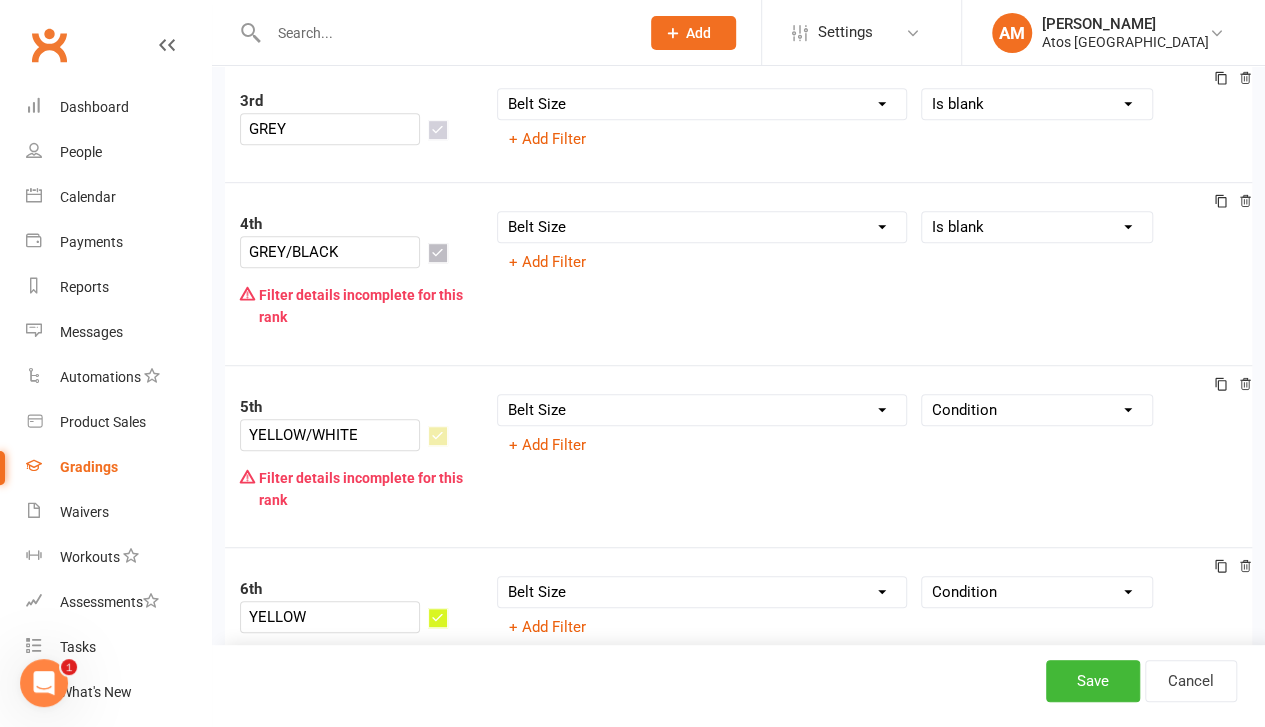 click on "Condition Equals Does not equal Contains Does not contain Is blank or does not contain Is blank Is not blank Before After" at bounding box center (1037, 227) 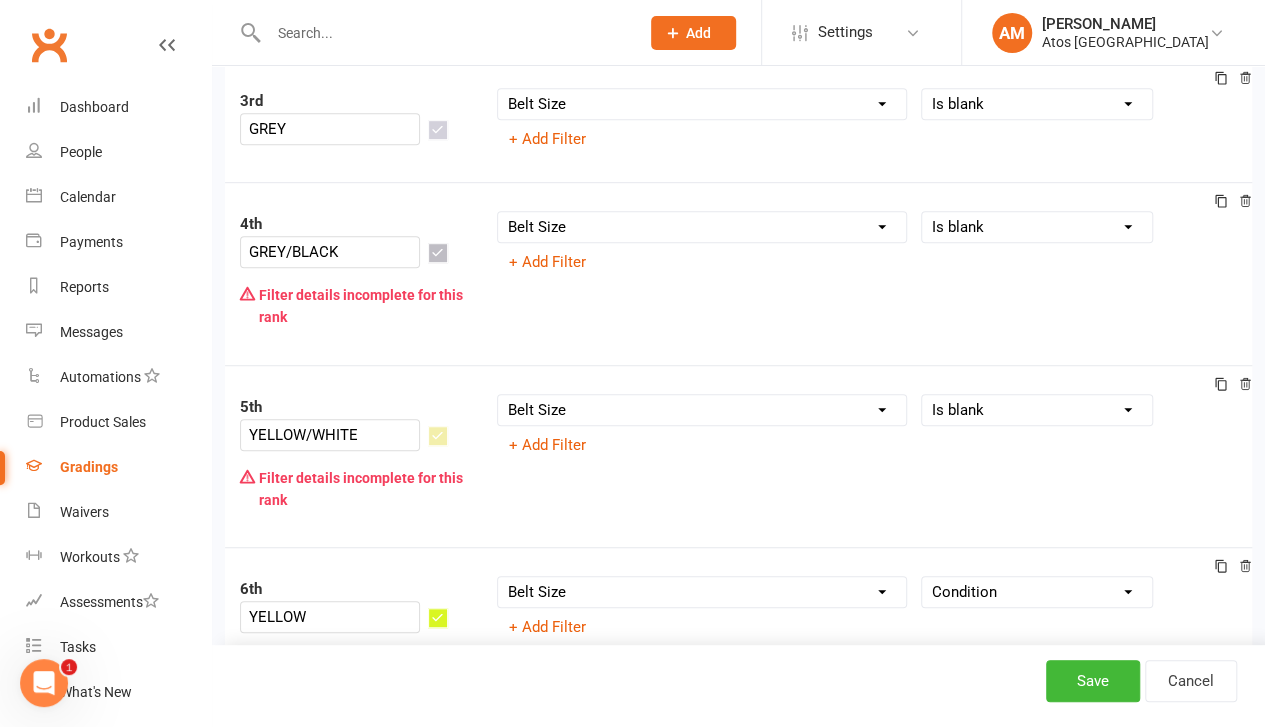click on "Condition Equals Does not equal Contains Does not contain Is blank or does not contain Is blank Is not blank Before After" at bounding box center [1037, 410] 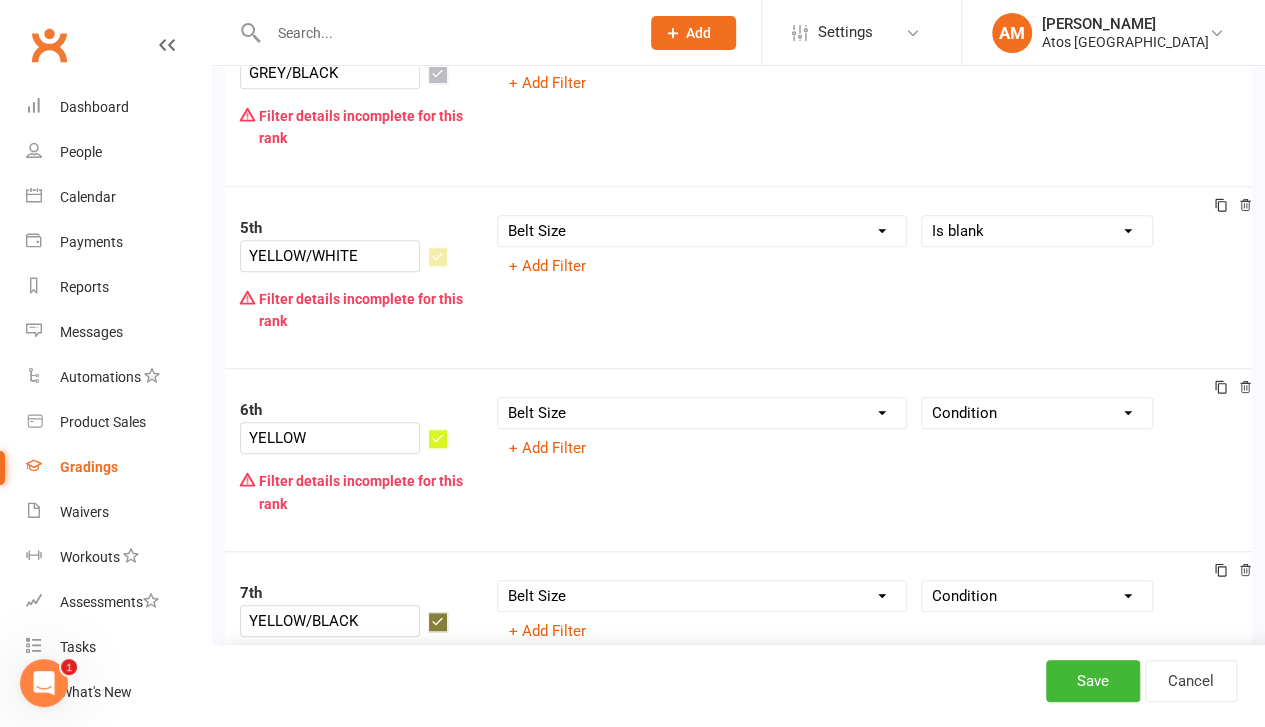 scroll, scrollTop: 671, scrollLeft: 0, axis: vertical 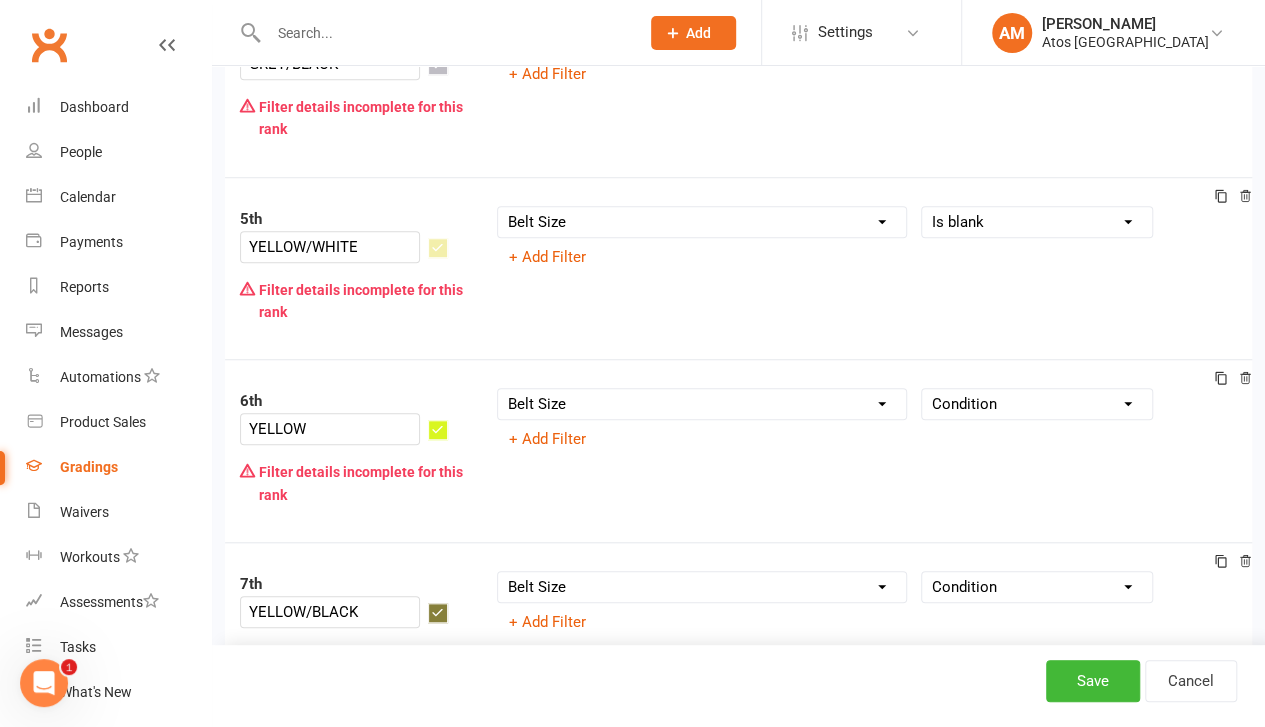 click on "Condition Equals Does not equal Contains Does not contain Is blank or does not contain Is blank Is not blank Before After" at bounding box center (1037, 404) 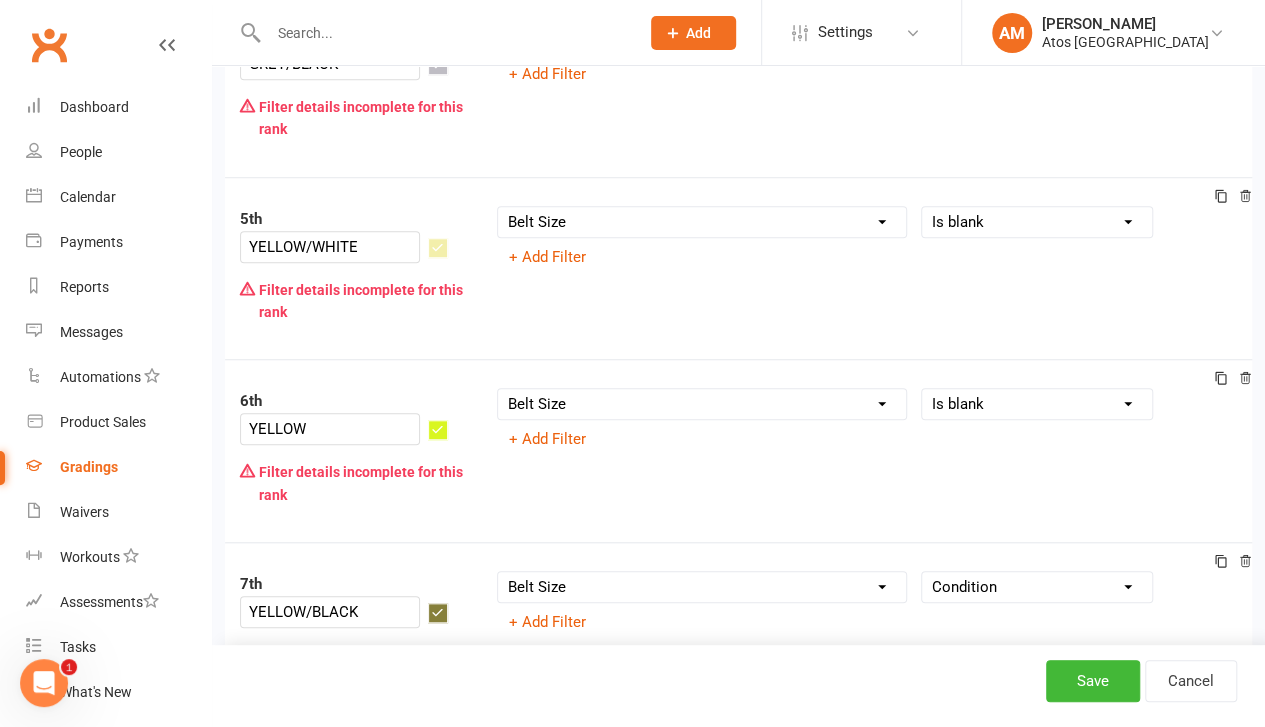 click on "Condition Equals Does not equal Contains Does not contain Is blank or does not contain Is blank Is not blank Before After" at bounding box center (1037, 404) 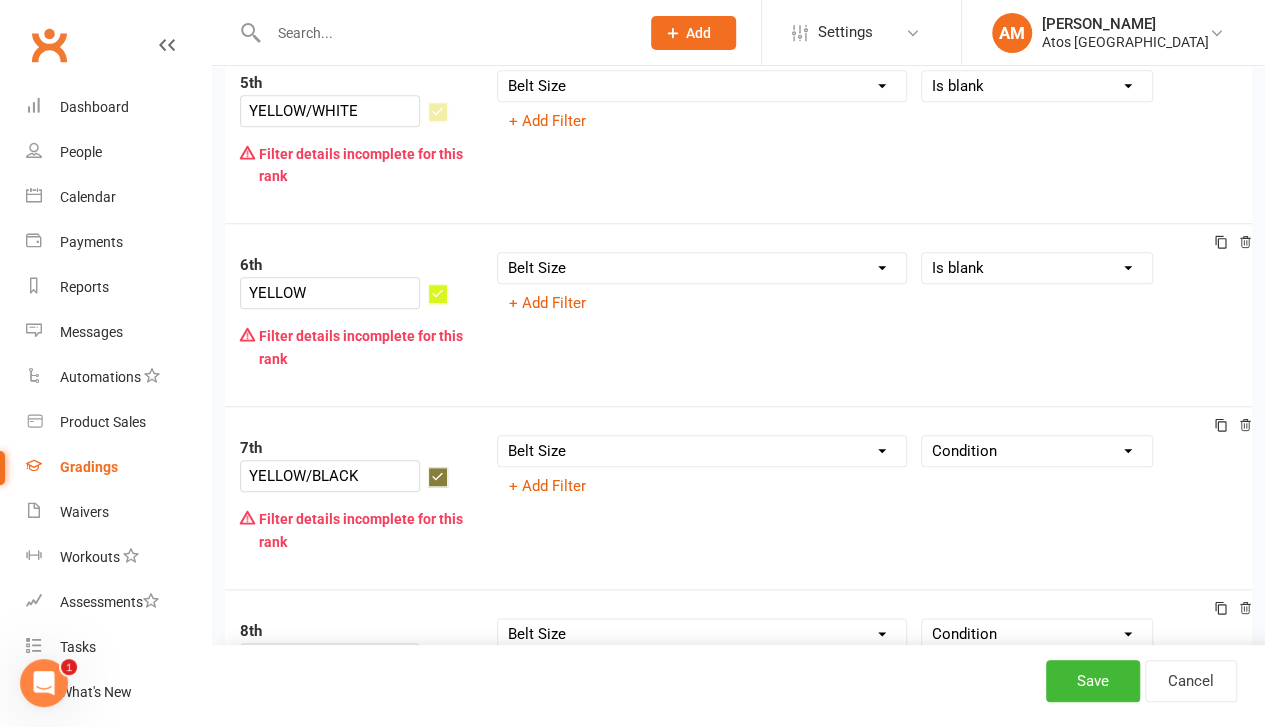 scroll, scrollTop: 825, scrollLeft: 0, axis: vertical 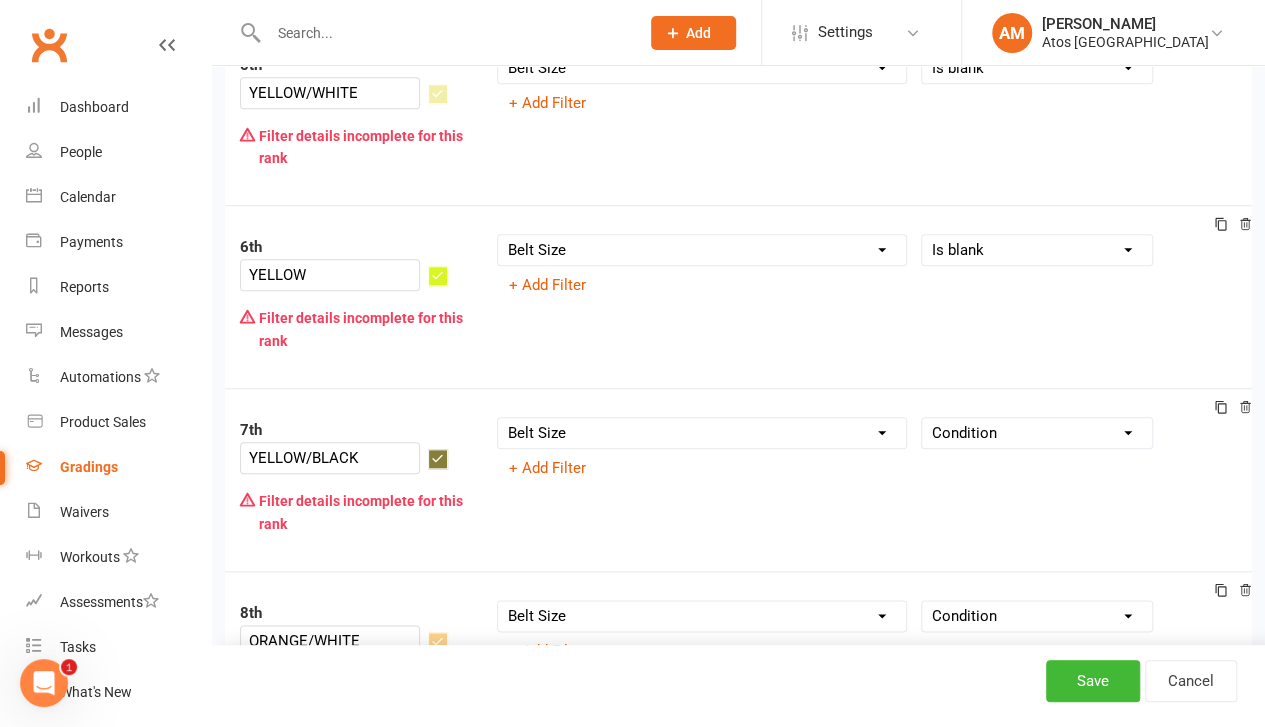 click on "Condition Equals Does not equal Contains Does not contain Is blank or does not contain Is blank Is not blank Before After" at bounding box center (1037, 433) 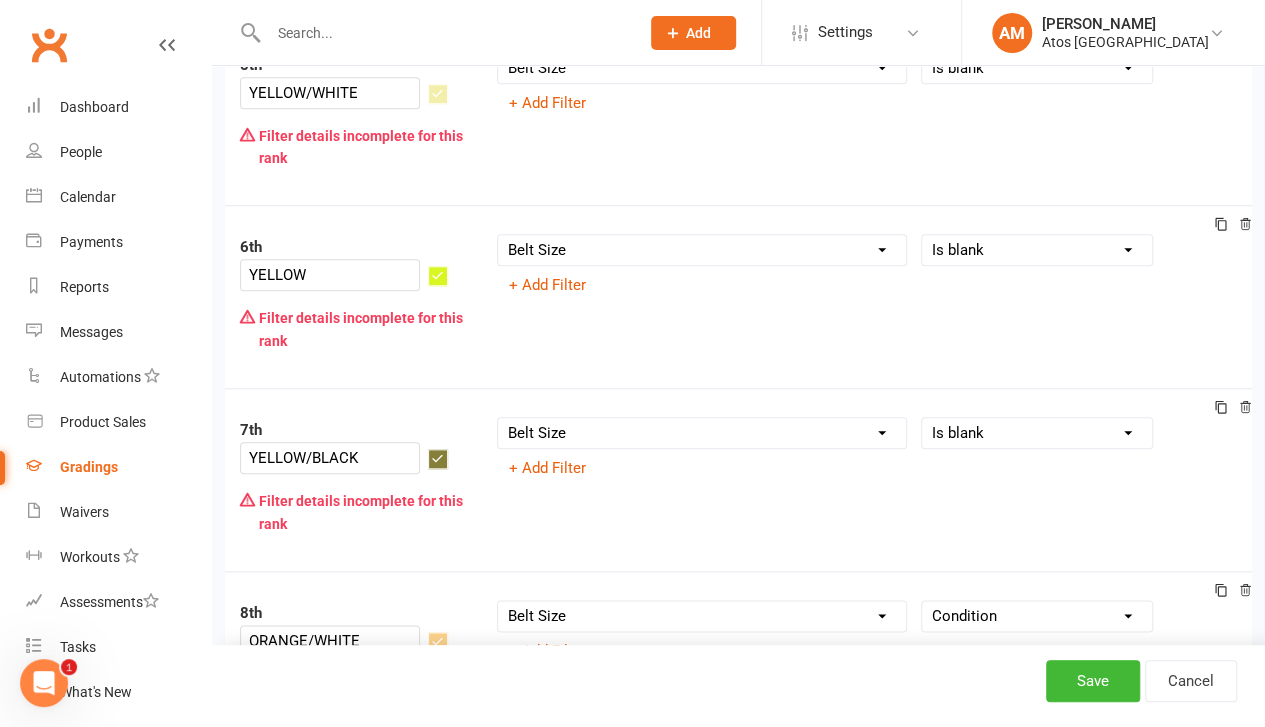 click on "Condition Equals Does not equal Contains Does not contain Is blank or does not contain Is blank Is not blank Before After" at bounding box center (1037, 433) 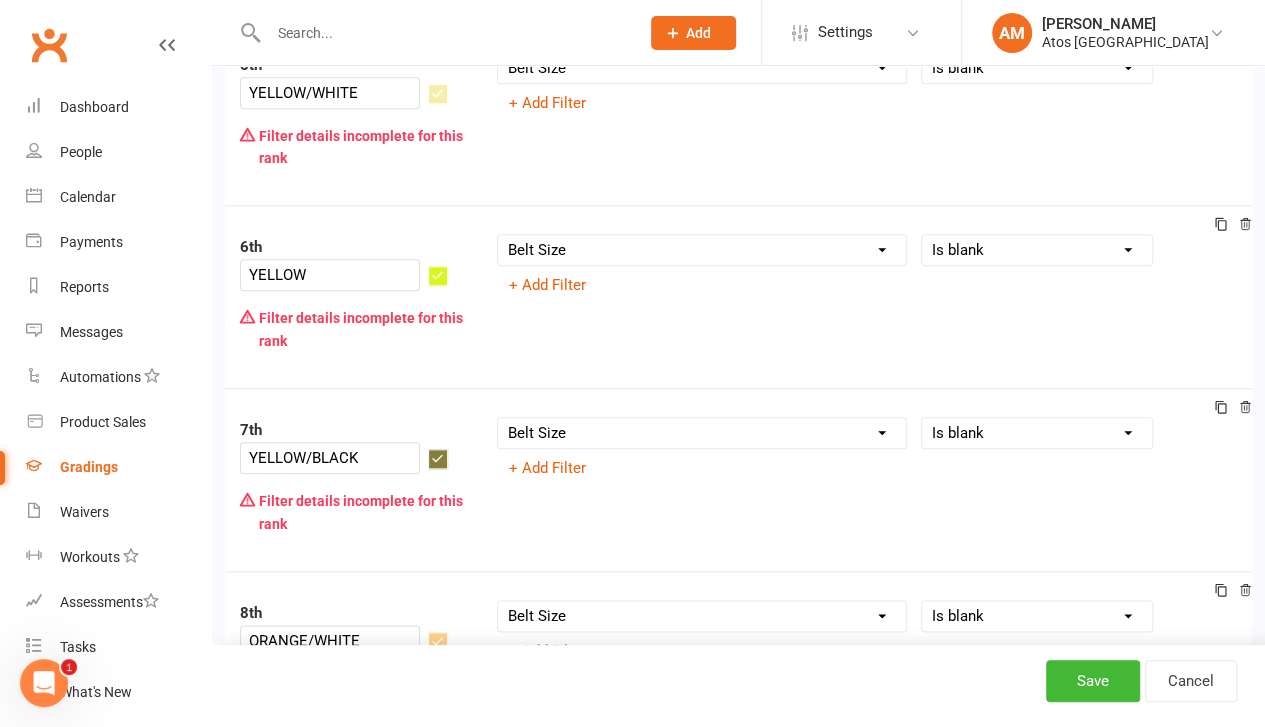 click on "Condition Equals Does not equal Contains Does not contain Is blank or does not contain Is blank Is not blank Before After" at bounding box center [1037, 616] 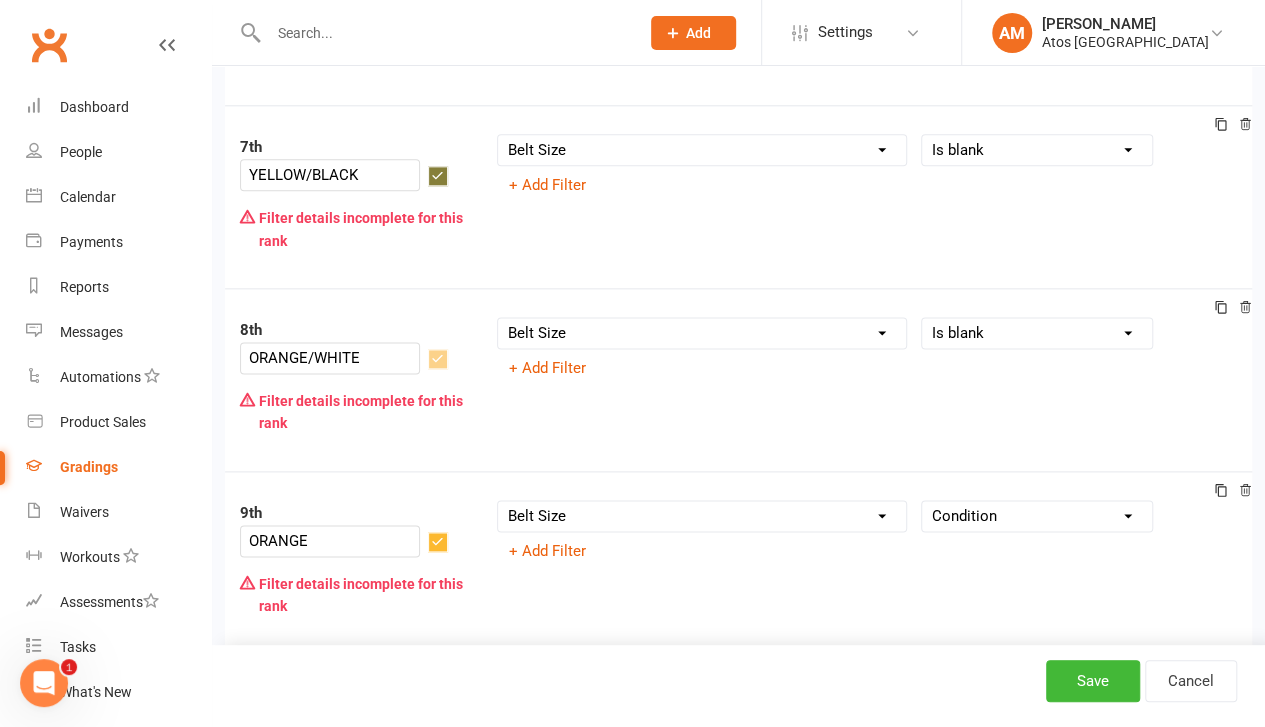 scroll, scrollTop: 1109, scrollLeft: 0, axis: vertical 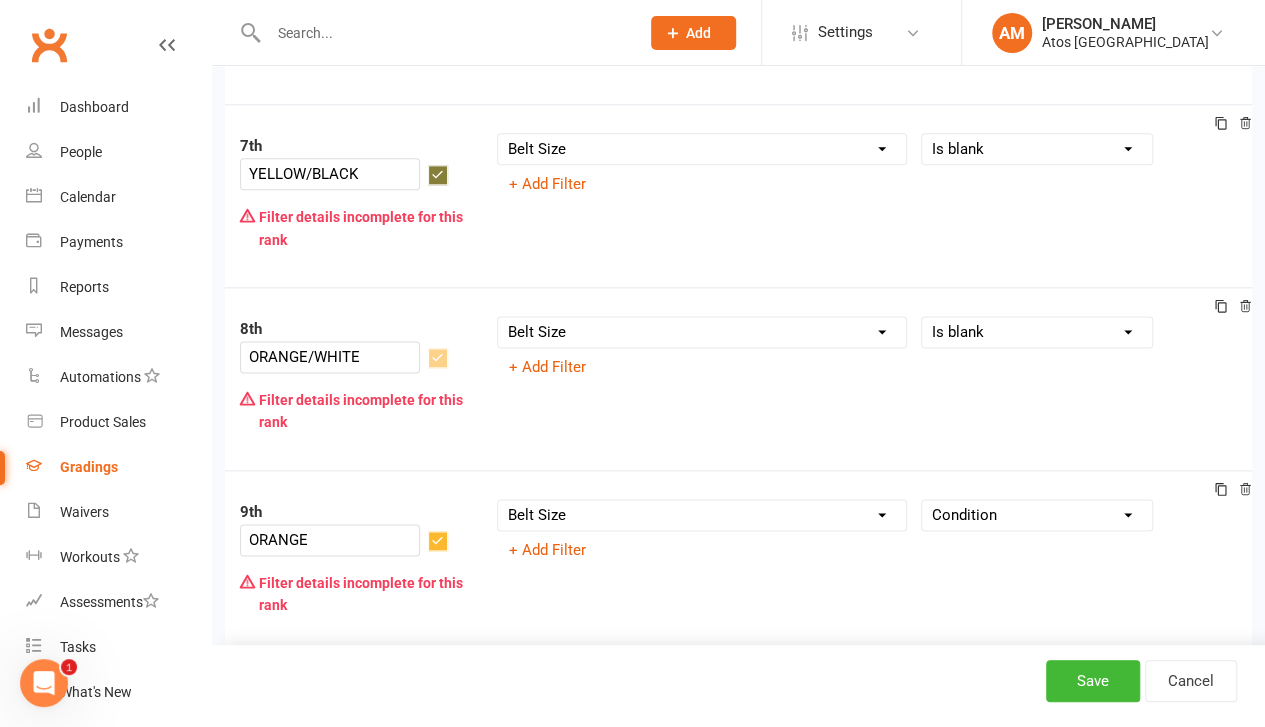 click on "Condition Equals Does not equal Contains Does not contain Is blank or does not contain Is blank Is not blank Before After" at bounding box center [1037, 515] 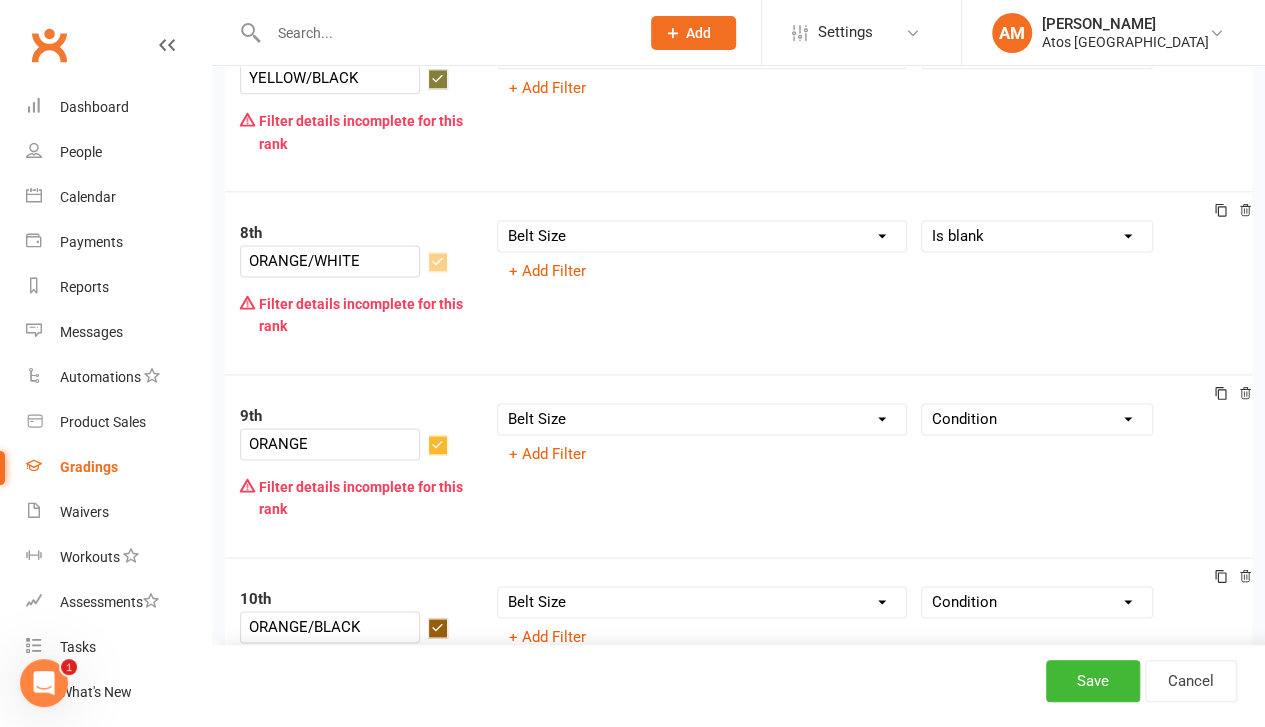 scroll, scrollTop: 1209, scrollLeft: 0, axis: vertical 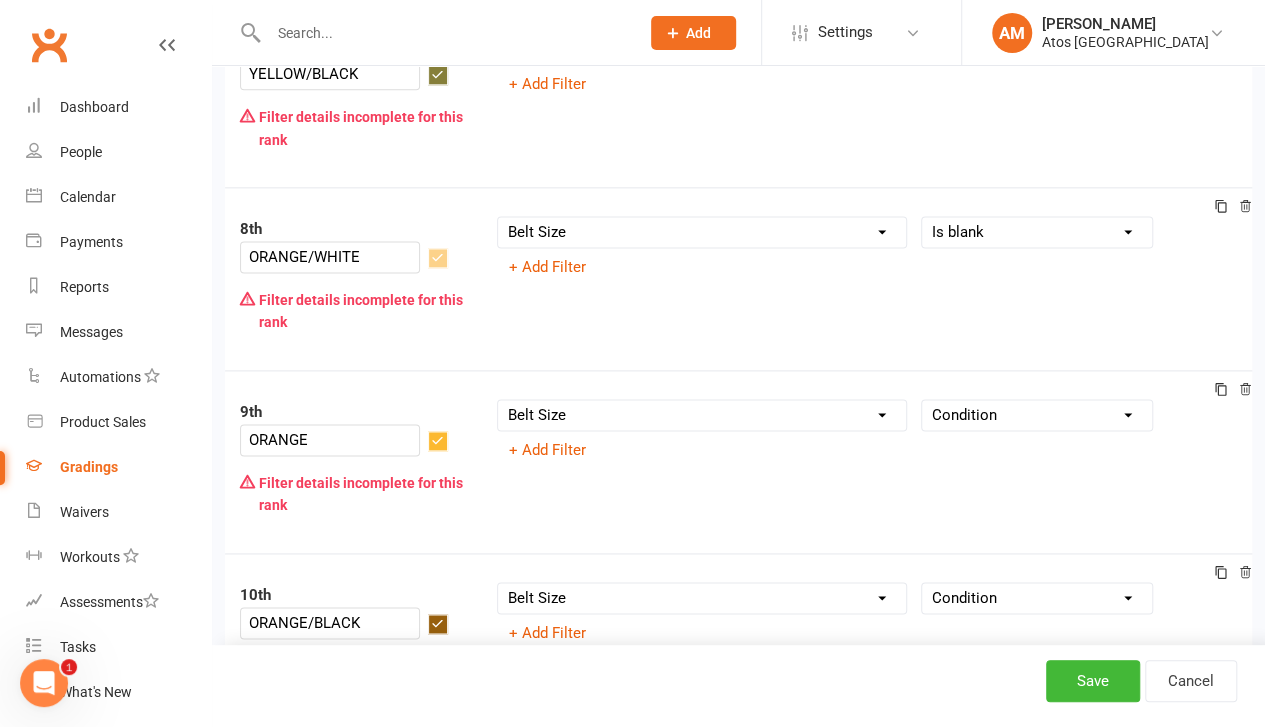 click on "Condition Equals Does not equal Contains Does not contain Is blank or does not contain Is blank Is not blank Before After" at bounding box center (1037, 415) 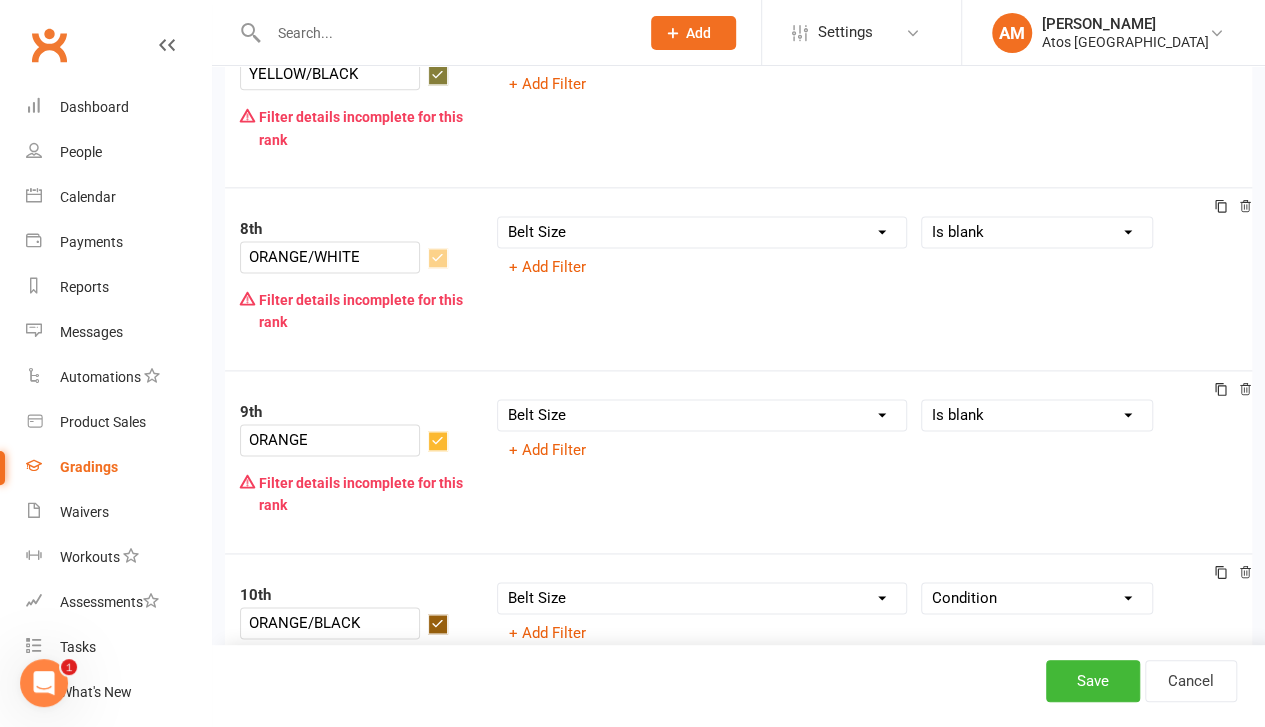 click on "Condition Equals Does not equal Contains Does not contain Is blank or does not contain Is blank Is not blank Before After" at bounding box center (1037, 415) 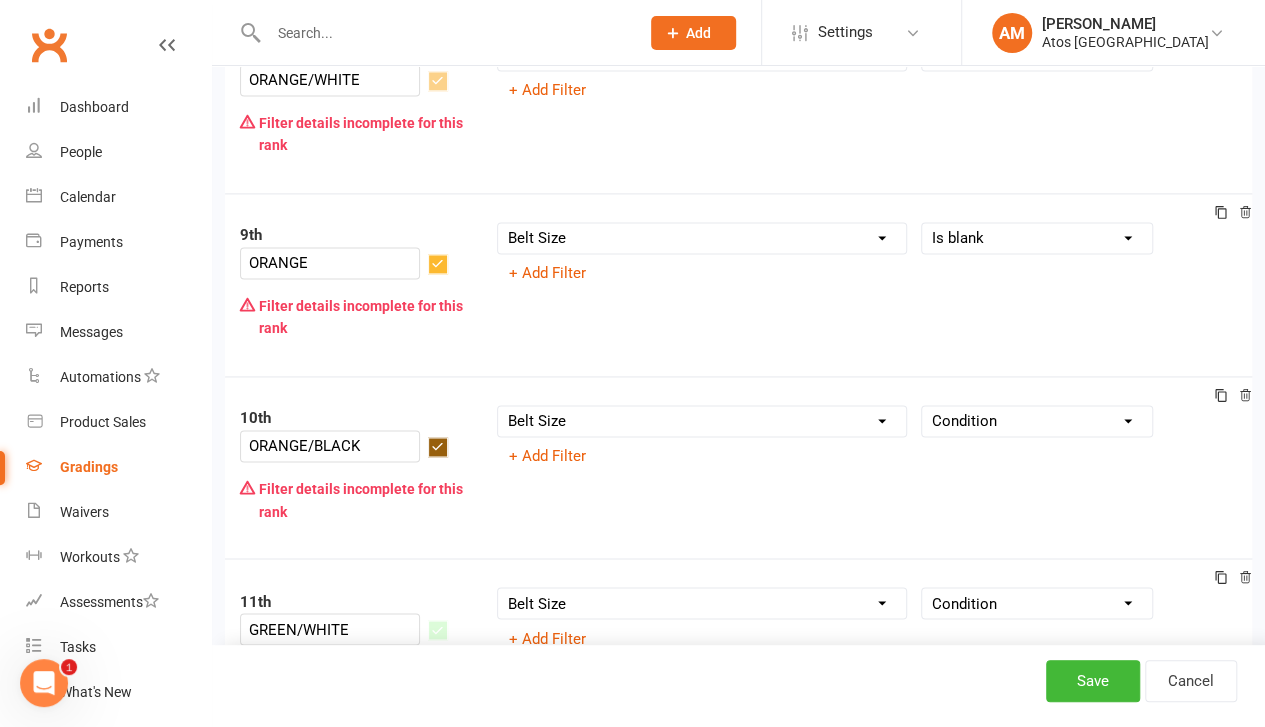 scroll, scrollTop: 1389, scrollLeft: 0, axis: vertical 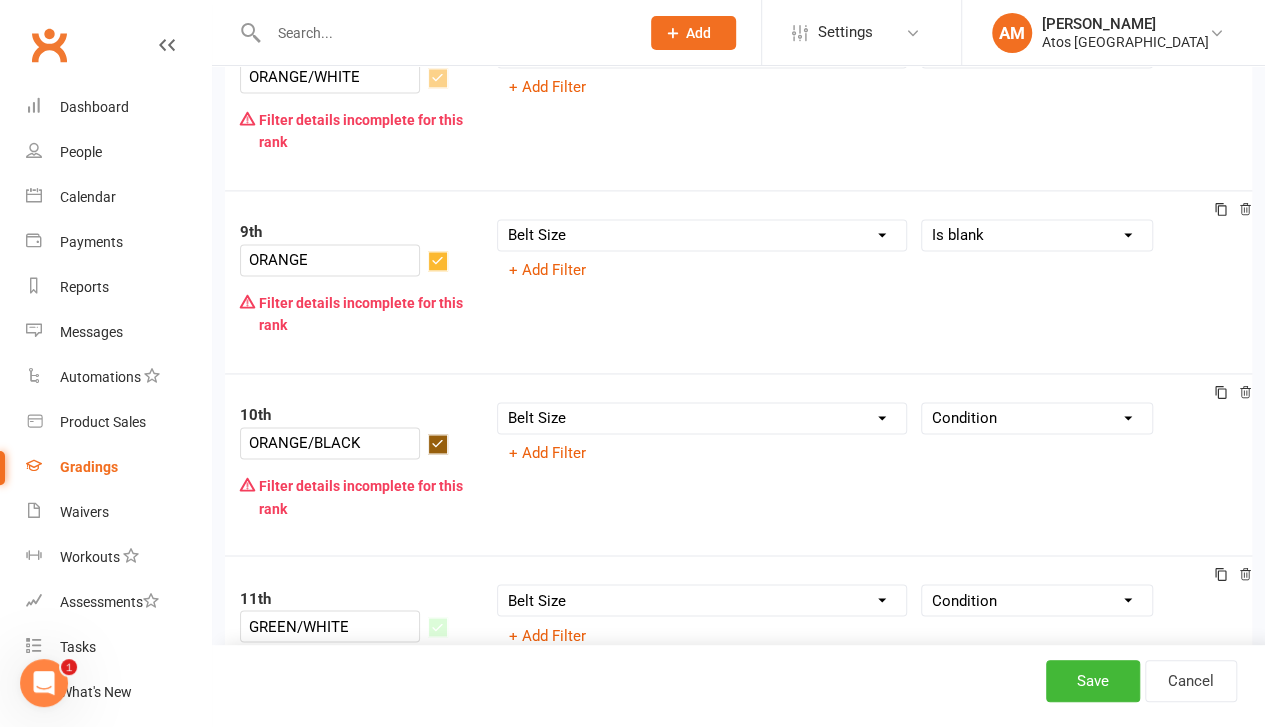 click on "Condition Equals Does not equal Contains Does not contain Is blank or does not contain Is blank Is not blank Before After" at bounding box center (1037, 418) 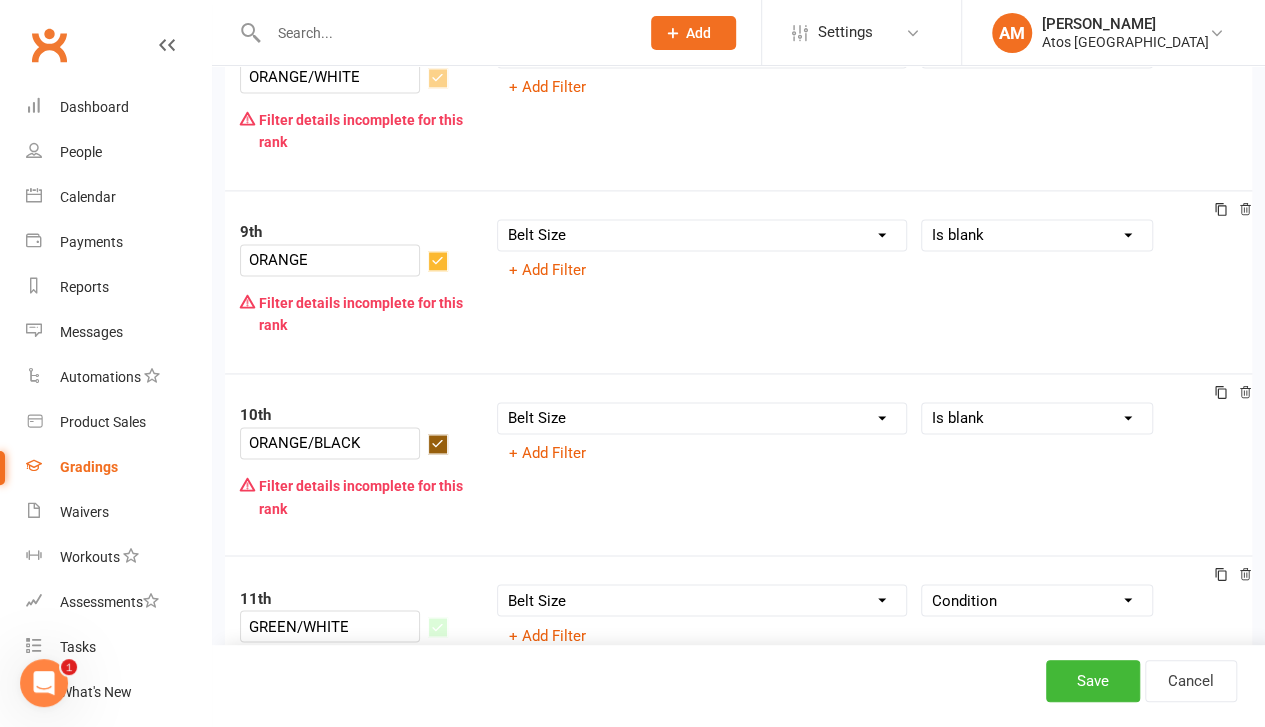 click on "Condition Equals Does not equal Contains Does not contain Is blank or does not contain Is blank Is not blank Before After" at bounding box center [1037, 418] 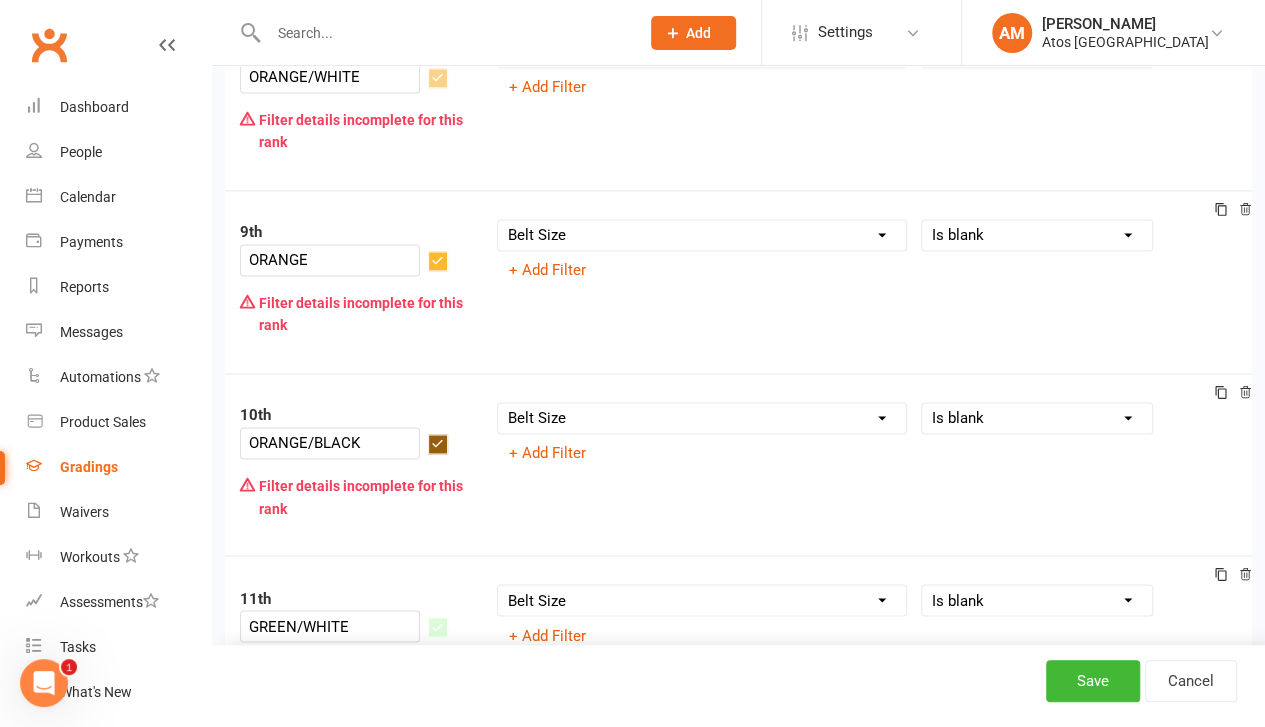 click on "Condition Equals Does not equal Contains Does not contain Is blank or does not contain Is blank Is not blank Before After" at bounding box center (1037, 600) 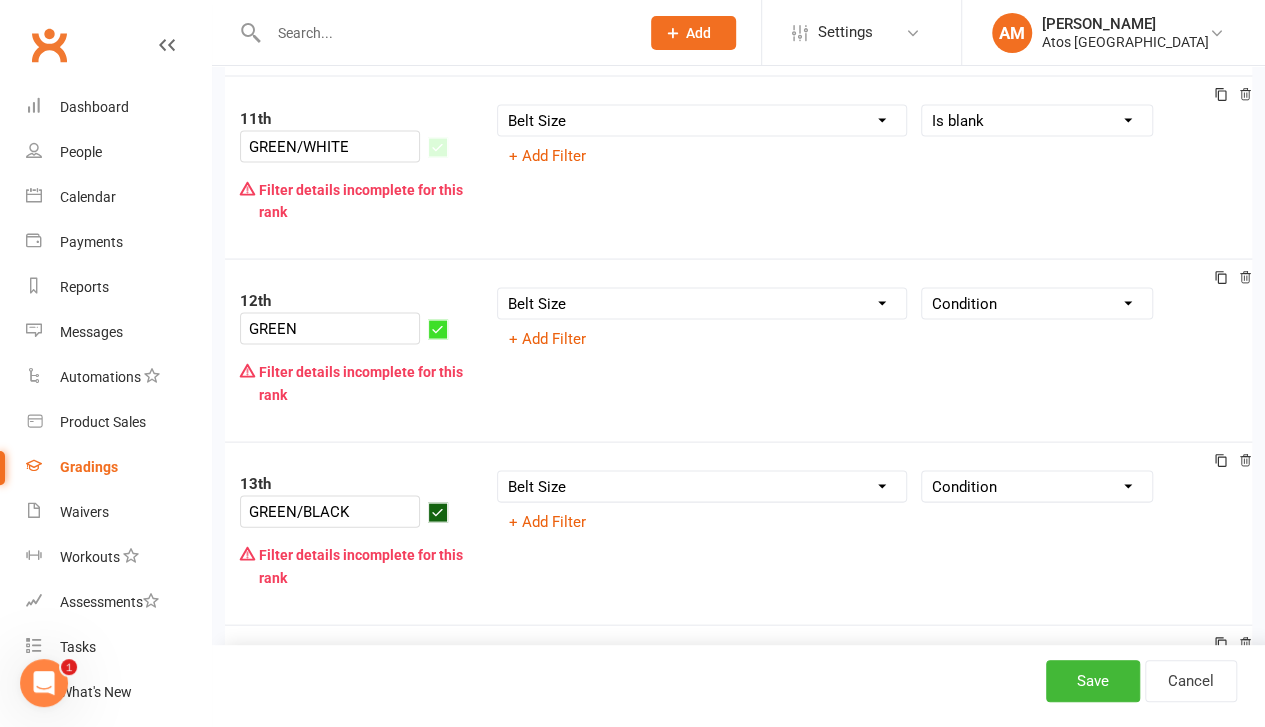 scroll, scrollTop: 1873, scrollLeft: 0, axis: vertical 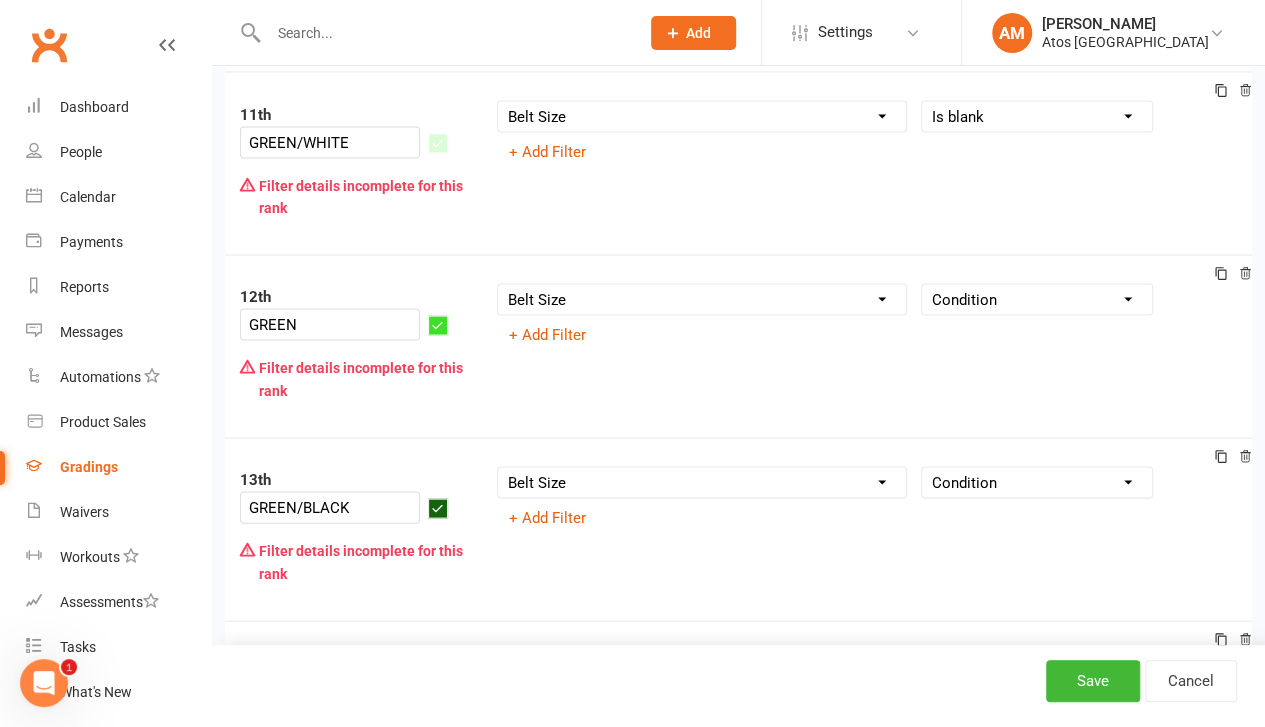 click on "Condition Equals Does not equal Contains Does not contain Is blank or does not contain Is blank Is not blank Before After" at bounding box center [1037, 299] 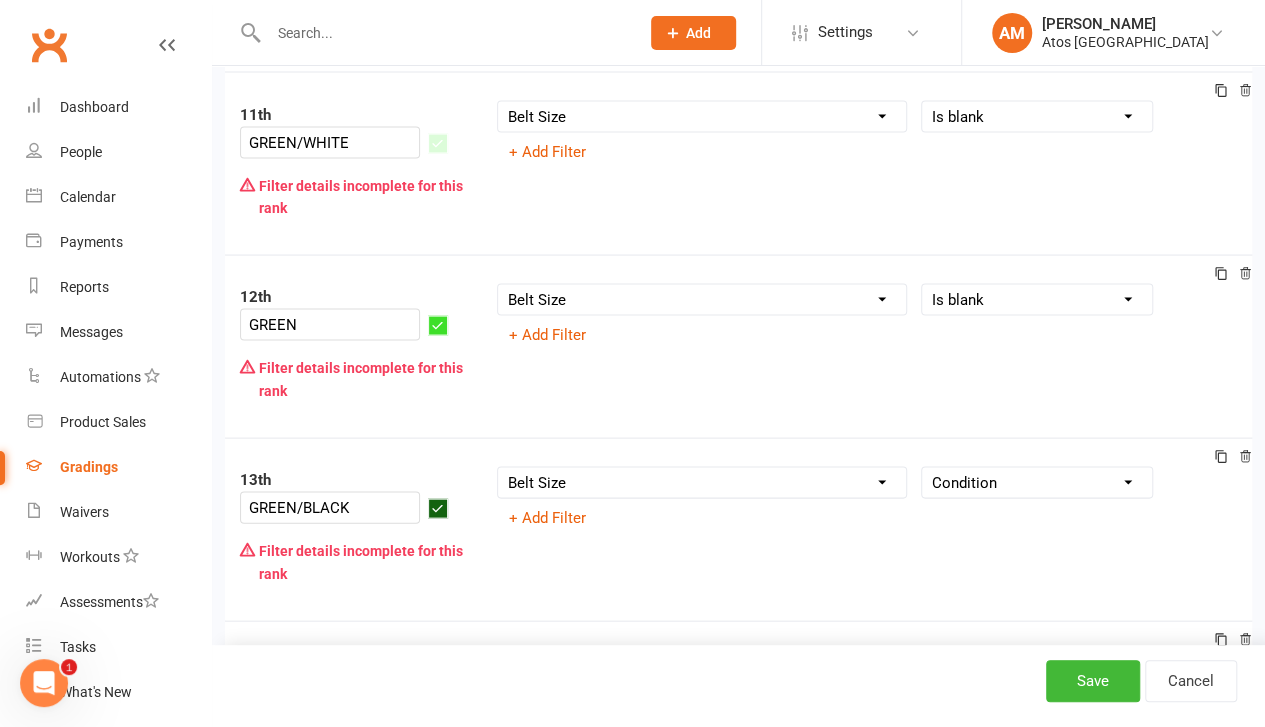 click on "Condition Equals Does not equal Contains Does not contain Is blank or does not contain Is blank Is not blank Before After" at bounding box center [1037, 299] 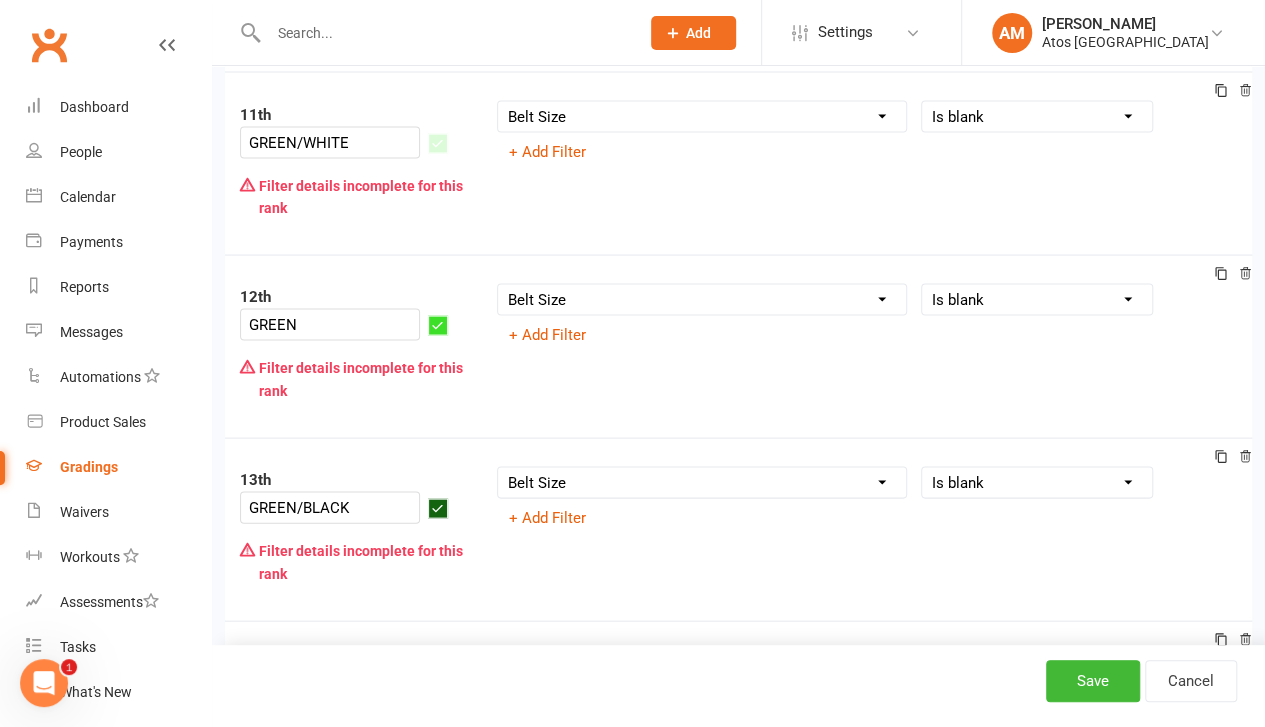 click on "Condition Equals Does not equal Contains Does not contain Is blank or does not contain Is blank Is not blank Before After" at bounding box center (1037, 482) 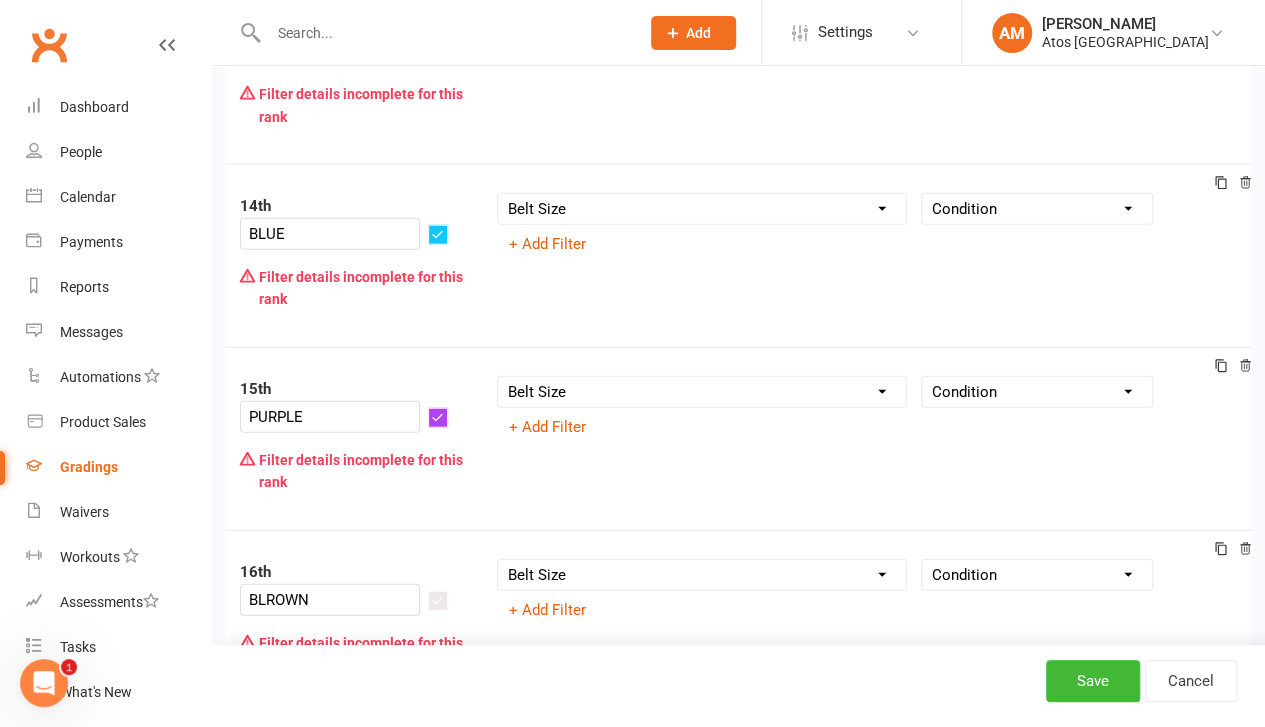 scroll, scrollTop: 2329, scrollLeft: 0, axis: vertical 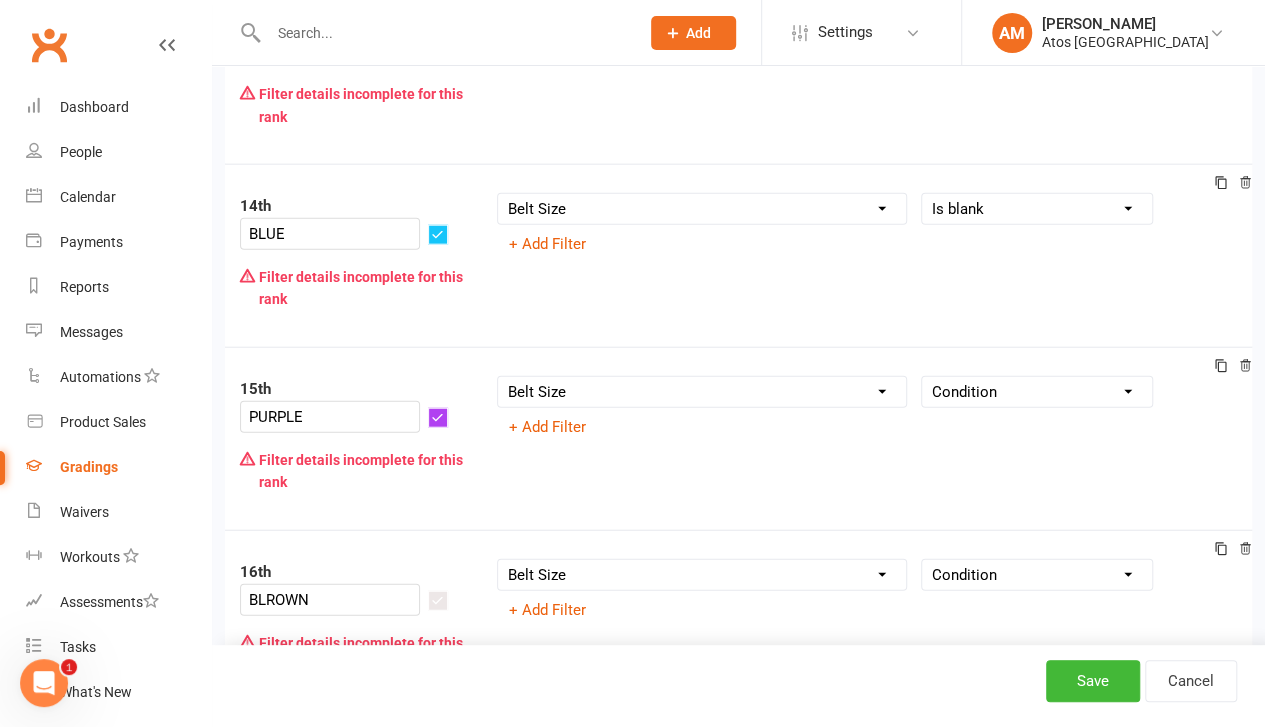 click on "Condition Equals Does not equal Contains Does not contain Is blank or does not contain Is blank Is not blank Before After" at bounding box center [1037, 209] 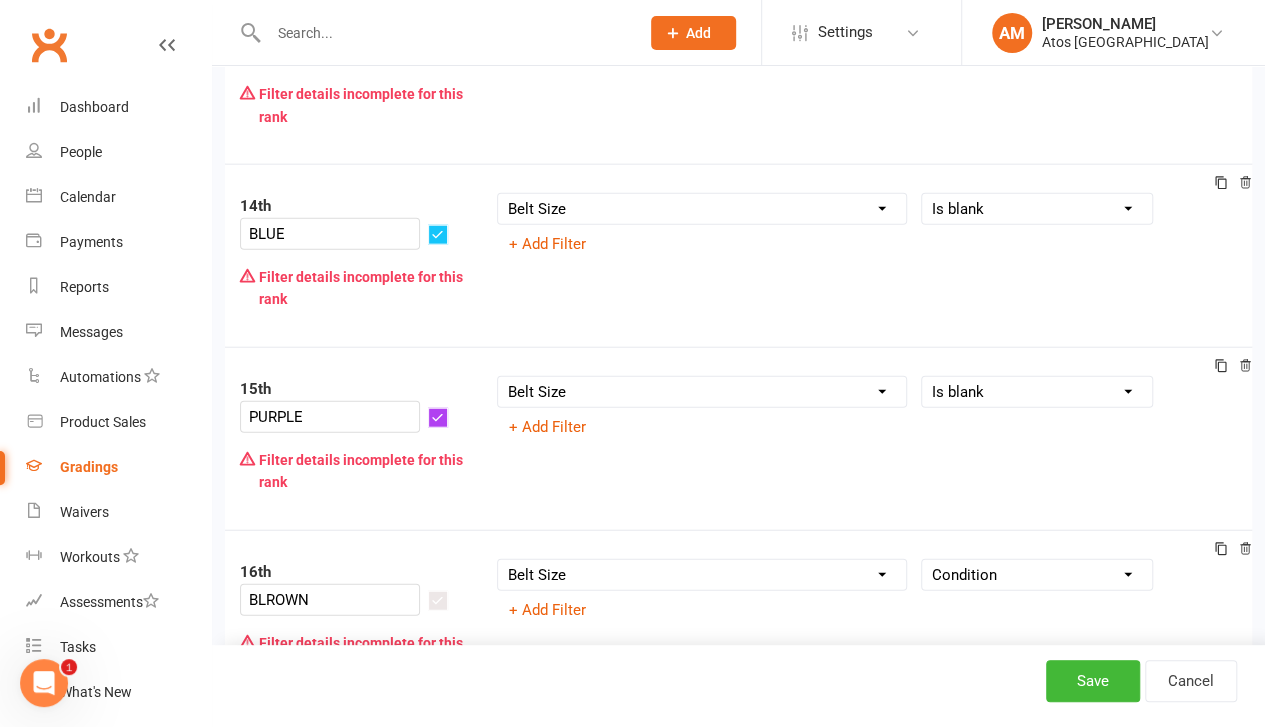 click on "Condition Equals Does not equal Contains Does not contain Is blank or does not contain Is blank Is not blank Before After" at bounding box center [1037, 392] 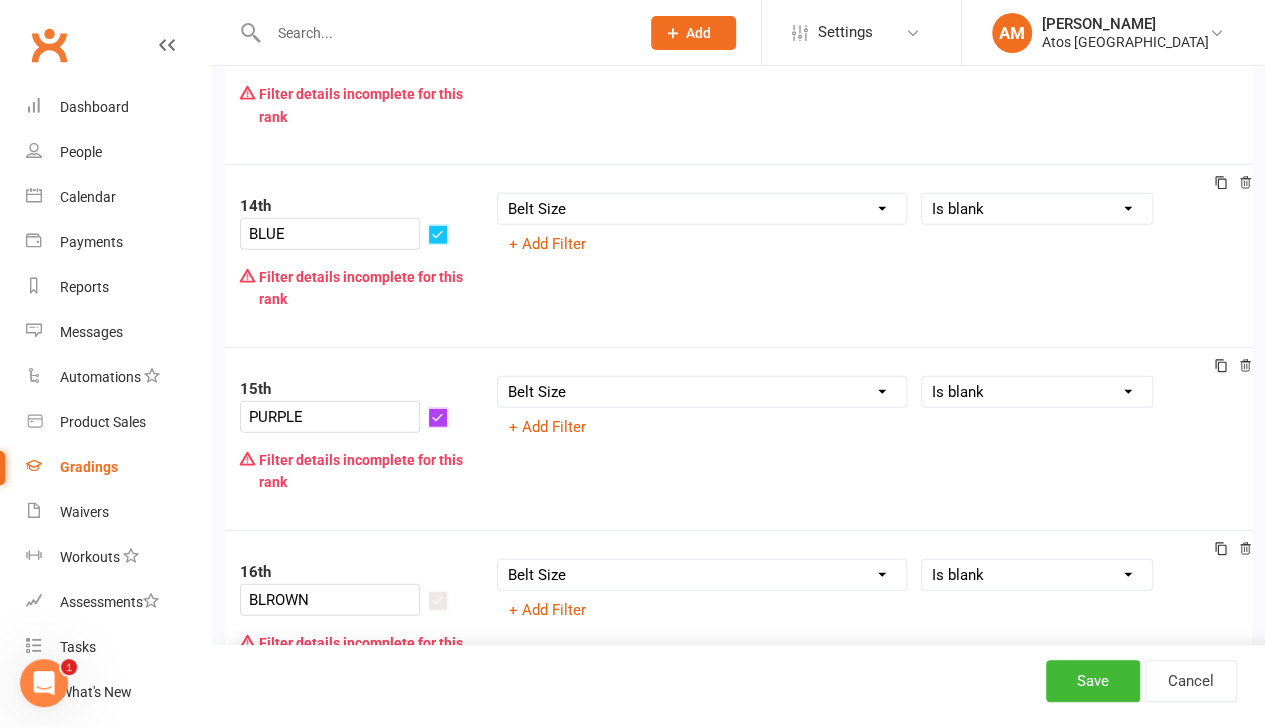 click on "Condition Equals Does not equal Contains Does not contain Is blank or does not contain Is blank Is not blank Before After" at bounding box center (1037, 575) 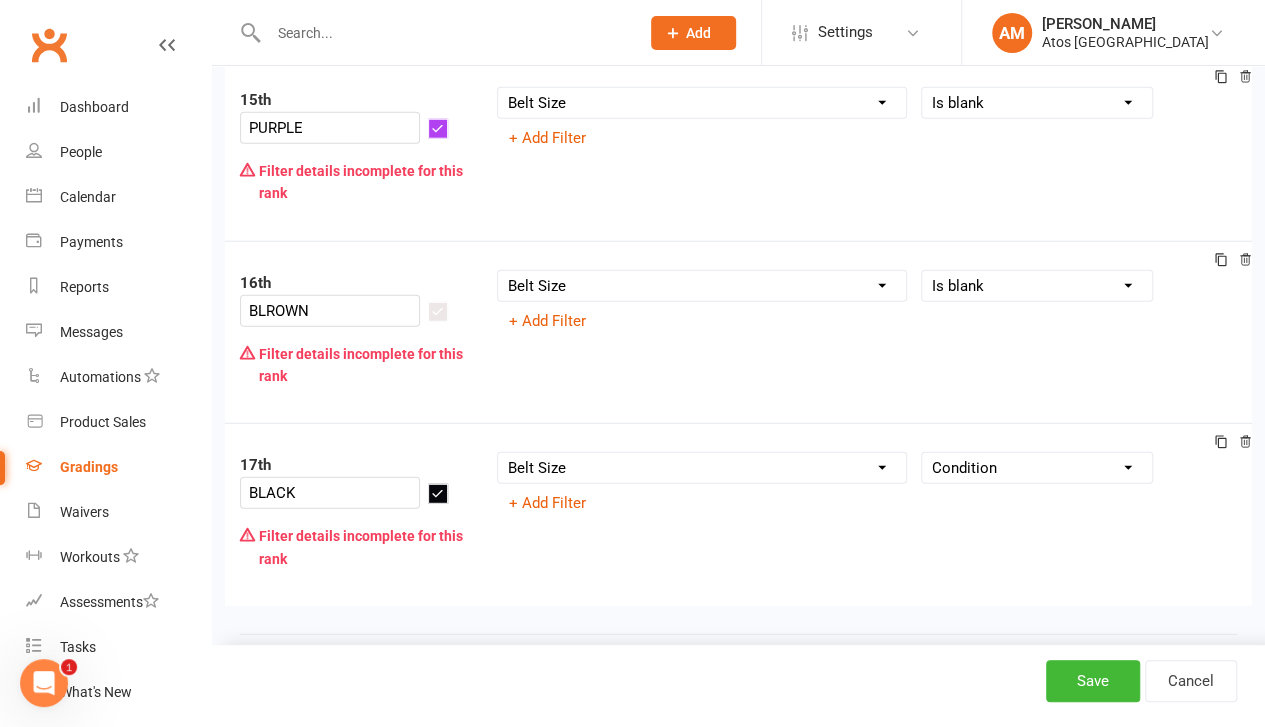 scroll, scrollTop: 2636, scrollLeft: 0, axis: vertical 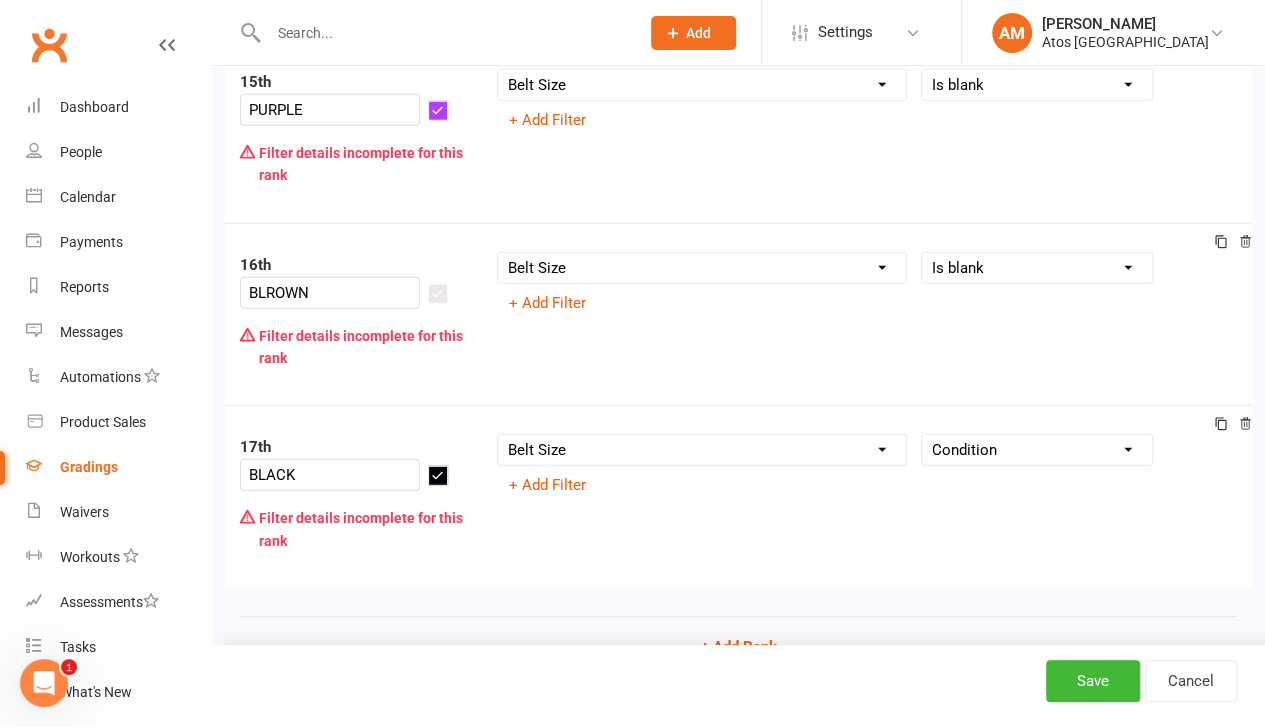 click on "Condition Equals Does not equal Contains Does not contain Is blank or does not contain Is blank Is not blank Before After" at bounding box center [1037, 450] 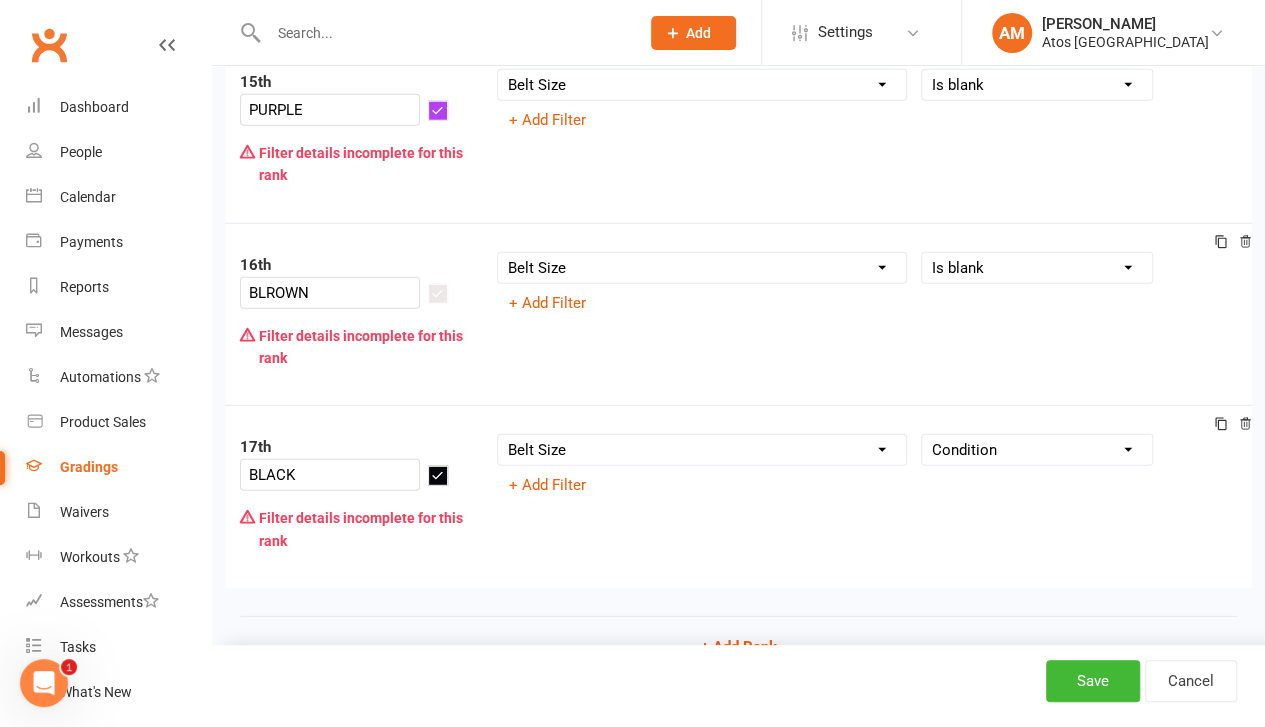select on "IS BLANK" 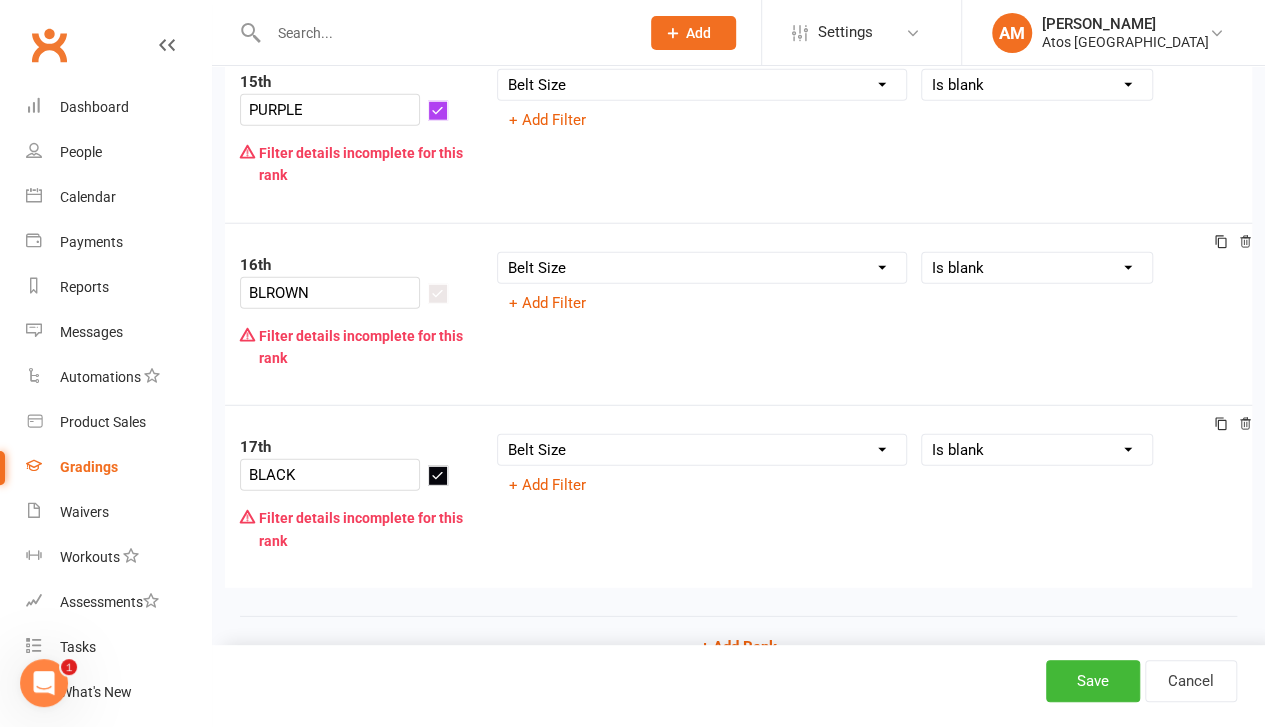 click on "Condition Equals Does not equal Contains Does not contain Is blank or does not contain Is blank Is not blank Before After" at bounding box center [1037, 450] 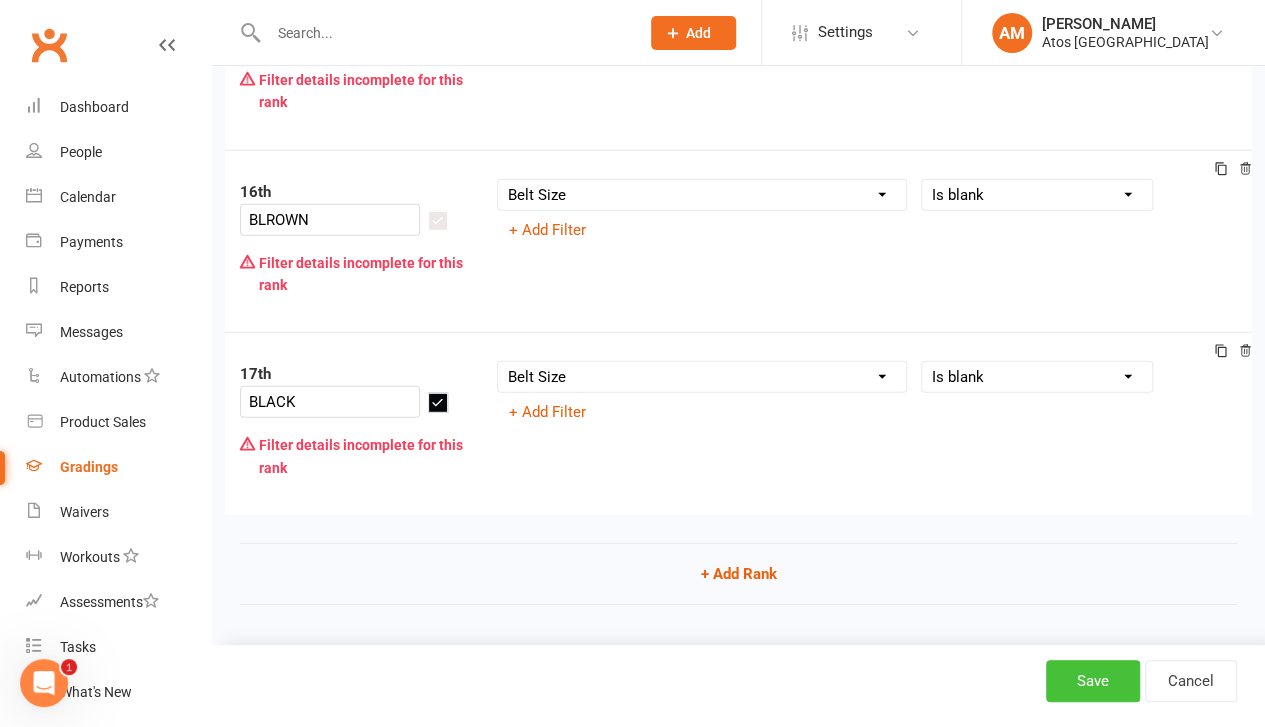 click on "Save" at bounding box center (1093, 681) 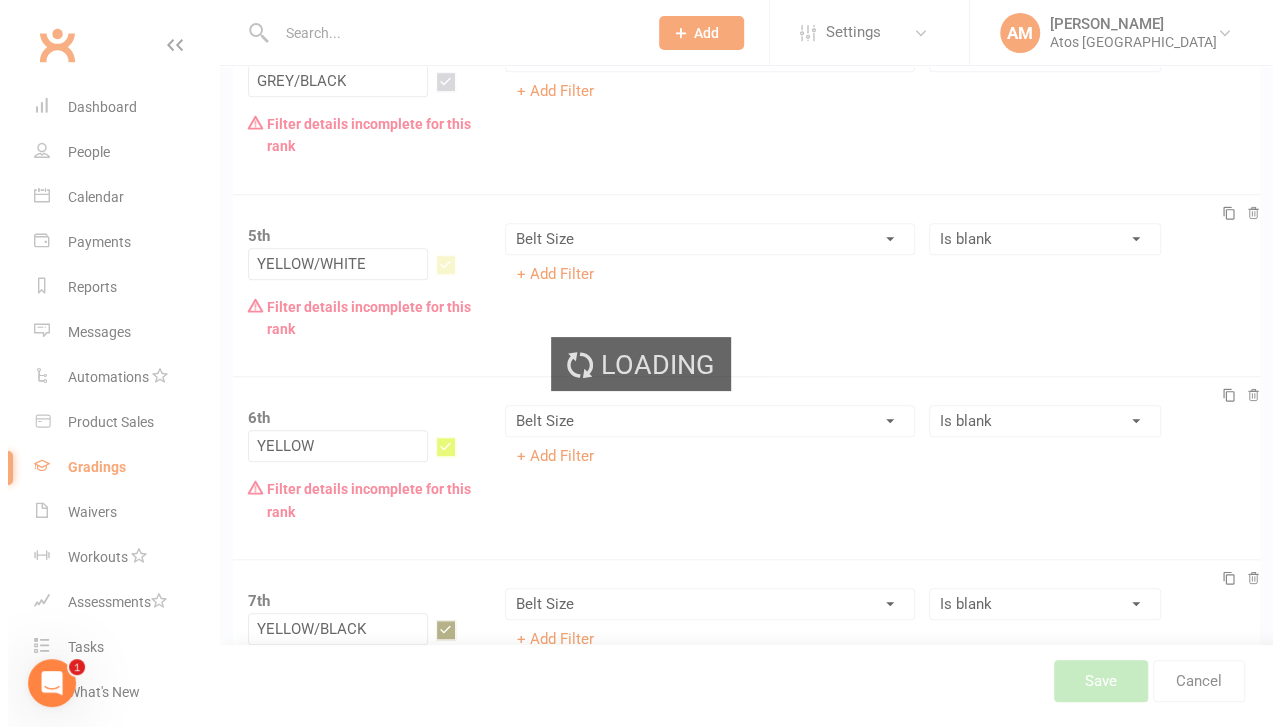 scroll, scrollTop: 0, scrollLeft: 0, axis: both 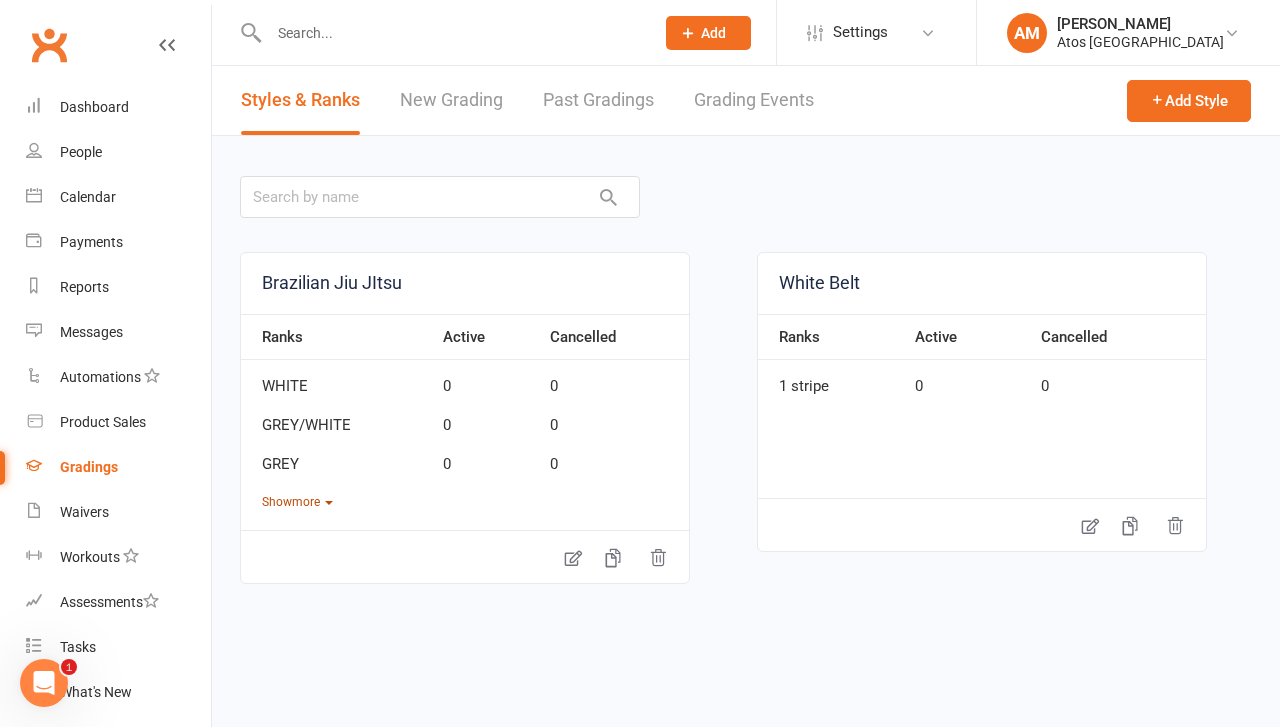 click on "Show  more" at bounding box center (297, 502) 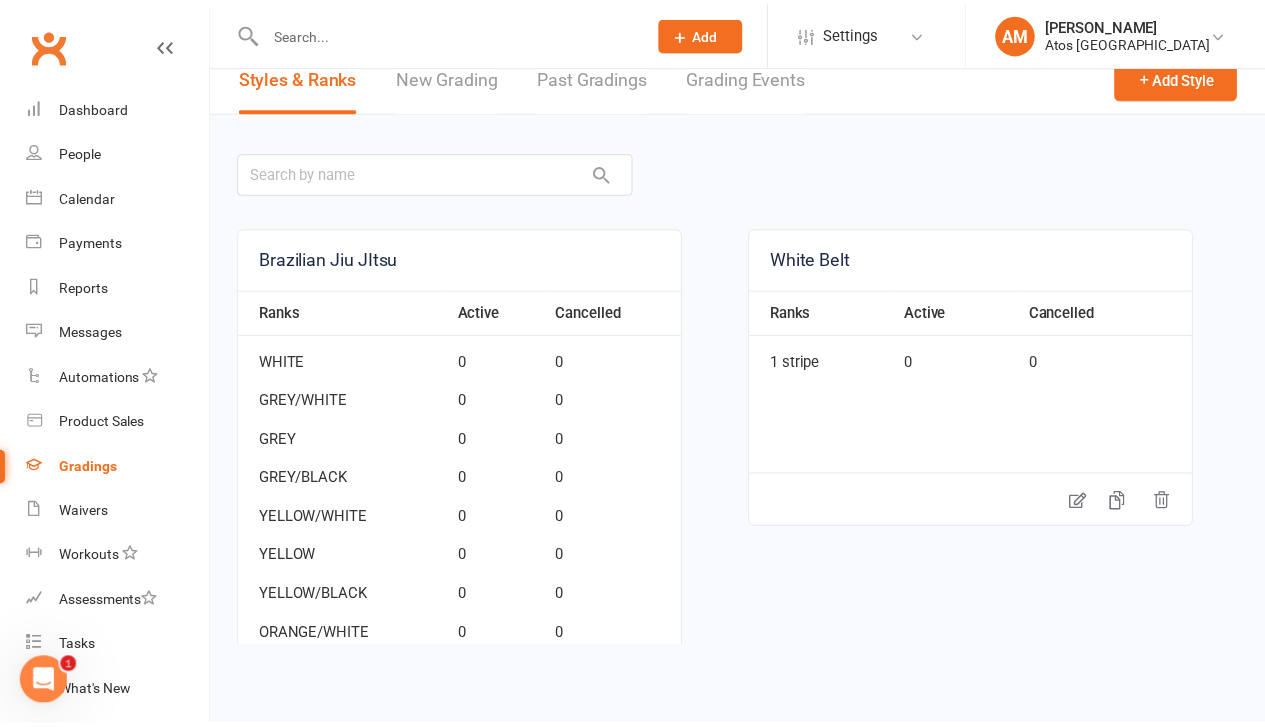 scroll, scrollTop: 19, scrollLeft: 0, axis: vertical 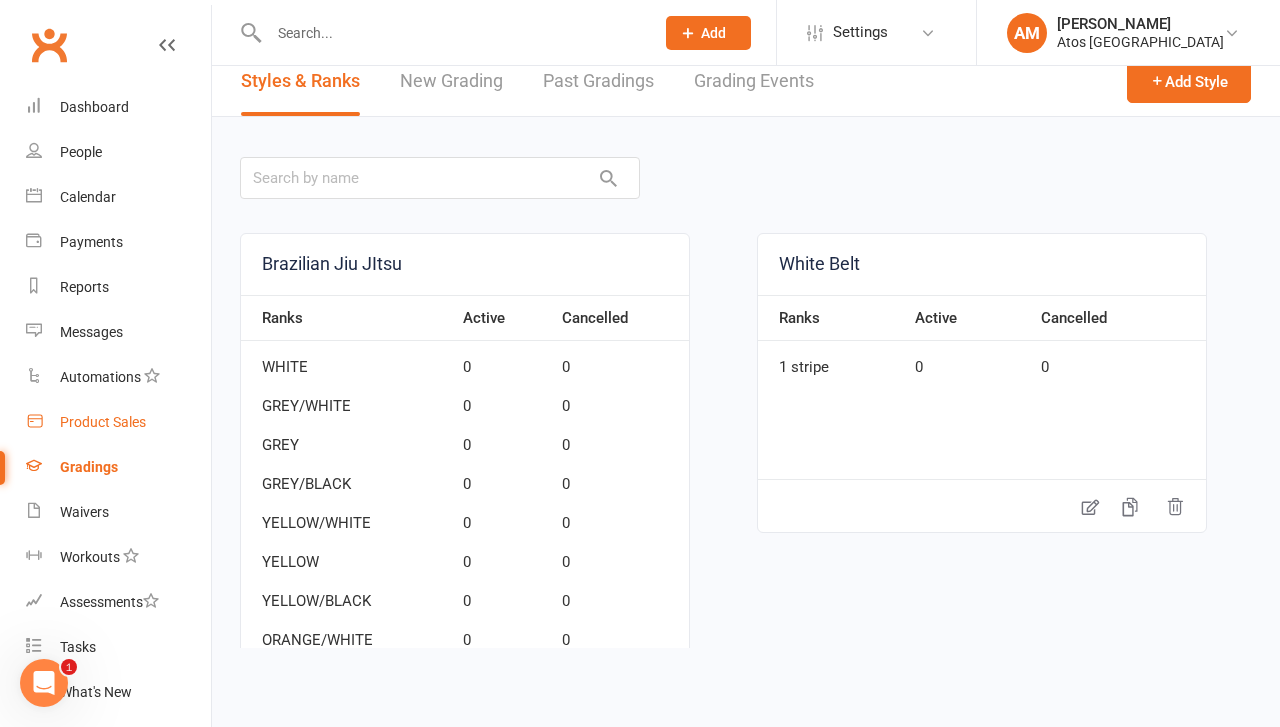 click on "Product Sales" at bounding box center (103, 422) 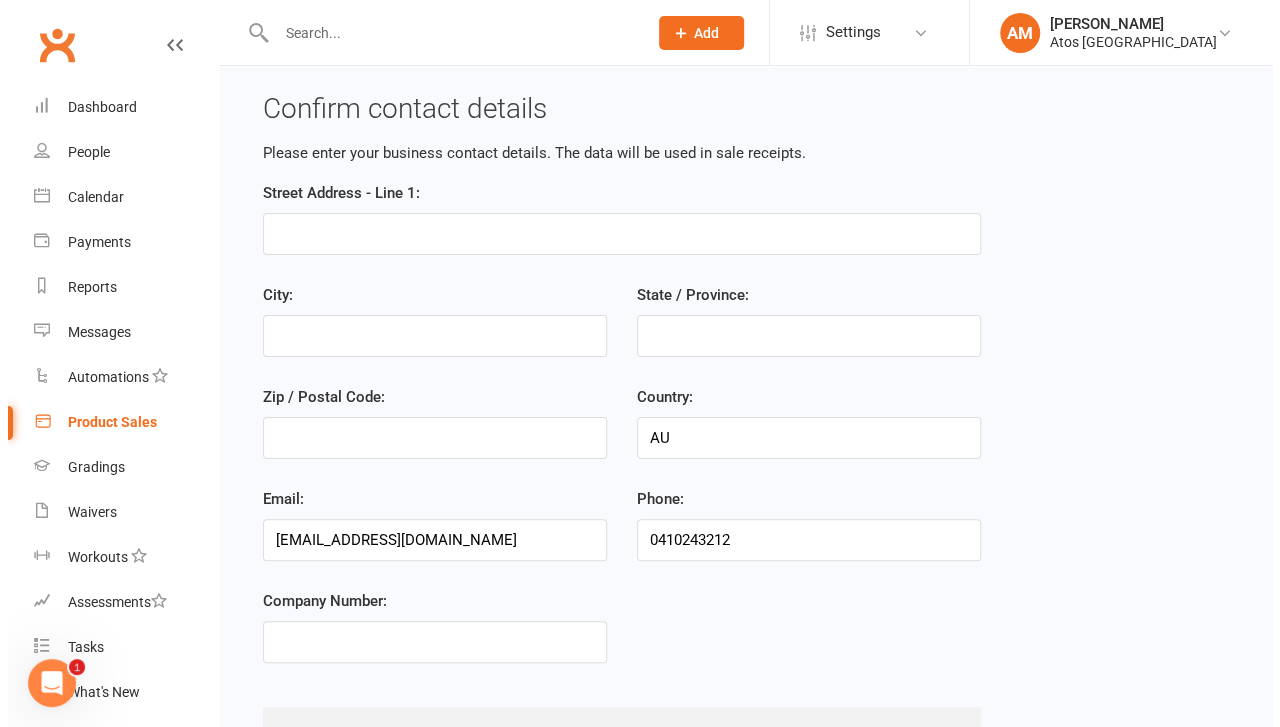 scroll, scrollTop: 234, scrollLeft: 0, axis: vertical 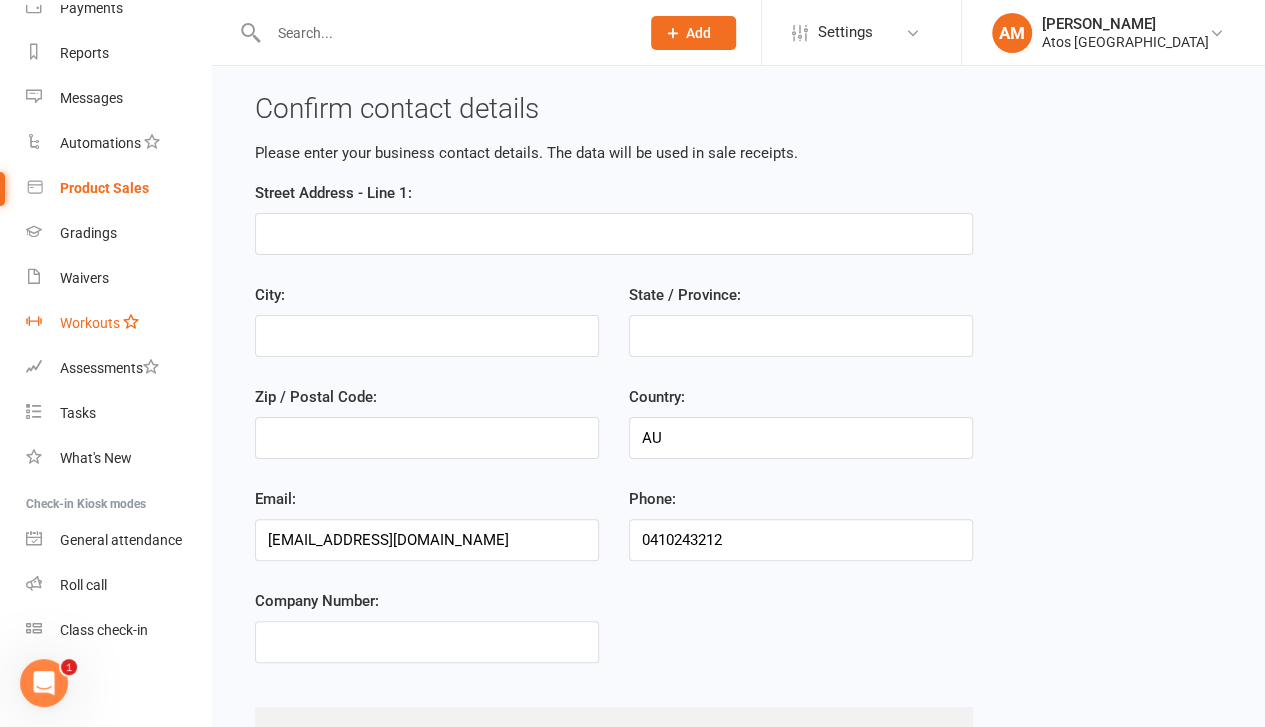 click on "Workouts" at bounding box center (90, 323) 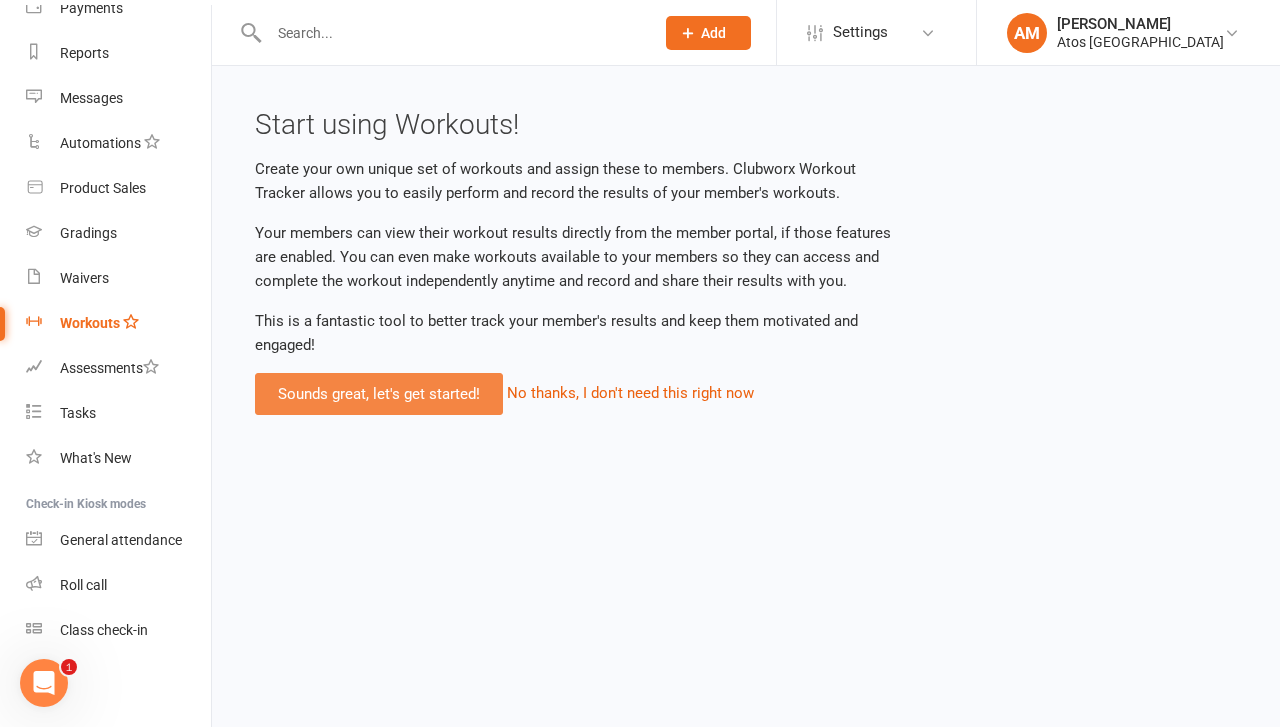 click on "Sounds great, let's get started!" at bounding box center (379, 394) 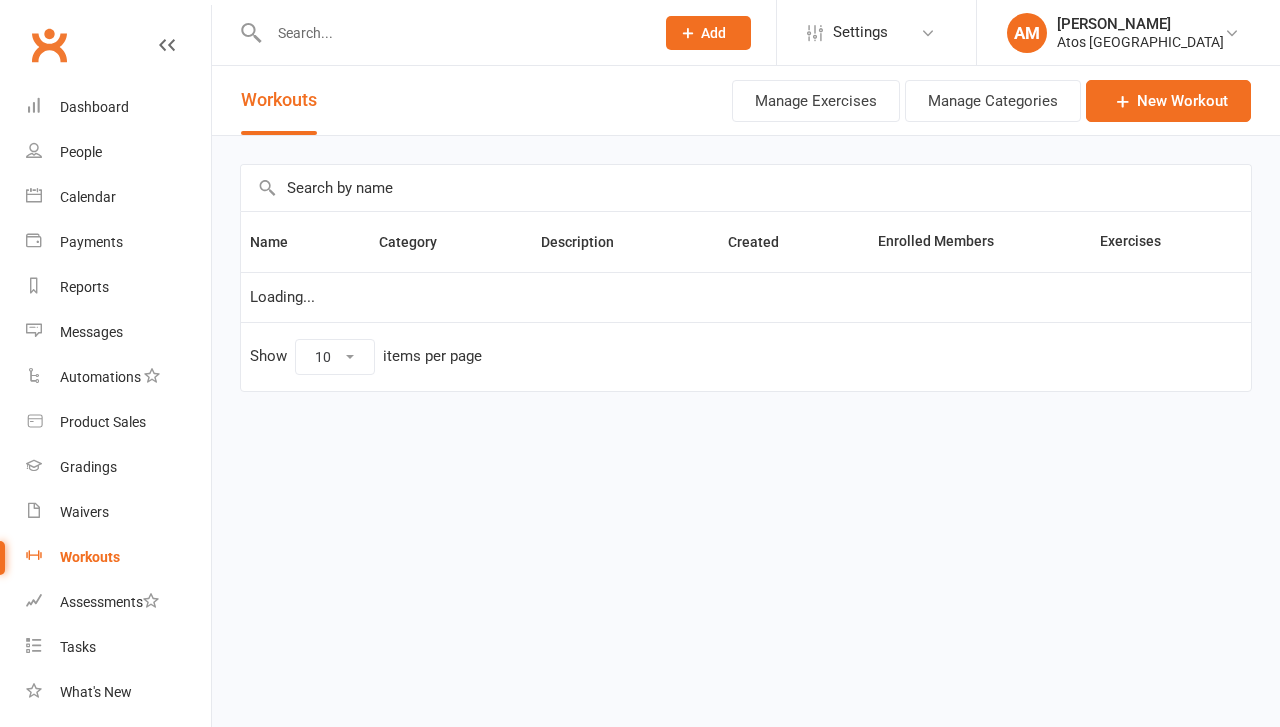 scroll, scrollTop: 0, scrollLeft: 0, axis: both 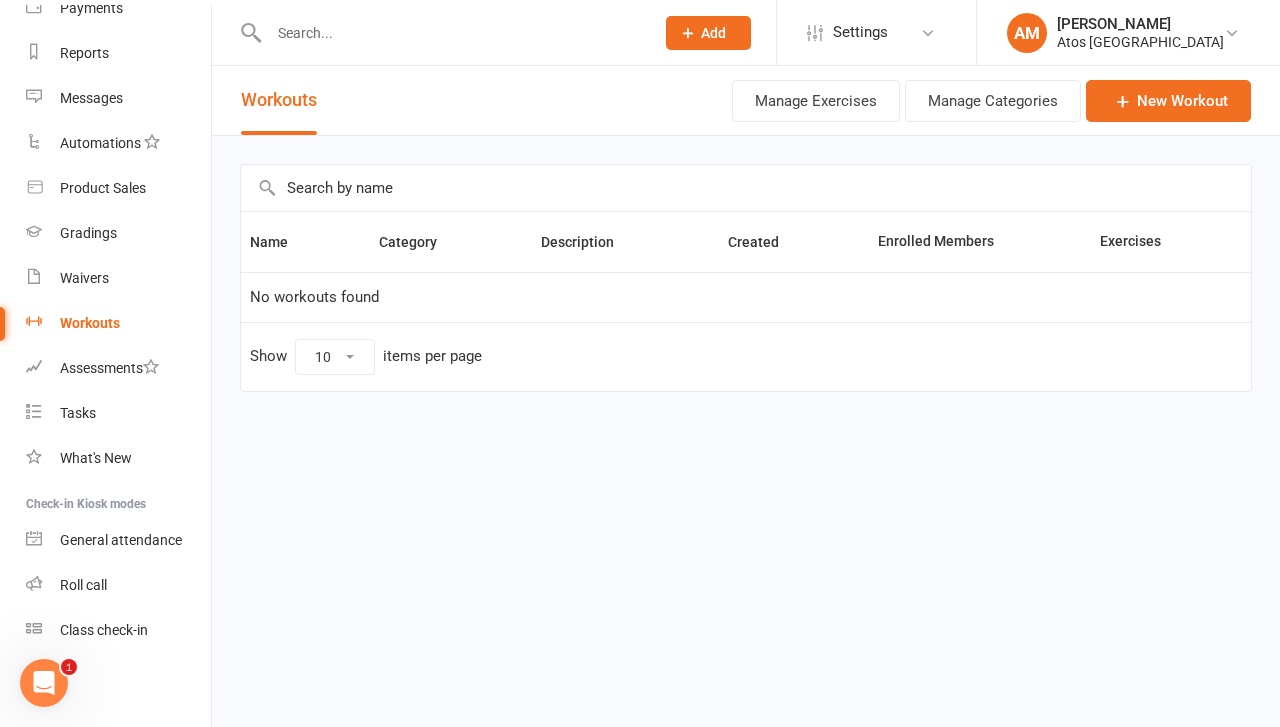 click on "Prospect
Member
Non-attending contact
Class / event
Appointment
Grading event
Task
Membership plan
Bulk message
Add
Settings Membership Plans Event Templates Appointment Types Mobile App  Website Image Library Customize Contacts Bulk Imports Access Control Users Account Profile Clubworx API AM Antonio Mota Atos Brisbane My profile My subscription Help Terms & conditions  Privacy policy  Sign out Clubworx Dashboard People Calendar Payments Reports Messages   Automations   Product Sales Gradings   Waivers   Workouts   Assessments  Tasks   What's New Check-in Kiosk modes General attendance Roll call Class check-in × × × Workouts Actions   Manage Exercises Manage Categories New Workout Name Category Description Created Enrolled Members Show" at bounding box center [640, 238] 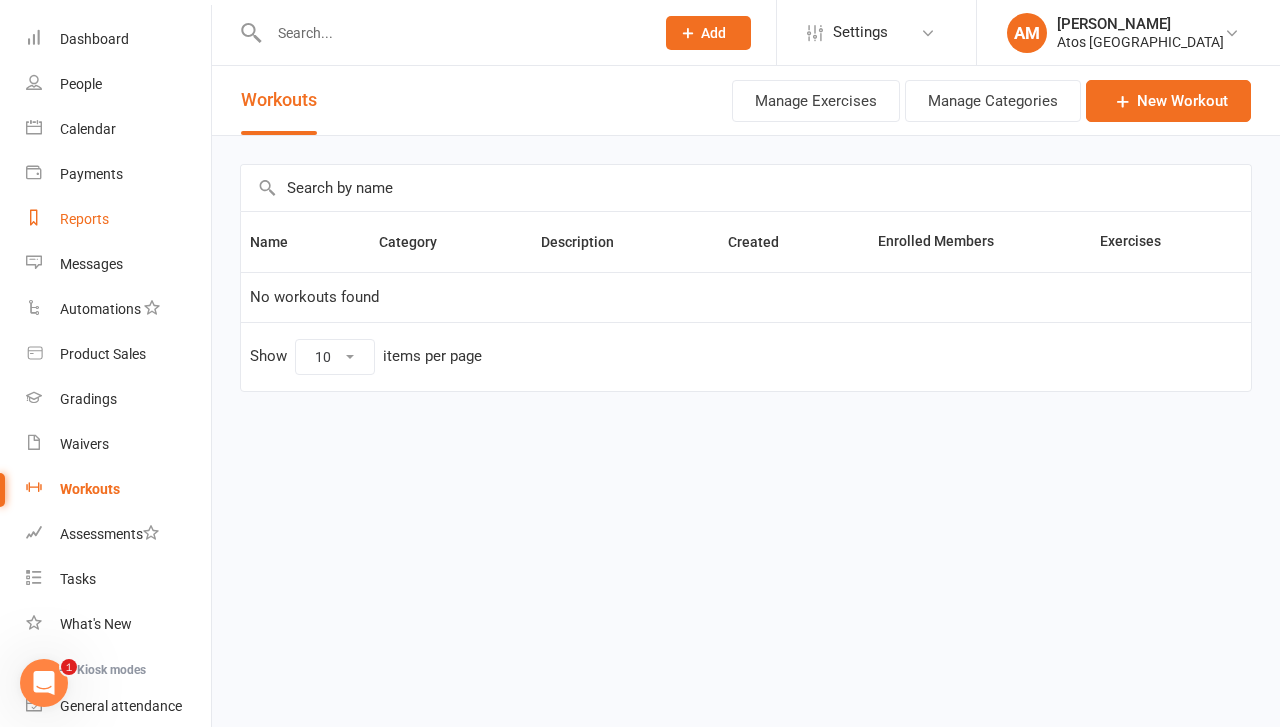 scroll, scrollTop: 0, scrollLeft: 0, axis: both 